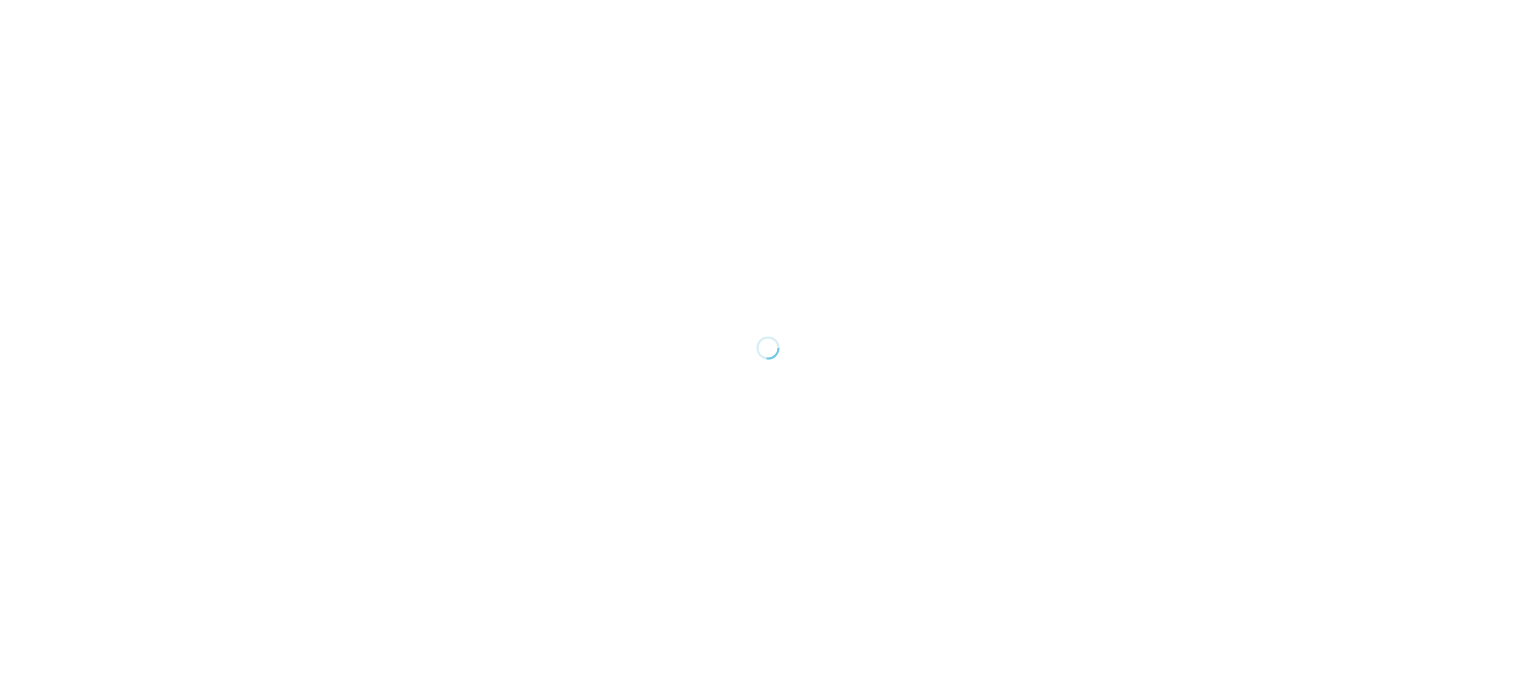 scroll, scrollTop: 0, scrollLeft: 0, axis: both 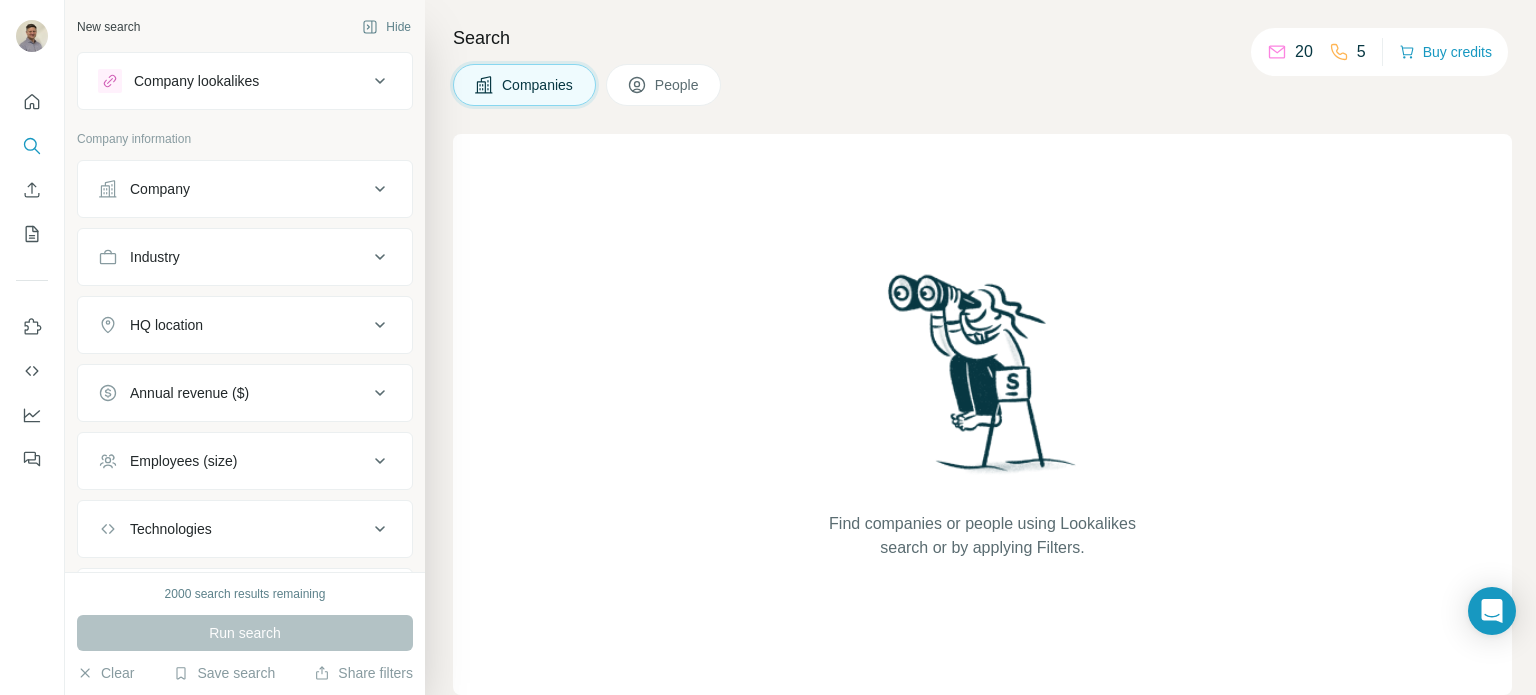 click on "People" at bounding box center [678, 85] 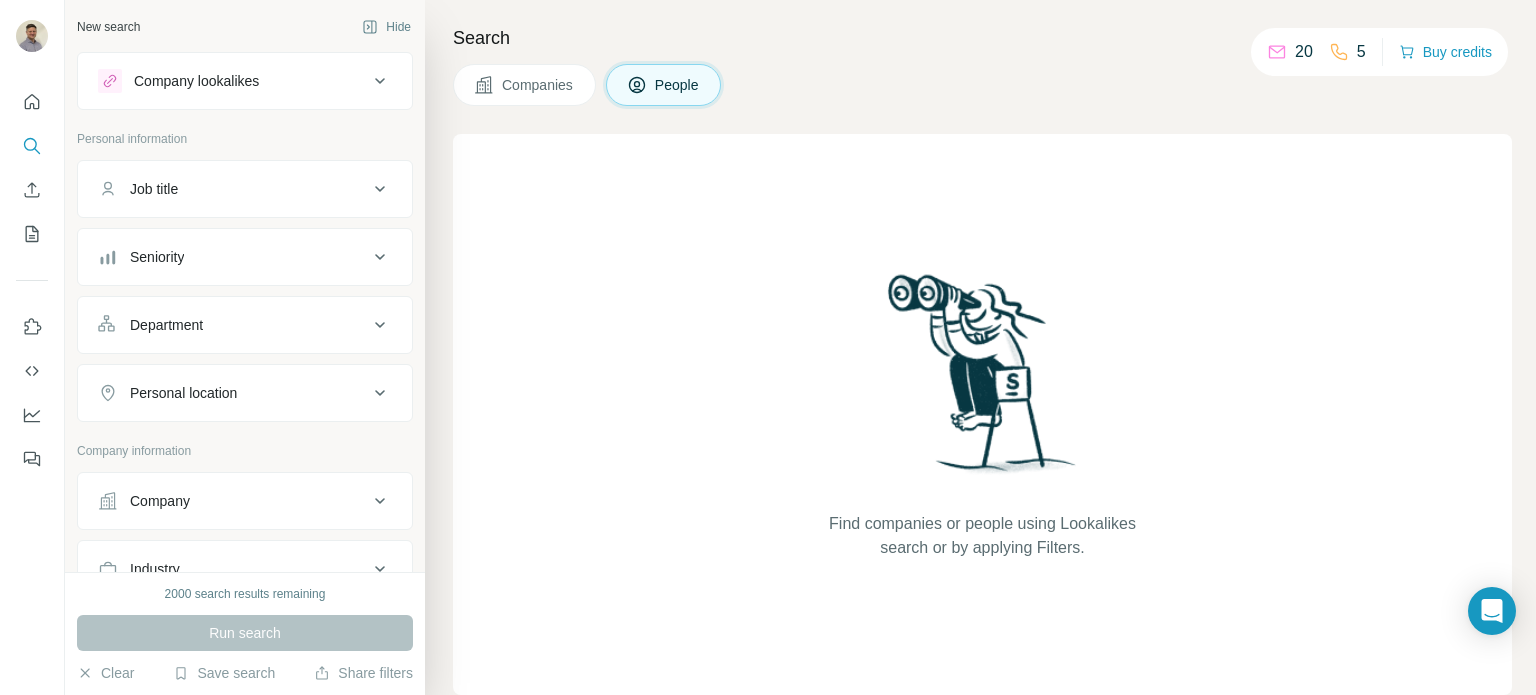 click 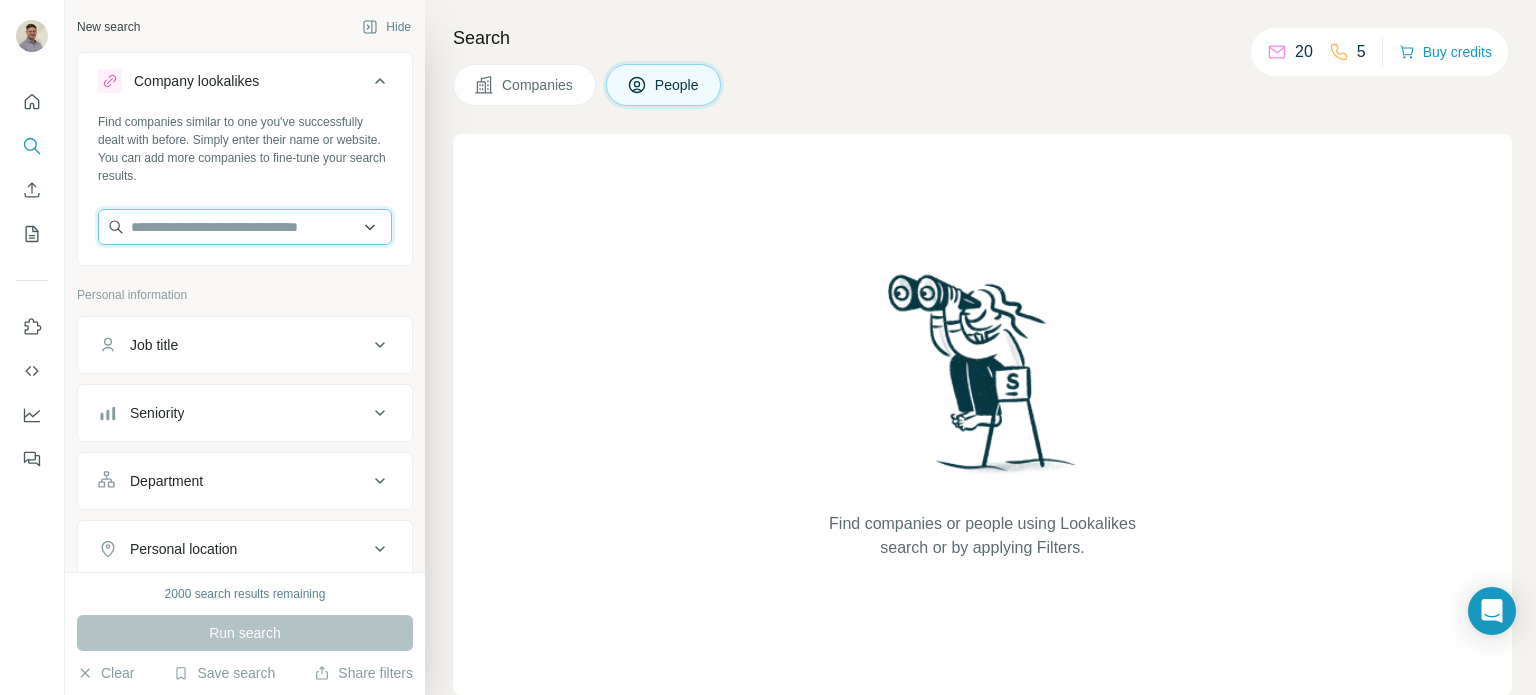 click at bounding box center (245, 227) 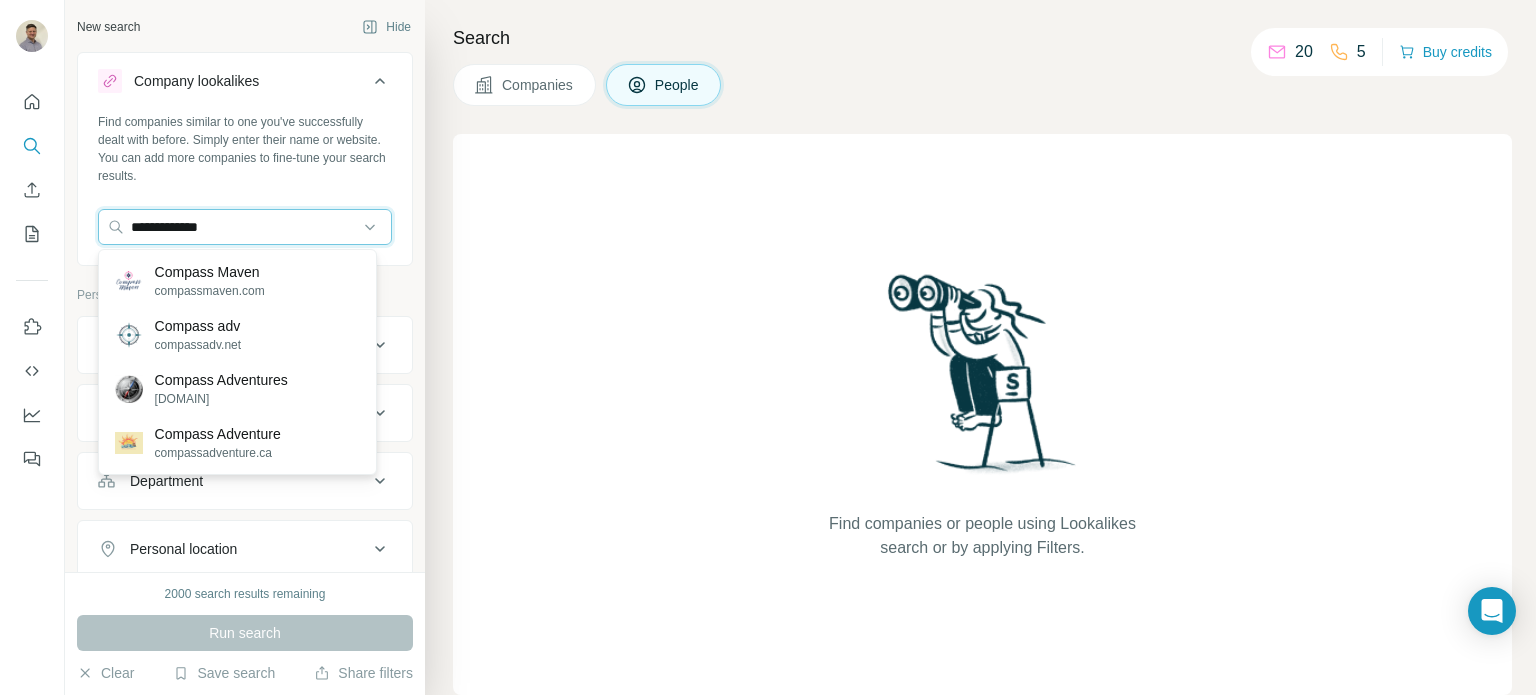 type on "**********" 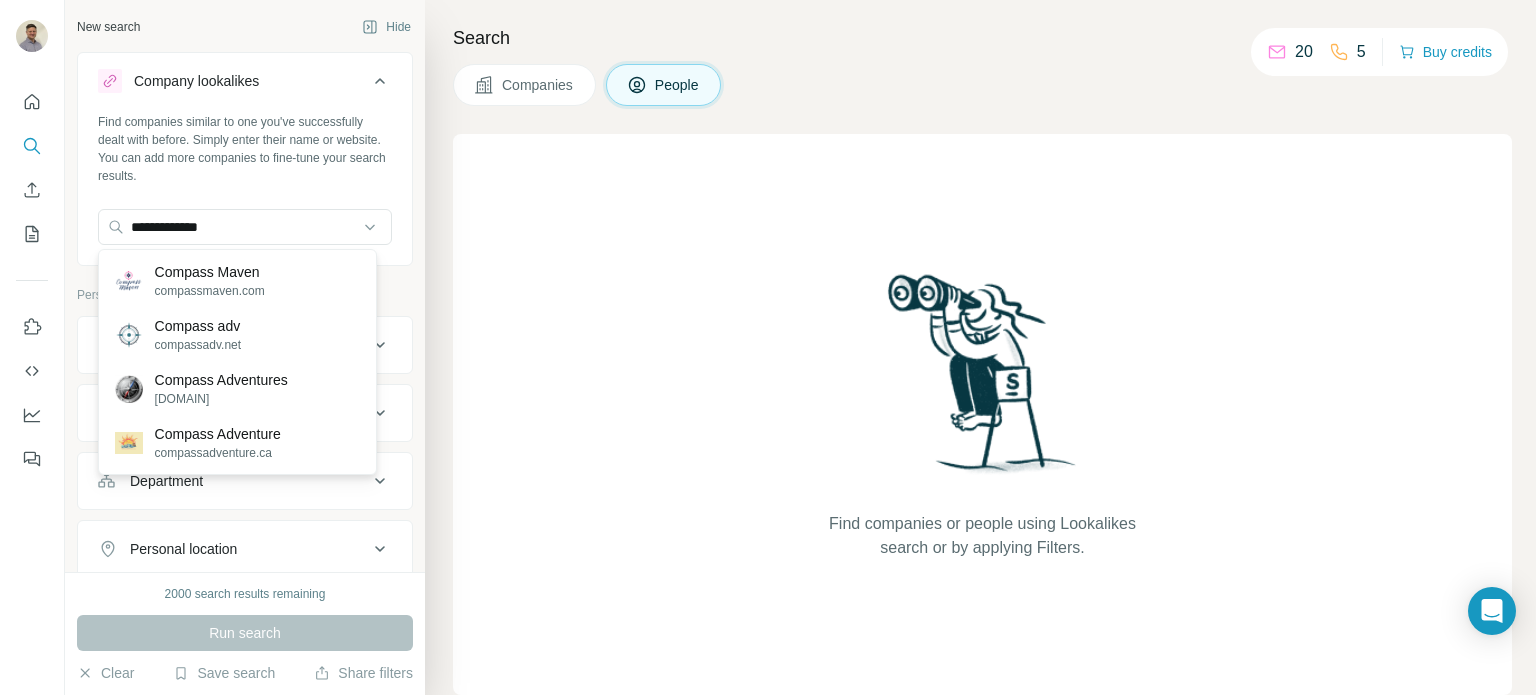 click on "Compass Adventures" at bounding box center (221, 380) 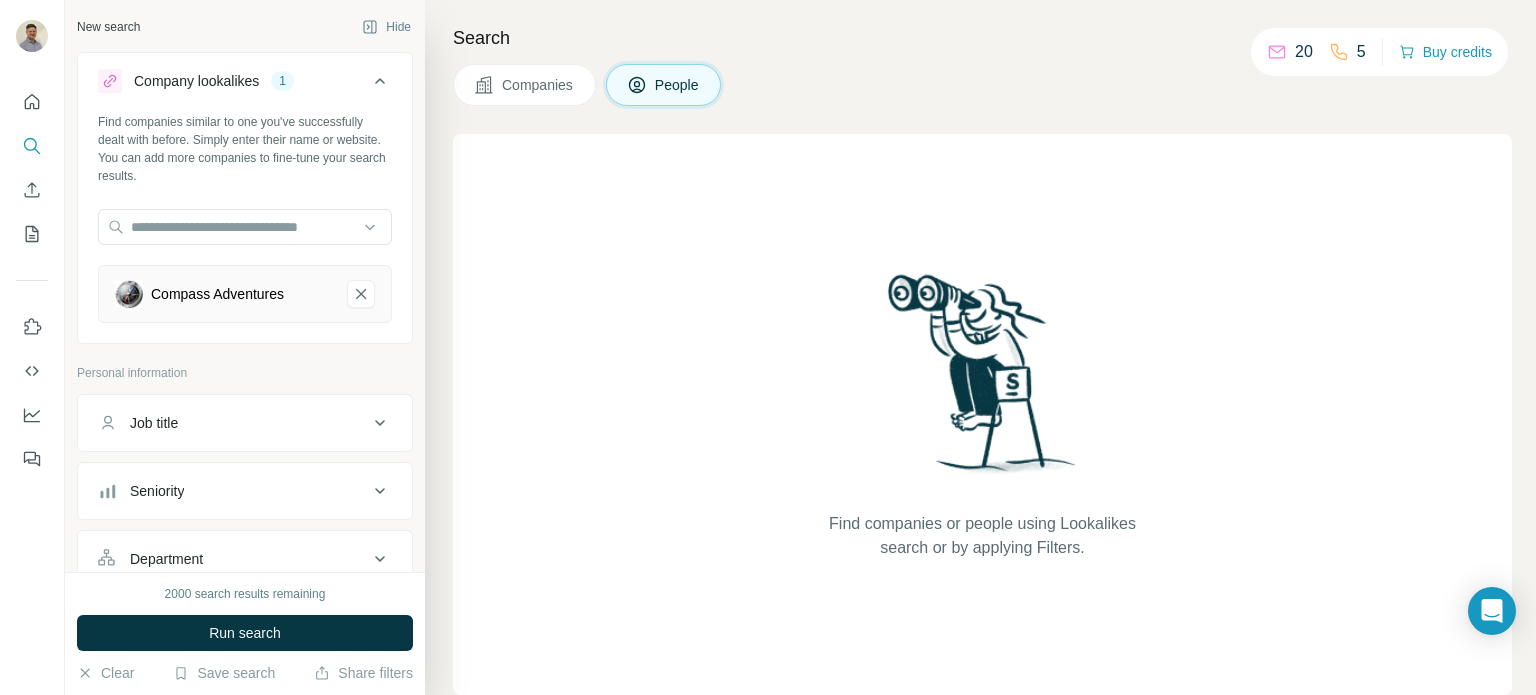 click on "Job title" at bounding box center [245, 423] 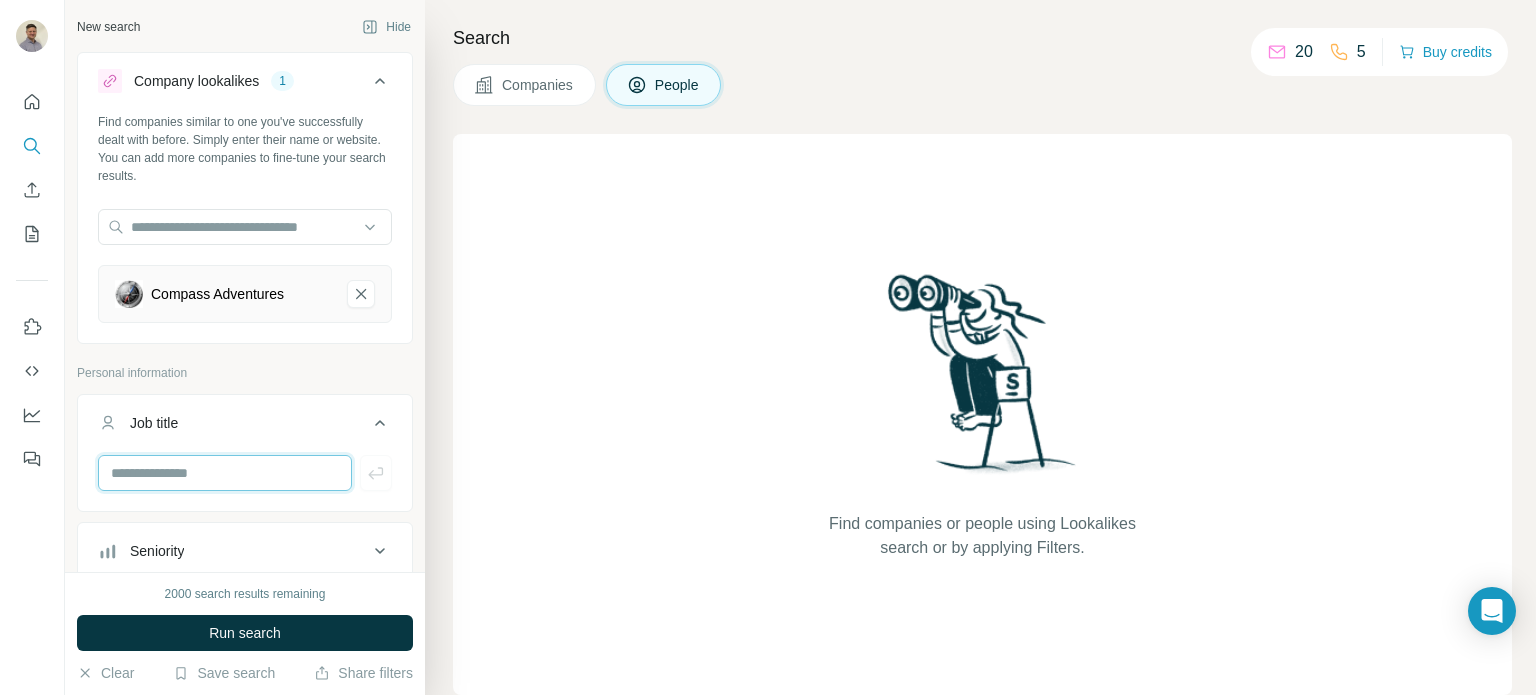 click at bounding box center (225, 473) 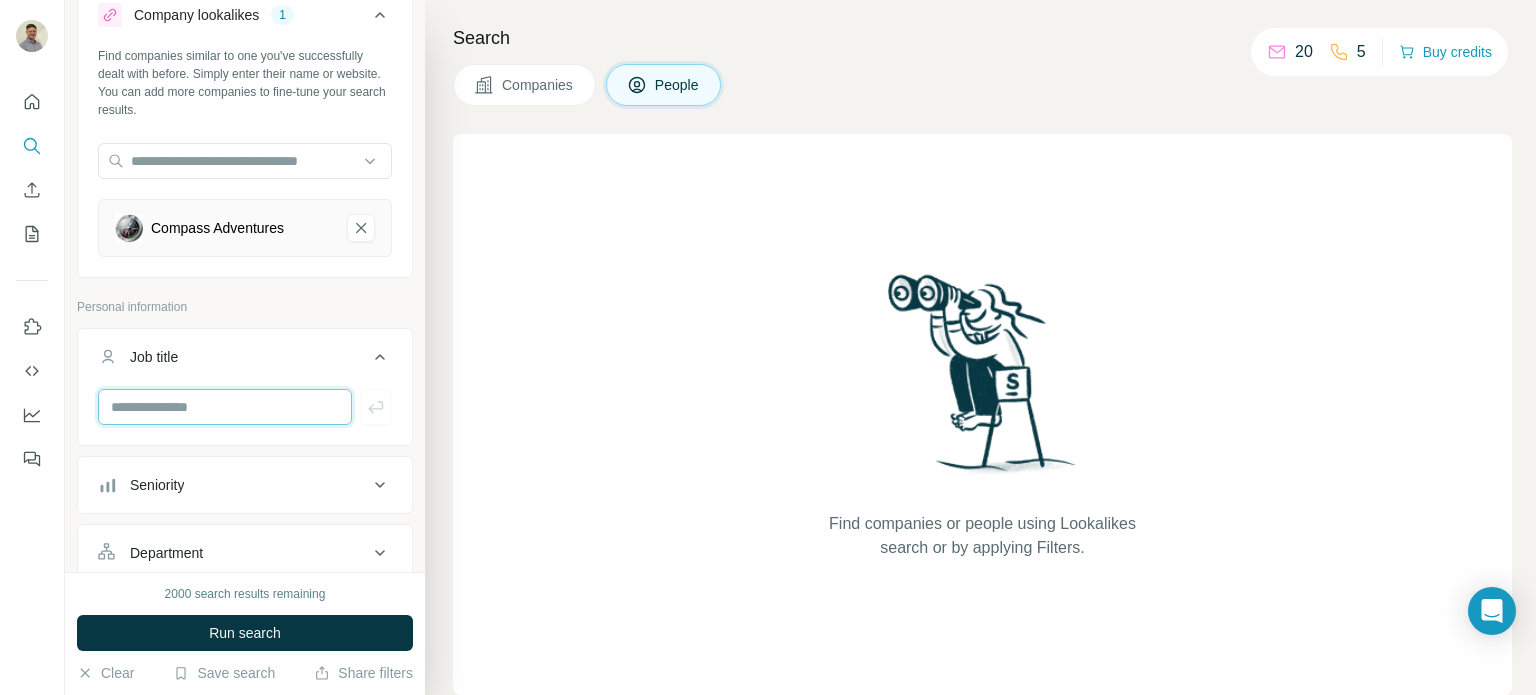 scroll, scrollTop: 100, scrollLeft: 0, axis: vertical 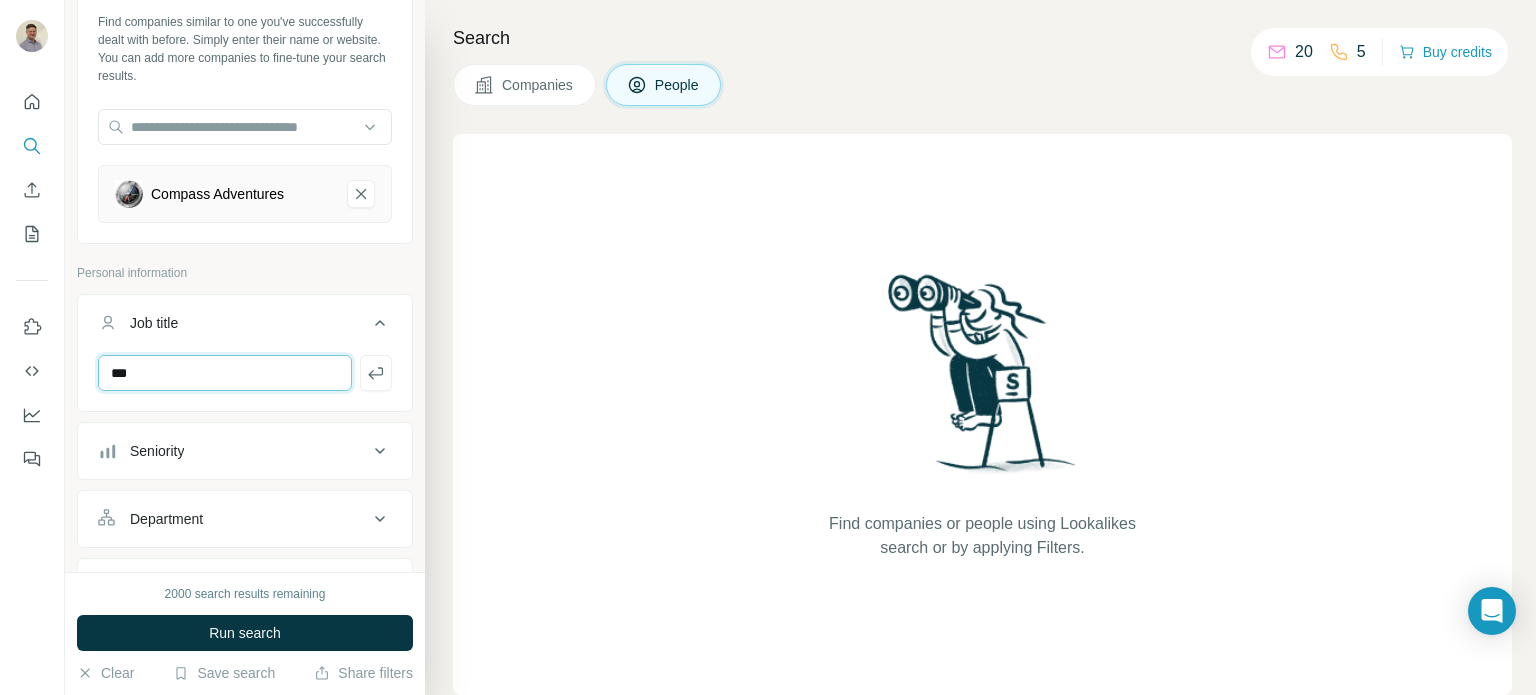 click on "***" at bounding box center [225, 373] 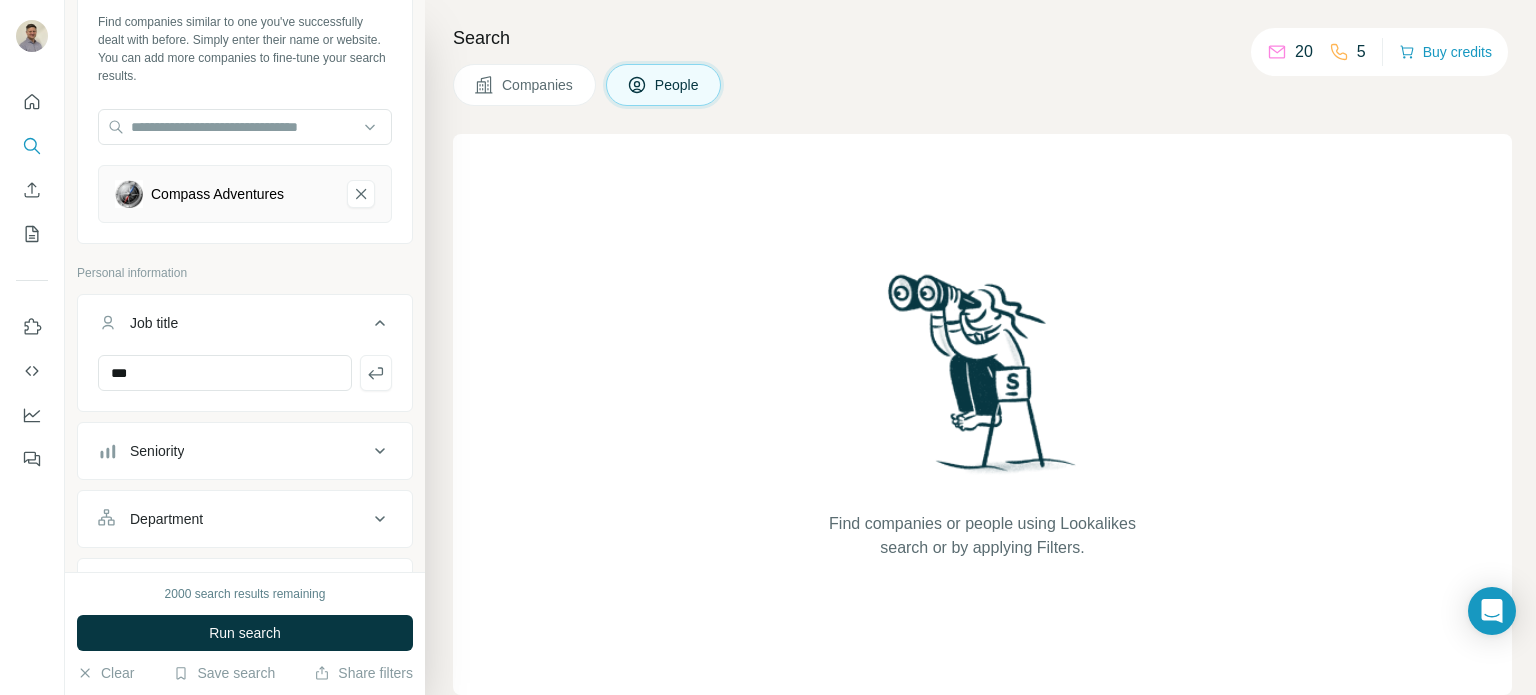 click on "Seniority" at bounding box center (245, 451) 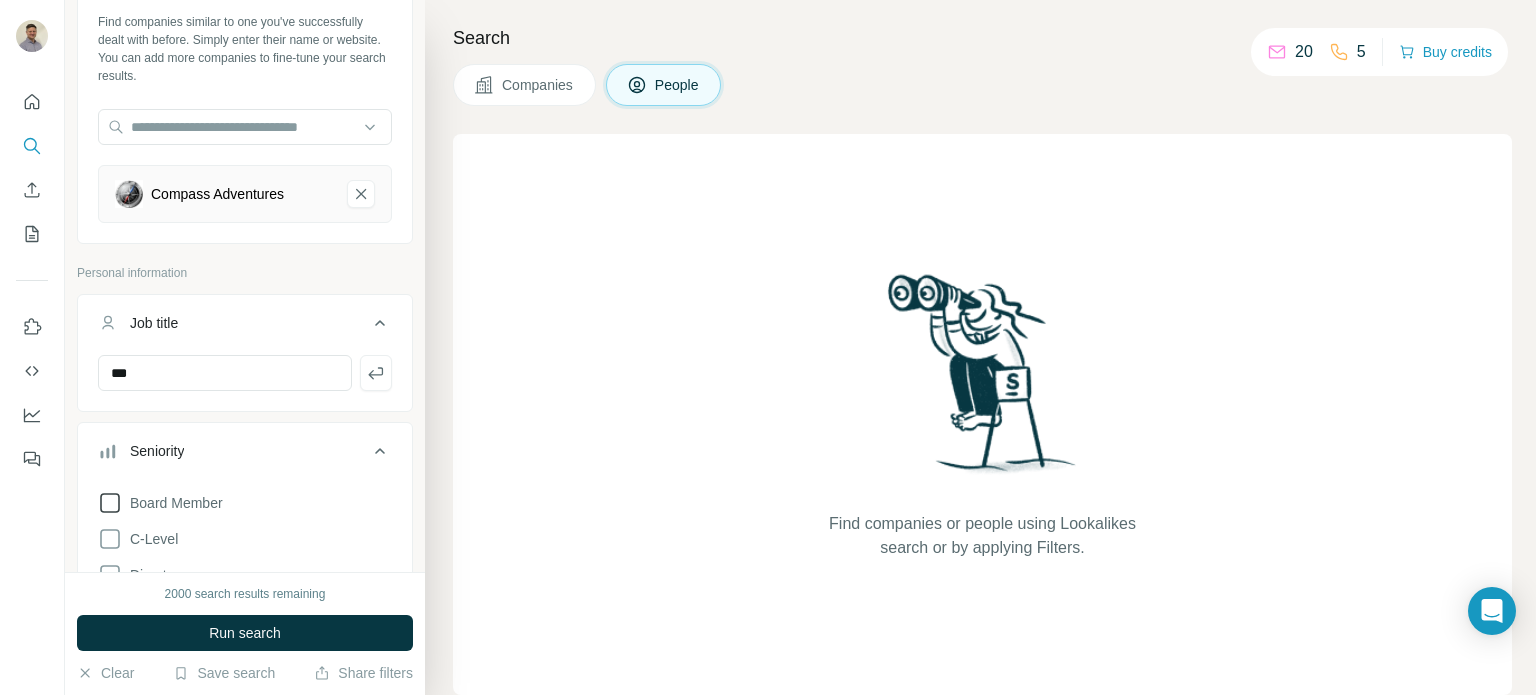 scroll, scrollTop: 200, scrollLeft: 0, axis: vertical 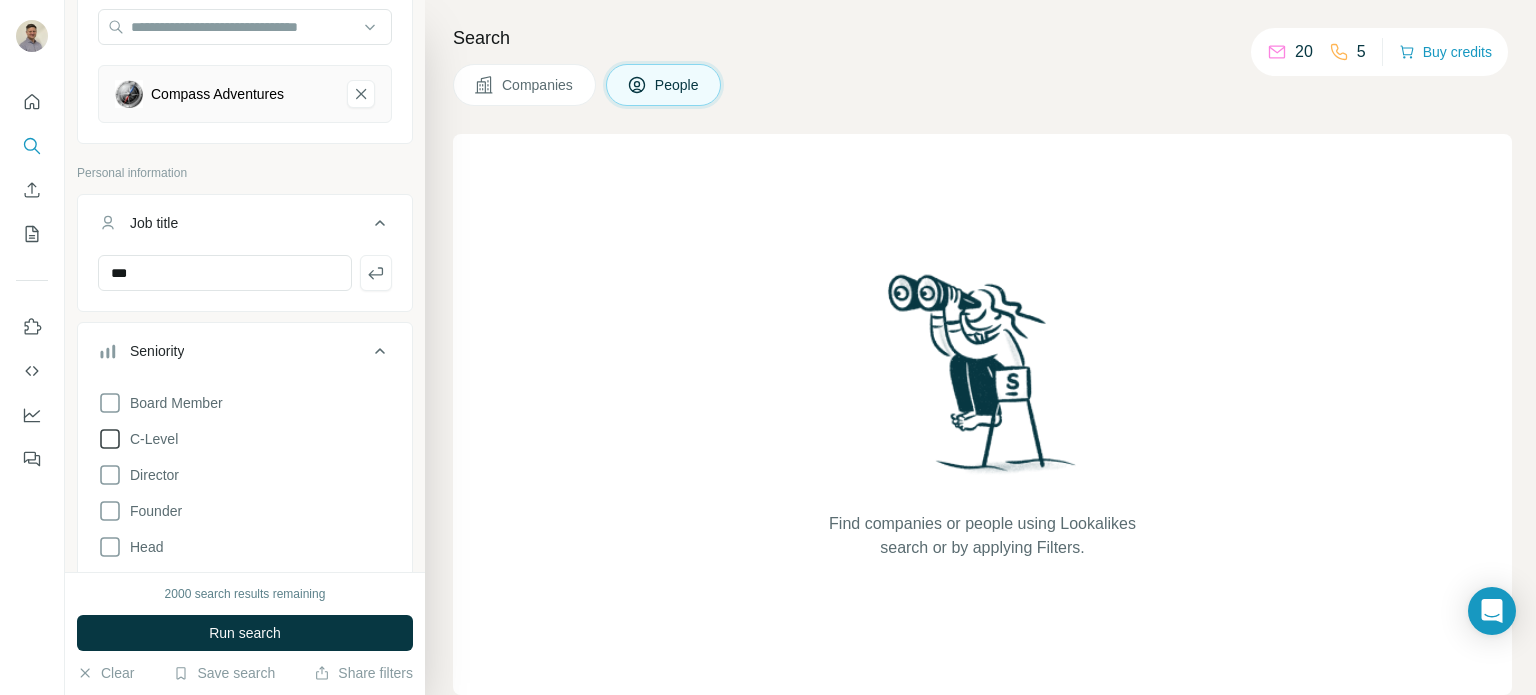 click 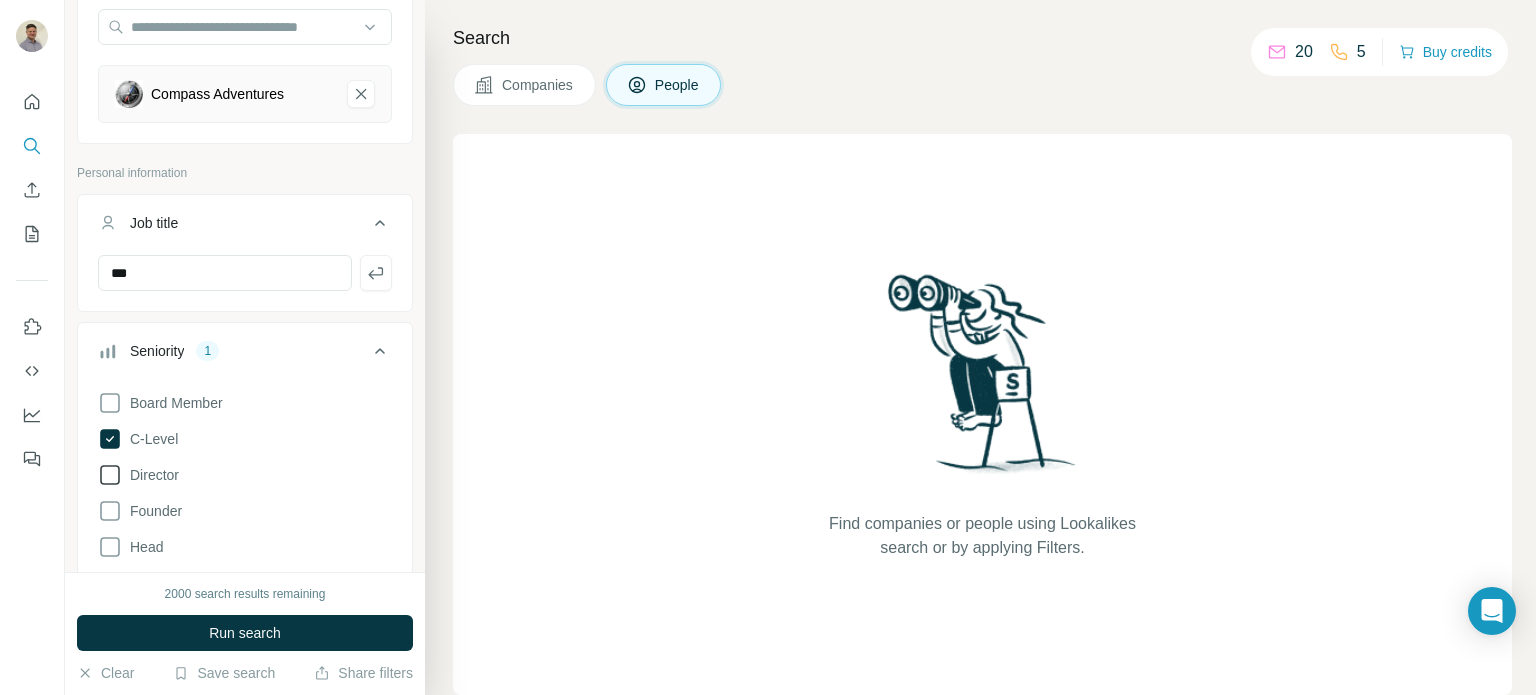 click 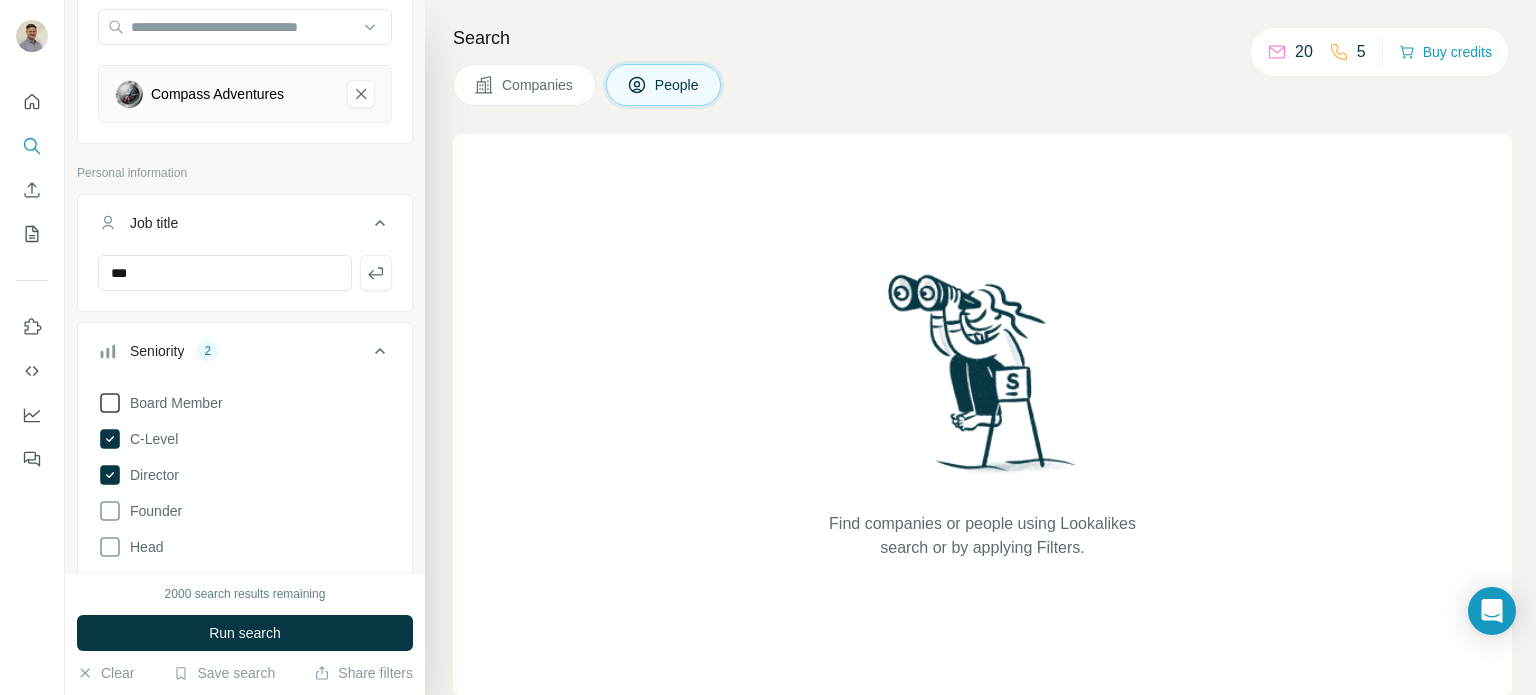 click 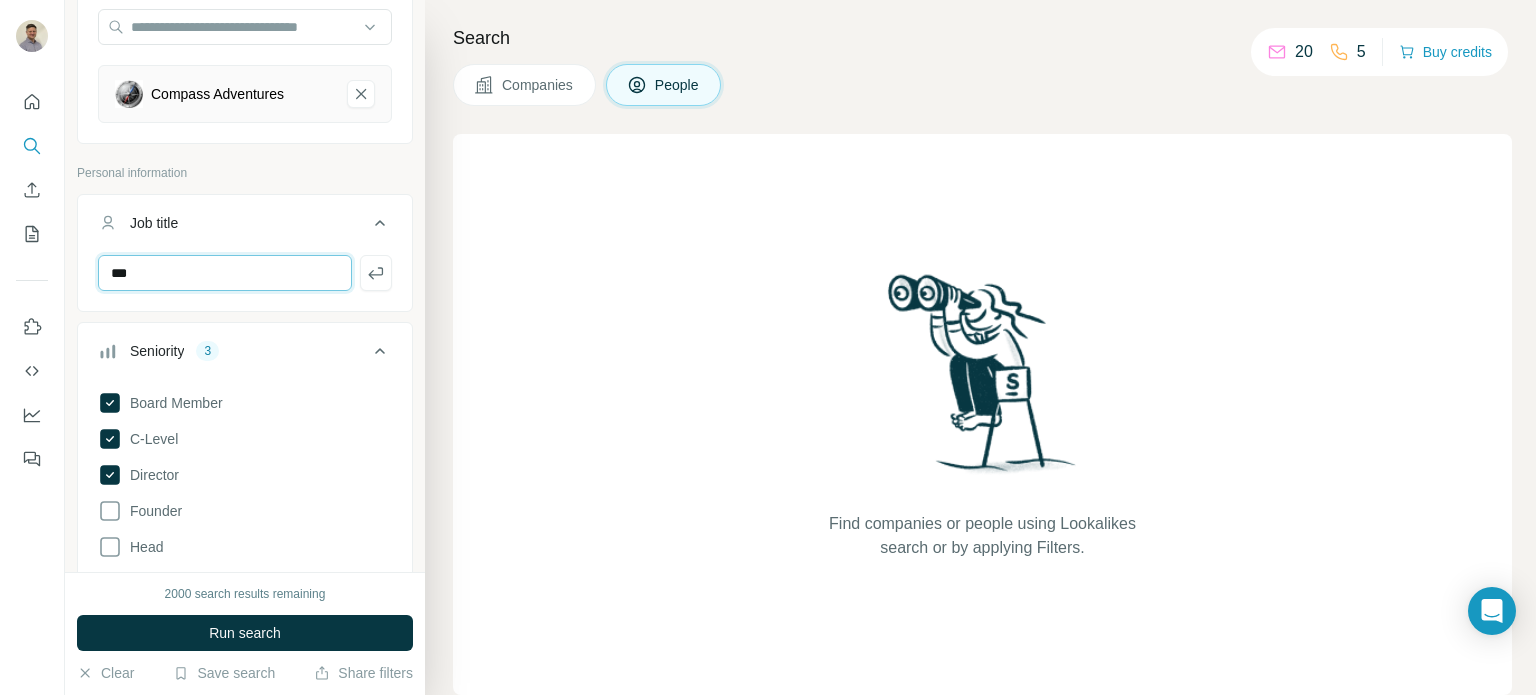 drag, startPoint x: 225, startPoint y: 275, endPoint x: 88, endPoint y: 275, distance: 137 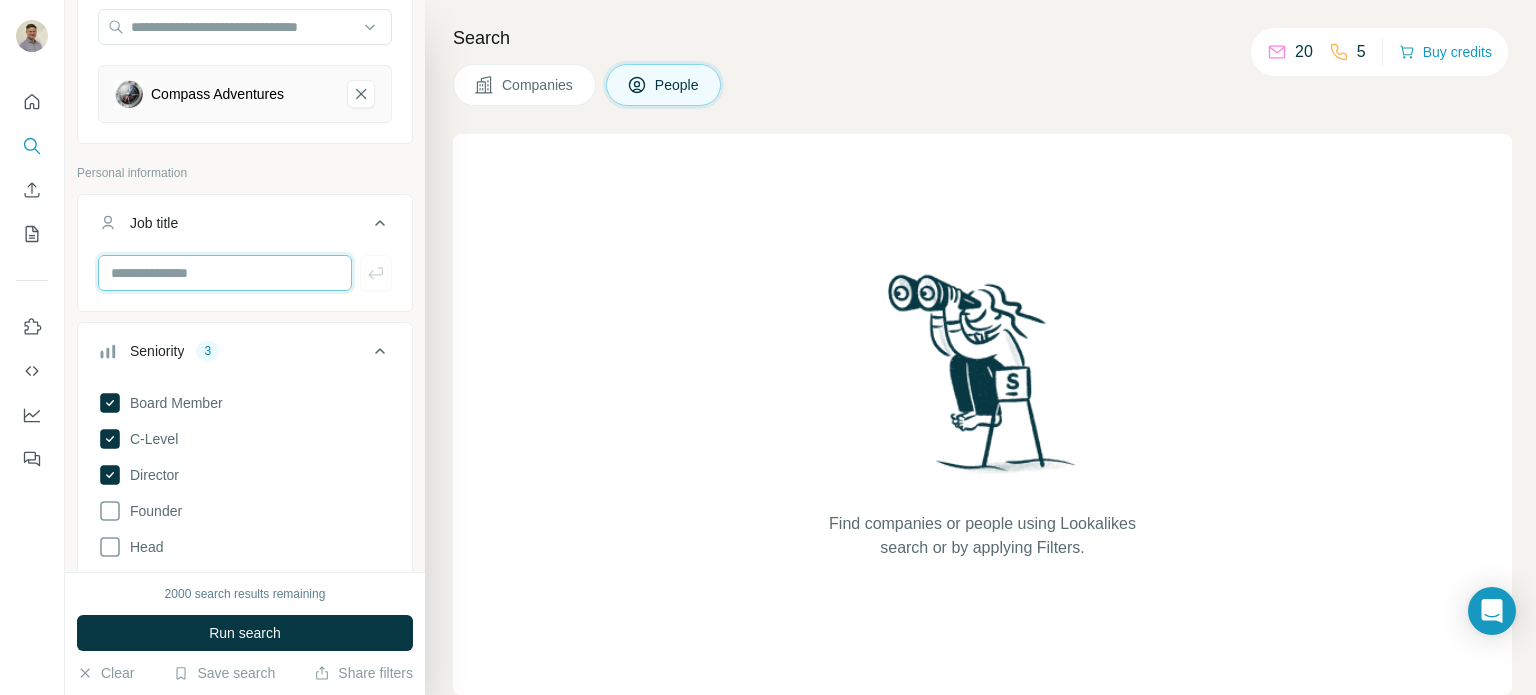 scroll, scrollTop: 300, scrollLeft: 0, axis: vertical 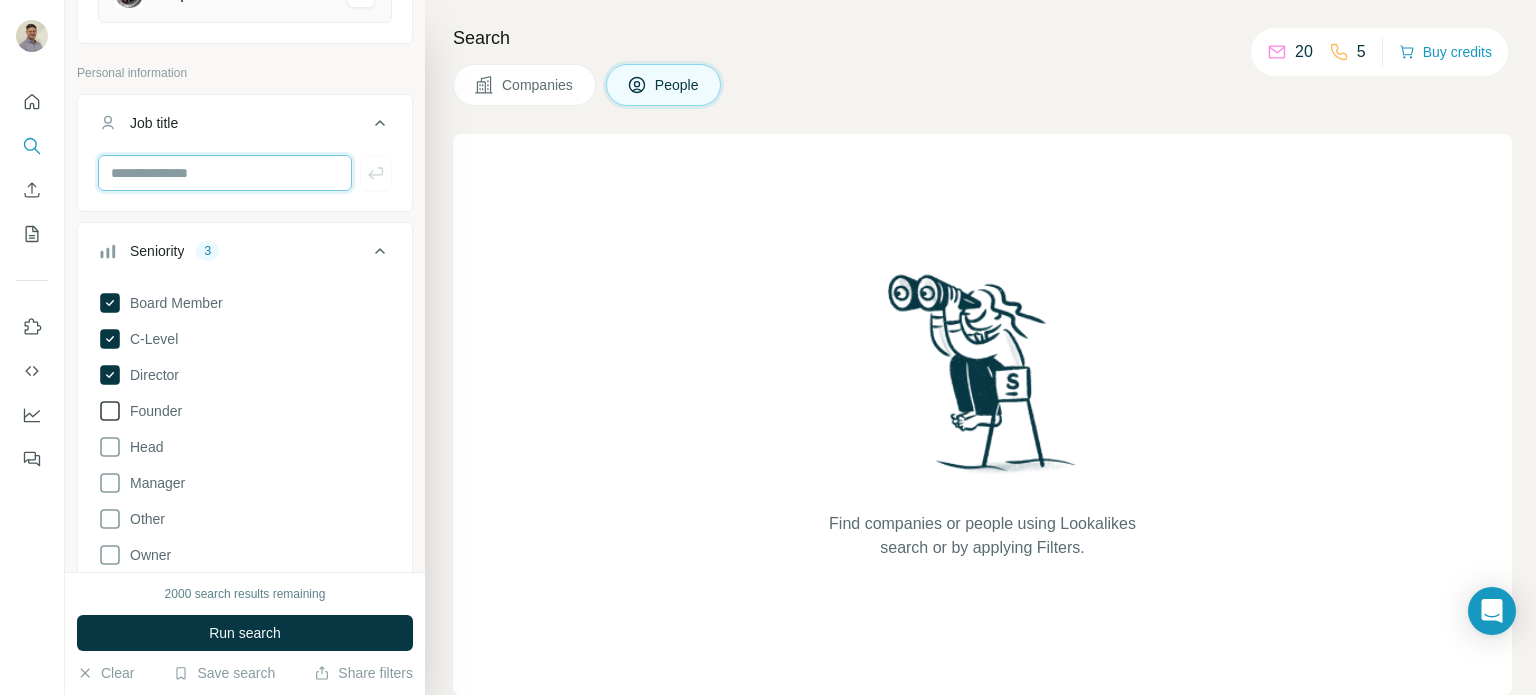 type 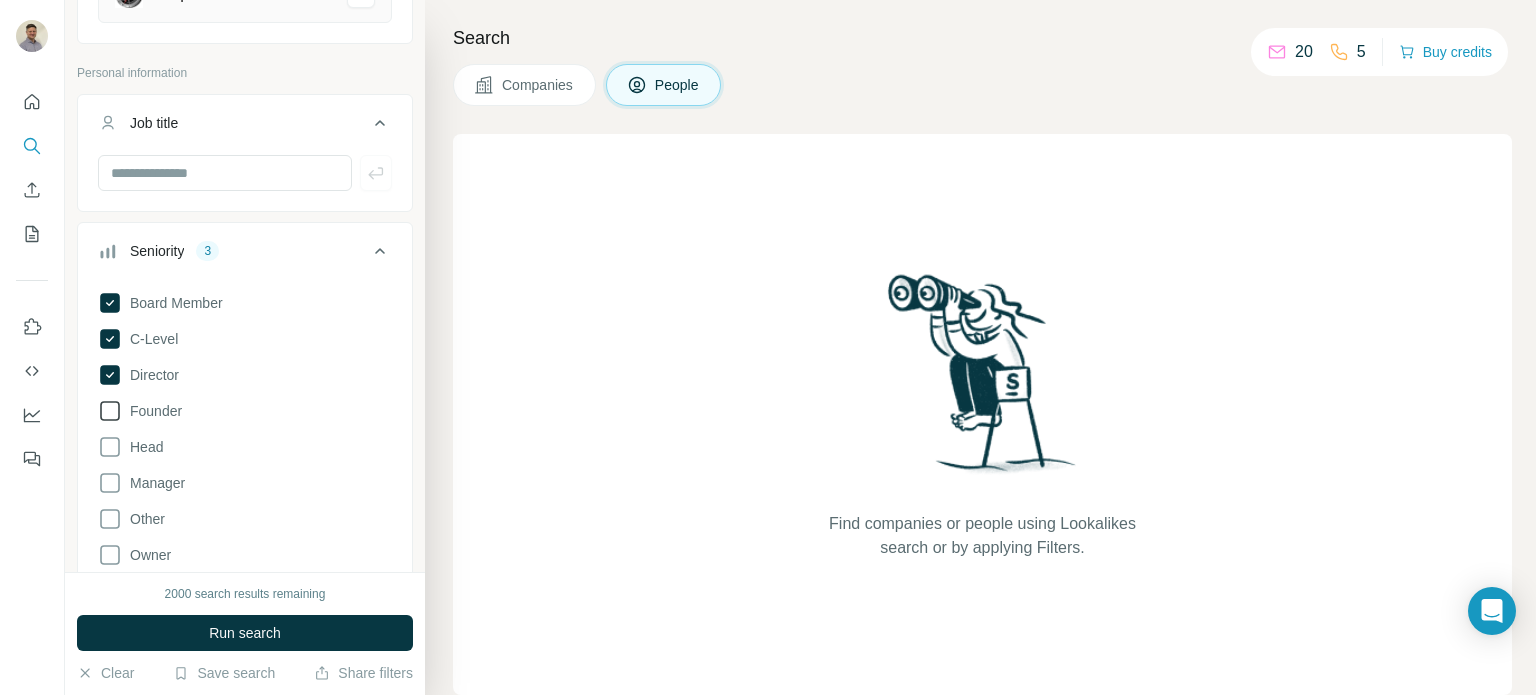 click 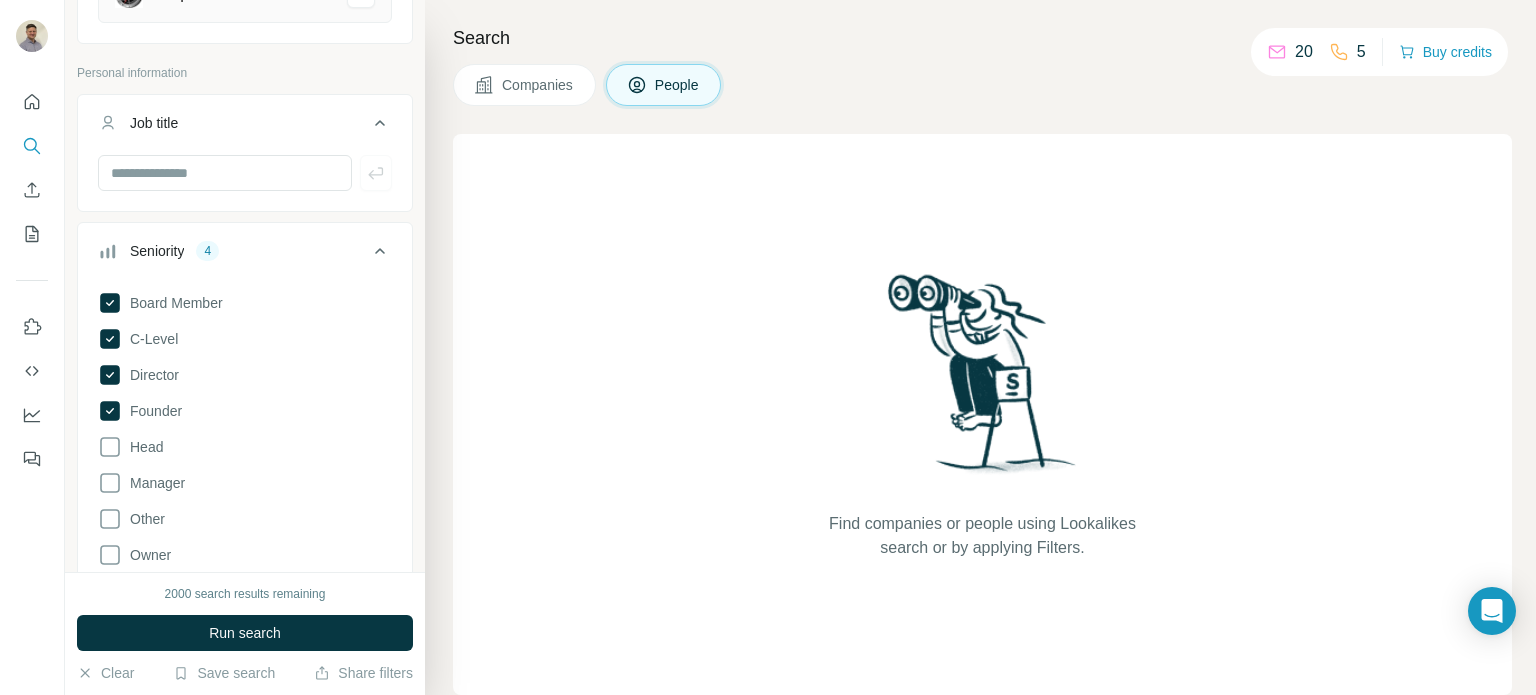 scroll, scrollTop: 400, scrollLeft: 0, axis: vertical 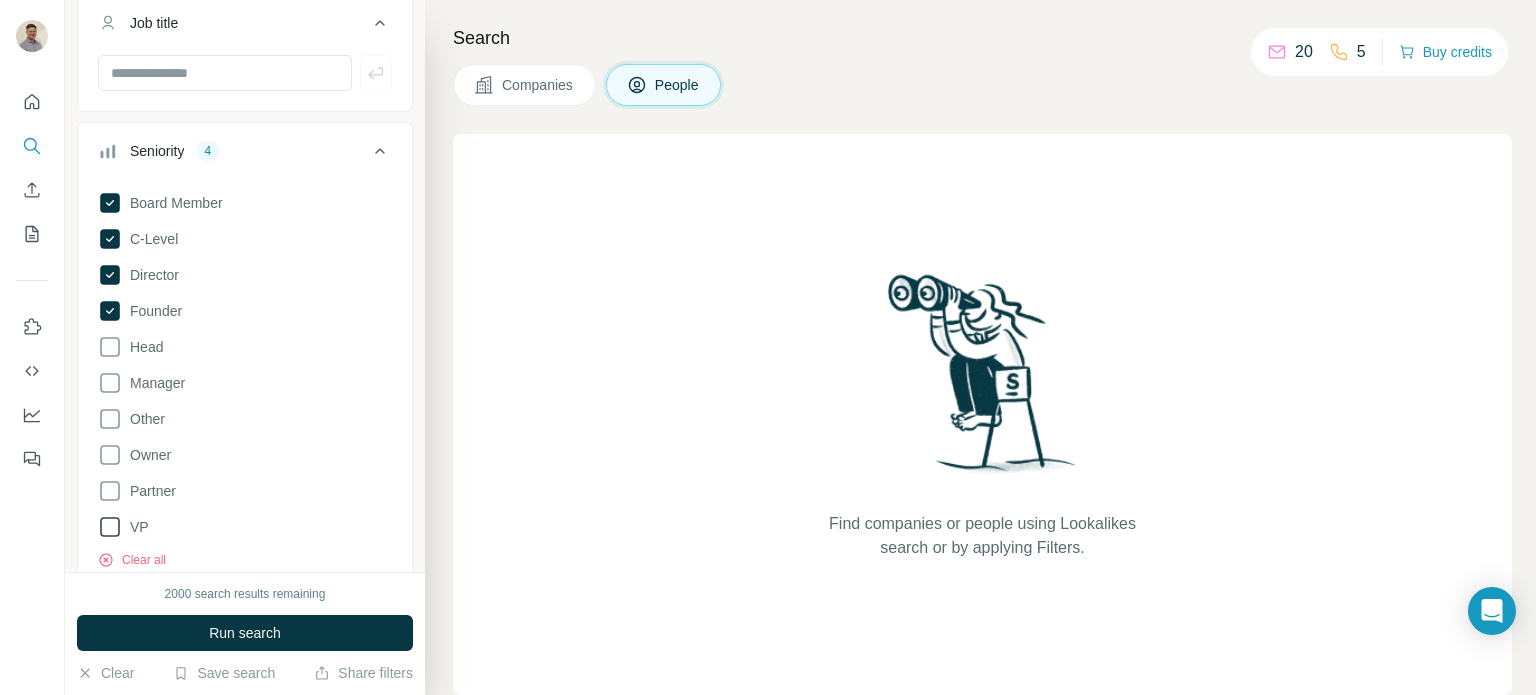 click 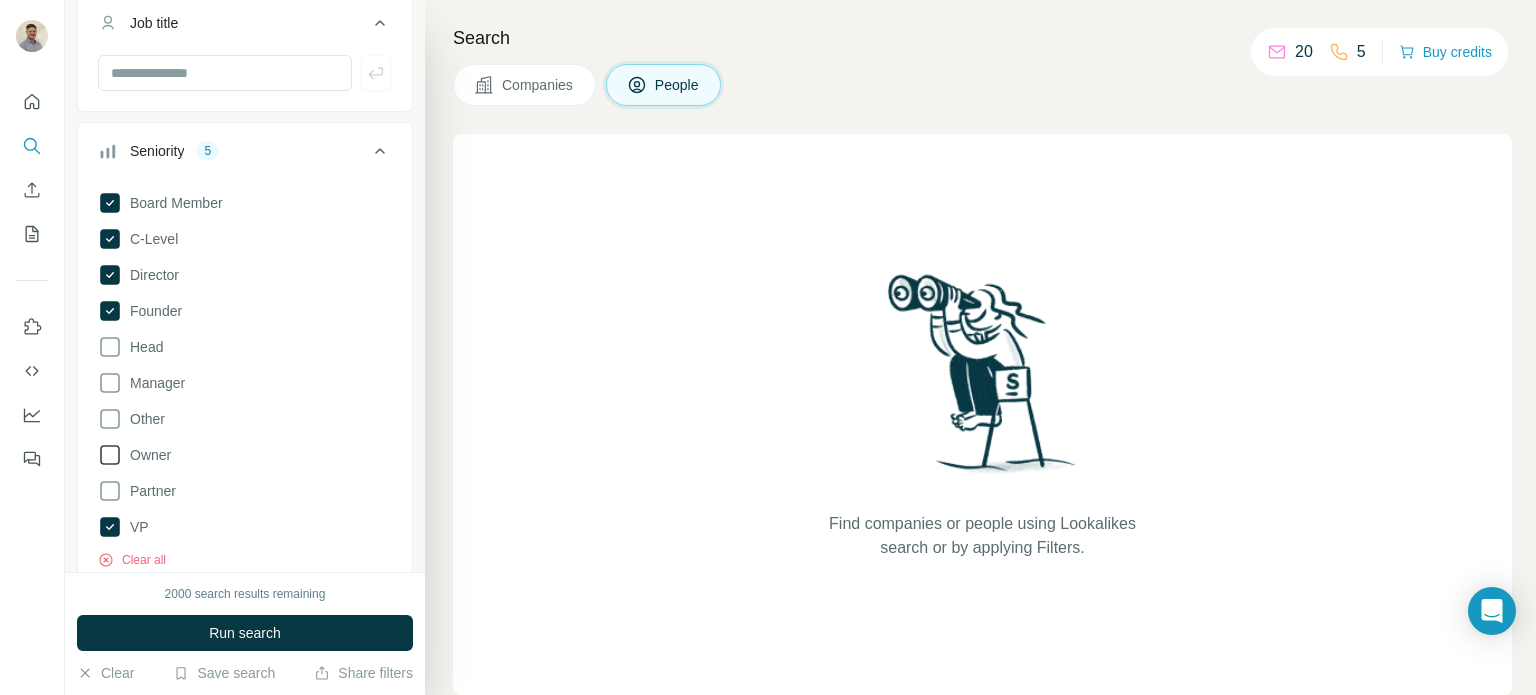 click 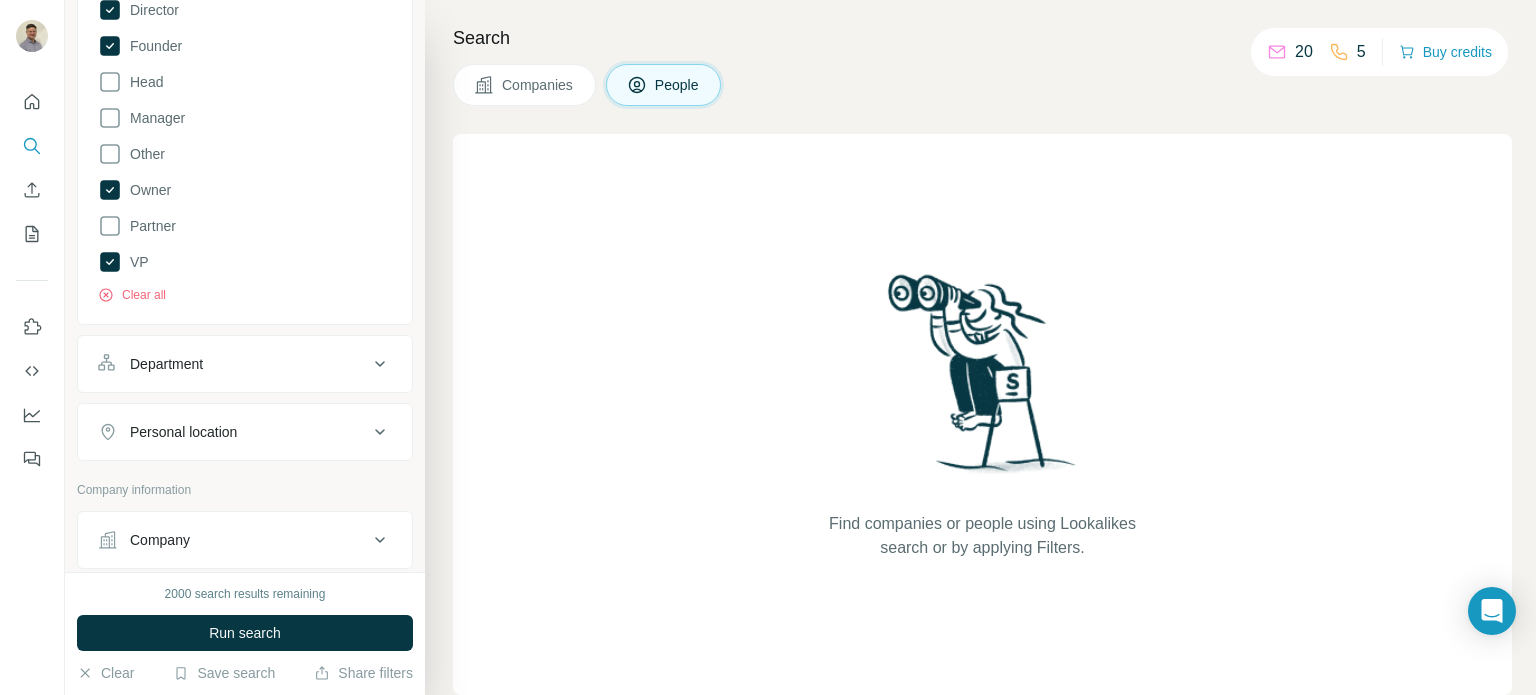 scroll, scrollTop: 700, scrollLeft: 0, axis: vertical 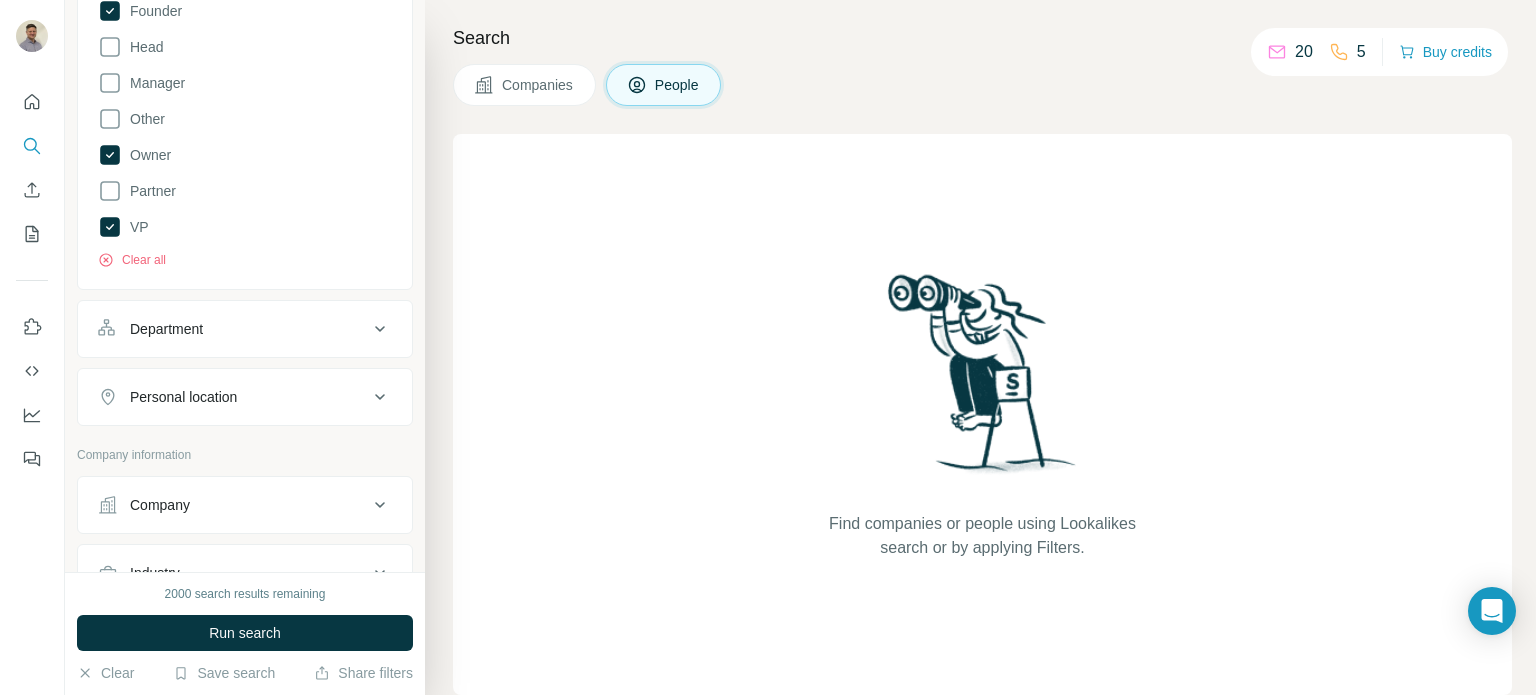 click on "Department" at bounding box center (245, 329) 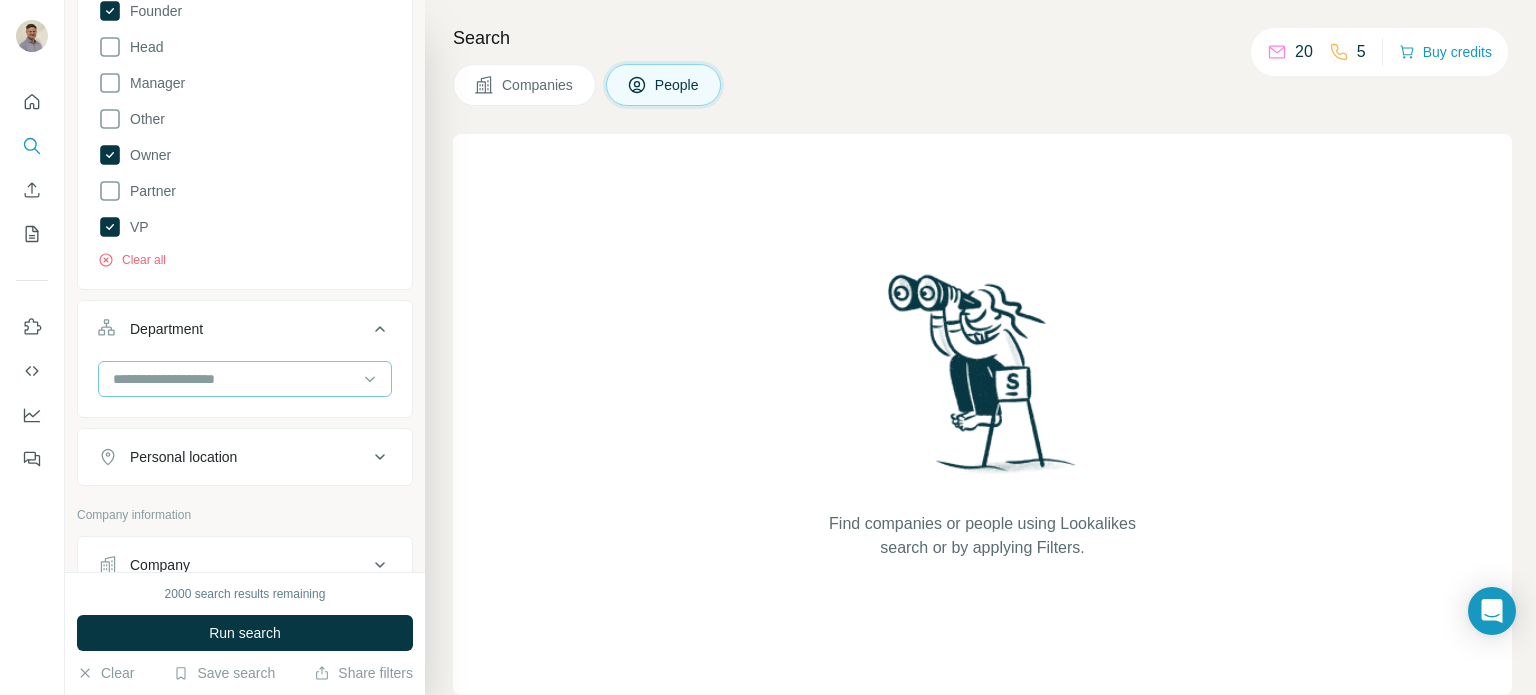 click at bounding box center (234, 379) 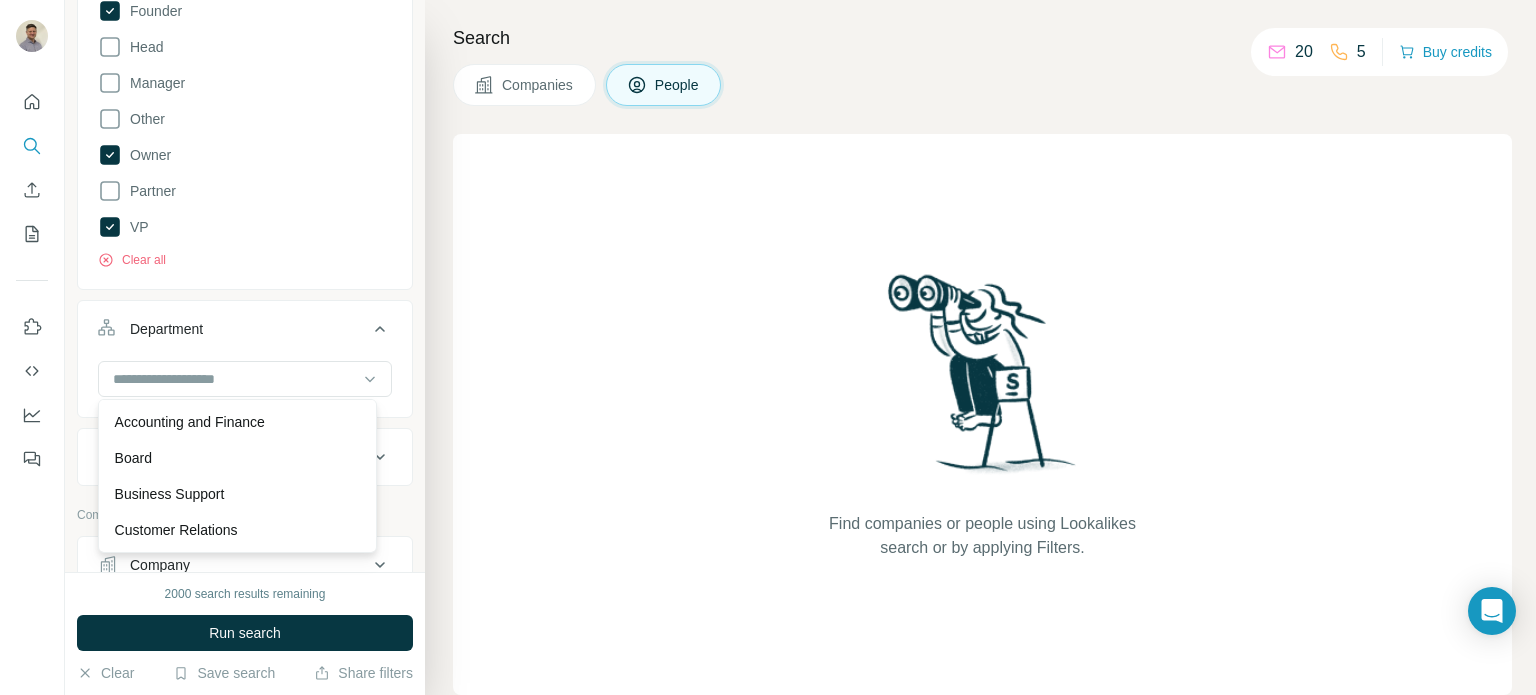 click on "Job title Seniority 6 Board Member C-Level Director Founder Head Manager Other Owner Partner VP Clear all Department Personal location" at bounding box center (245, 90) 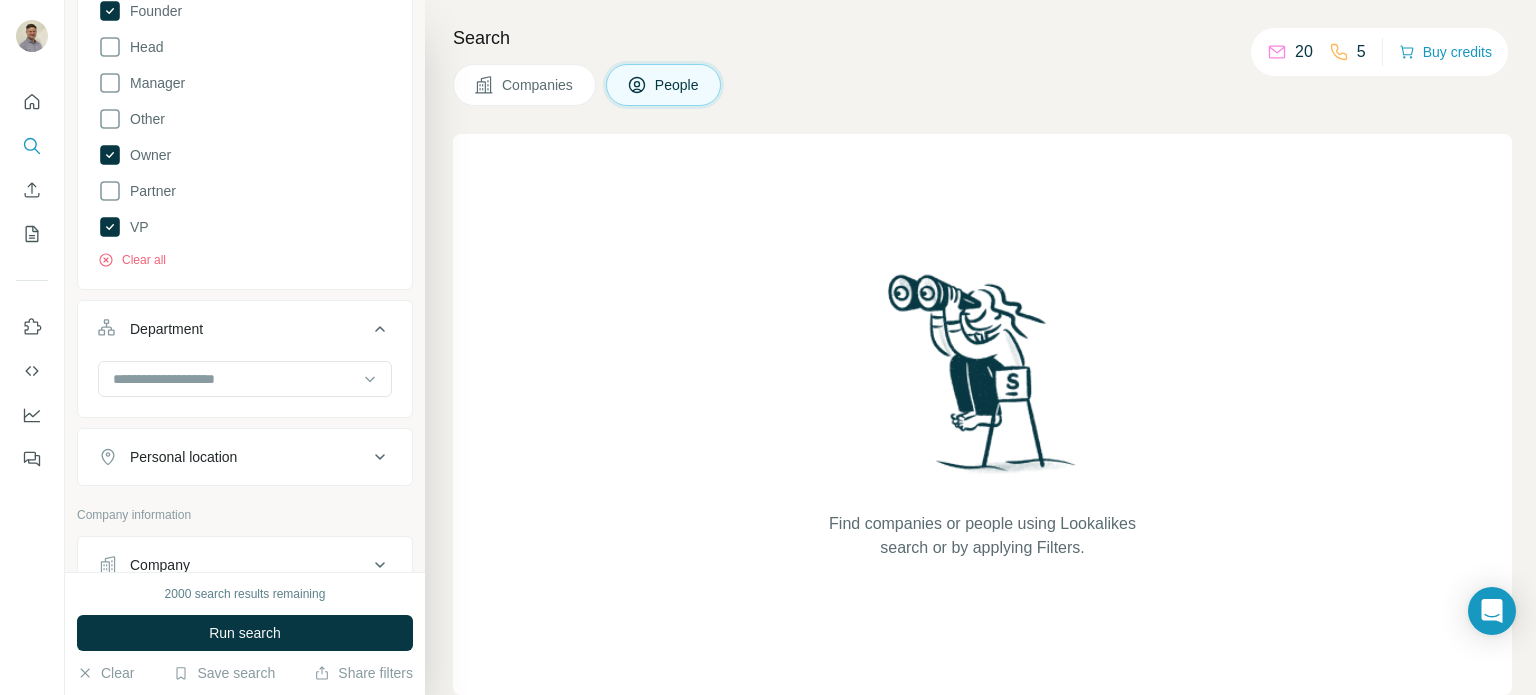 click on "Personal location" at bounding box center (233, 457) 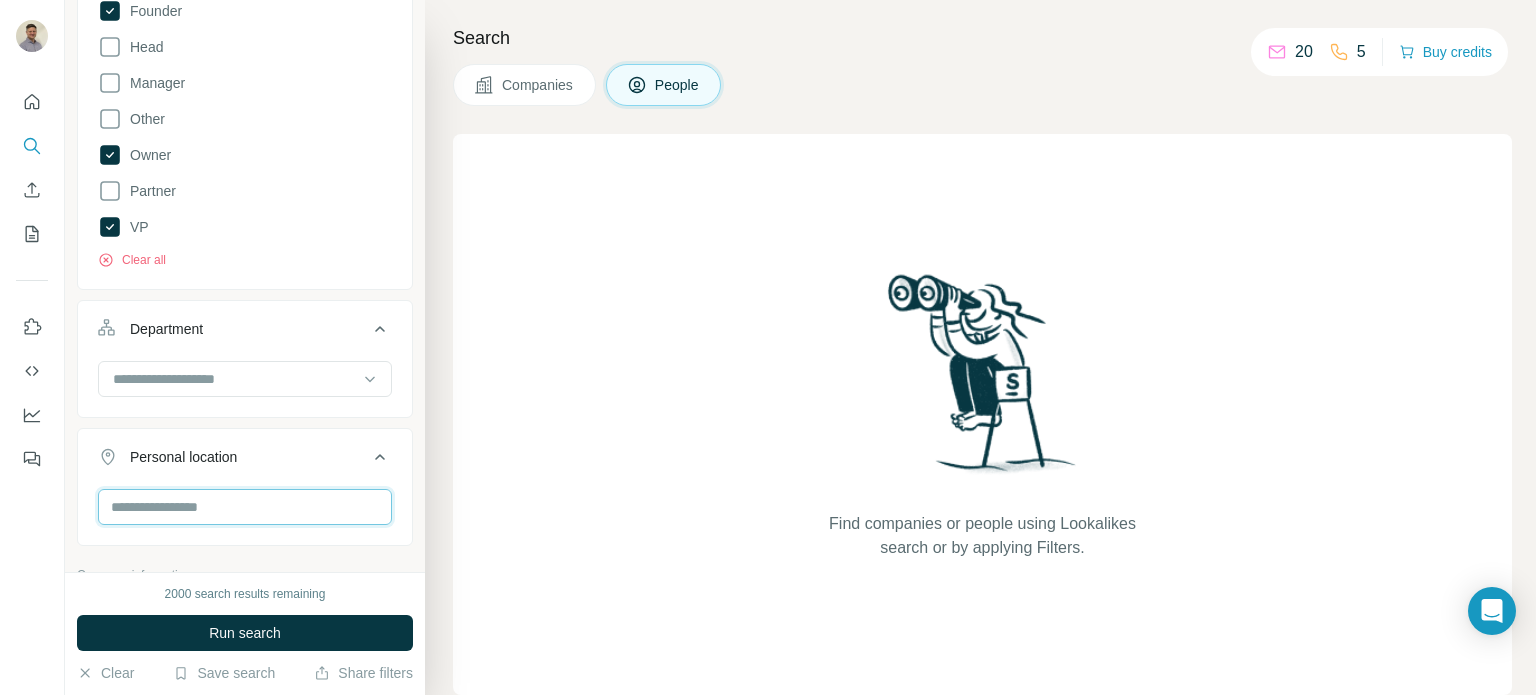 click at bounding box center (245, 507) 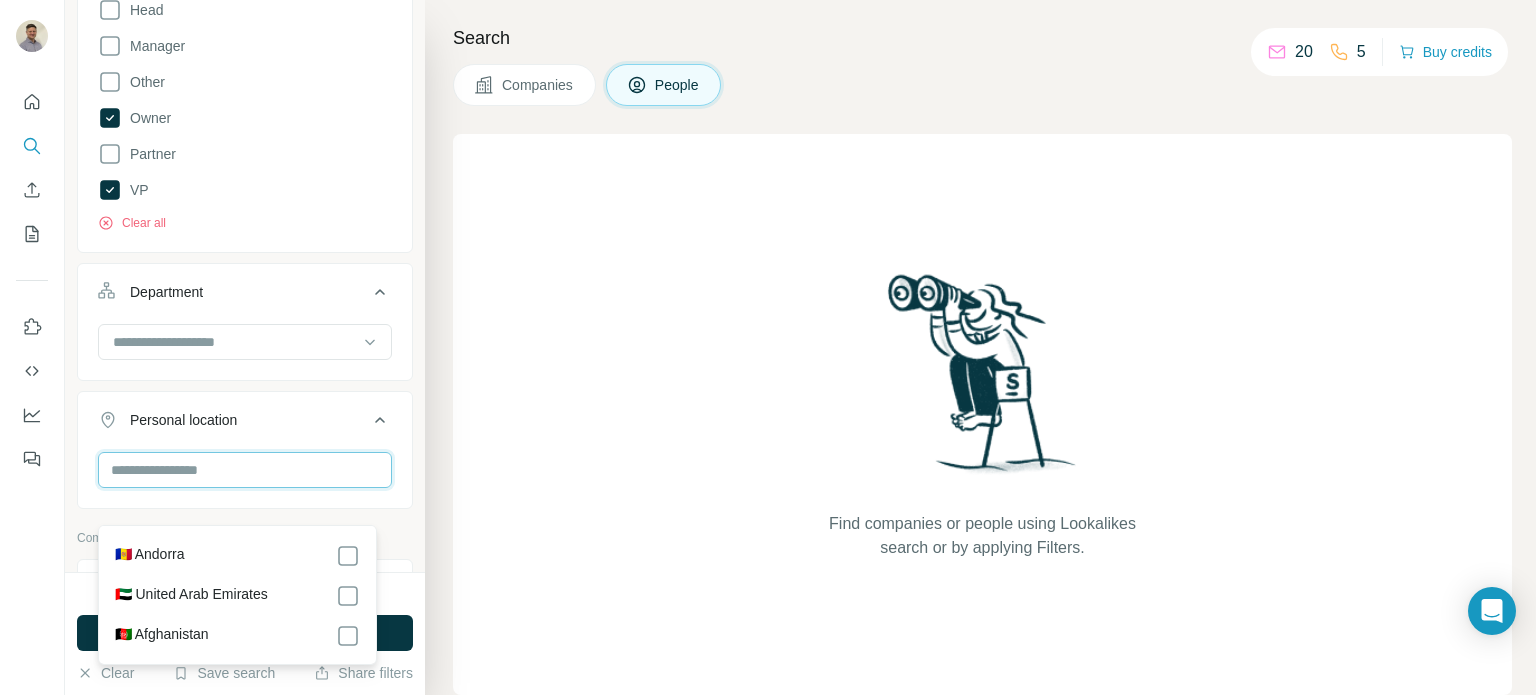 scroll, scrollTop: 800, scrollLeft: 0, axis: vertical 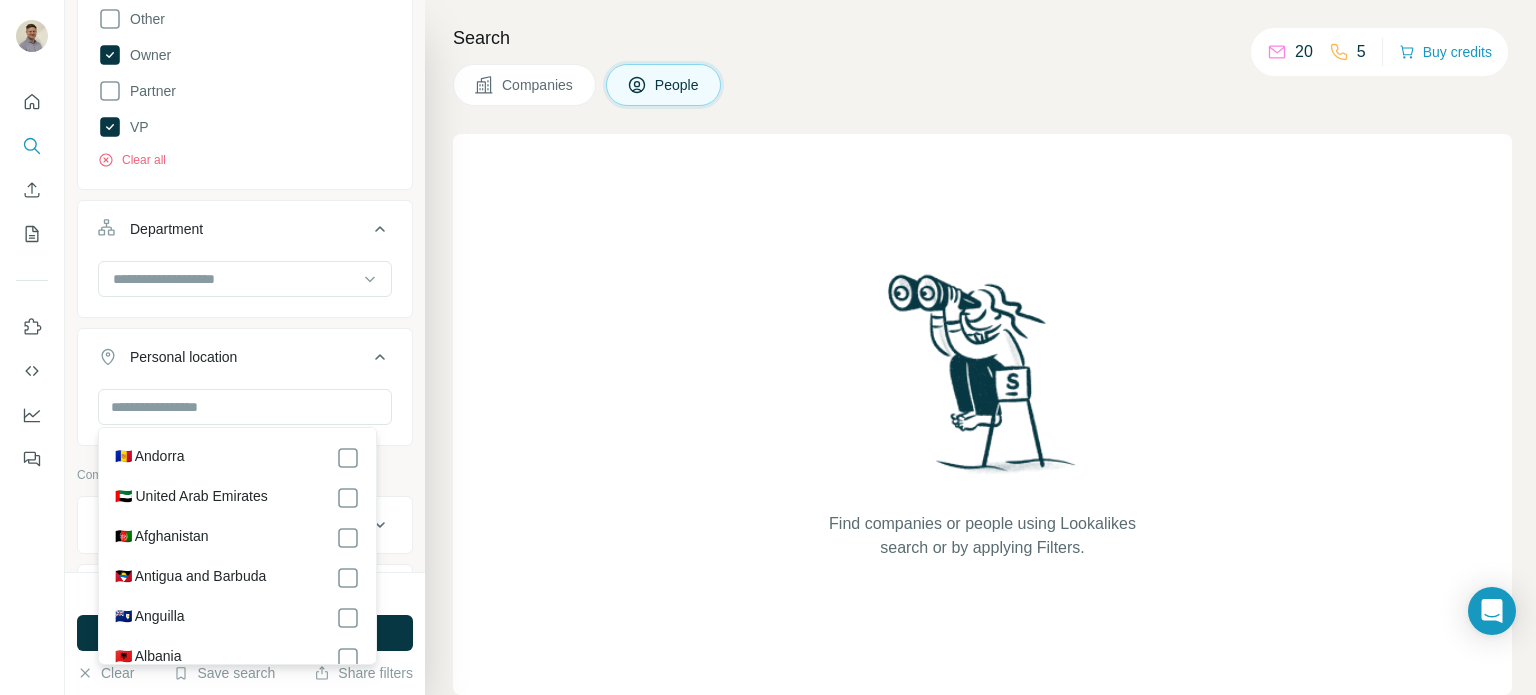 click on "Board Member C-Level Director Founder Head Manager Other Owner Partner VP Clear all" at bounding box center [245, -24] 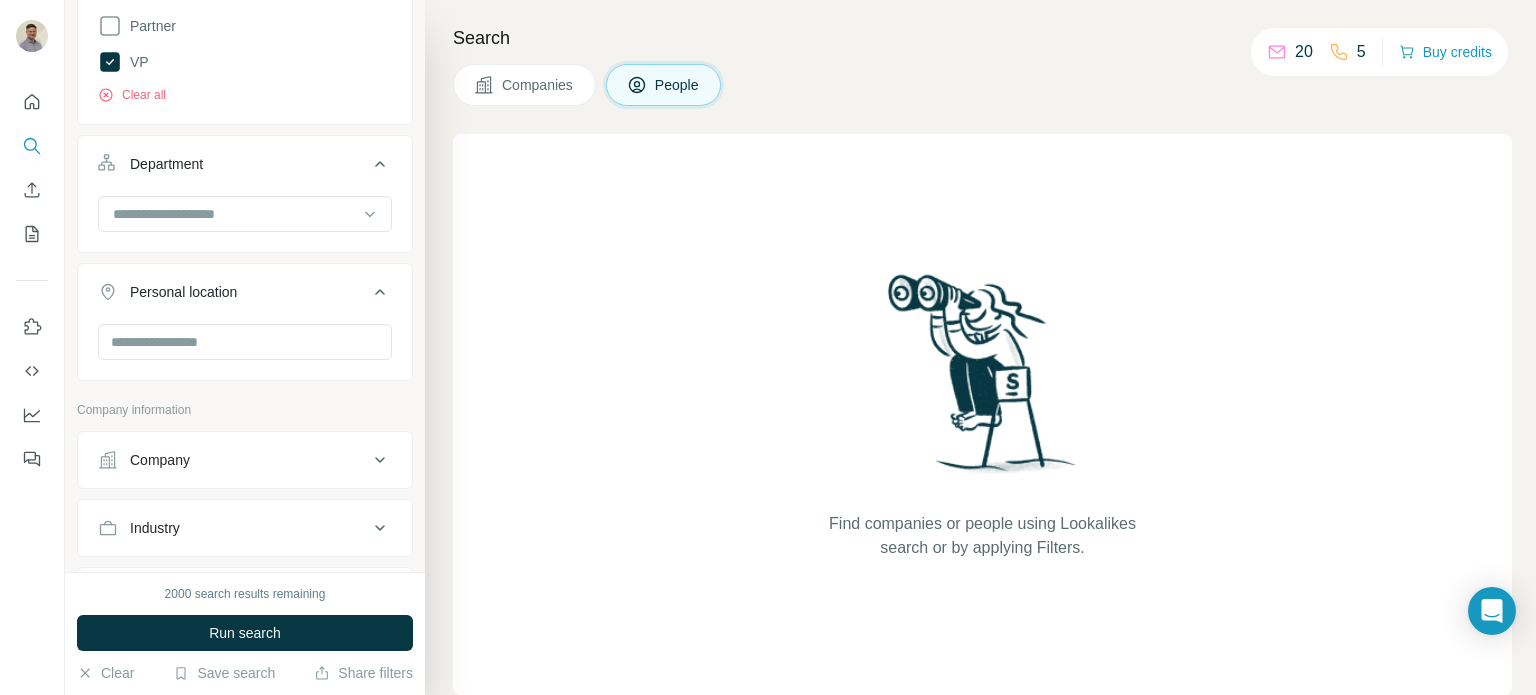 scroll, scrollTop: 900, scrollLeft: 0, axis: vertical 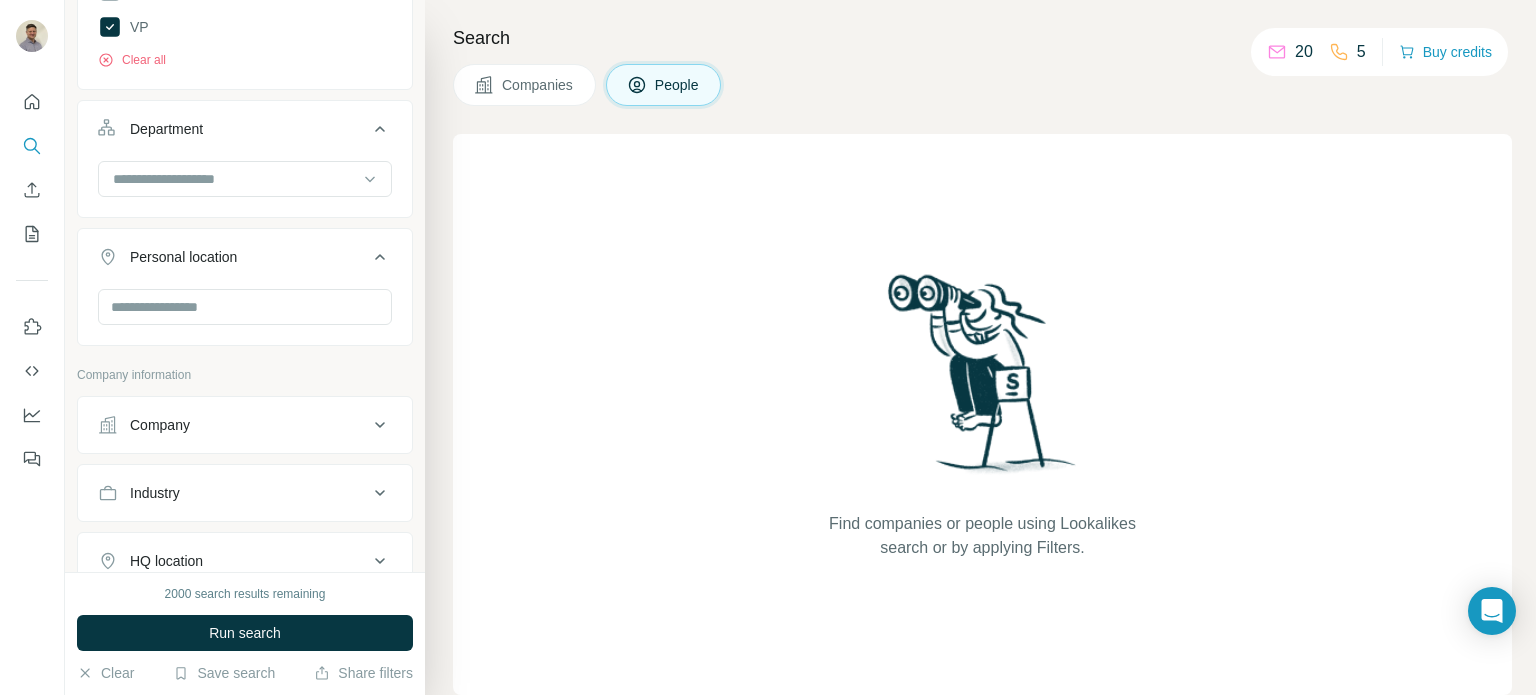 click 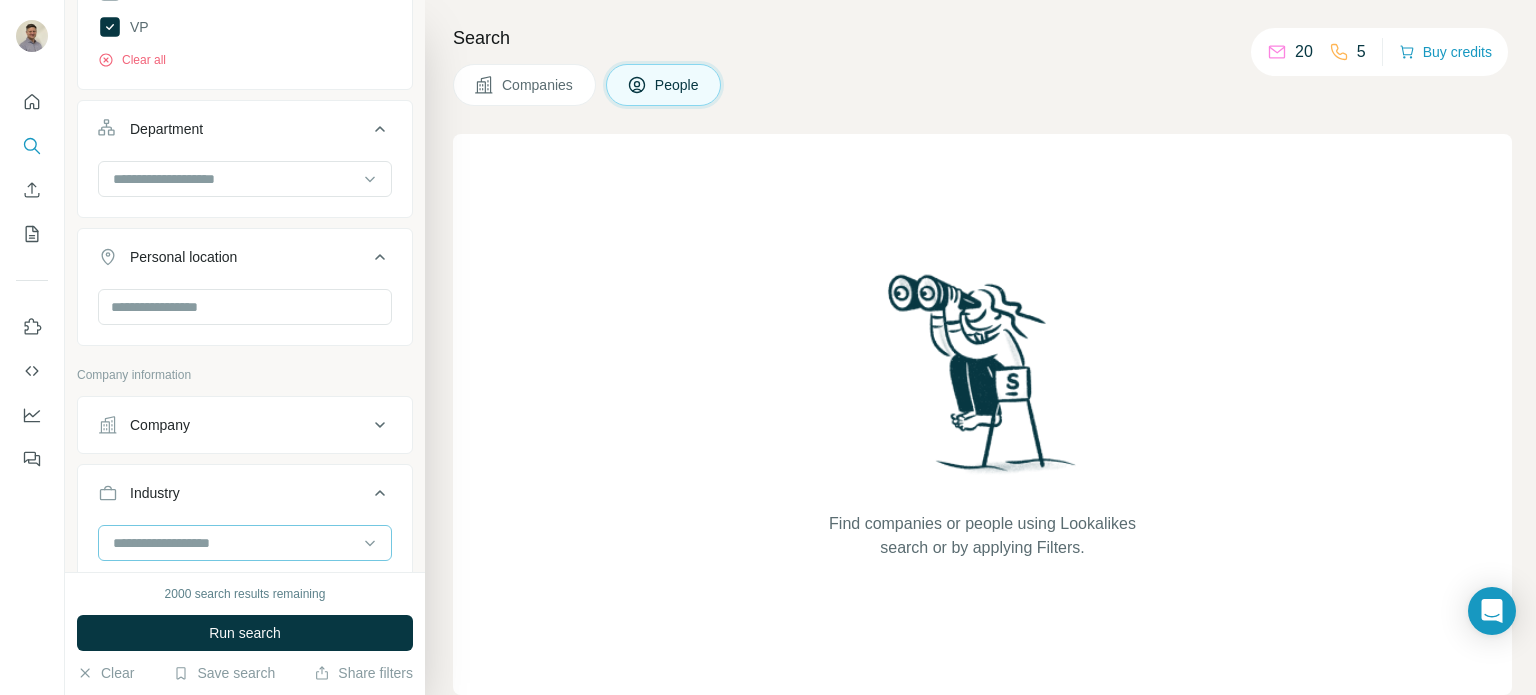 click at bounding box center (234, 543) 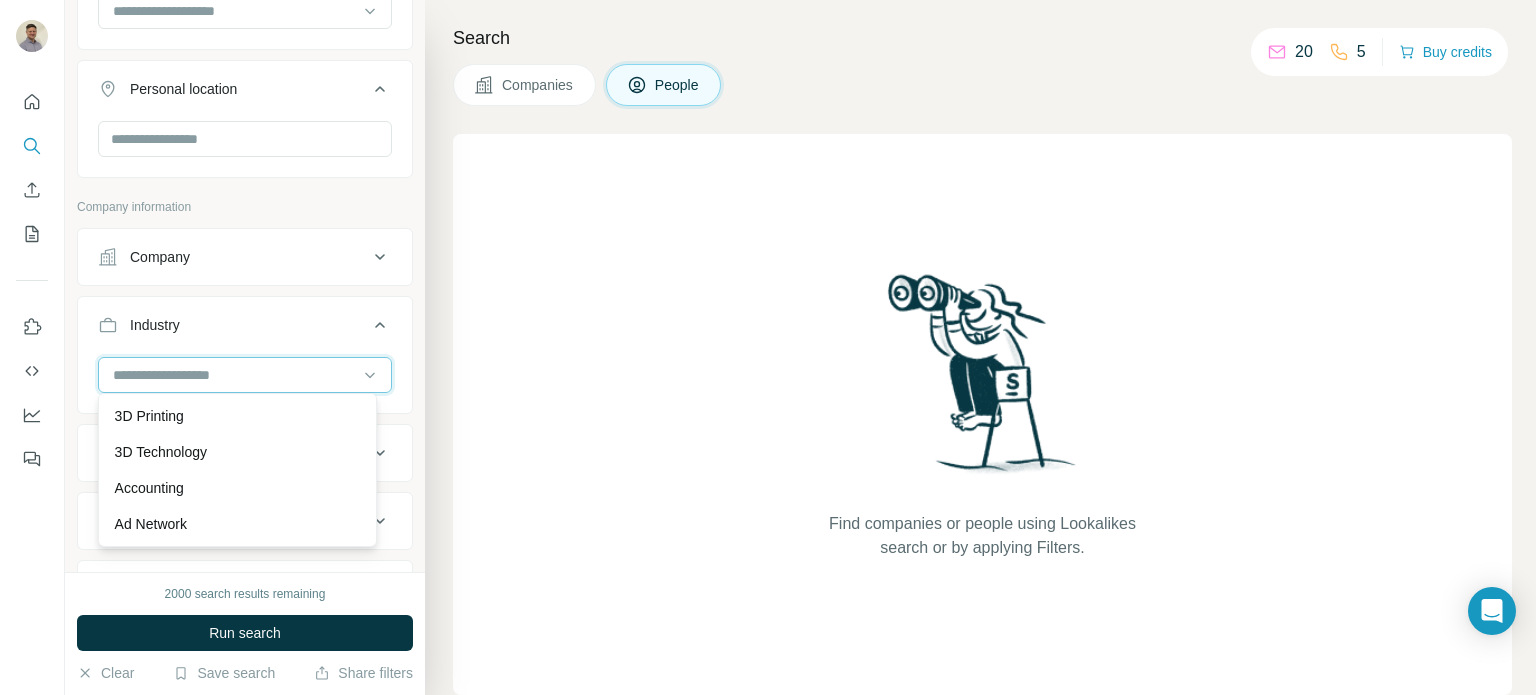 scroll, scrollTop: 1100, scrollLeft: 0, axis: vertical 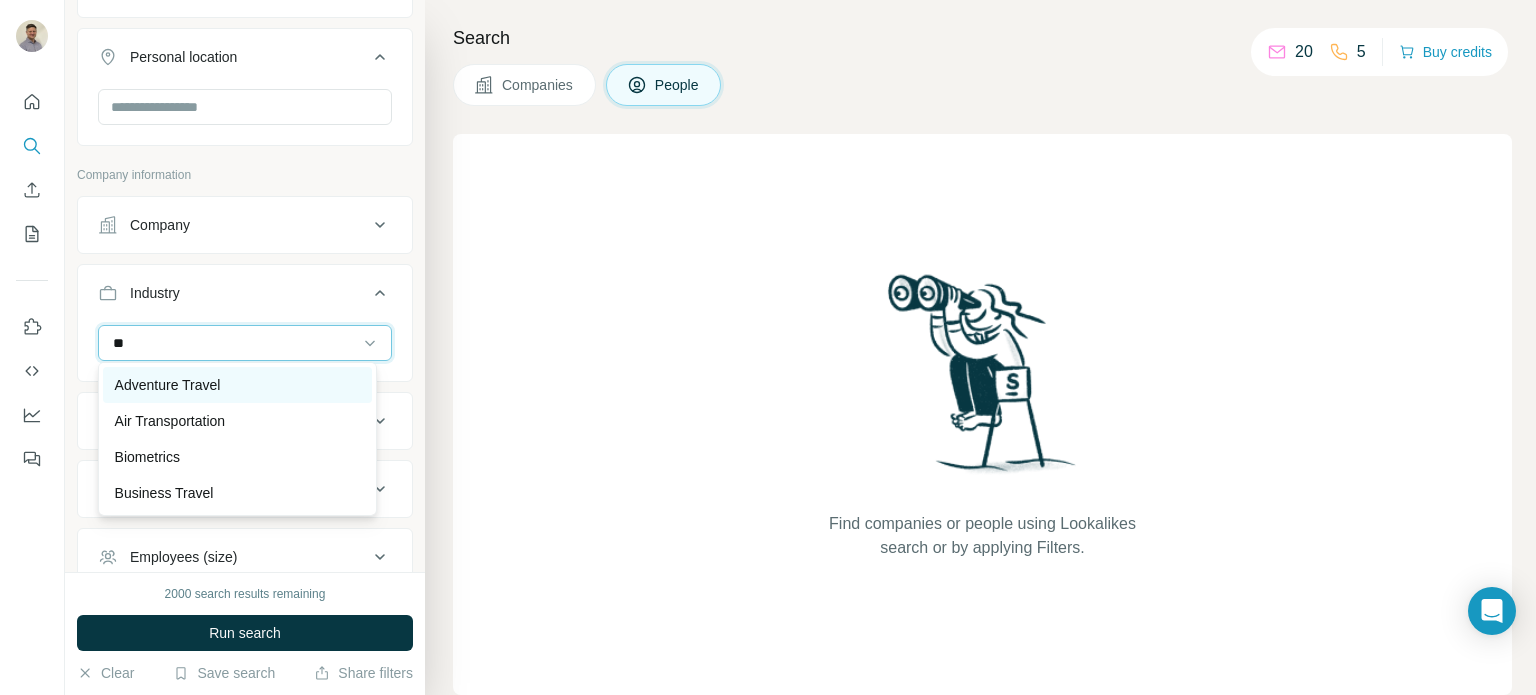 type on "**" 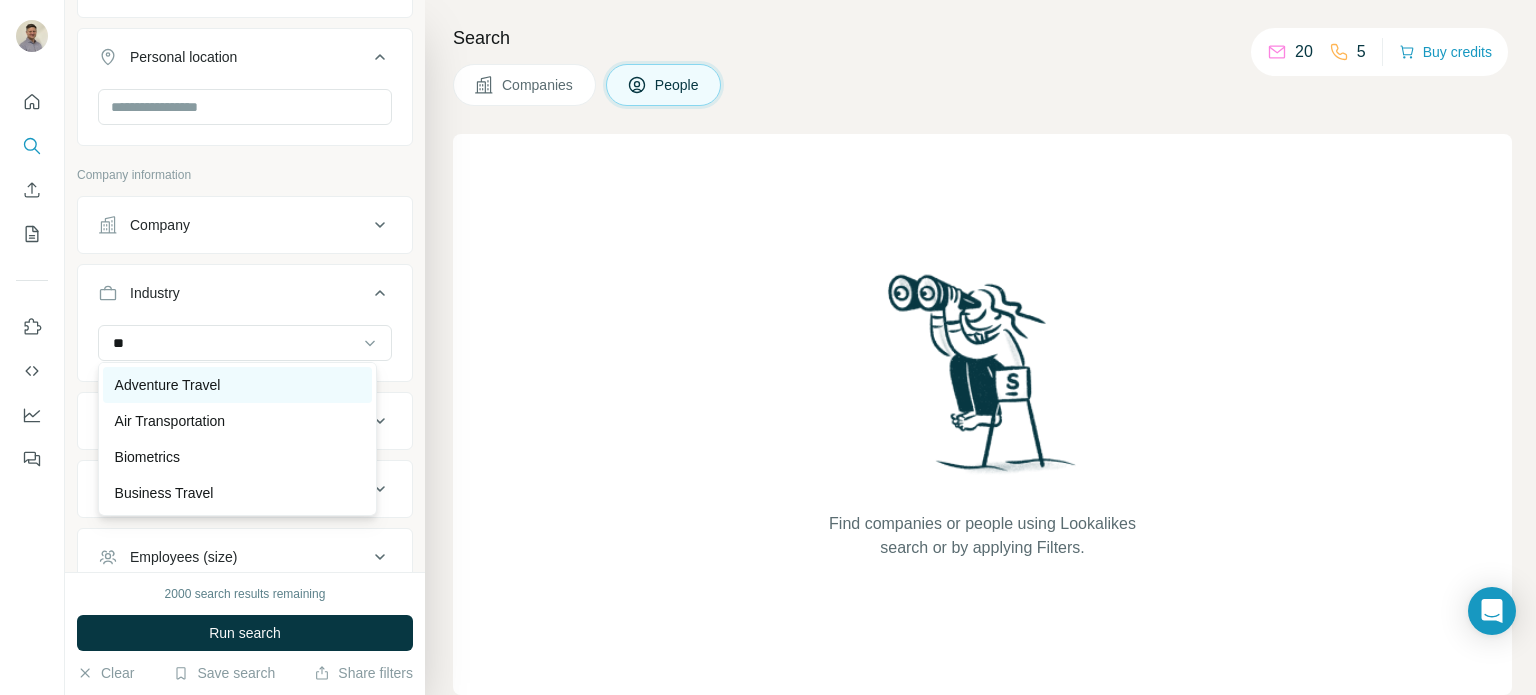 click on "Adventure Travel" at bounding box center [168, 385] 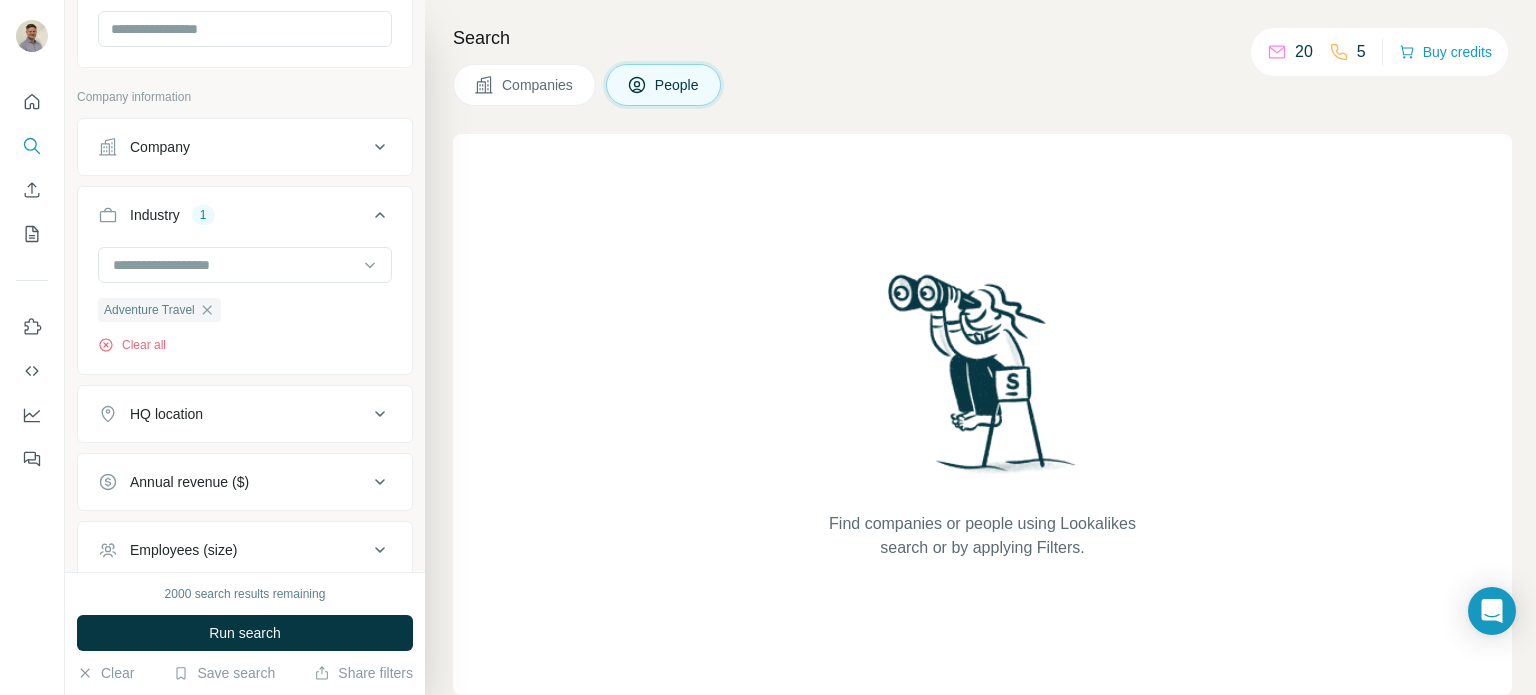 scroll, scrollTop: 1200, scrollLeft: 0, axis: vertical 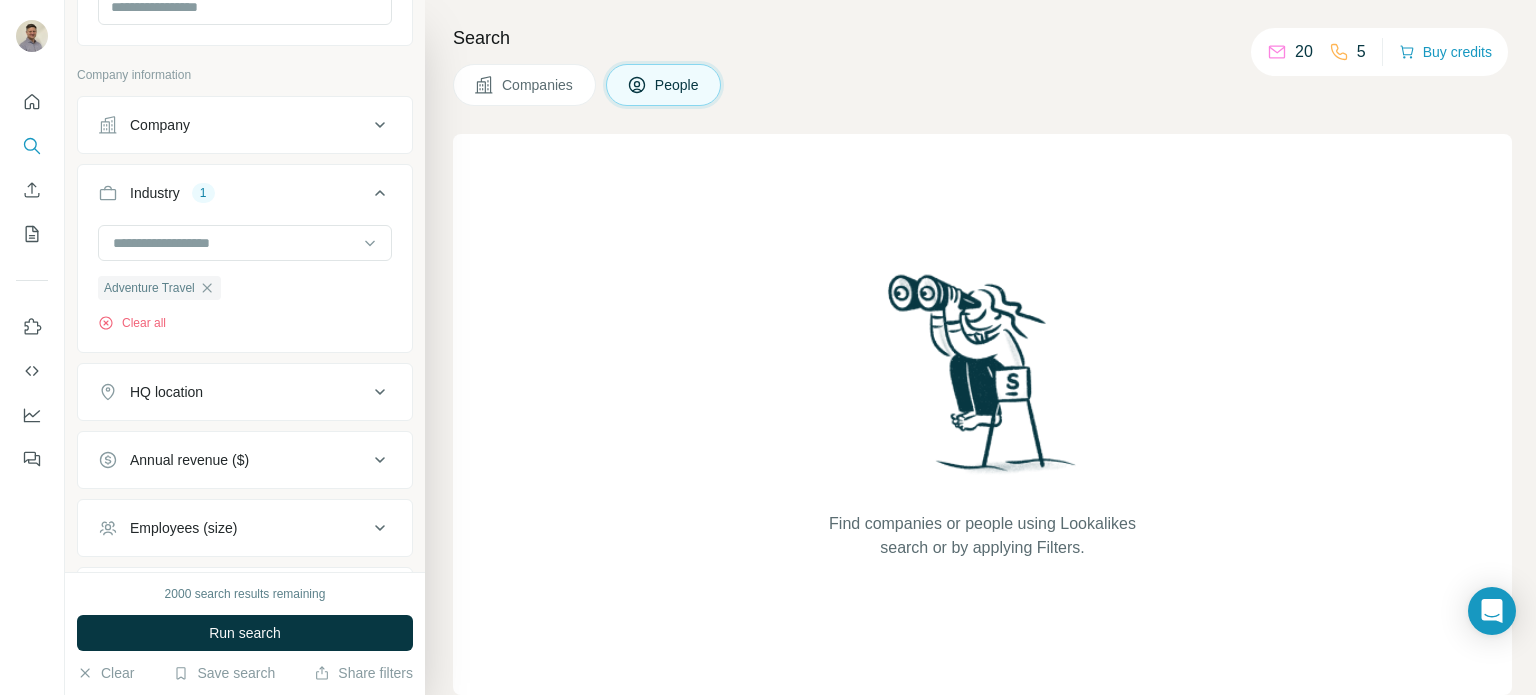 click on "HQ location" at bounding box center [233, 392] 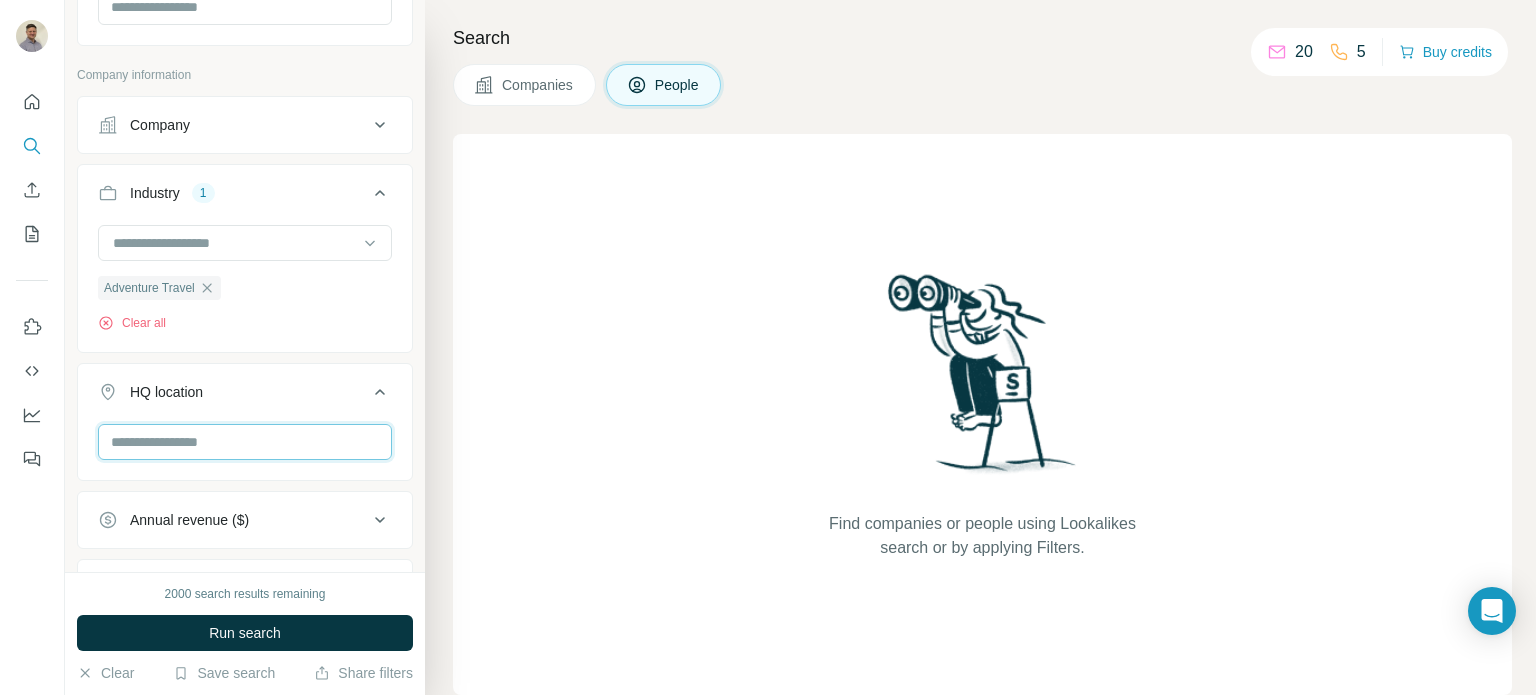 click at bounding box center (245, 442) 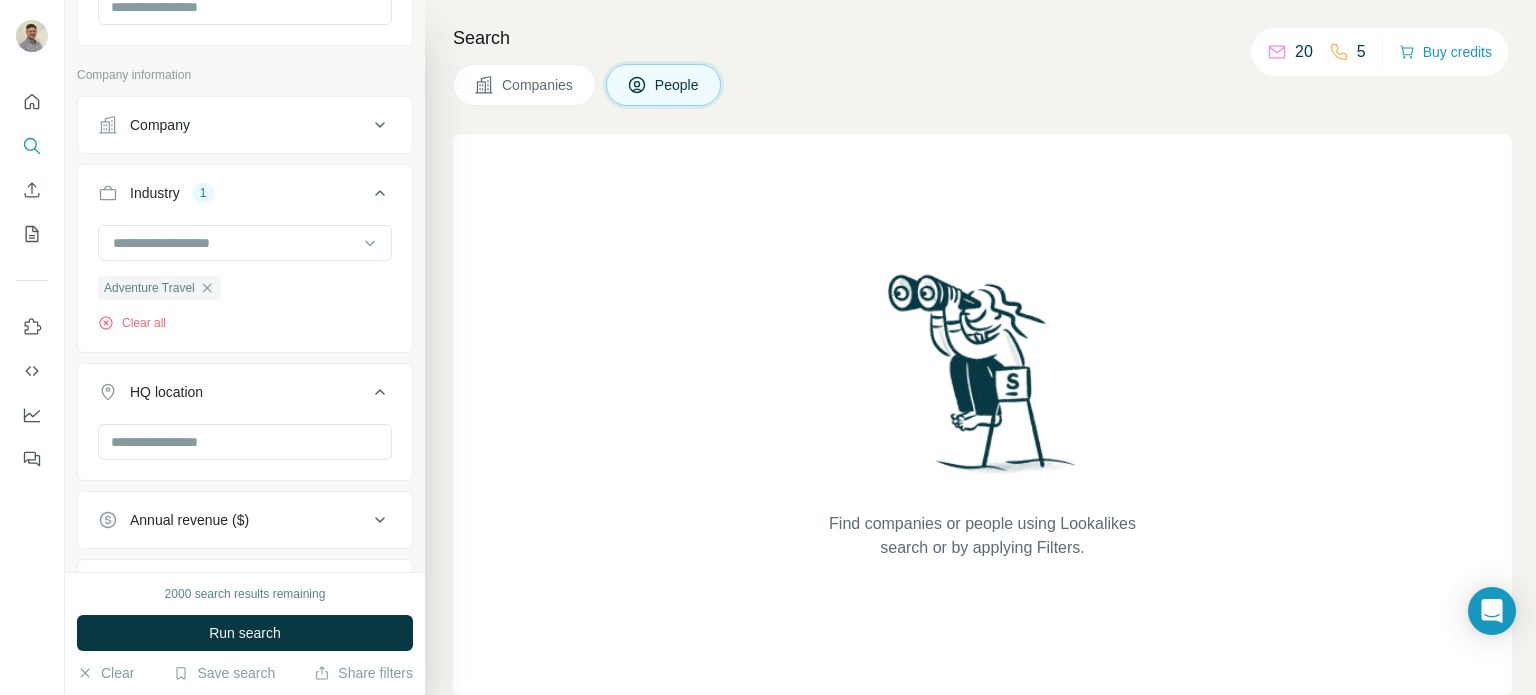 click on "HQ location" at bounding box center (245, 396) 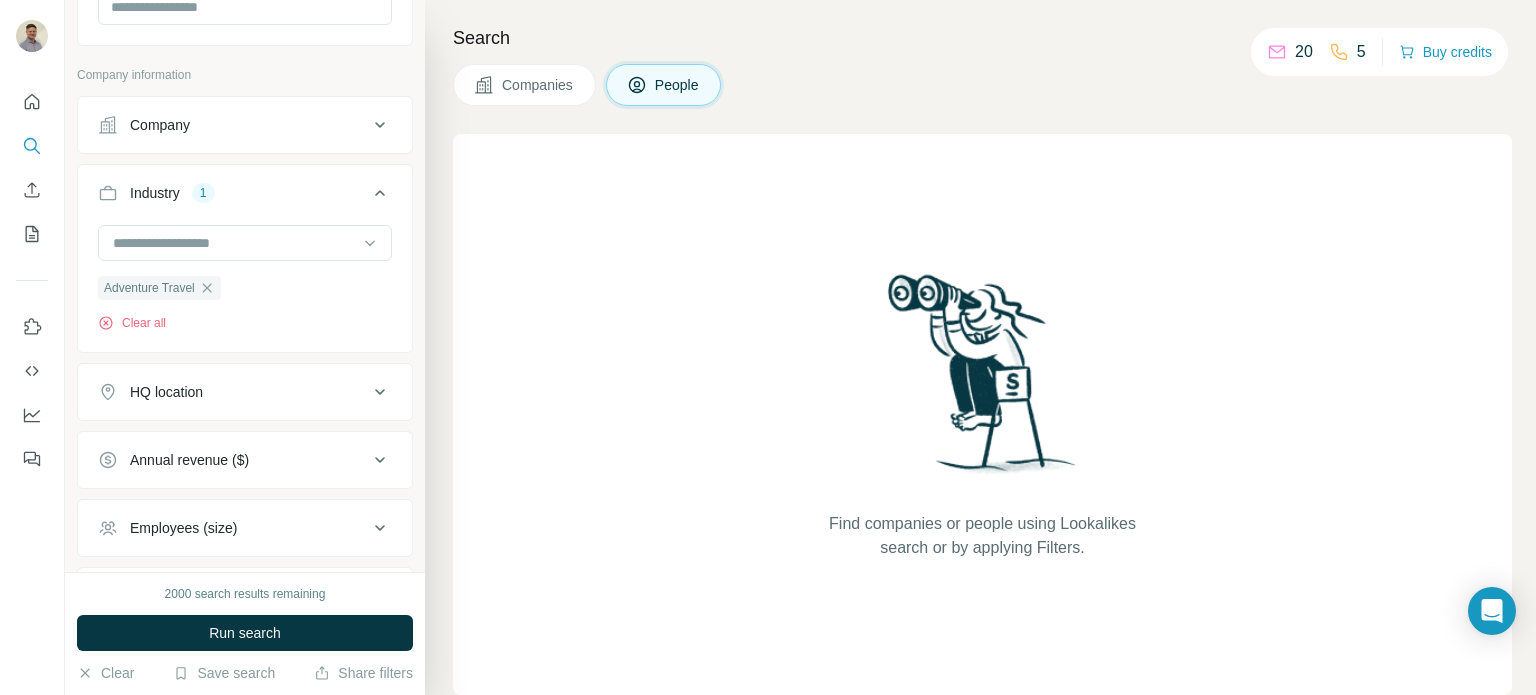 click on "Annual revenue ($)" at bounding box center [233, 460] 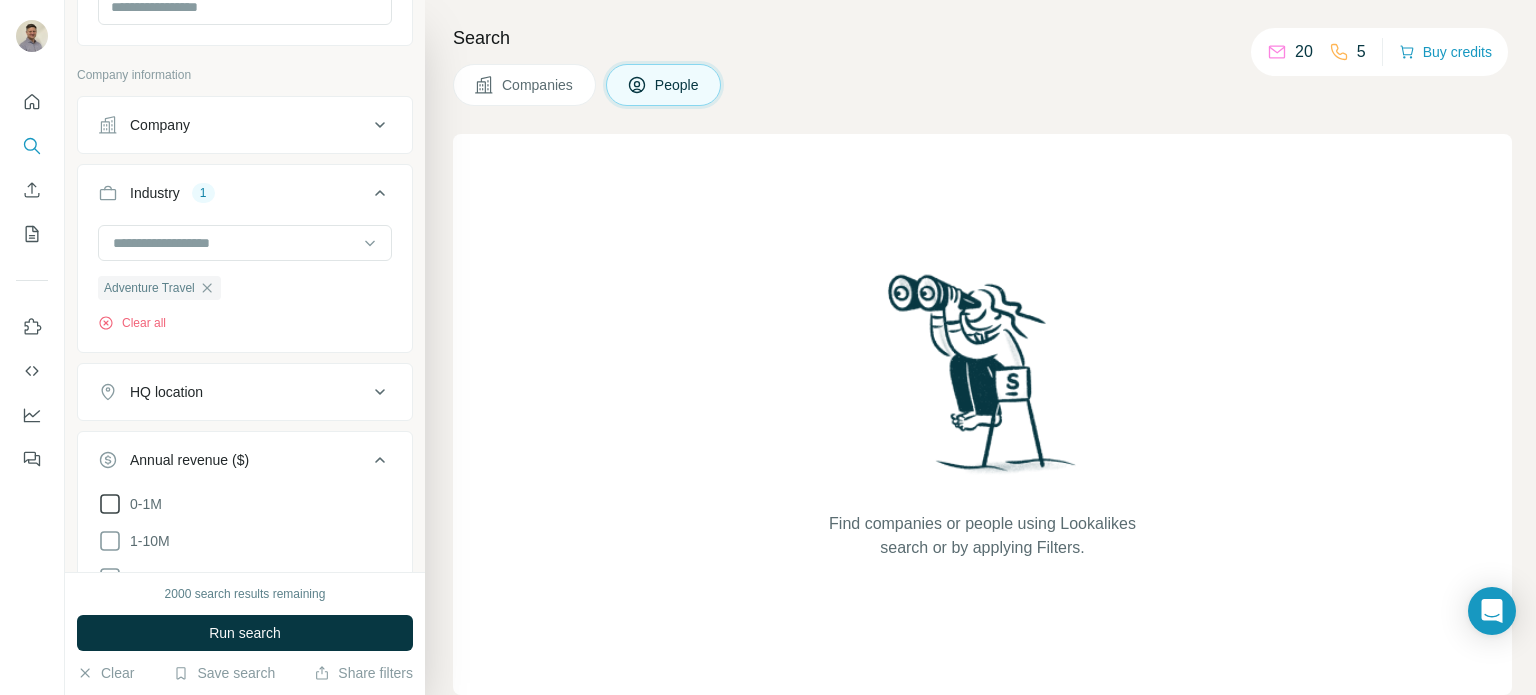 click 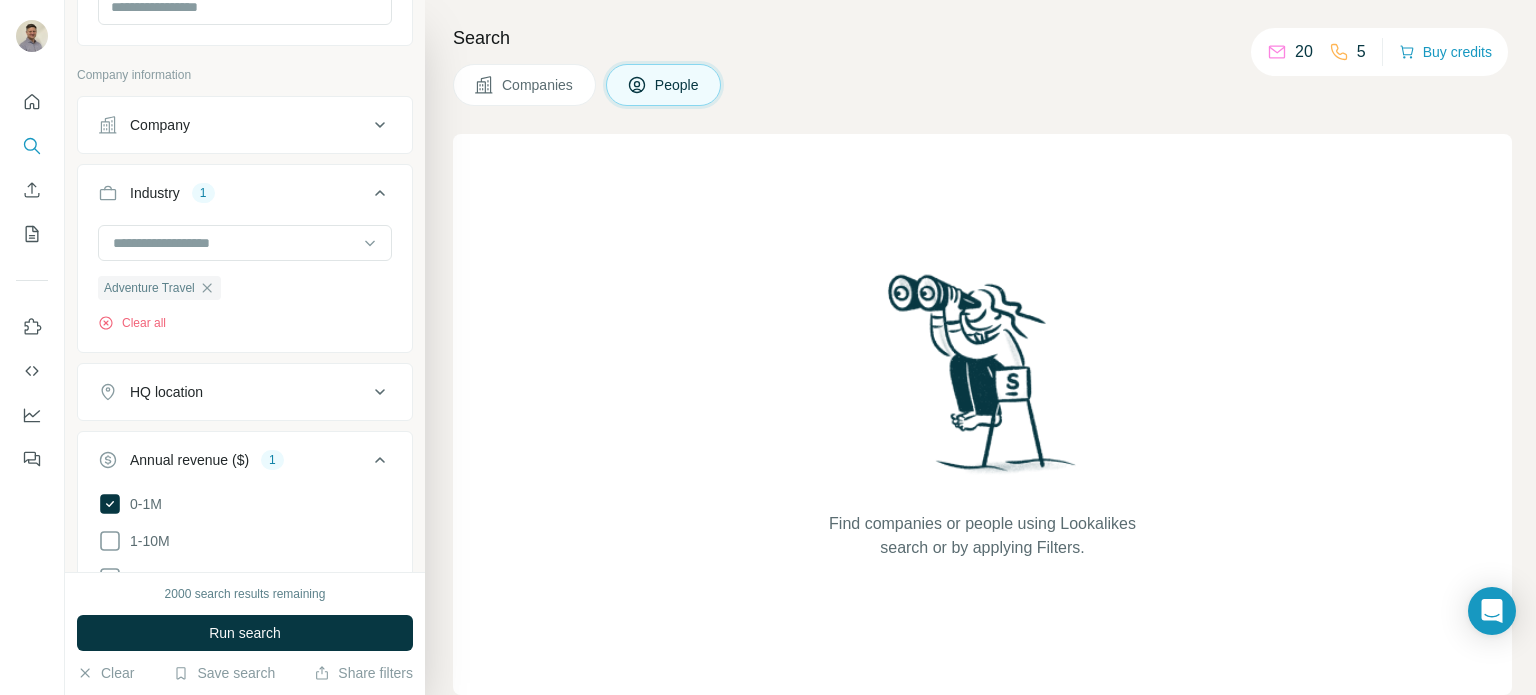 drag, startPoint x: 114, startPoint y: 534, endPoint x: 268, endPoint y: 567, distance: 157.49603 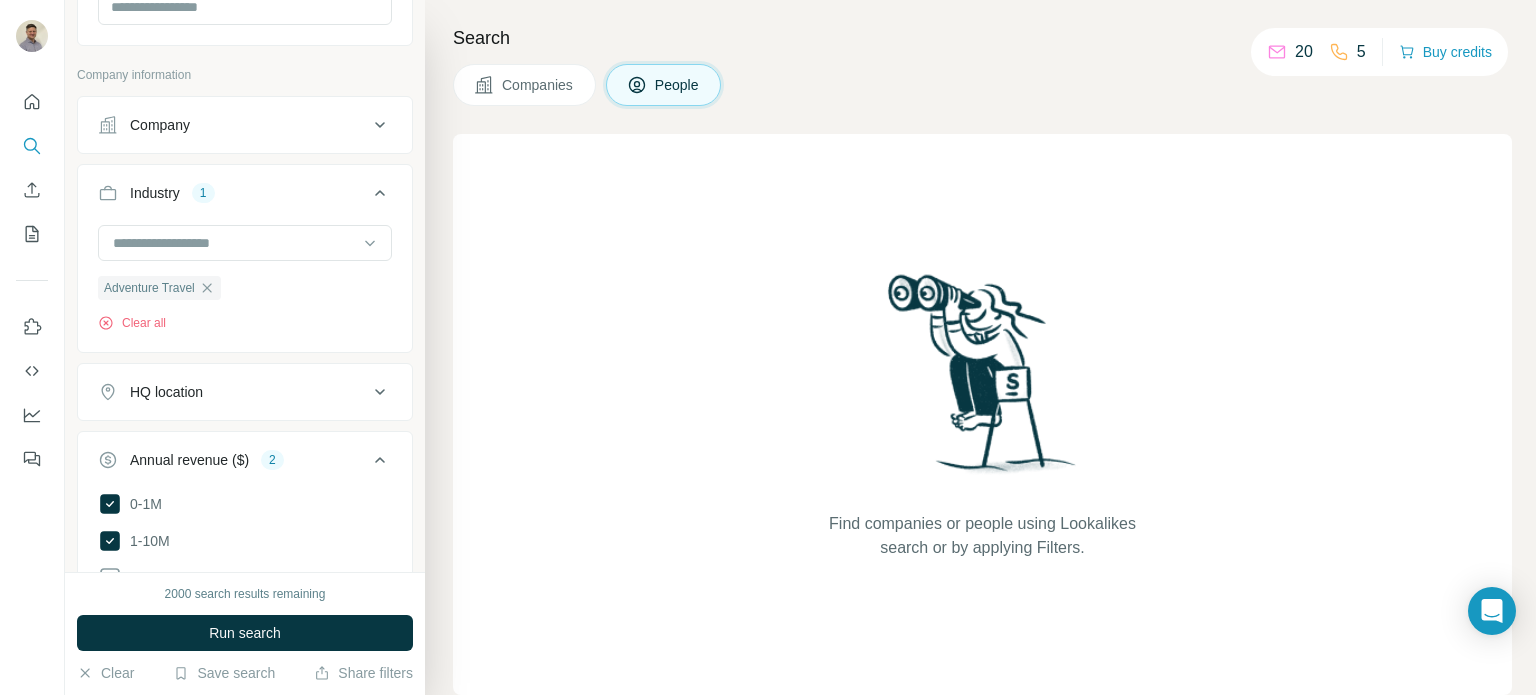 click 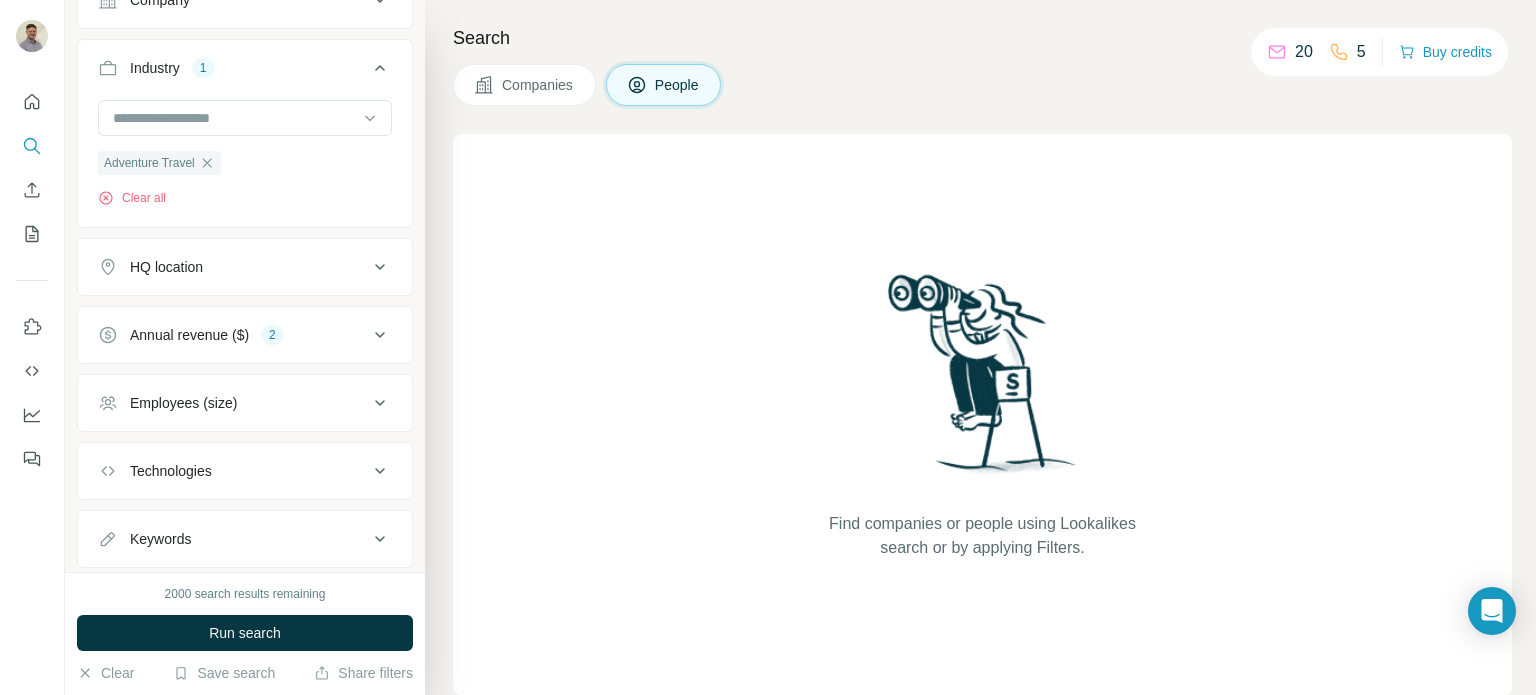 scroll, scrollTop: 1372, scrollLeft: 0, axis: vertical 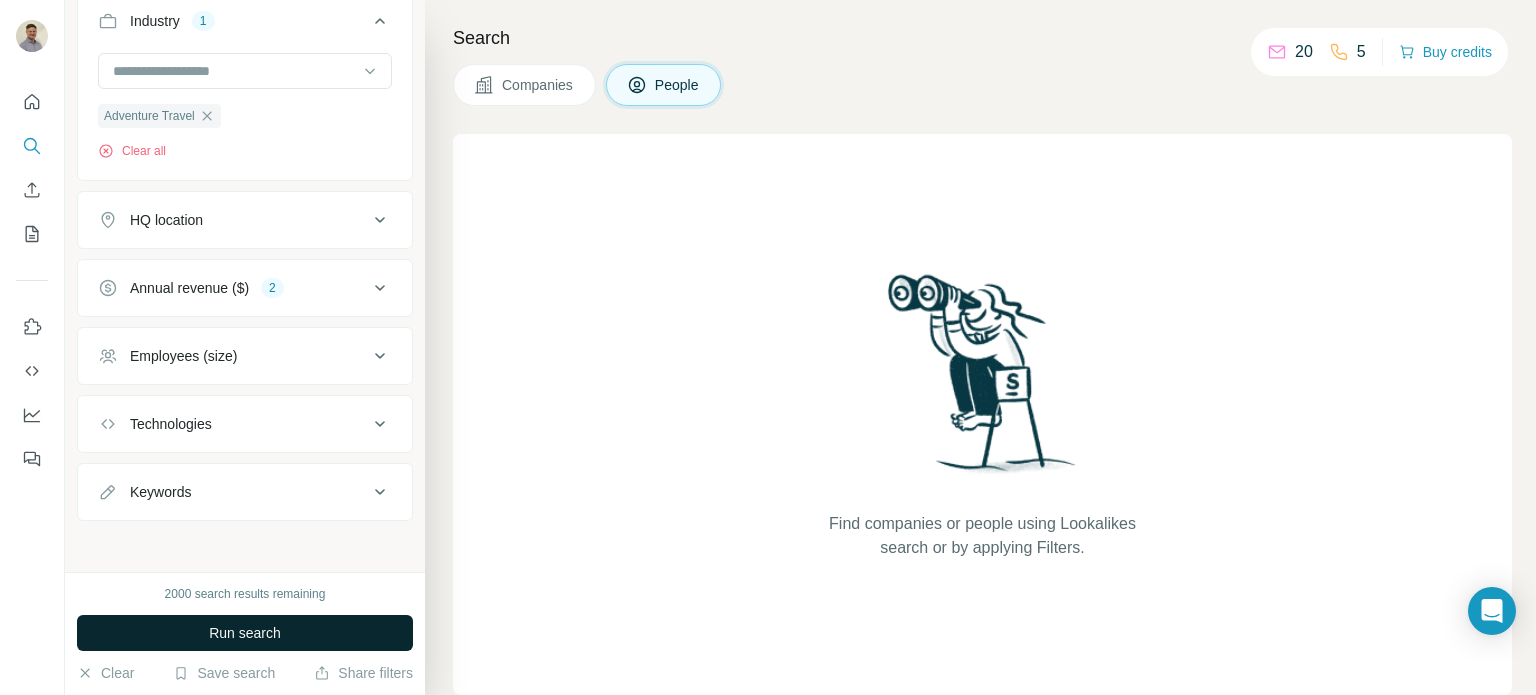 click on "Run search" at bounding box center [245, 633] 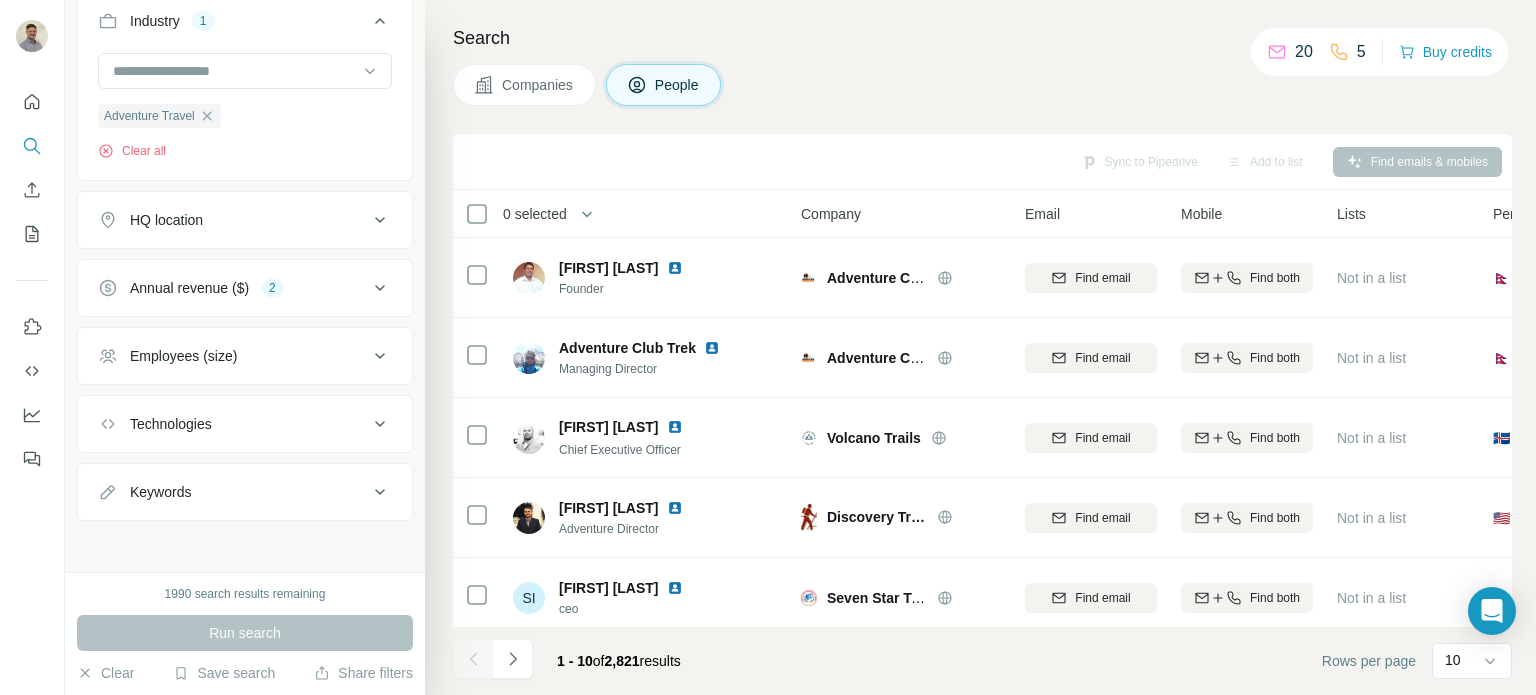 click 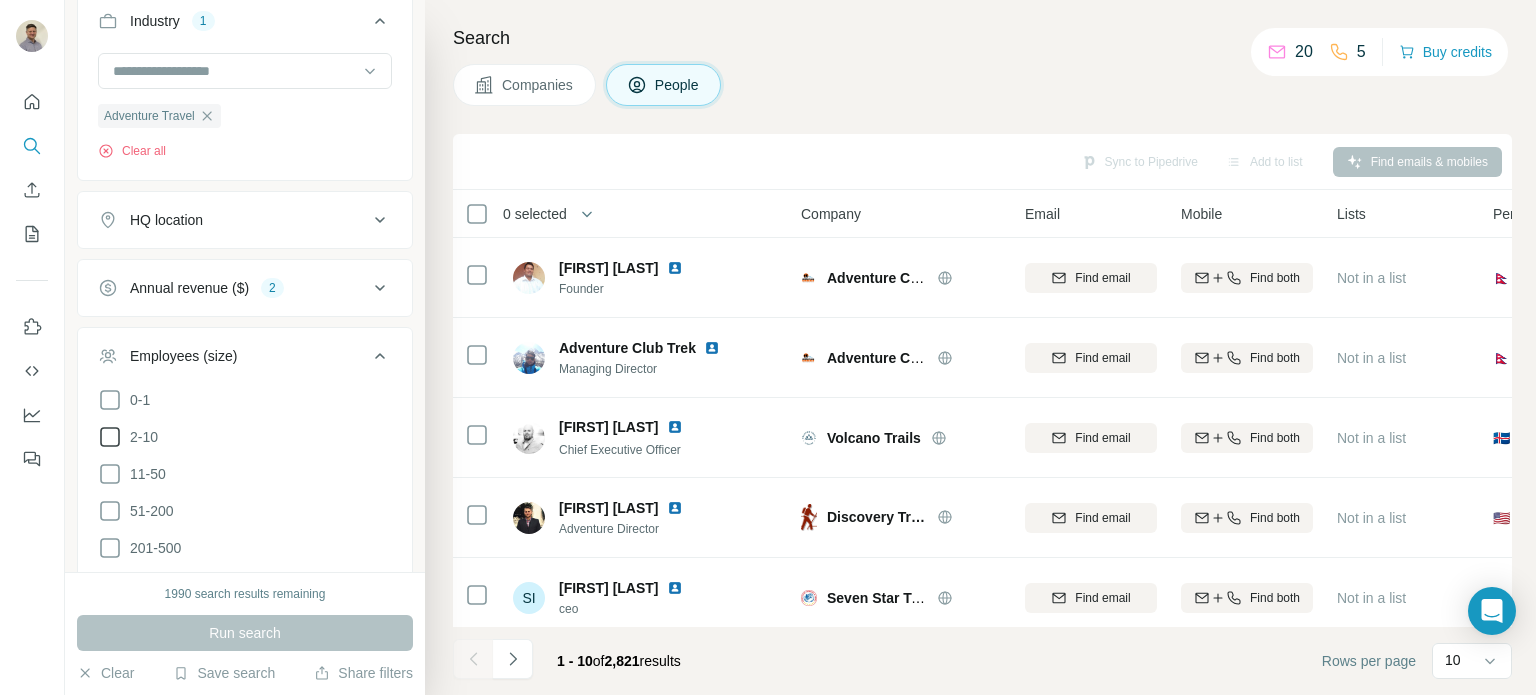 click 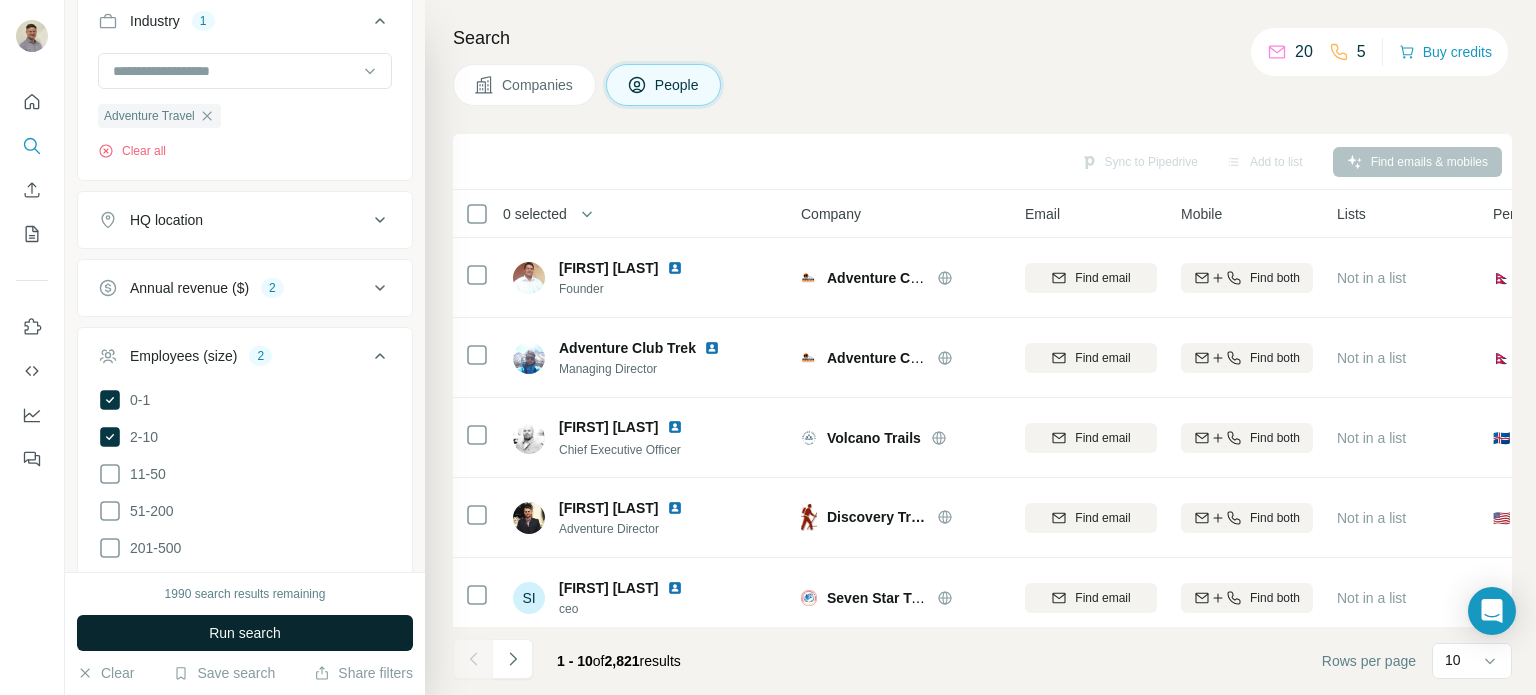 click on "Run search" at bounding box center [245, 633] 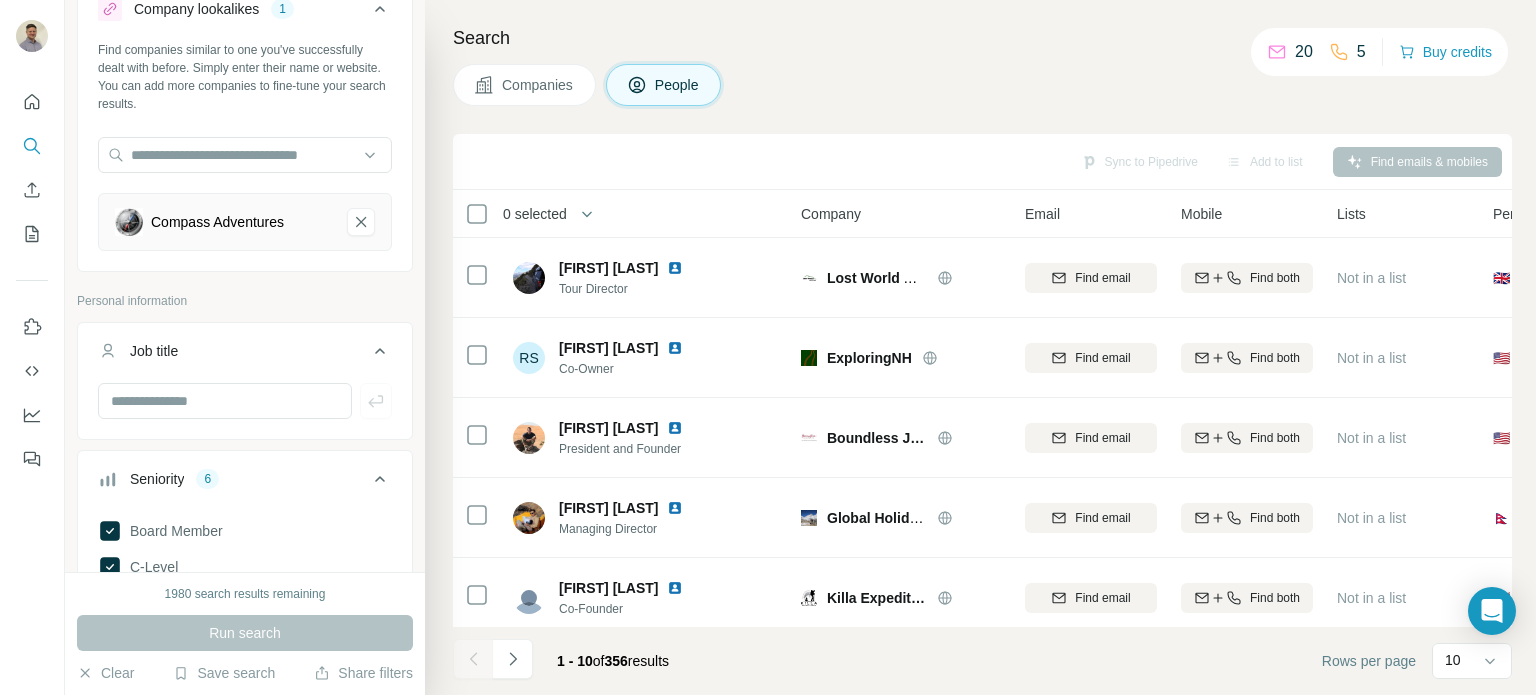 scroll, scrollTop: 0, scrollLeft: 0, axis: both 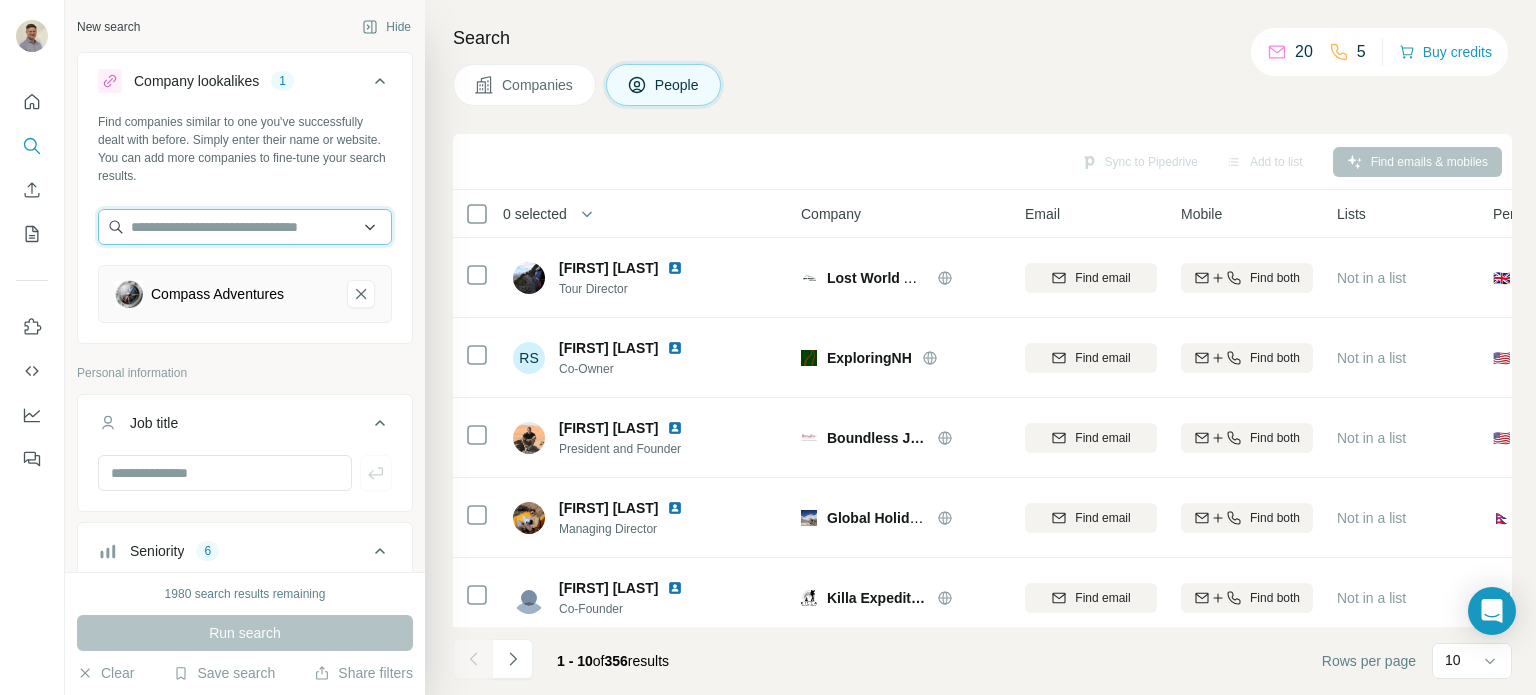 click at bounding box center (245, 227) 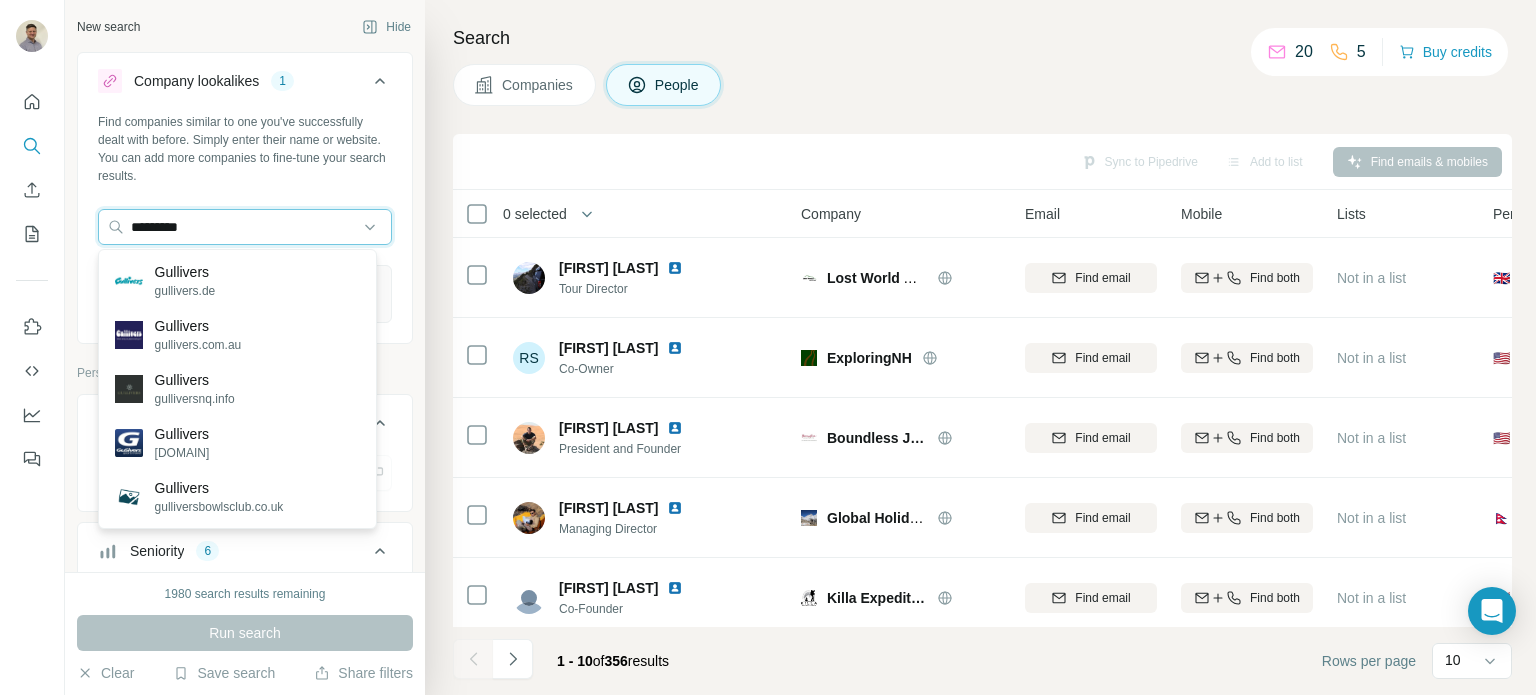 type on "*********" 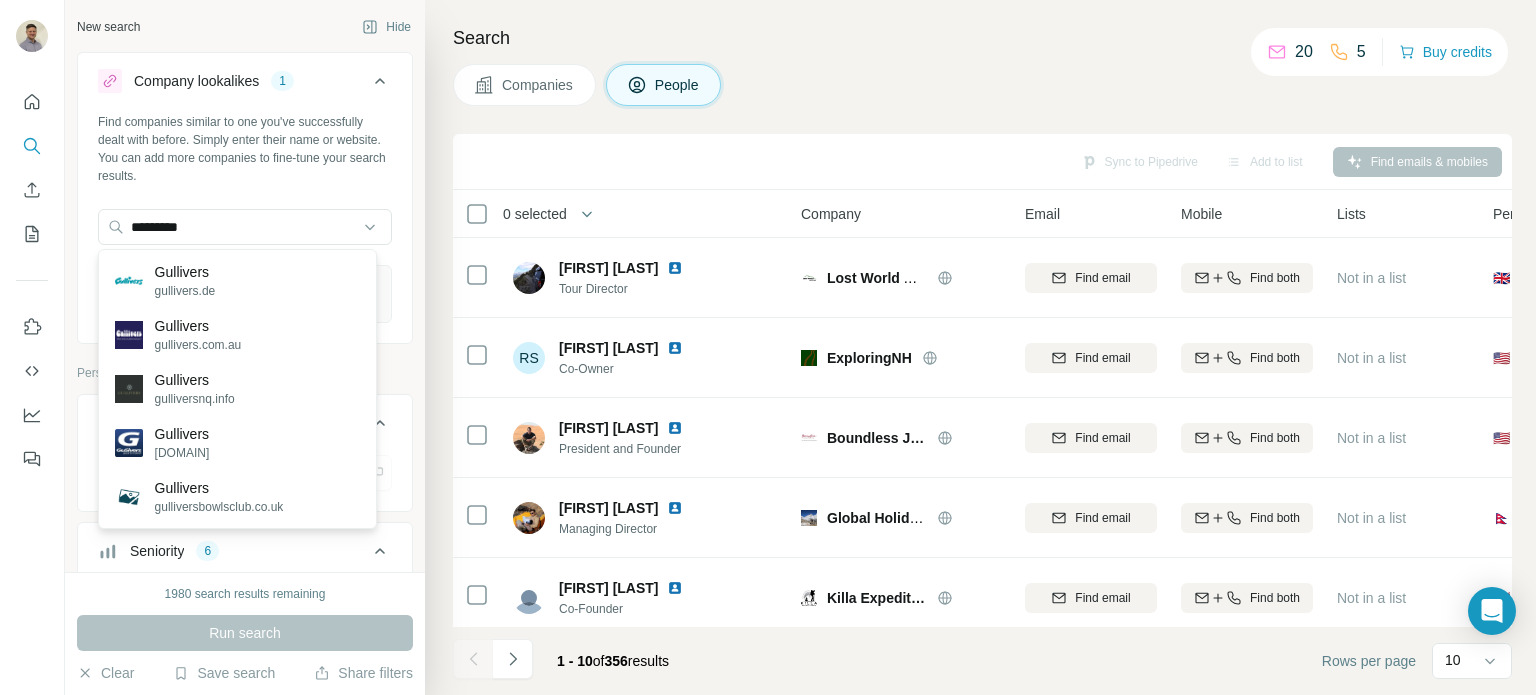 click on "Gullivers gulliverssportstours.co.uk" at bounding box center [182, 443] 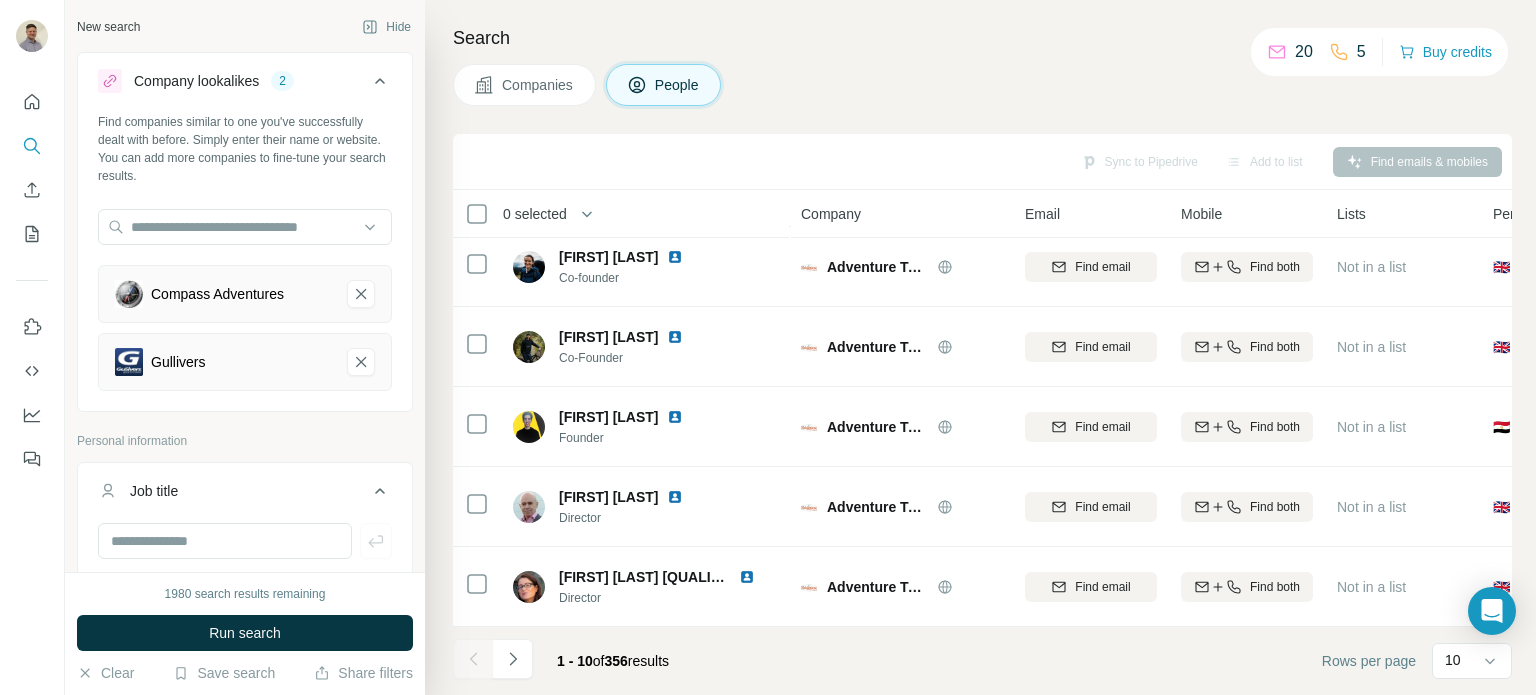 scroll, scrollTop: 420, scrollLeft: 0, axis: vertical 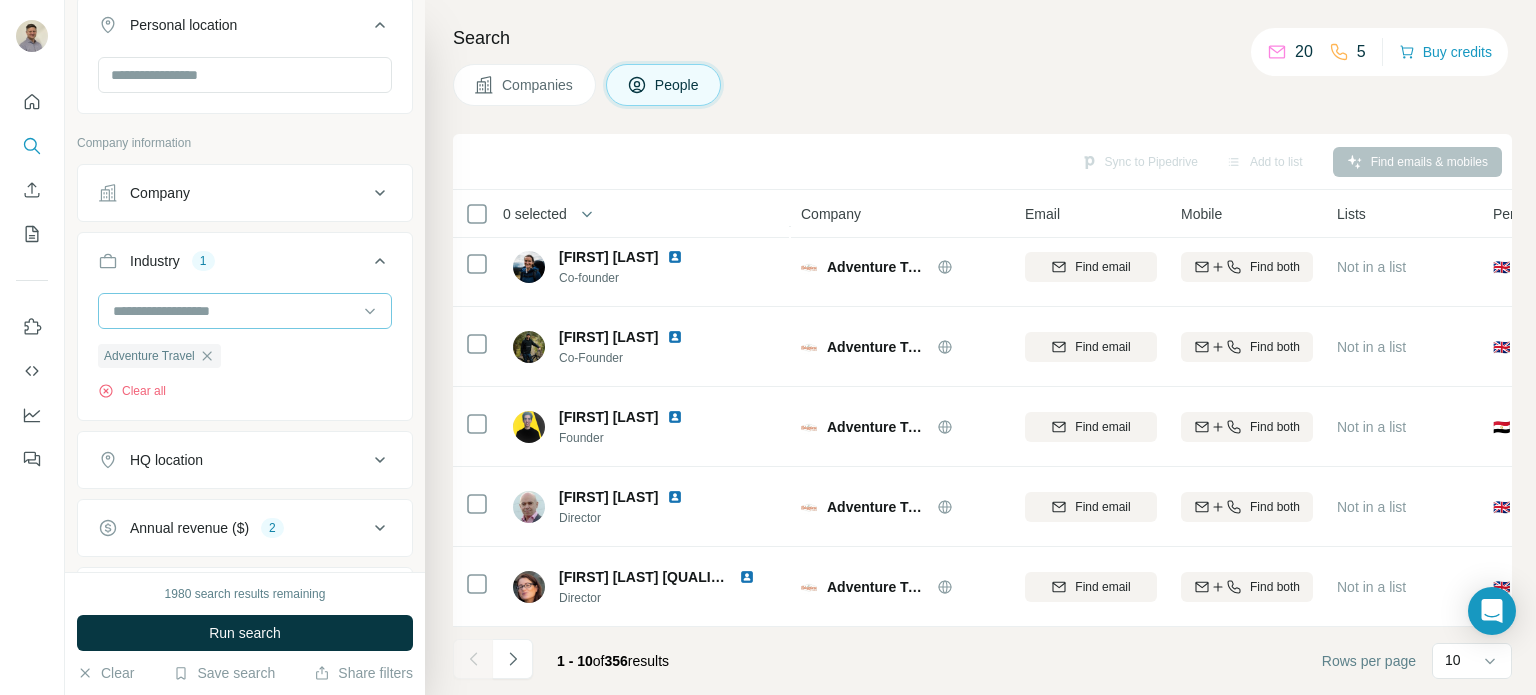 click at bounding box center [234, 311] 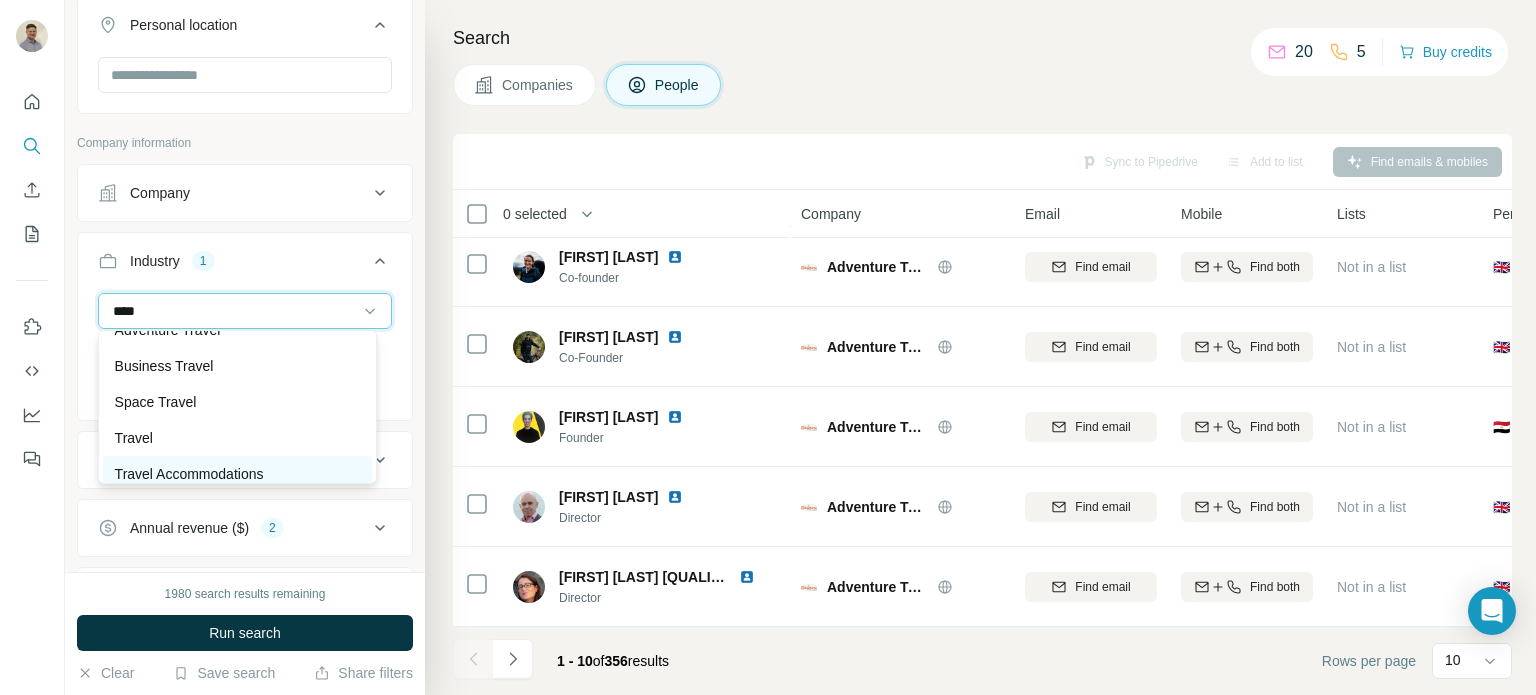 scroll, scrollTop: 0, scrollLeft: 0, axis: both 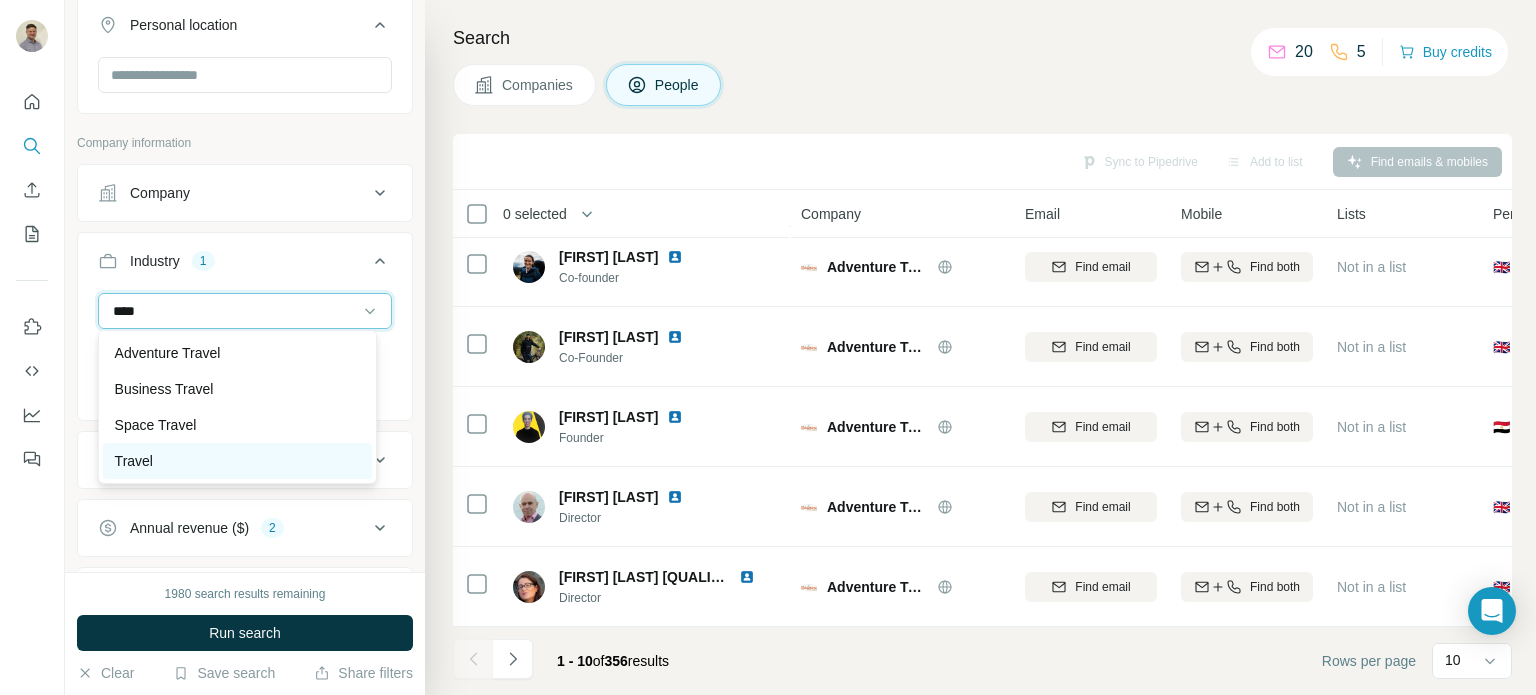 type on "****" 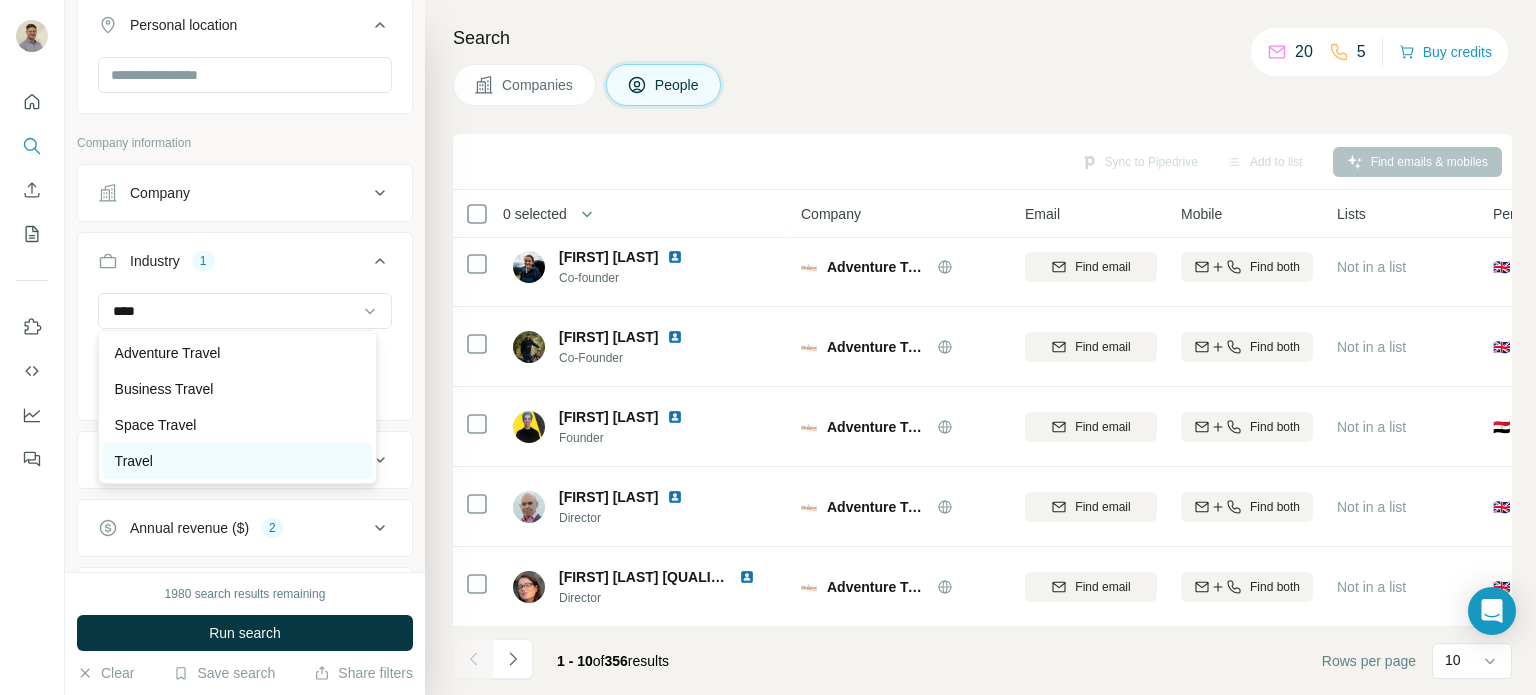 click on "Travel" at bounding box center [237, 461] 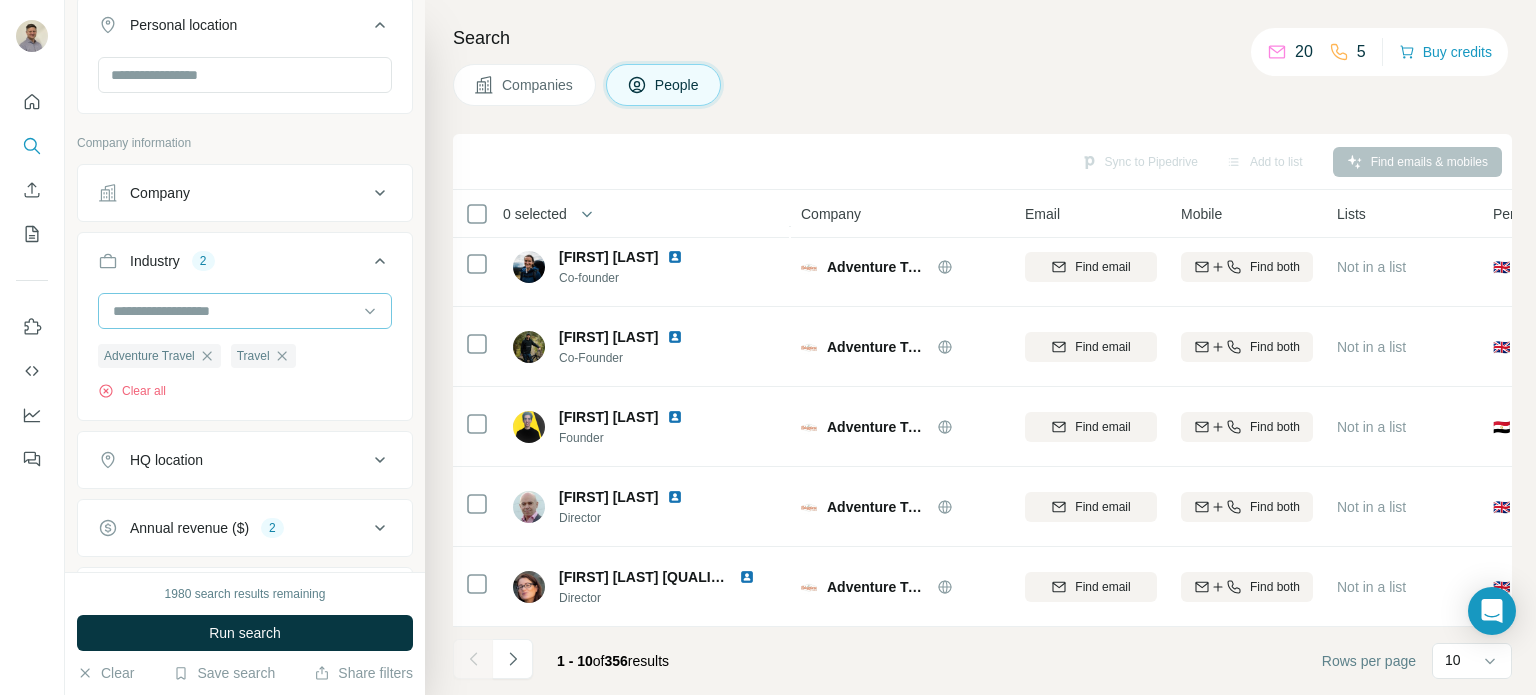 click at bounding box center [234, 311] 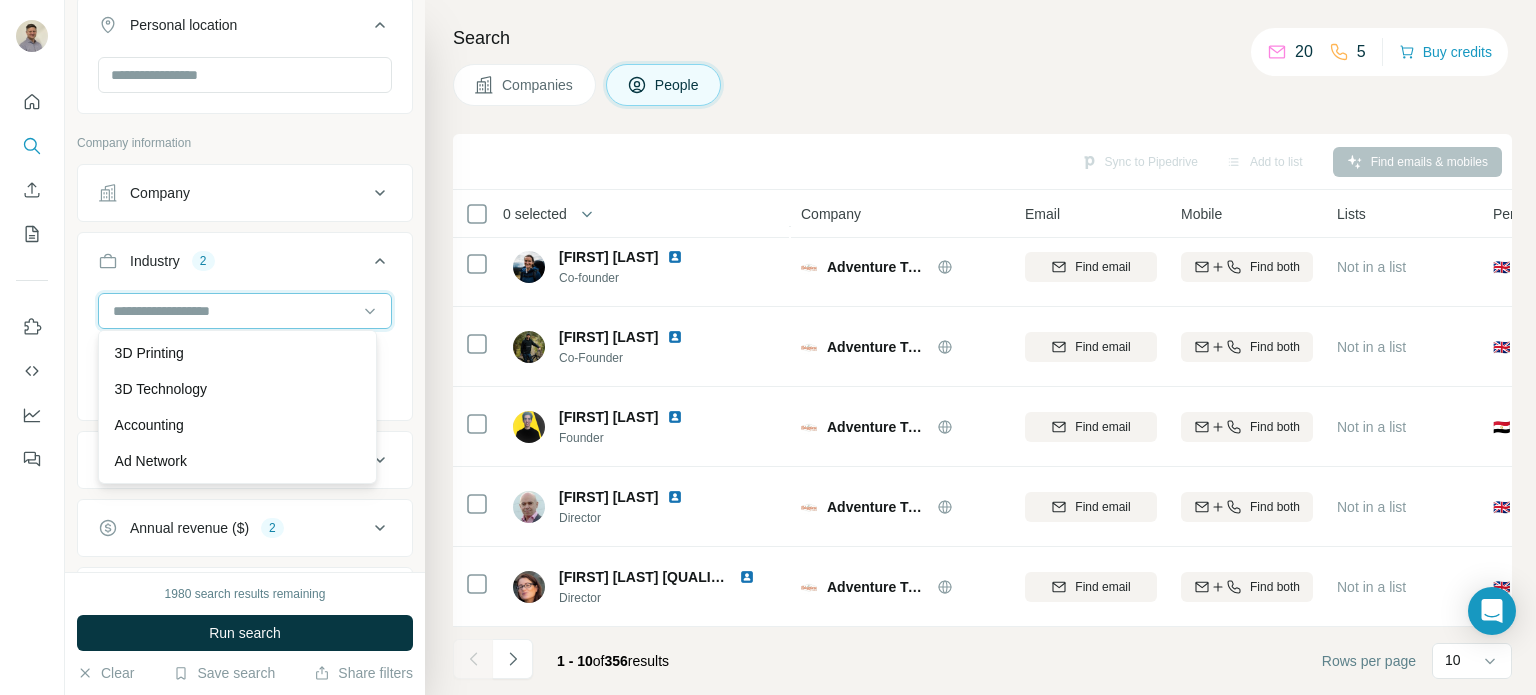 click at bounding box center (234, 311) 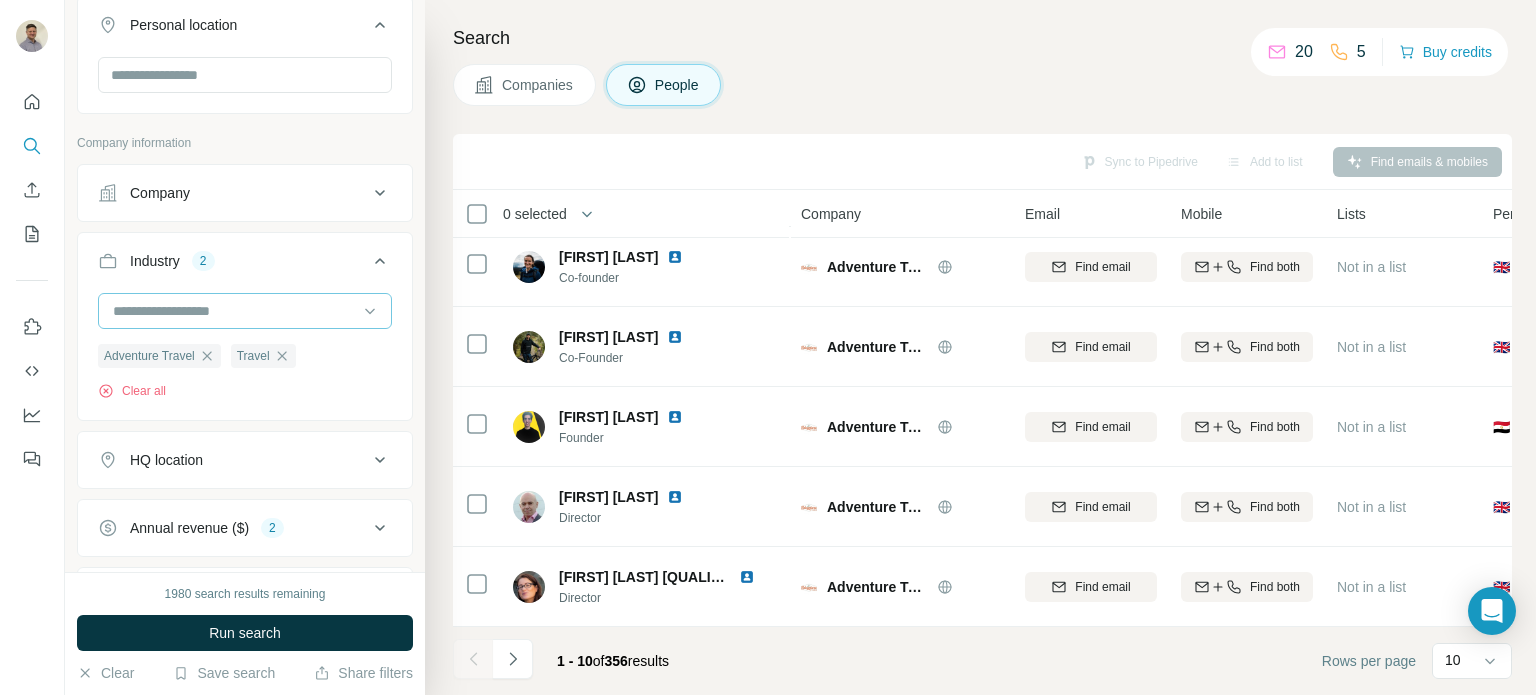 click at bounding box center [234, 311] 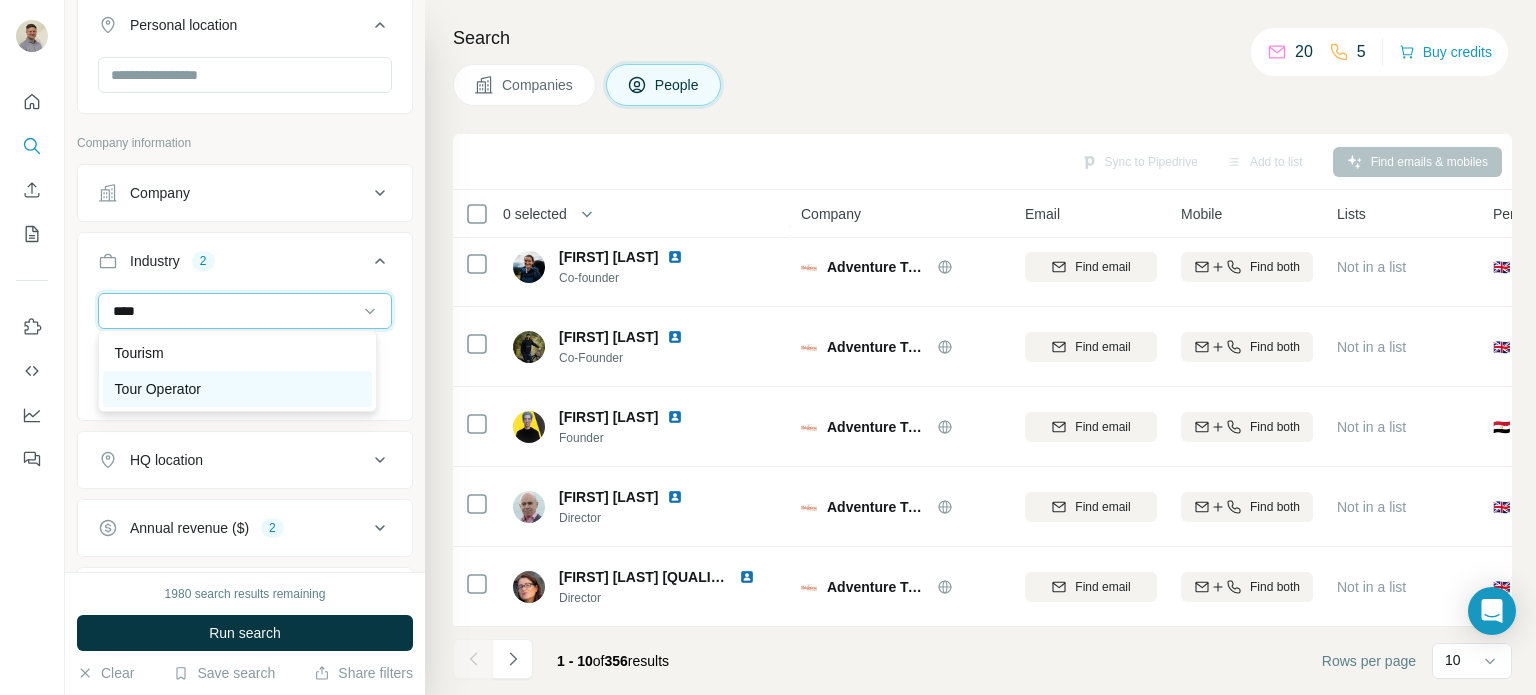 type on "****" 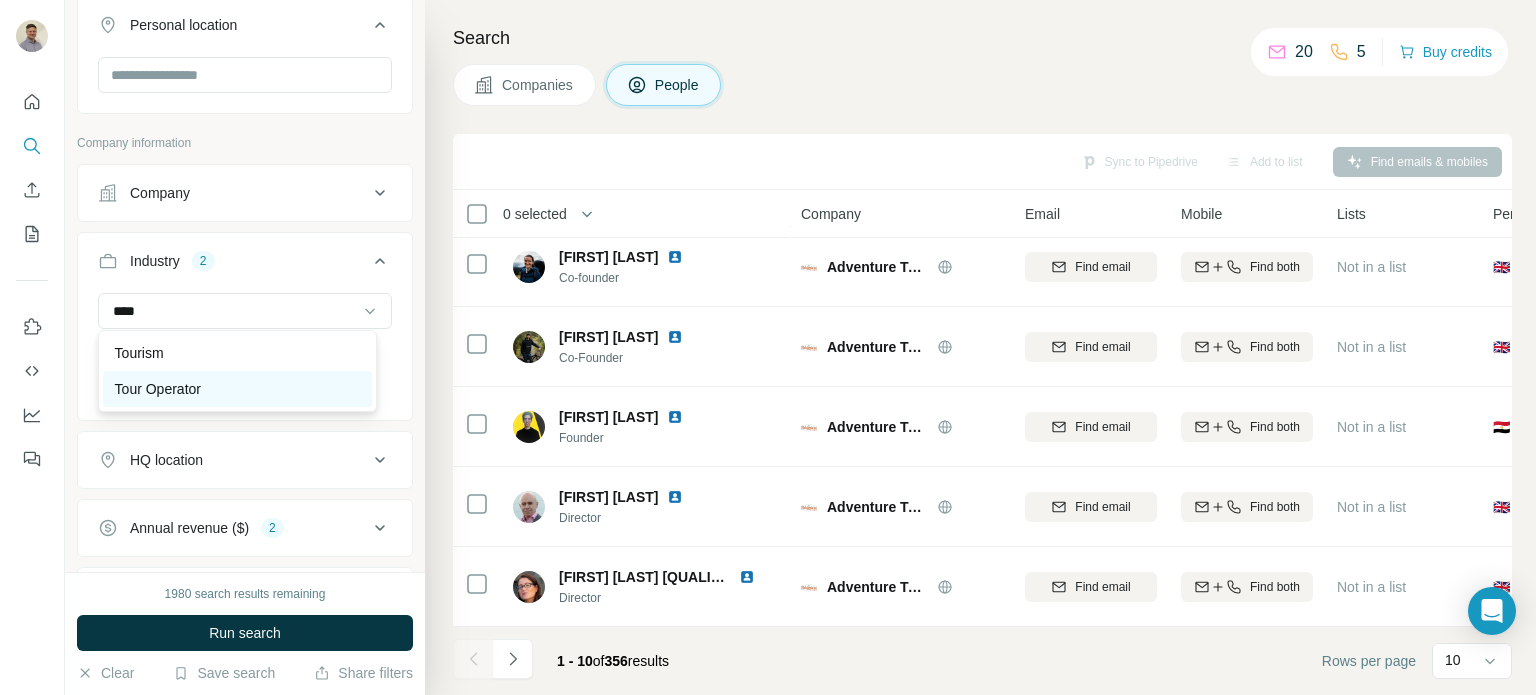 click on "Tour Operator" at bounding box center [158, 389] 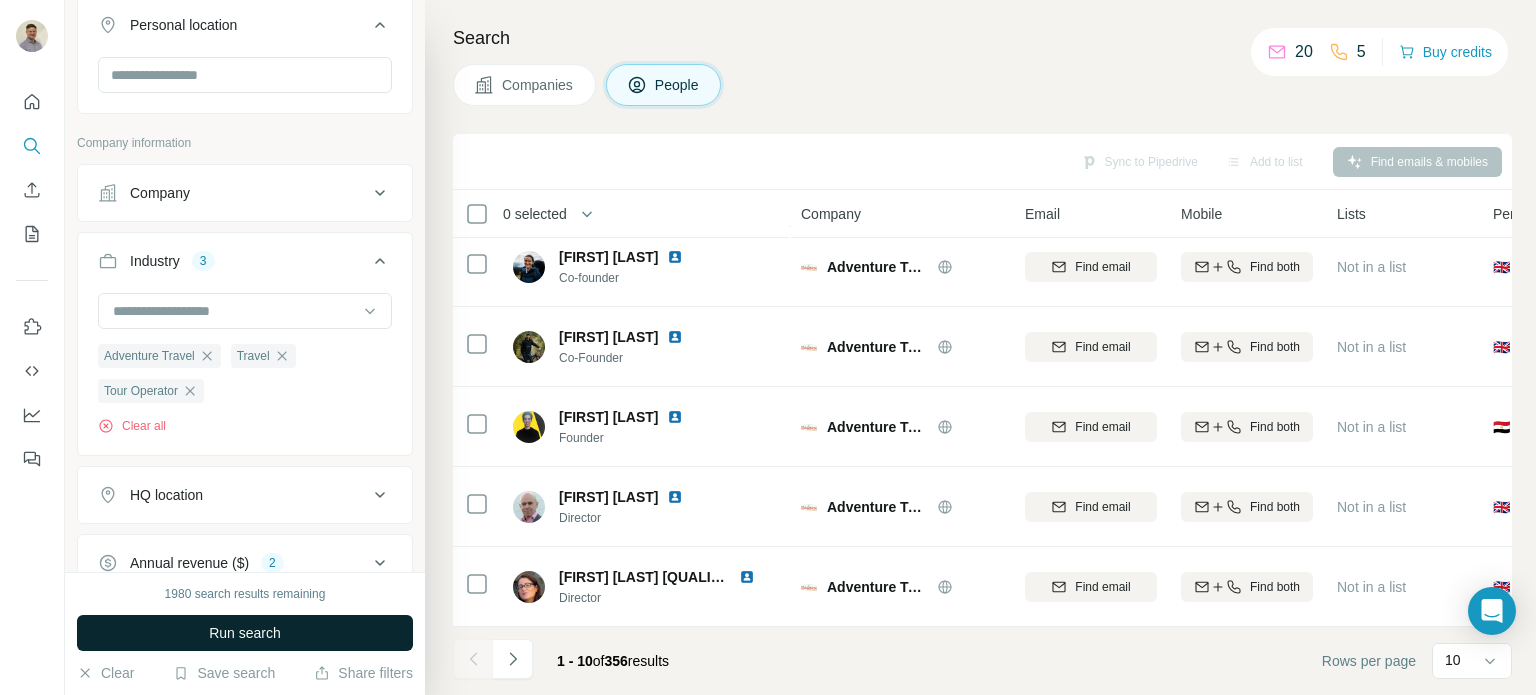 click on "Run search" at bounding box center [245, 633] 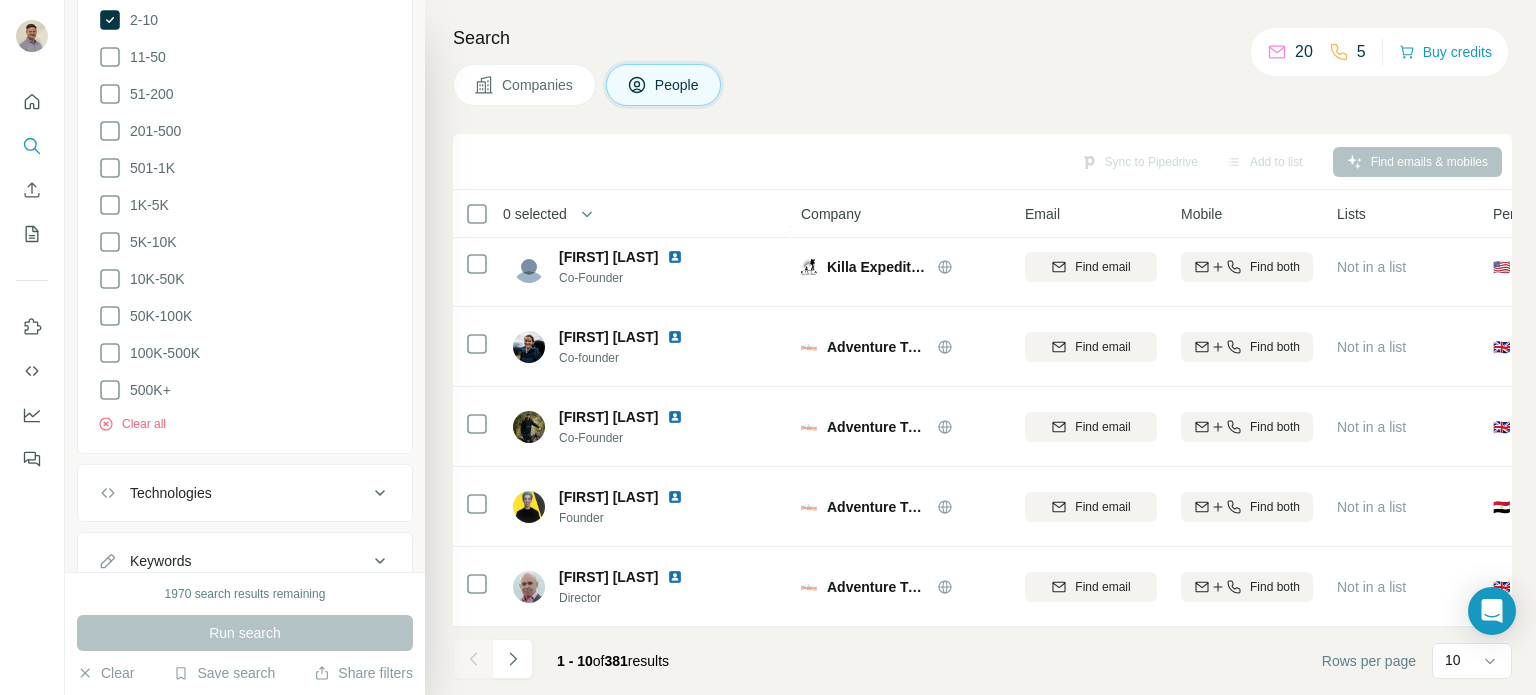 scroll, scrollTop: 1959, scrollLeft: 0, axis: vertical 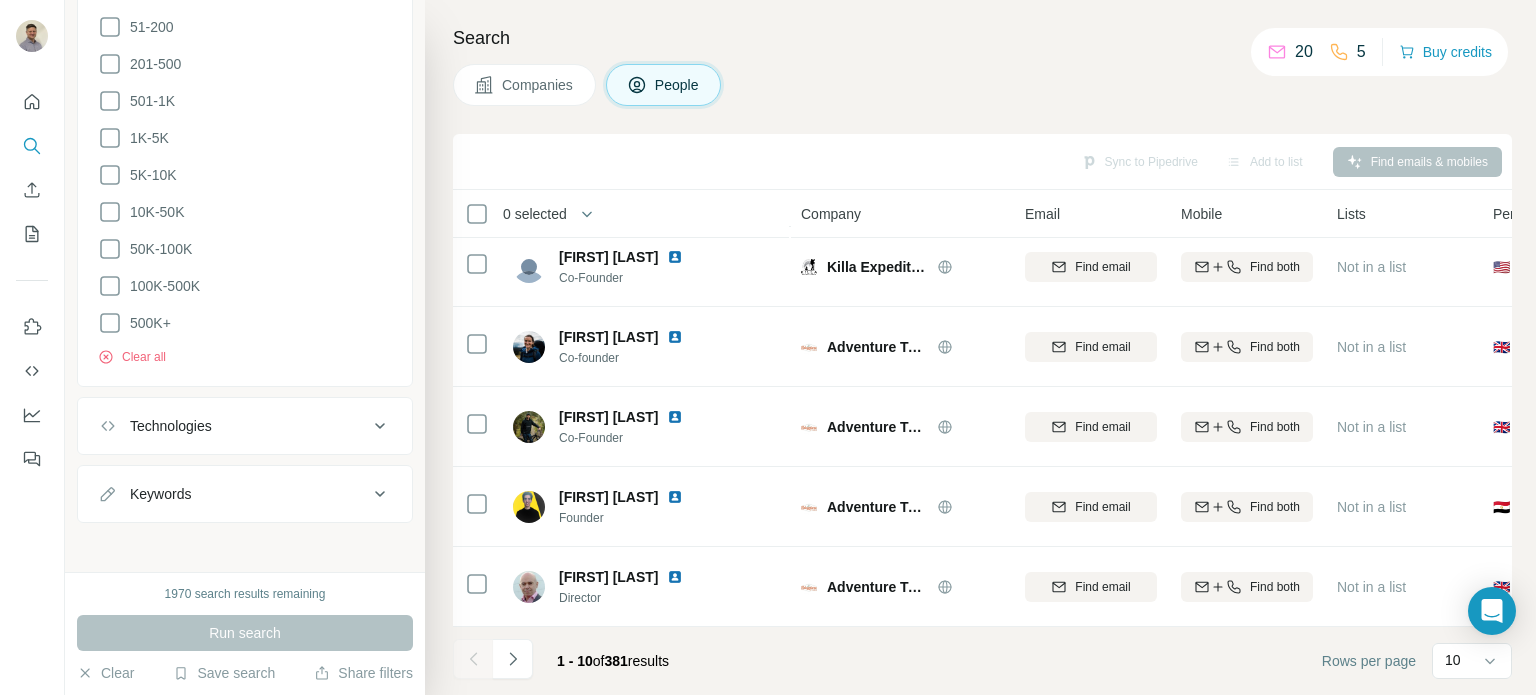 click on "Keywords" at bounding box center [233, 494] 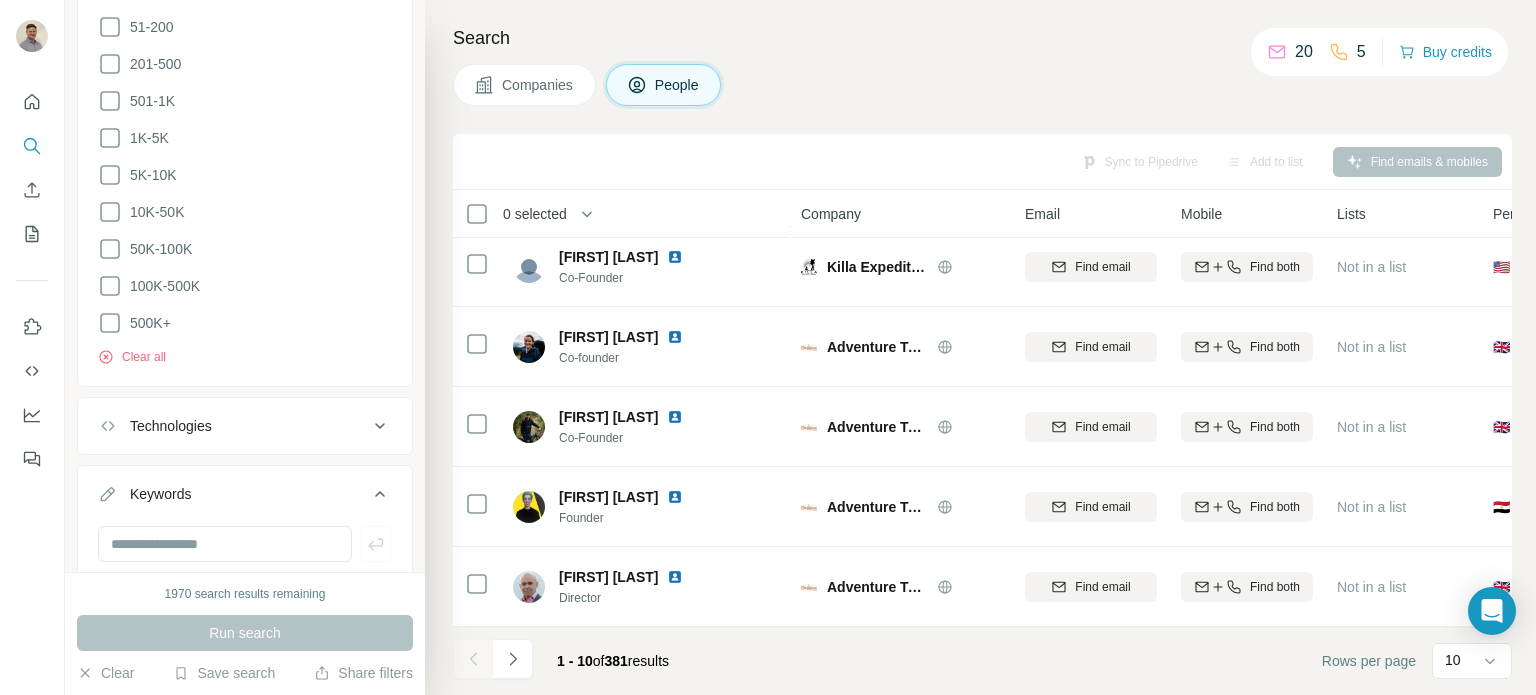 scroll, scrollTop: 2019, scrollLeft: 0, axis: vertical 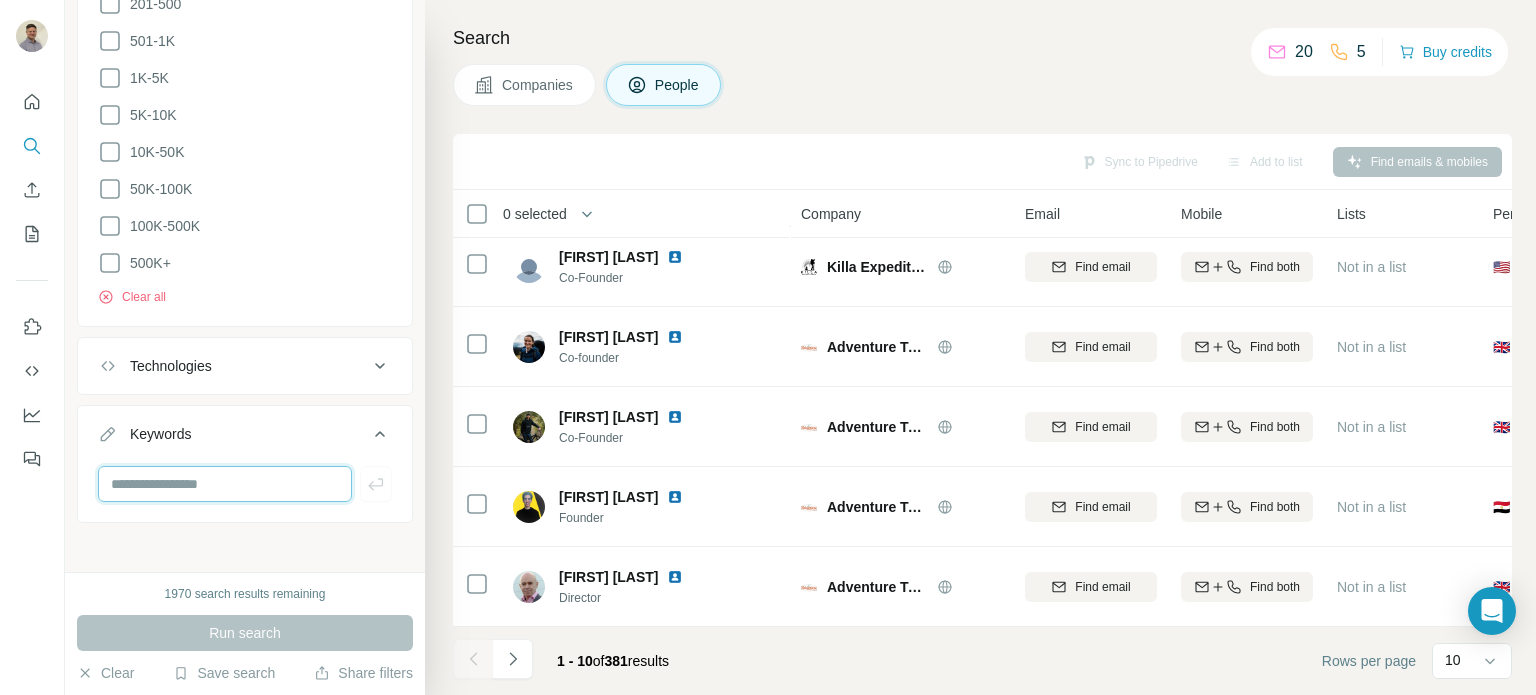 click at bounding box center (225, 484) 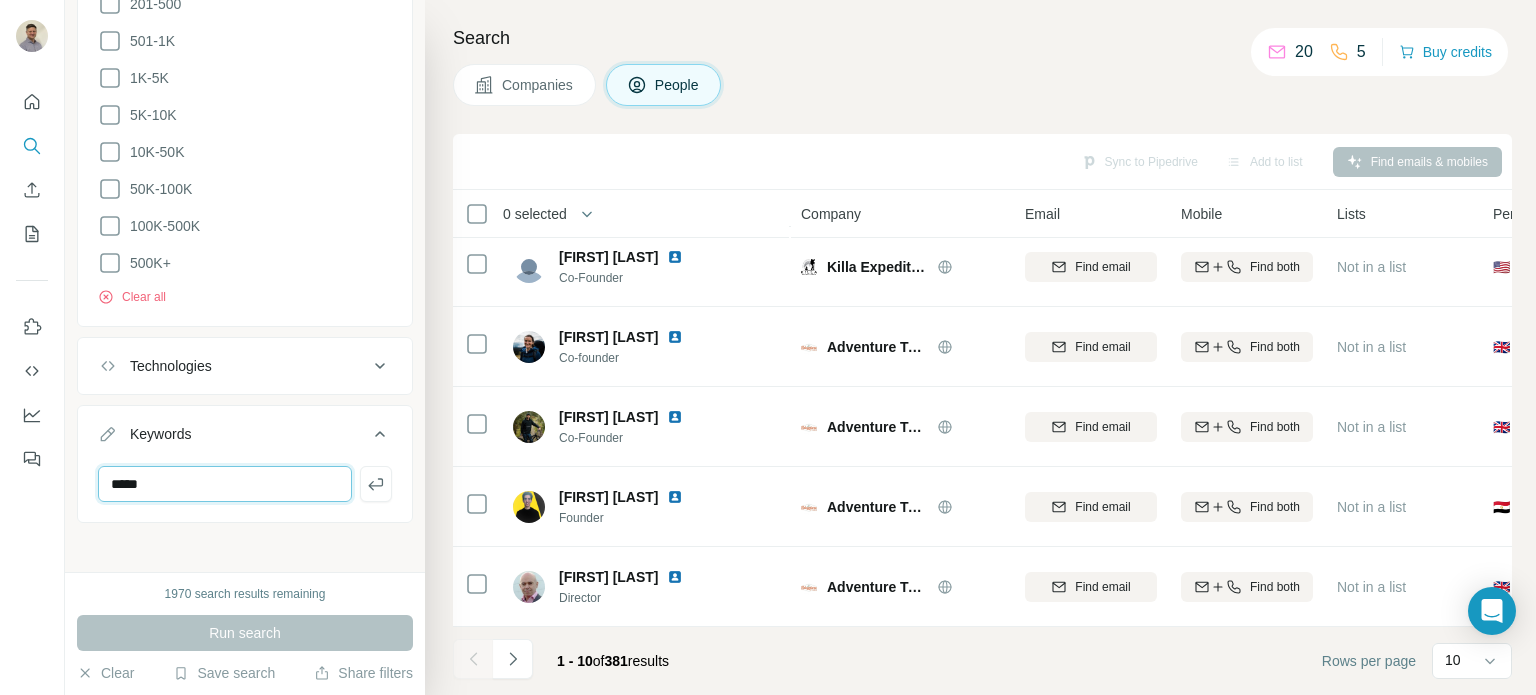 type on "*****" 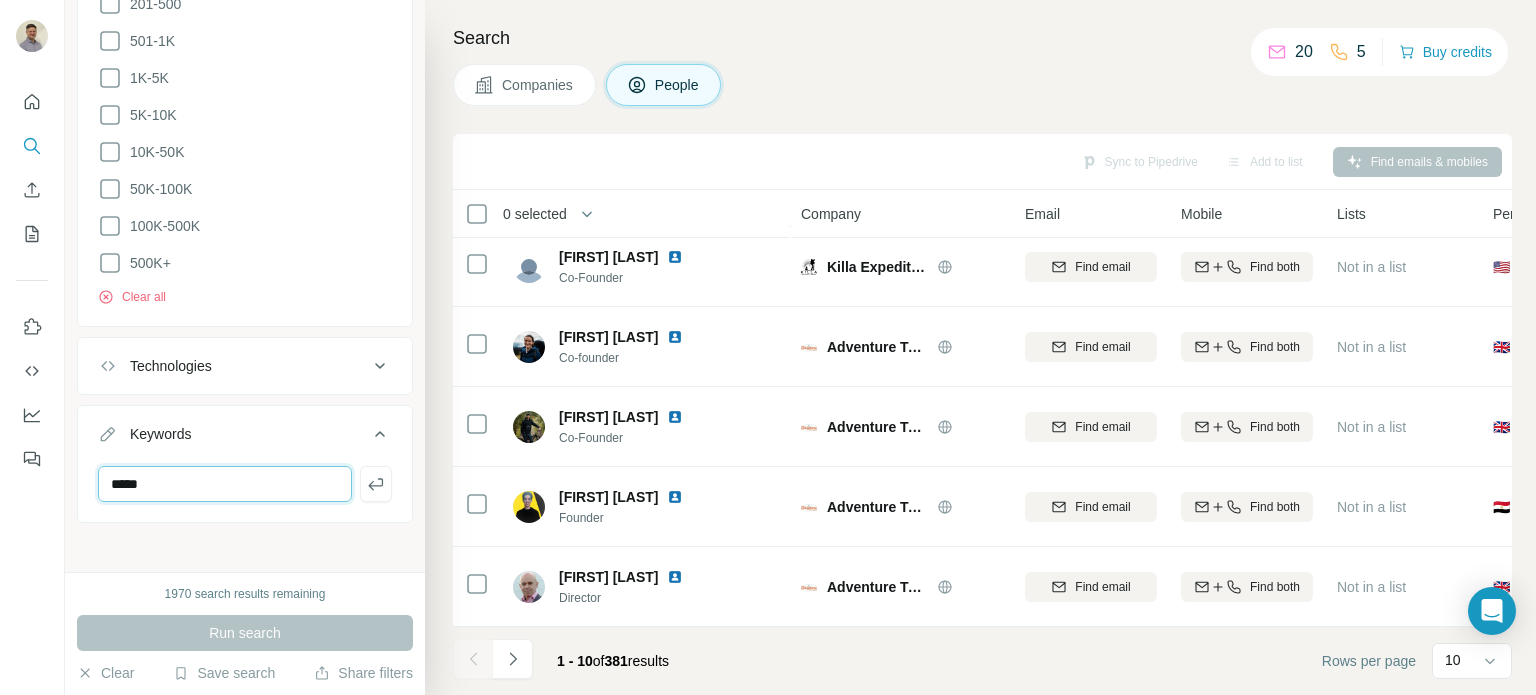 type 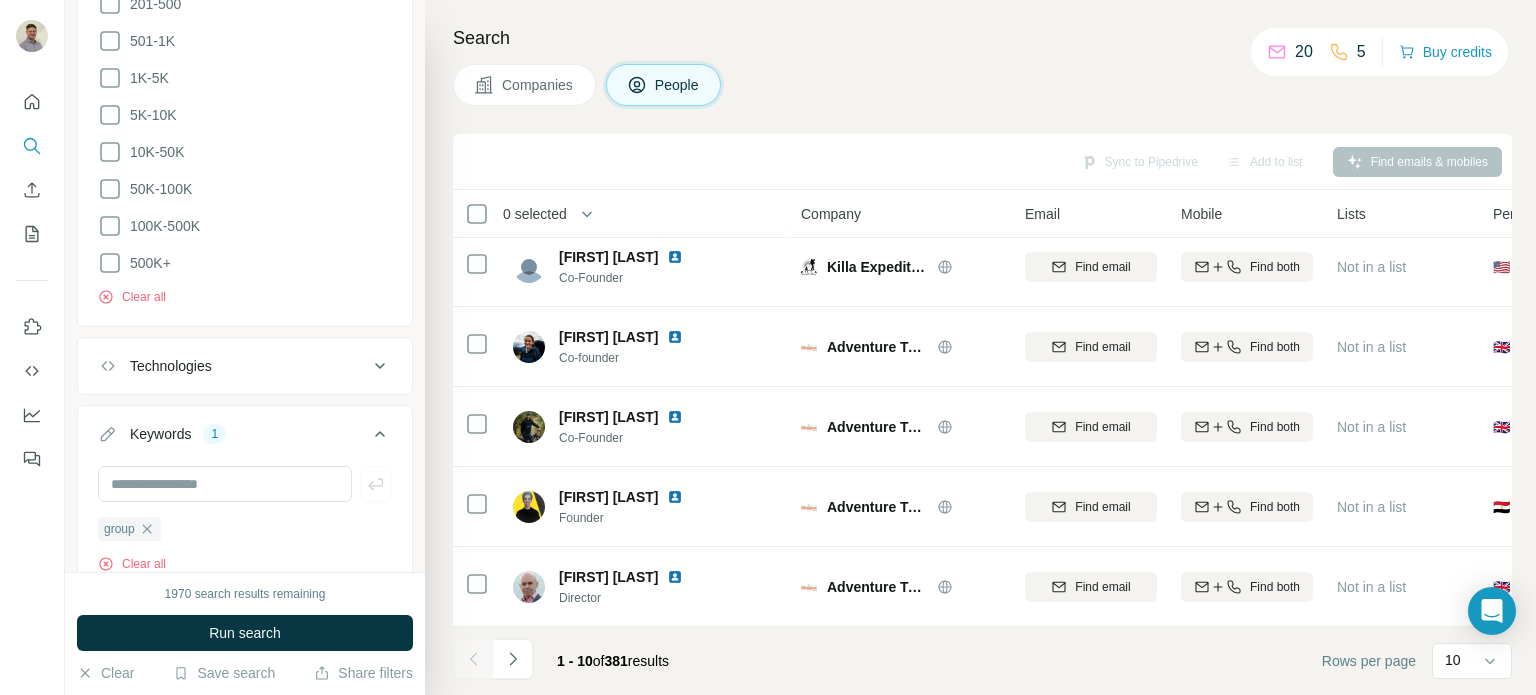 click on "Run search" at bounding box center (245, 633) 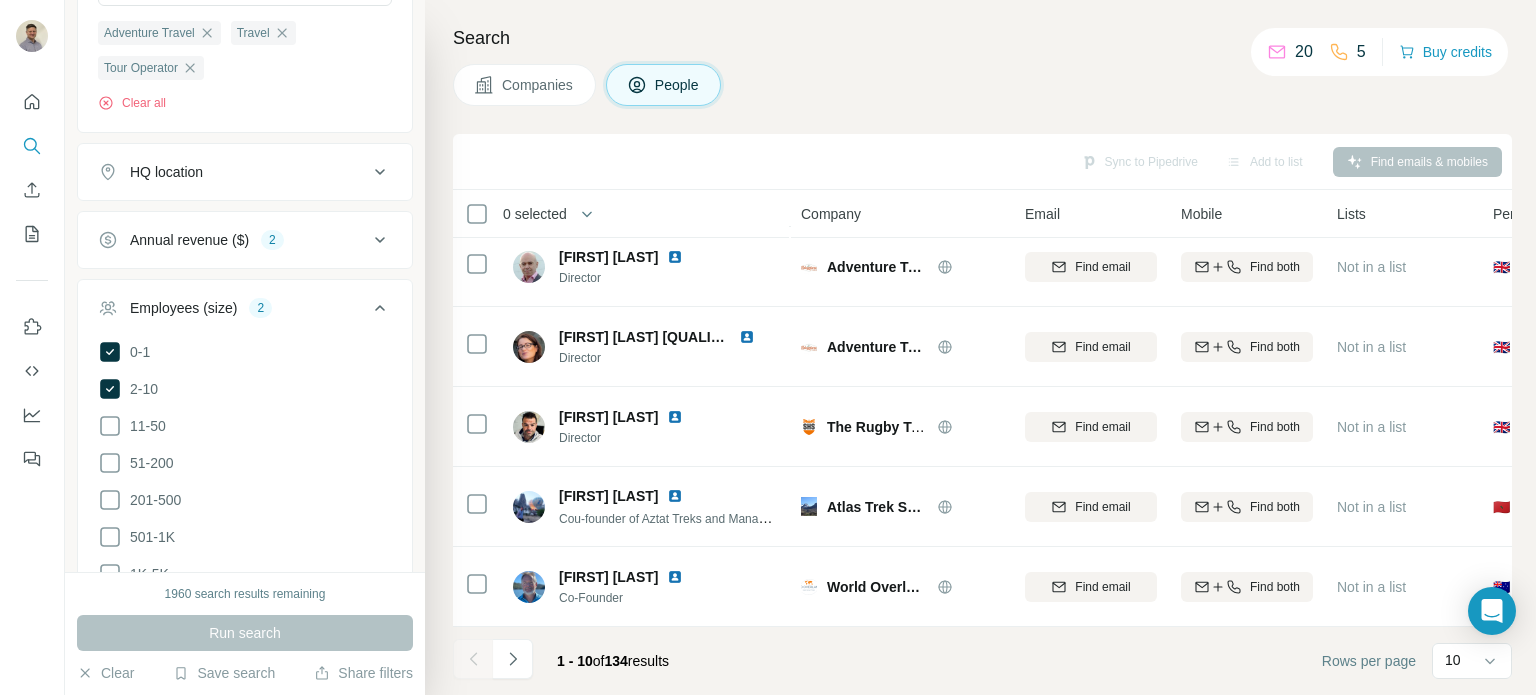scroll, scrollTop: 1419, scrollLeft: 0, axis: vertical 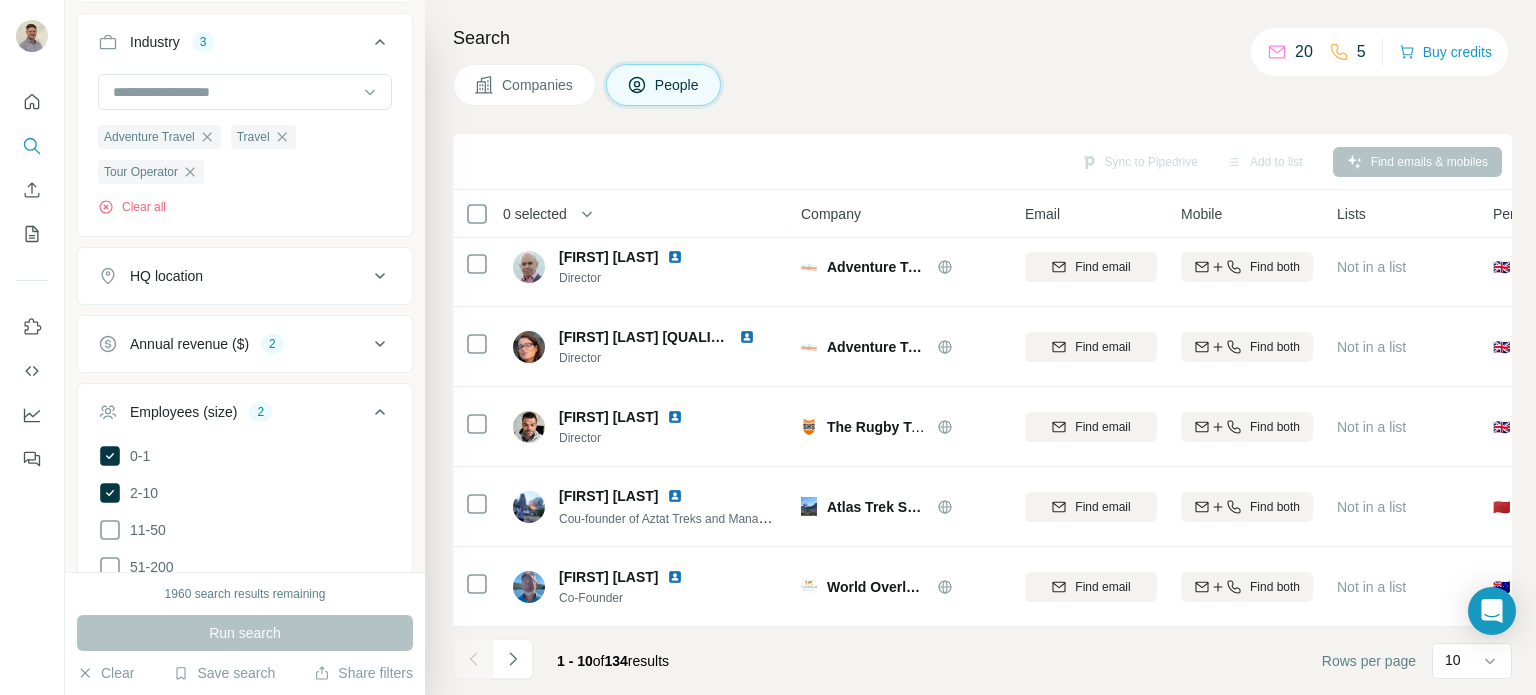 click 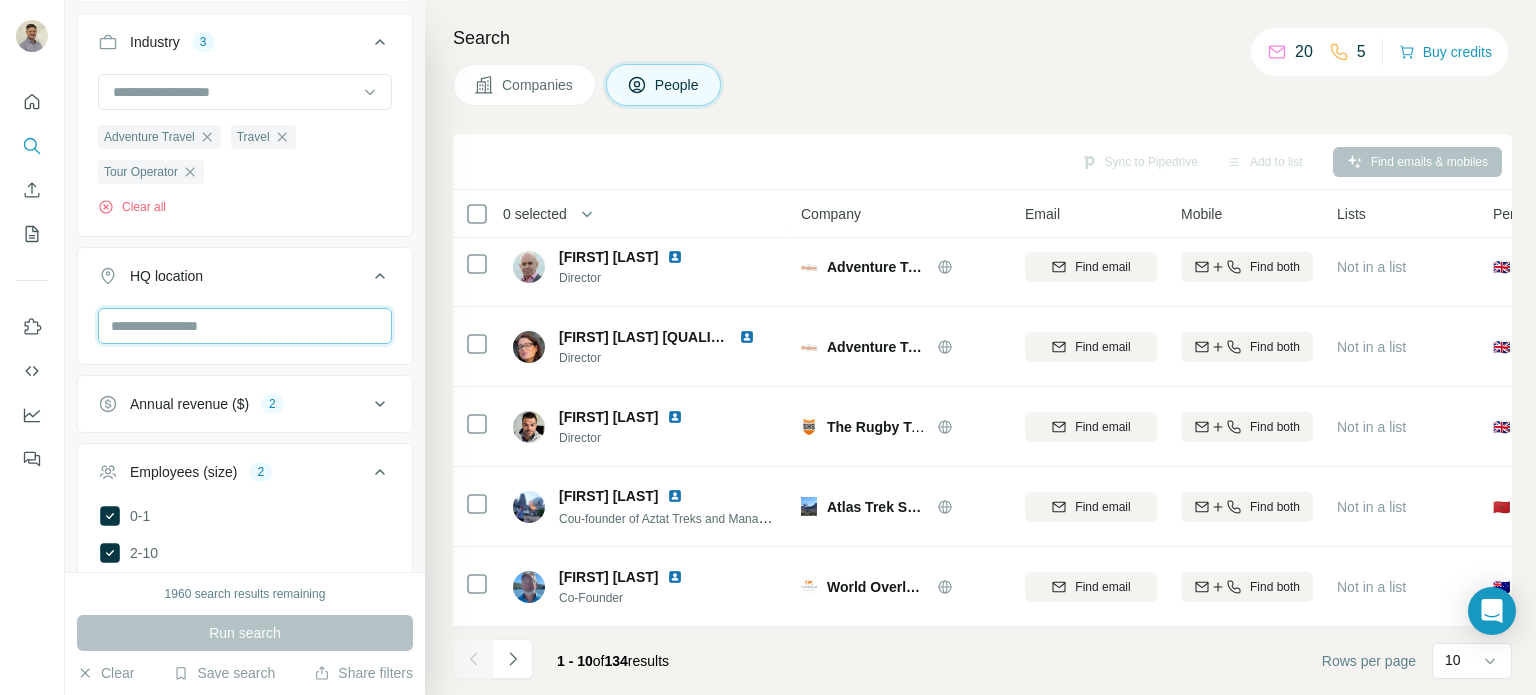 click at bounding box center [245, 326] 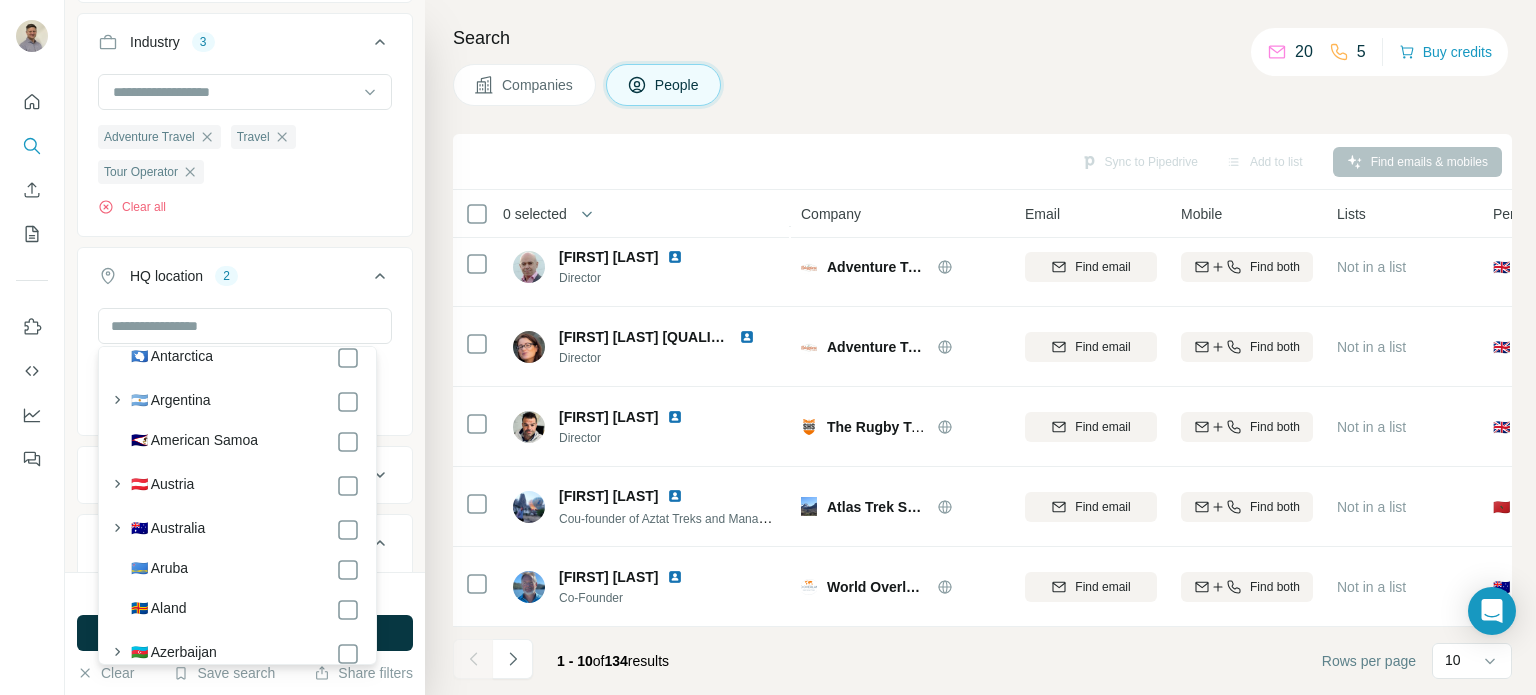 scroll, scrollTop: 400, scrollLeft: 0, axis: vertical 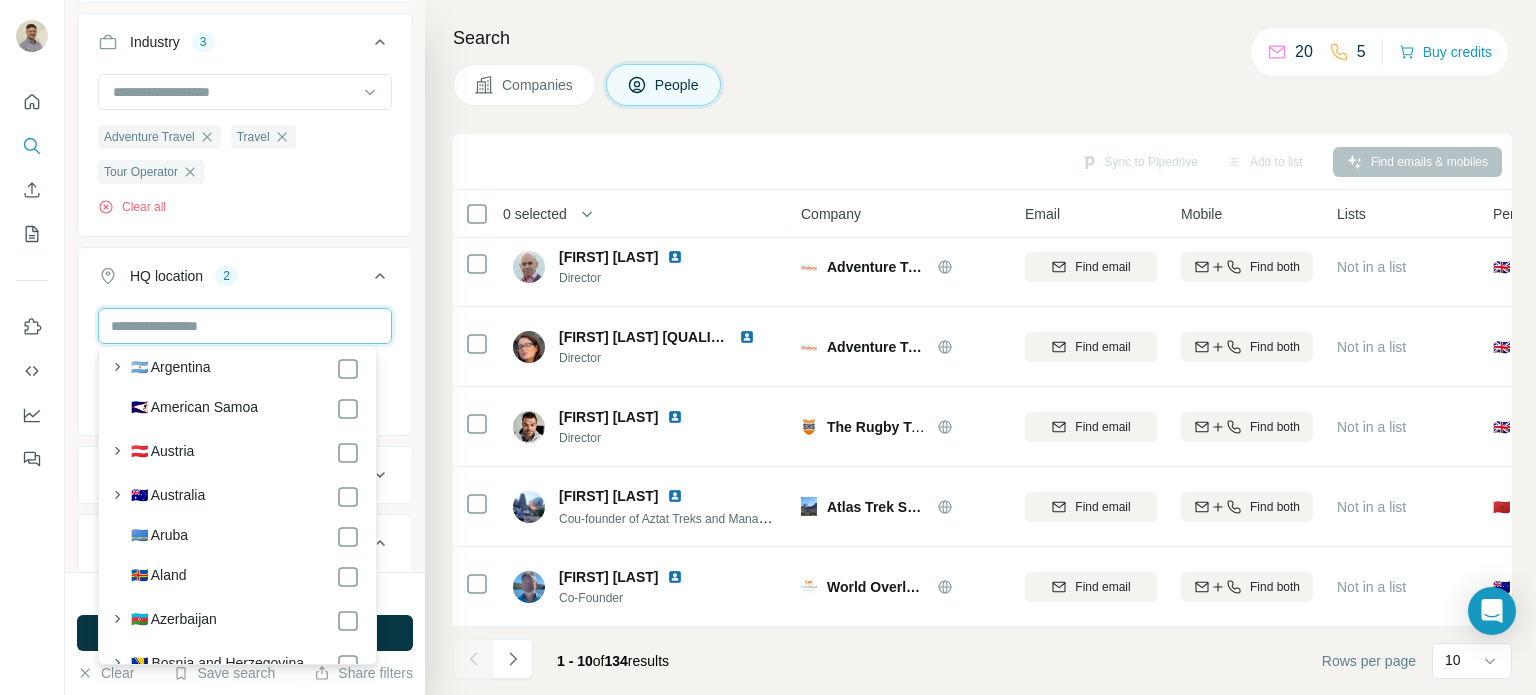 click at bounding box center [245, 326] 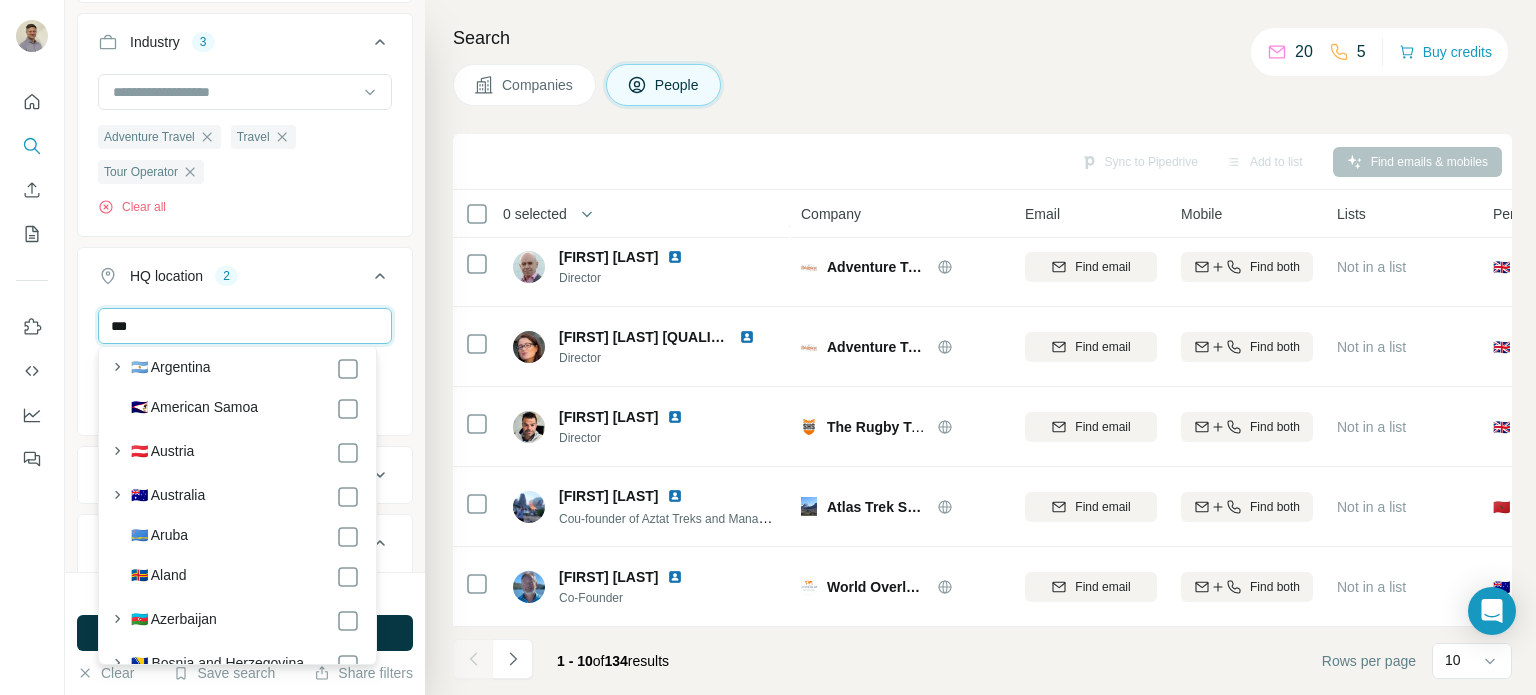 scroll, scrollTop: 0, scrollLeft: 0, axis: both 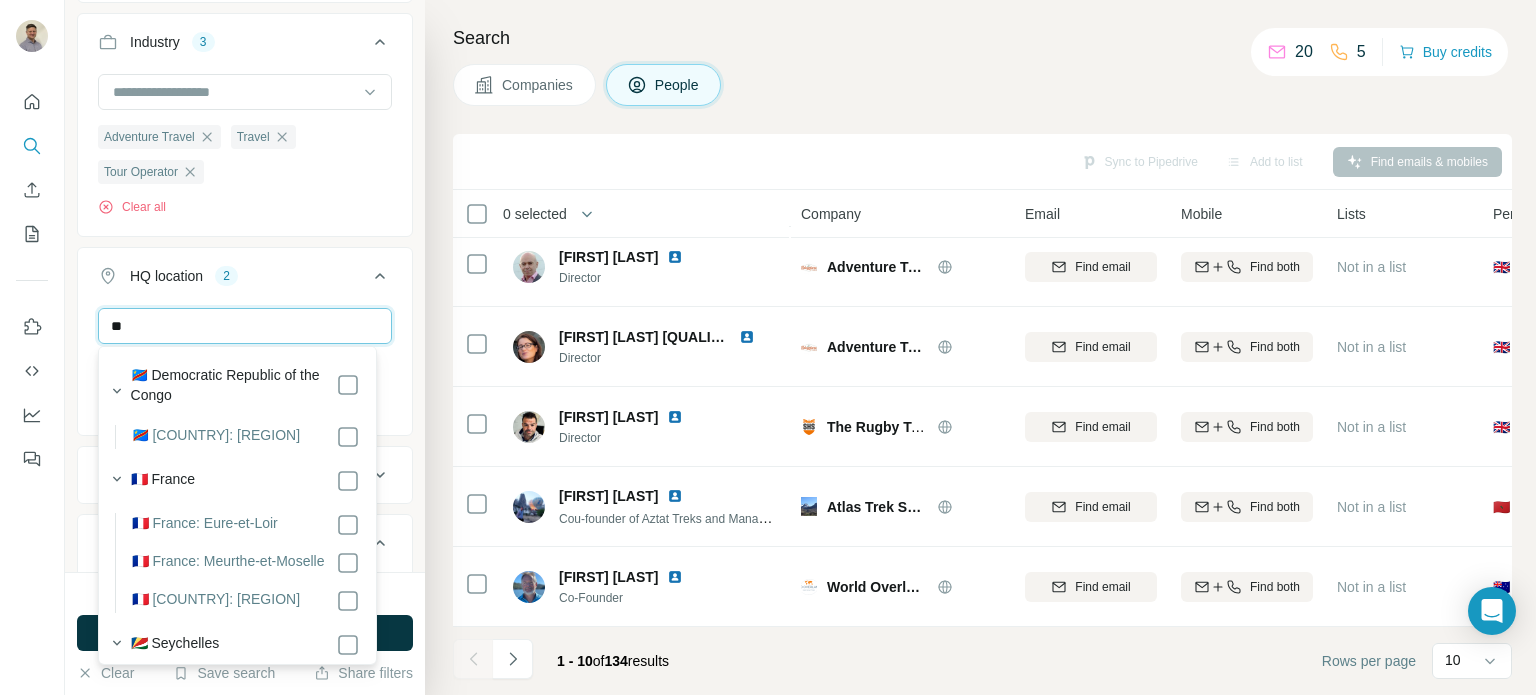 type on "*" 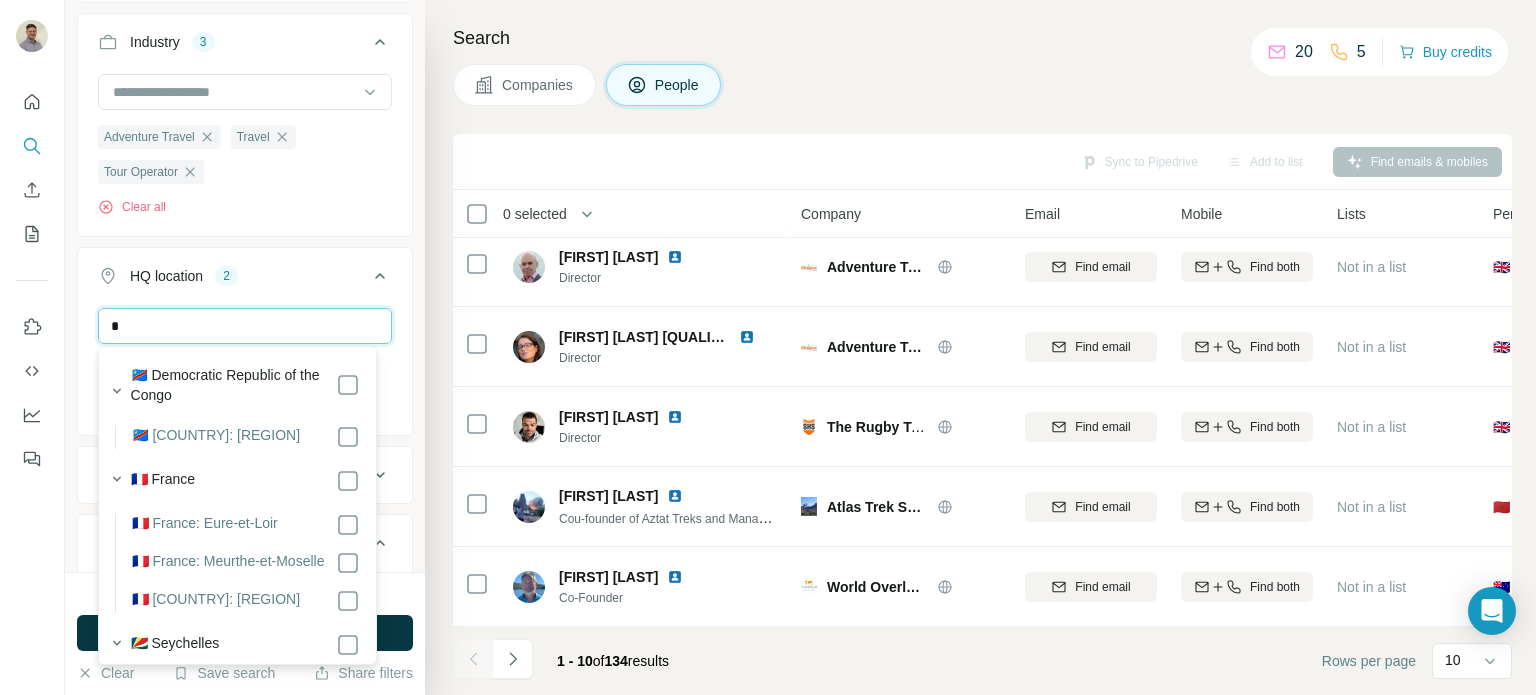 type 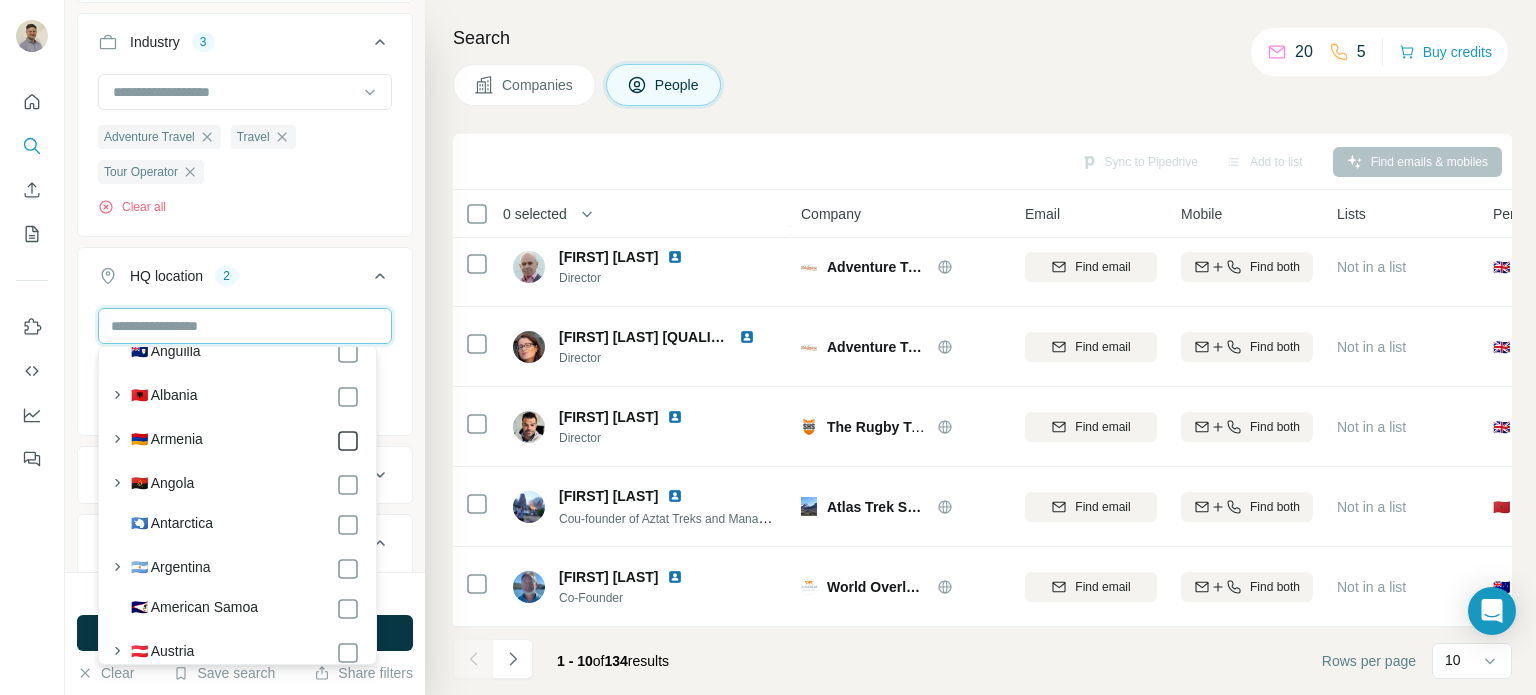 scroll, scrollTop: 100, scrollLeft: 0, axis: vertical 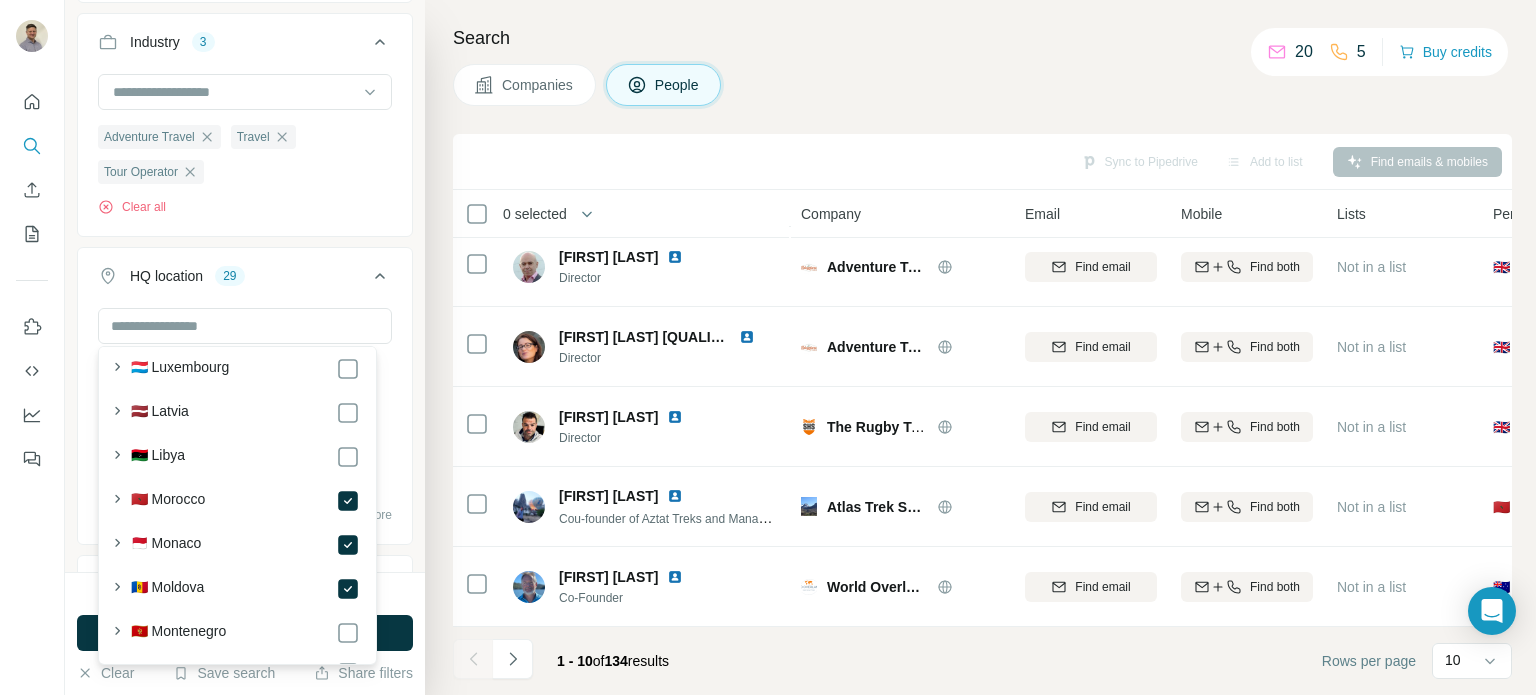 click on "🇲🇪 Montenegro" at bounding box center (231, 631) 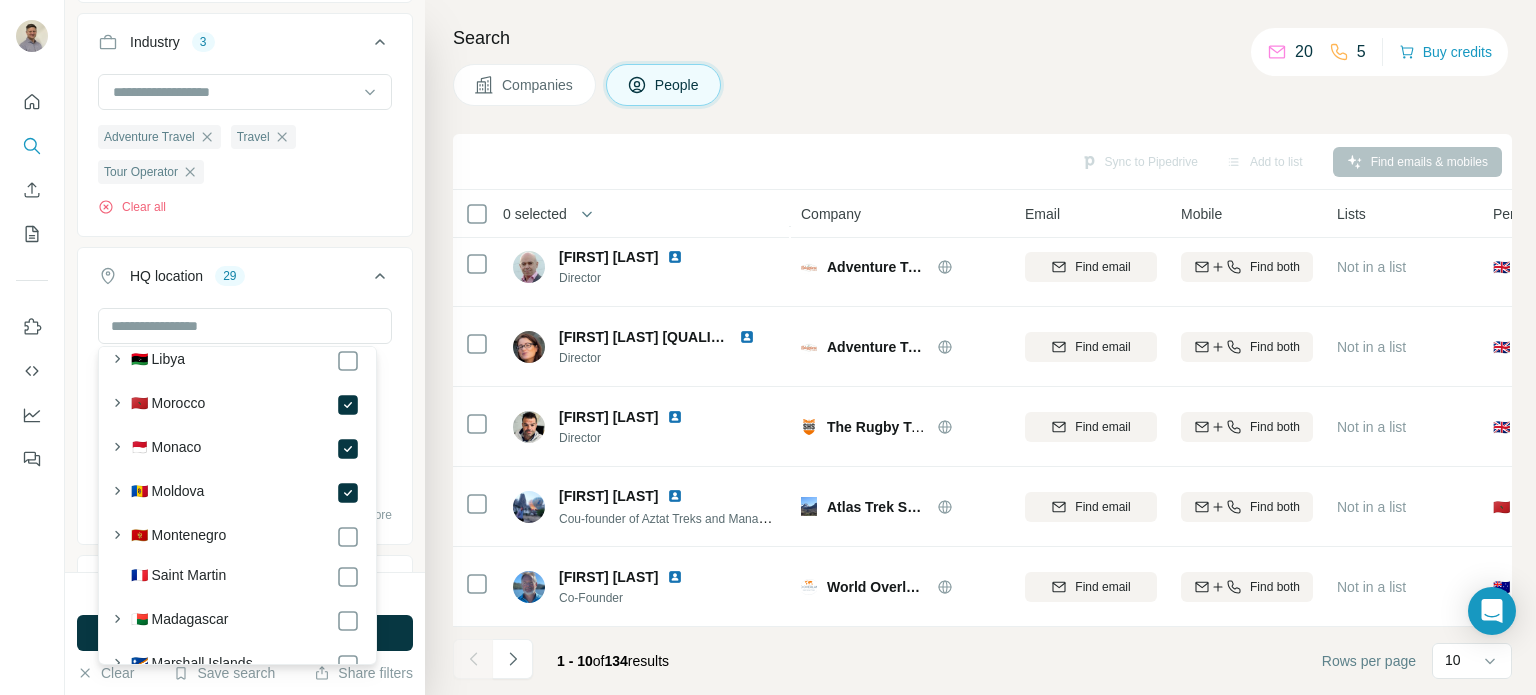 scroll, scrollTop: 5900, scrollLeft: 0, axis: vertical 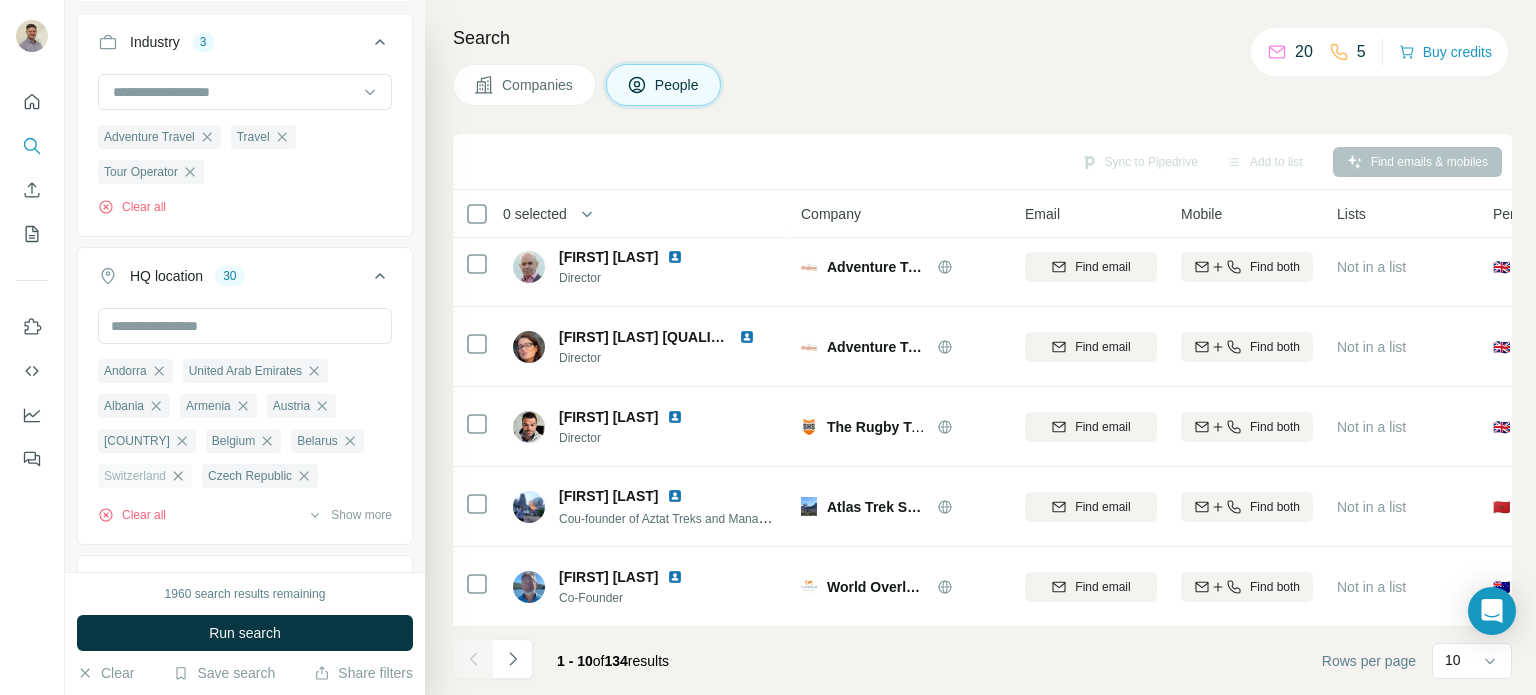 click 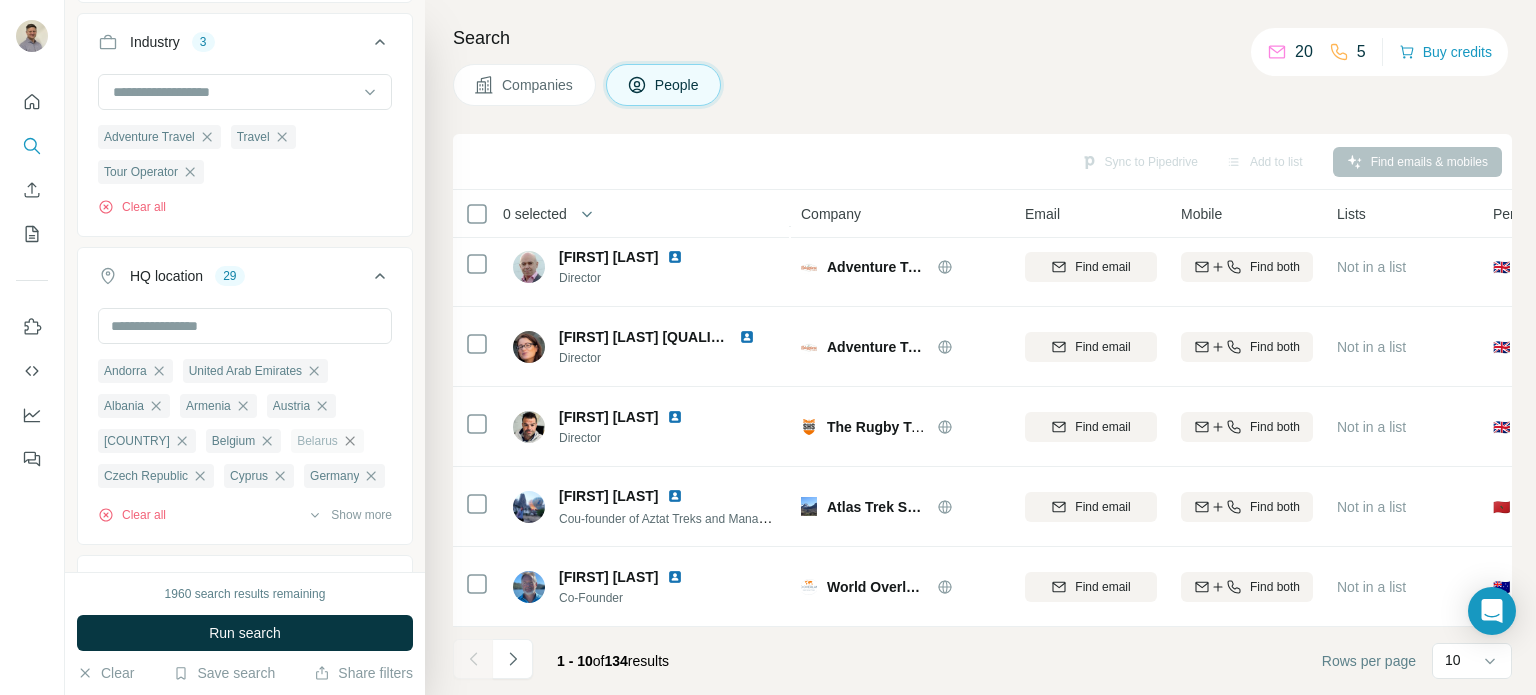 click 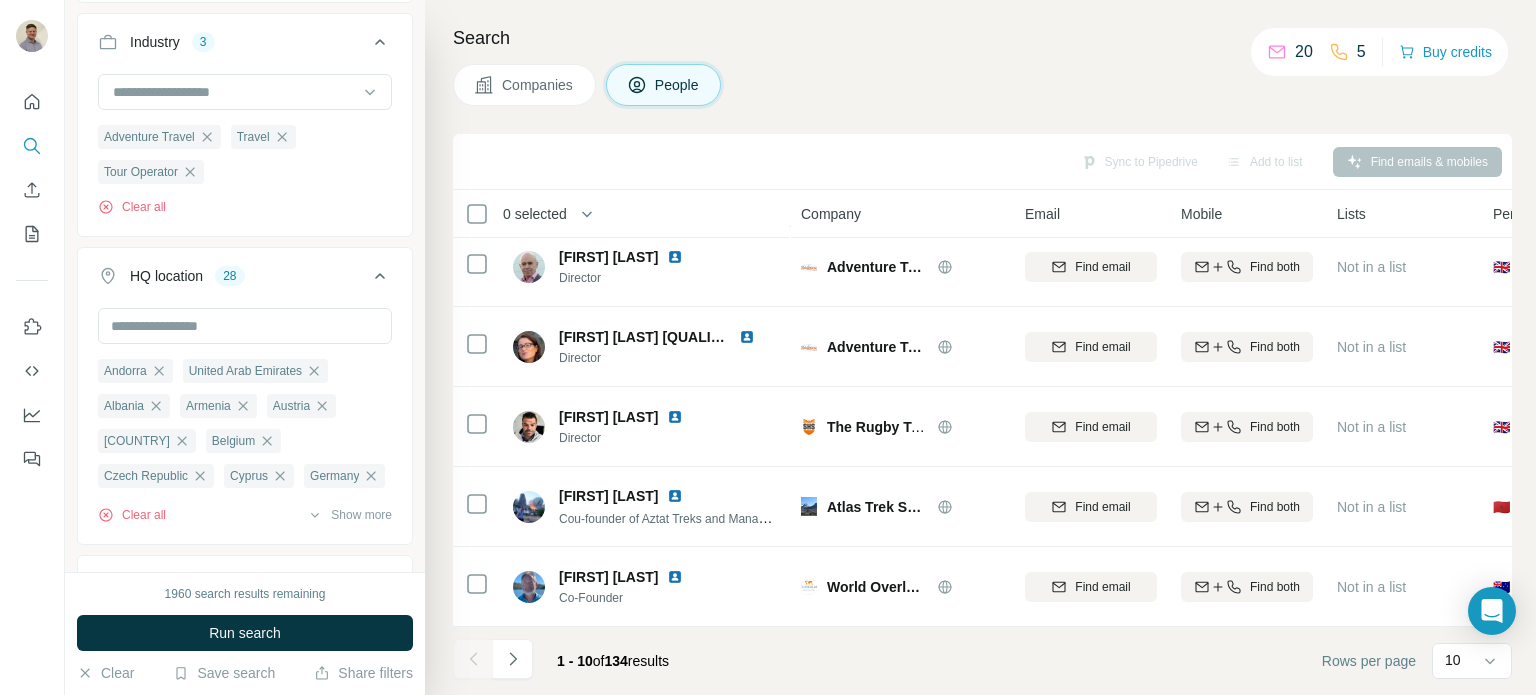 click 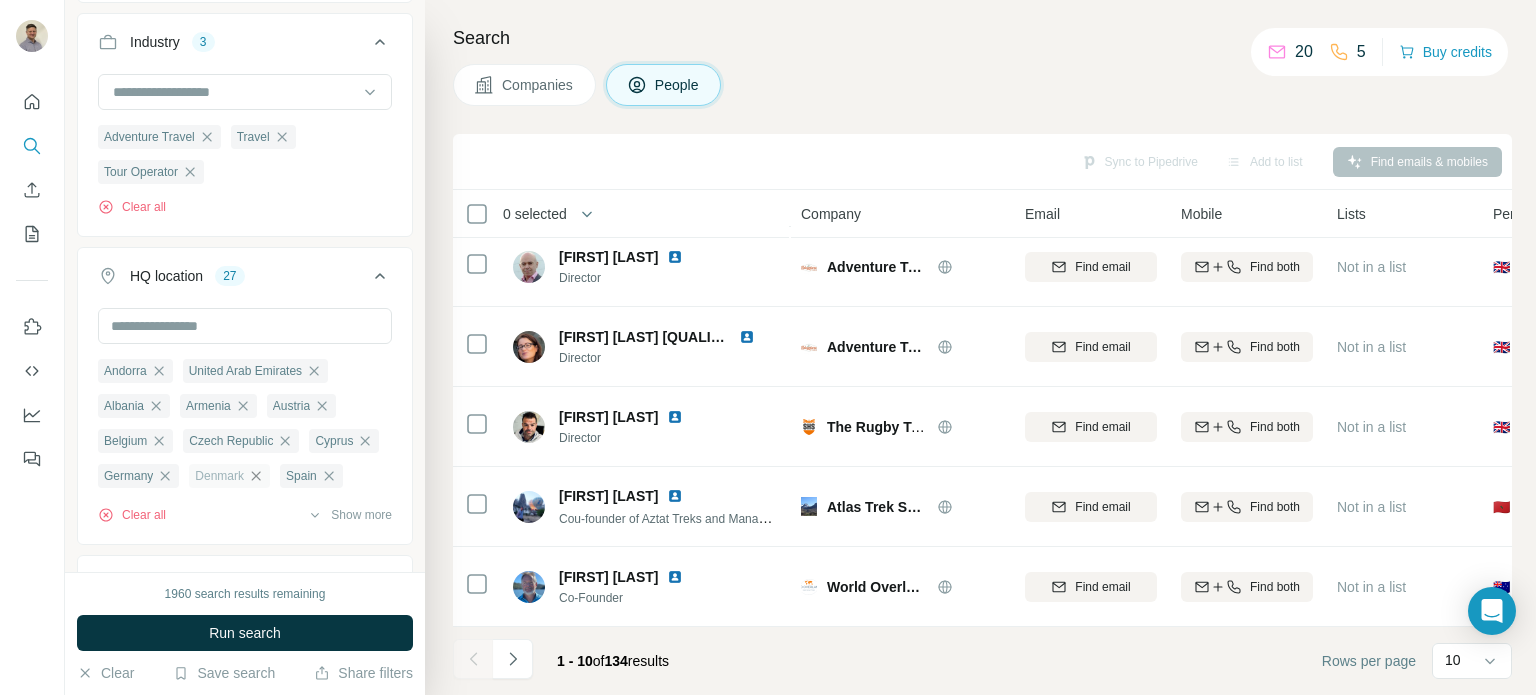 click 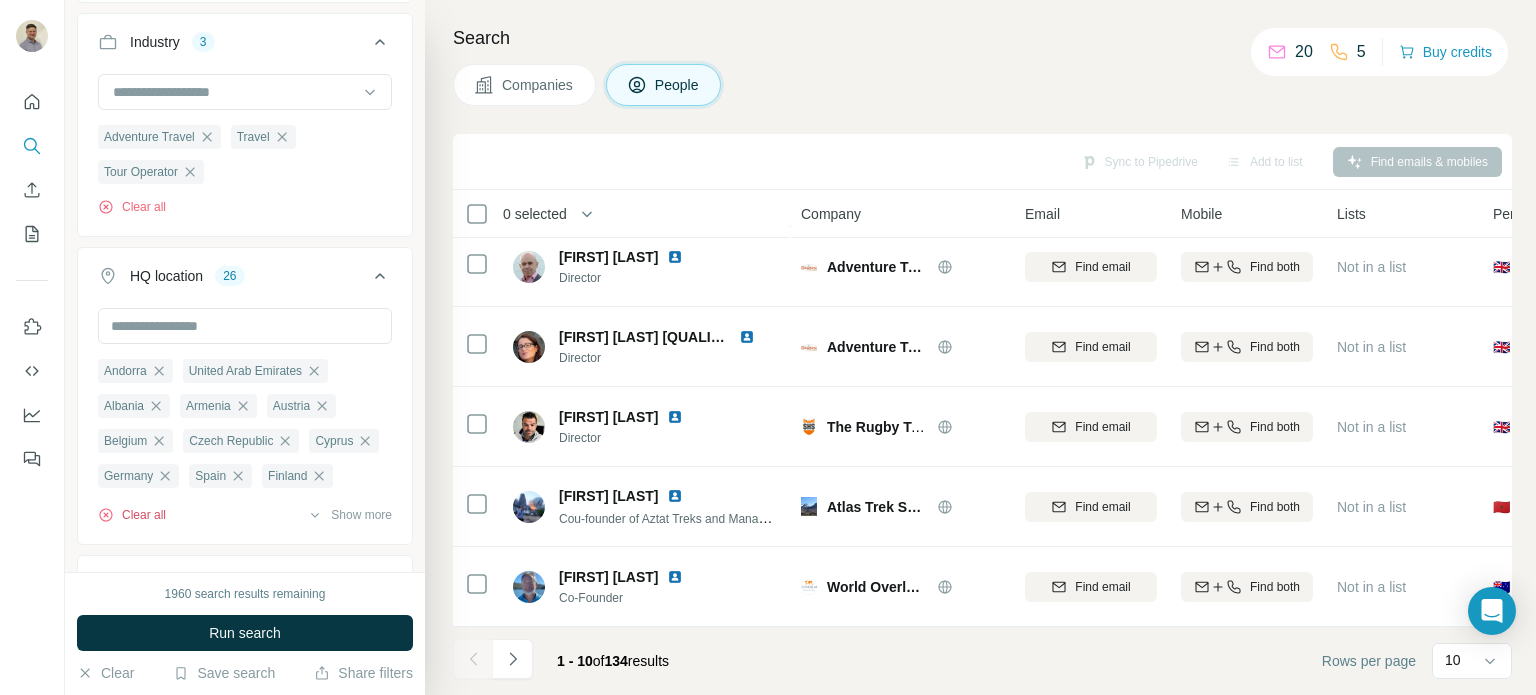 click on "Clear all" at bounding box center (132, 515) 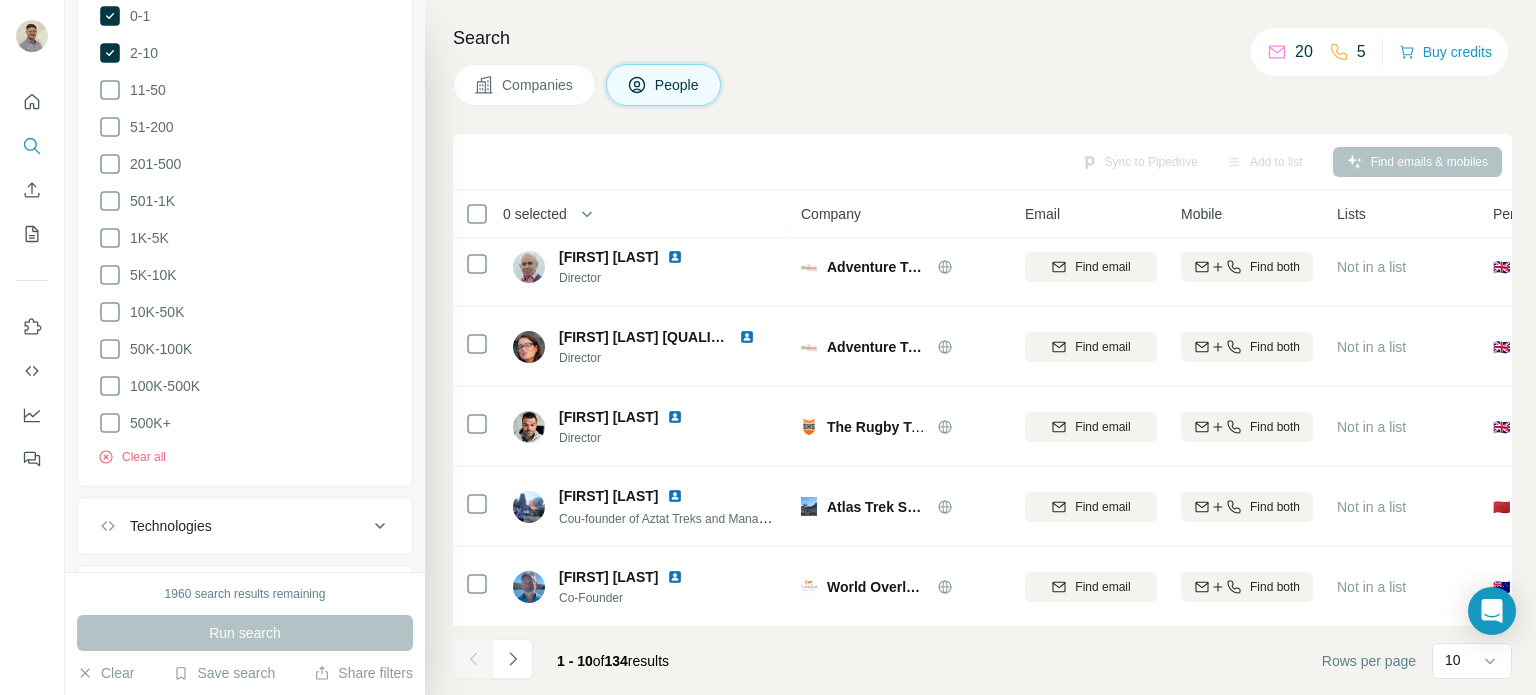scroll, scrollTop: 2150, scrollLeft: 0, axis: vertical 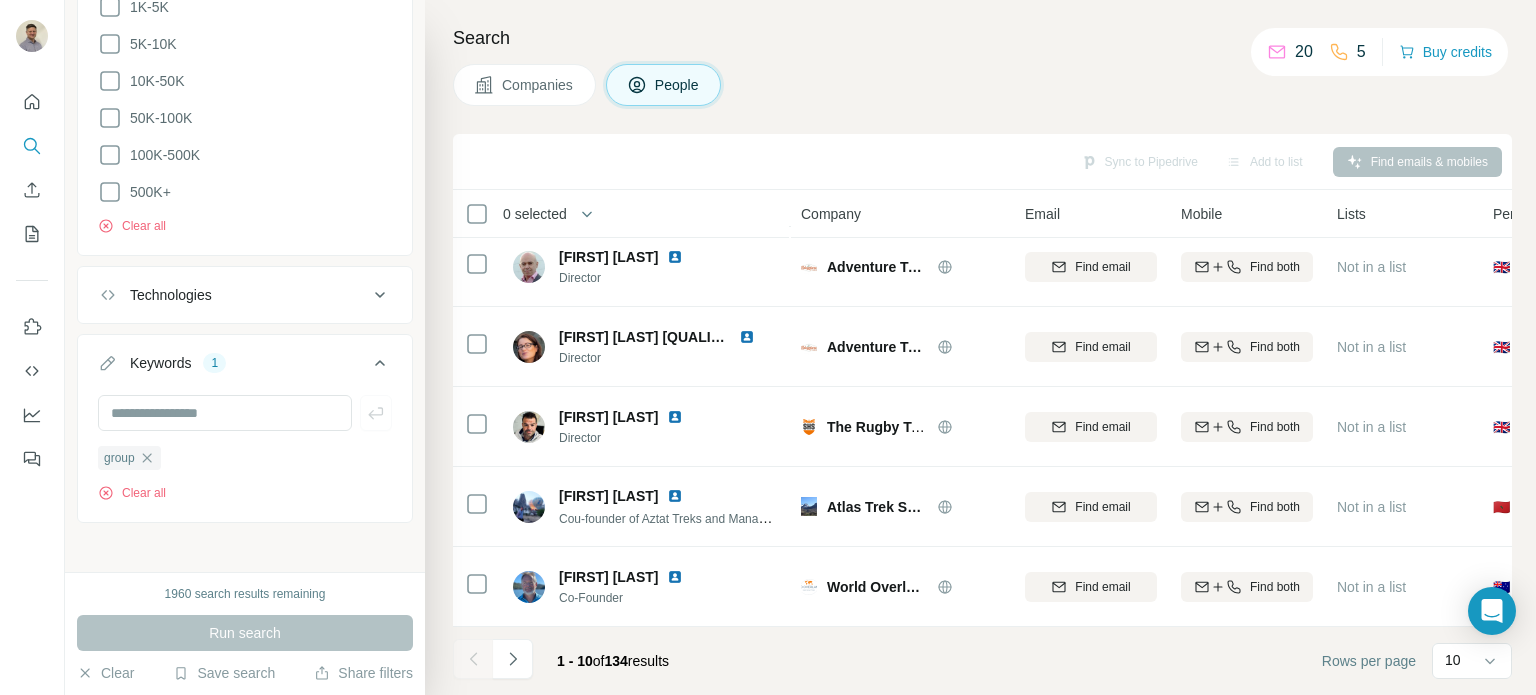 click on "group   Clear all" at bounding box center (245, 473) 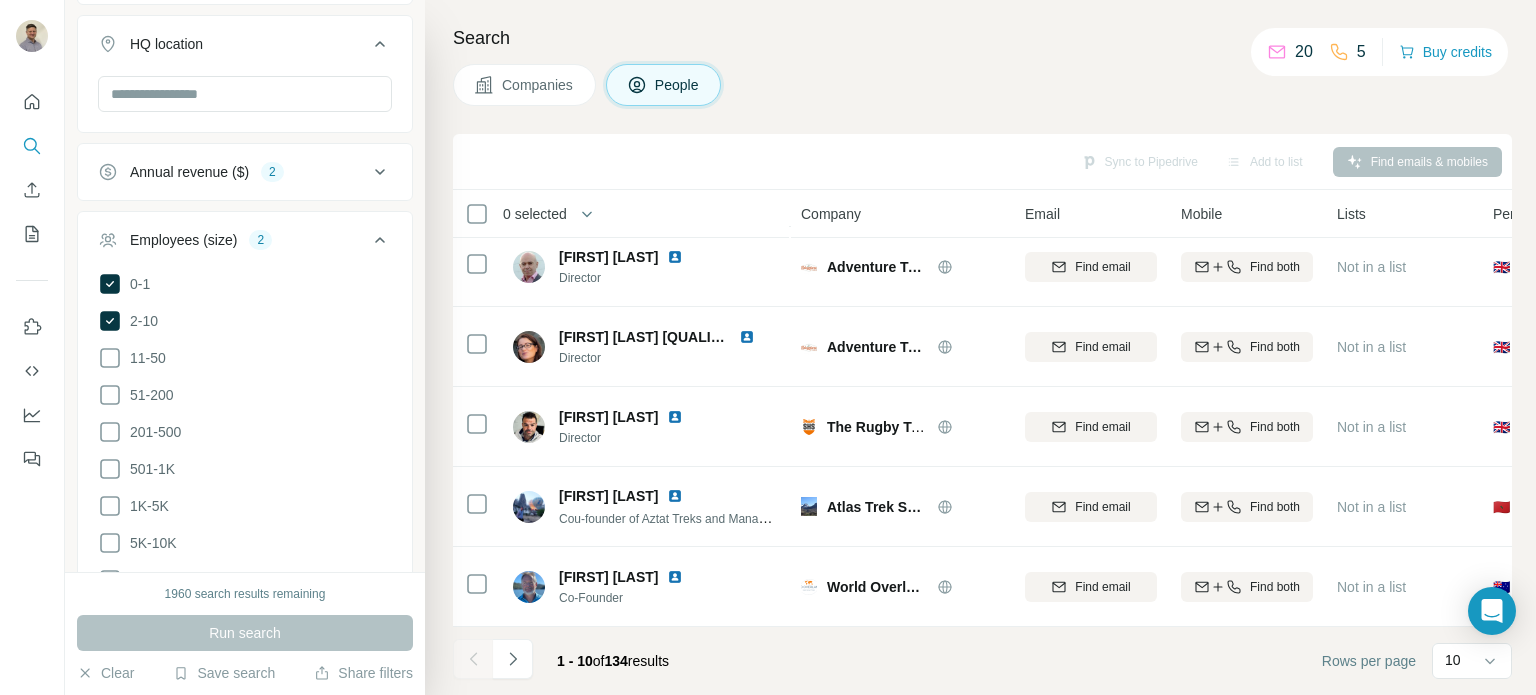 scroll, scrollTop: 1650, scrollLeft: 0, axis: vertical 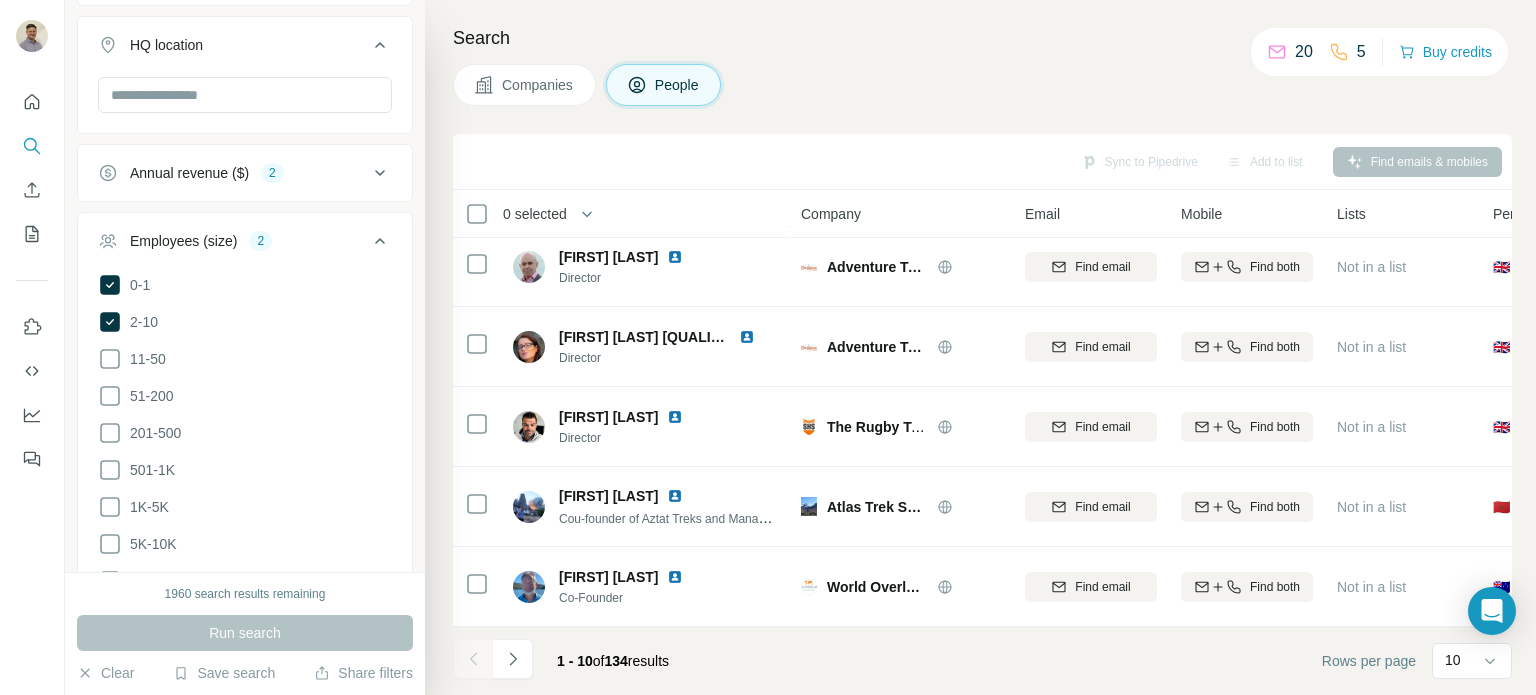 click 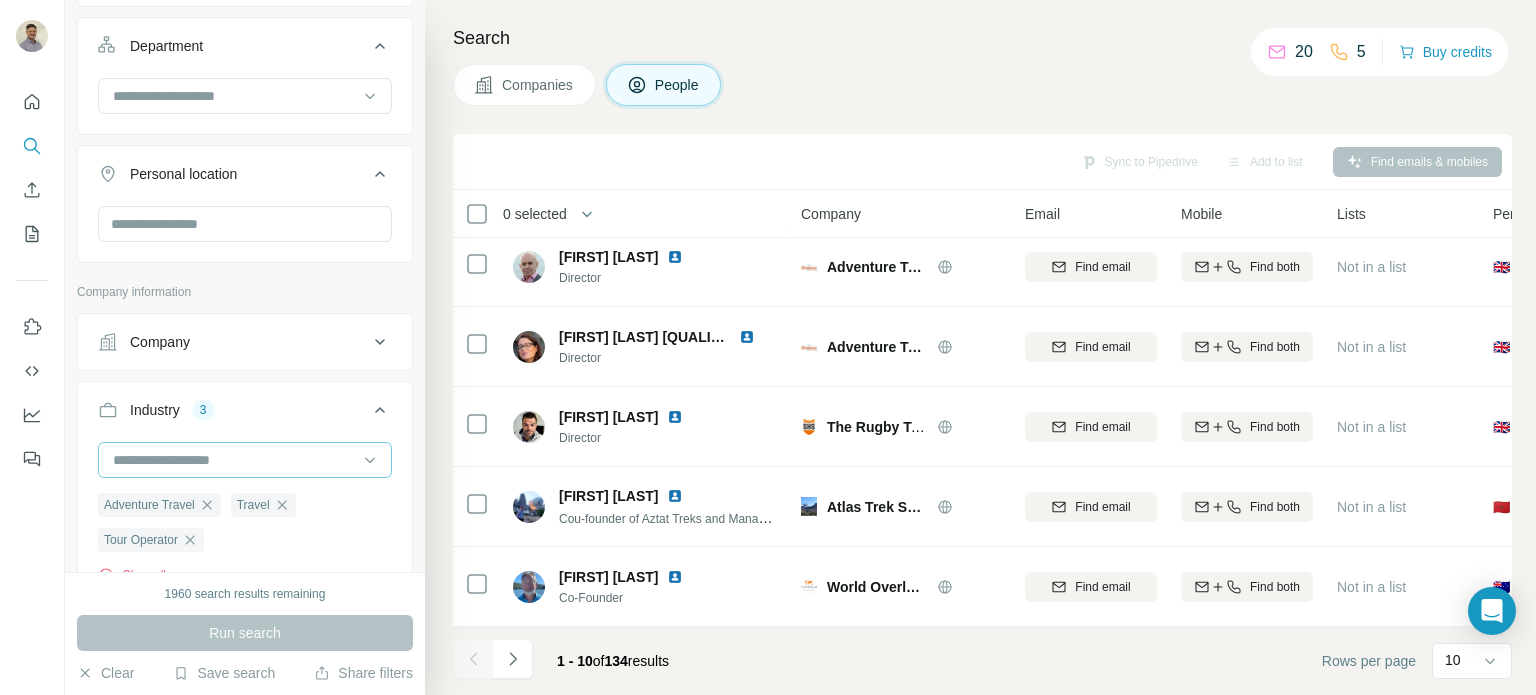 scroll, scrollTop: 1150, scrollLeft: 0, axis: vertical 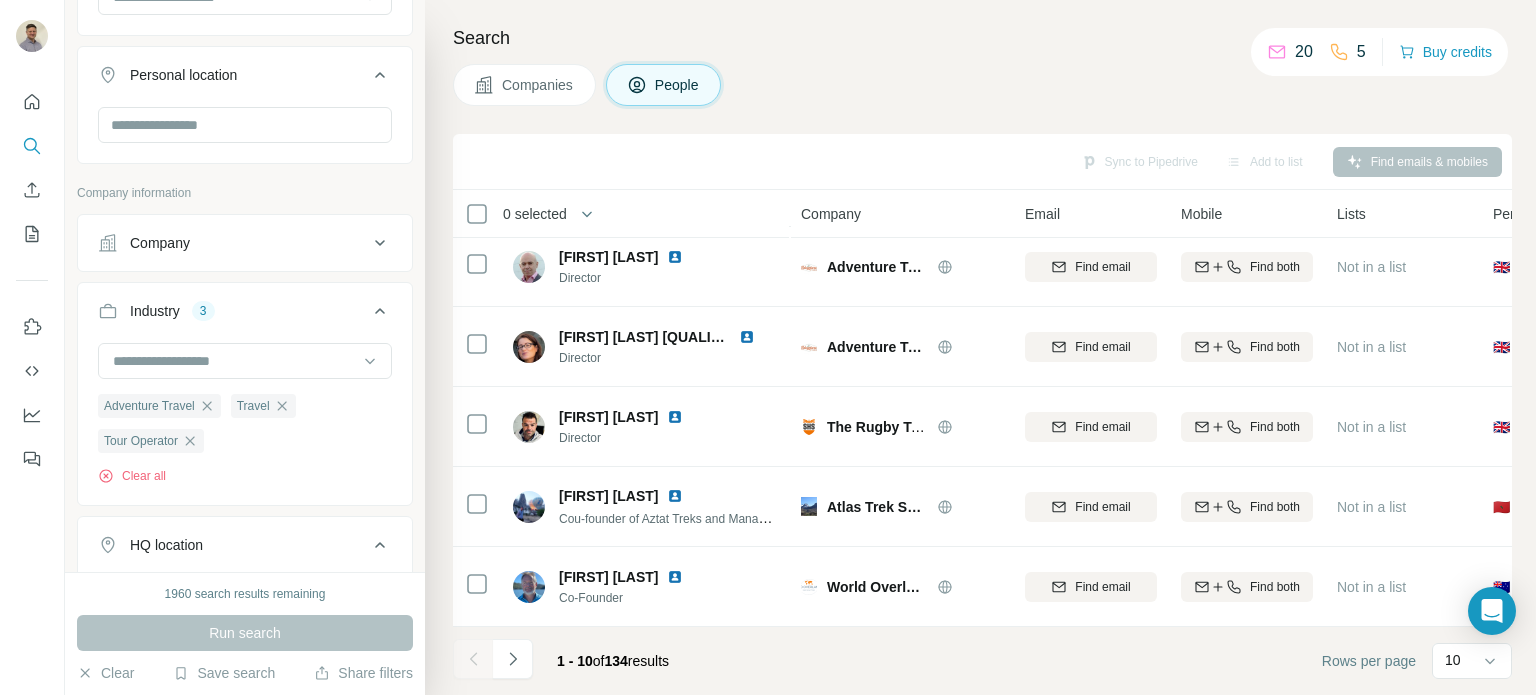 click on "Run search" at bounding box center [245, 633] 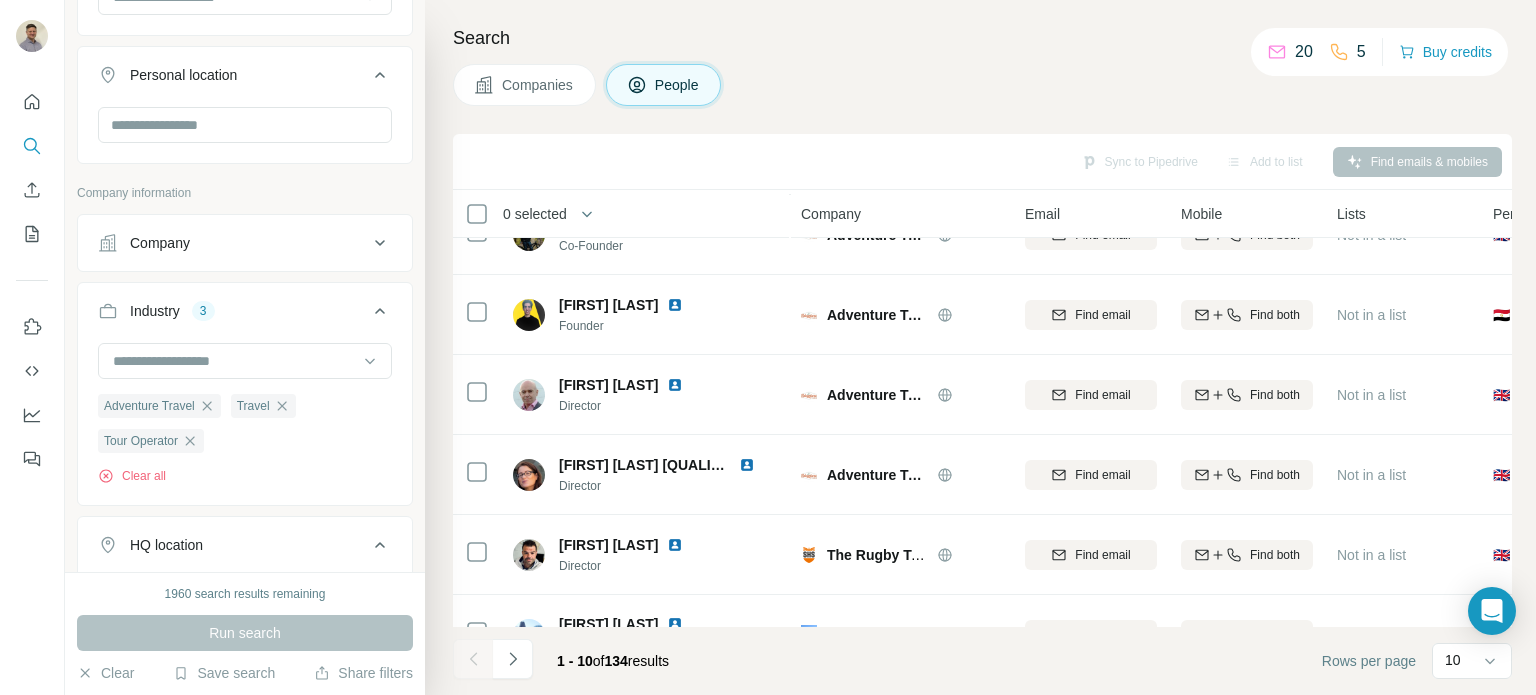 scroll, scrollTop: 220, scrollLeft: 0, axis: vertical 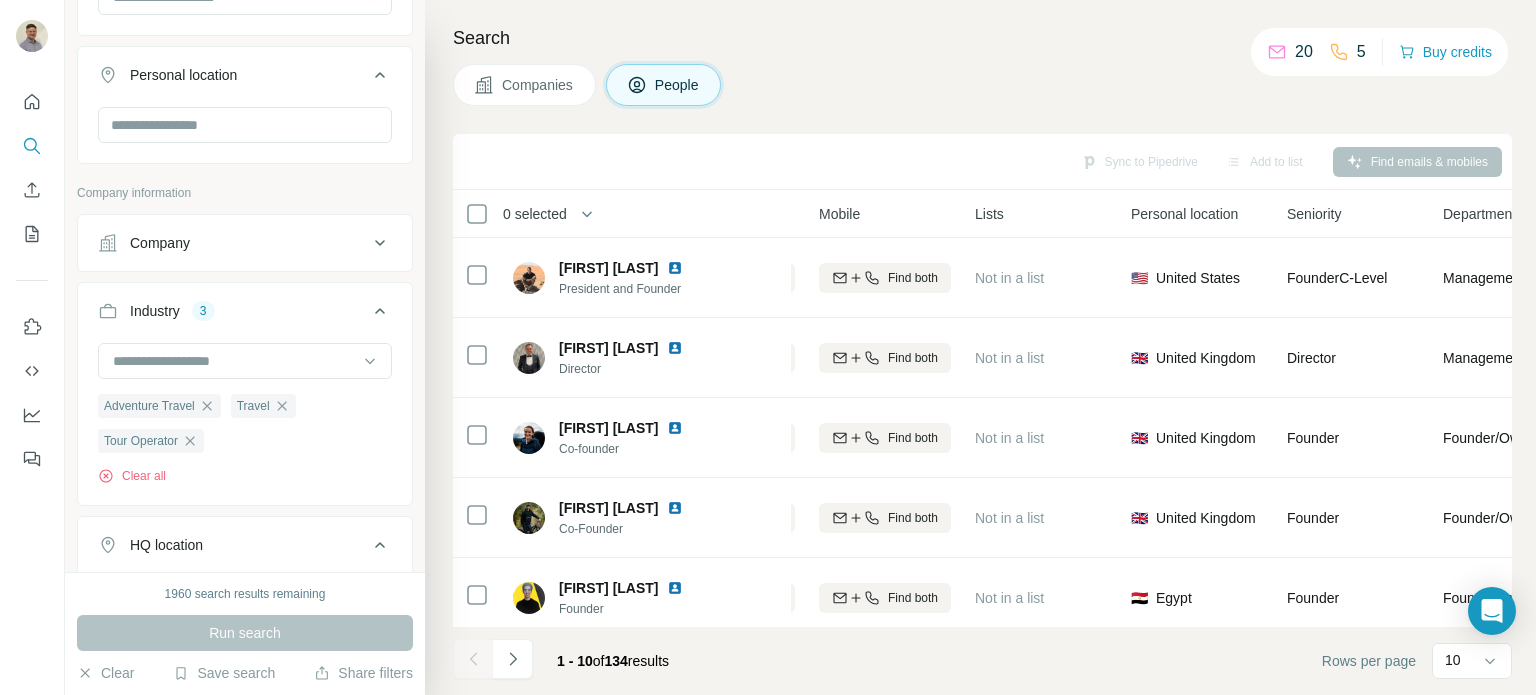 click 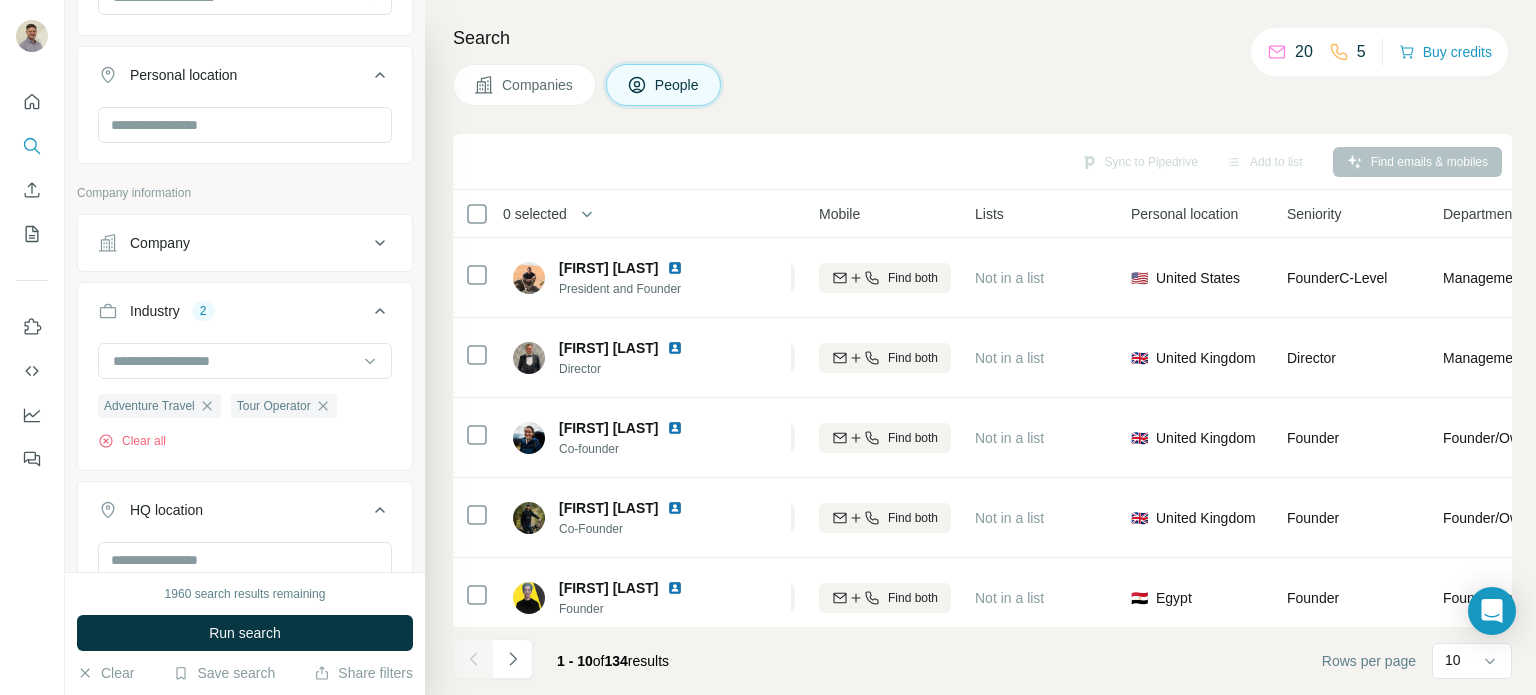 click on "Run search" at bounding box center [245, 633] 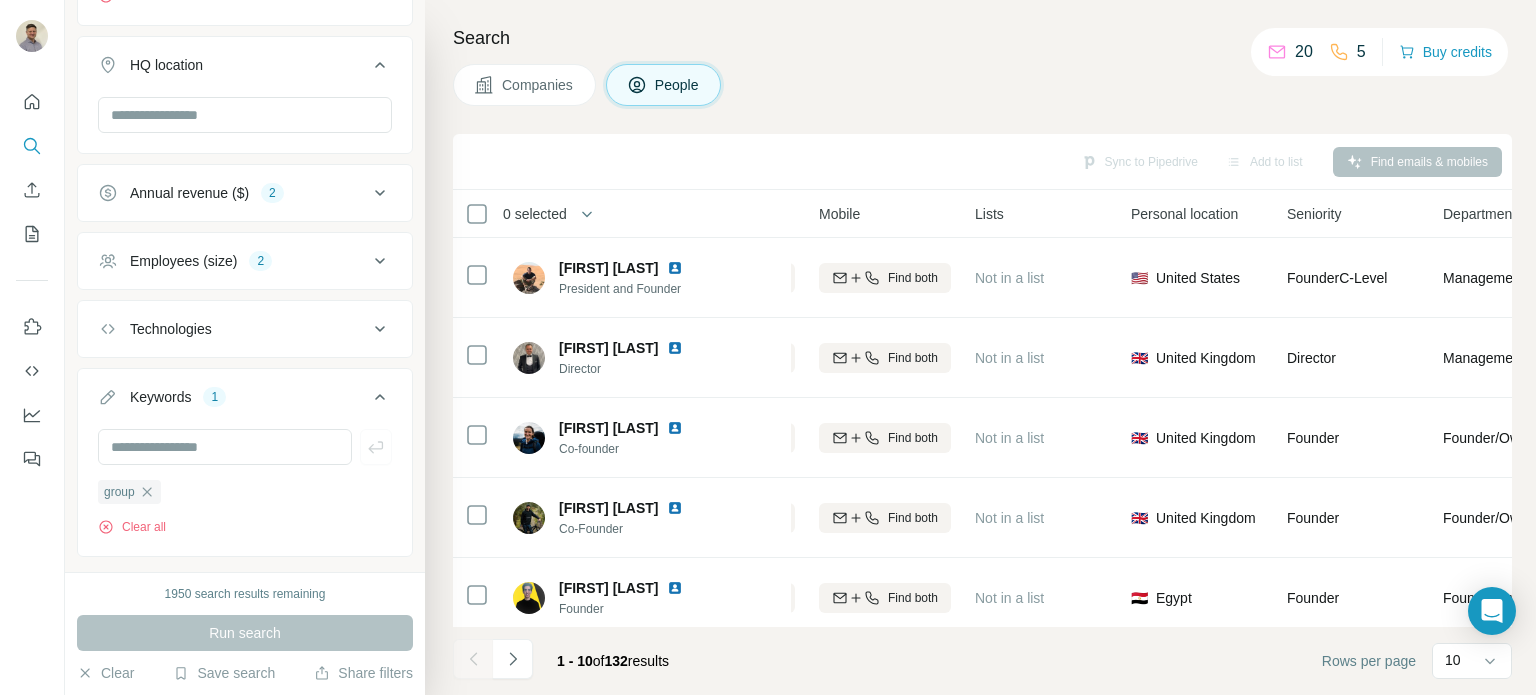 scroll, scrollTop: 1631, scrollLeft: 0, axis: vertical 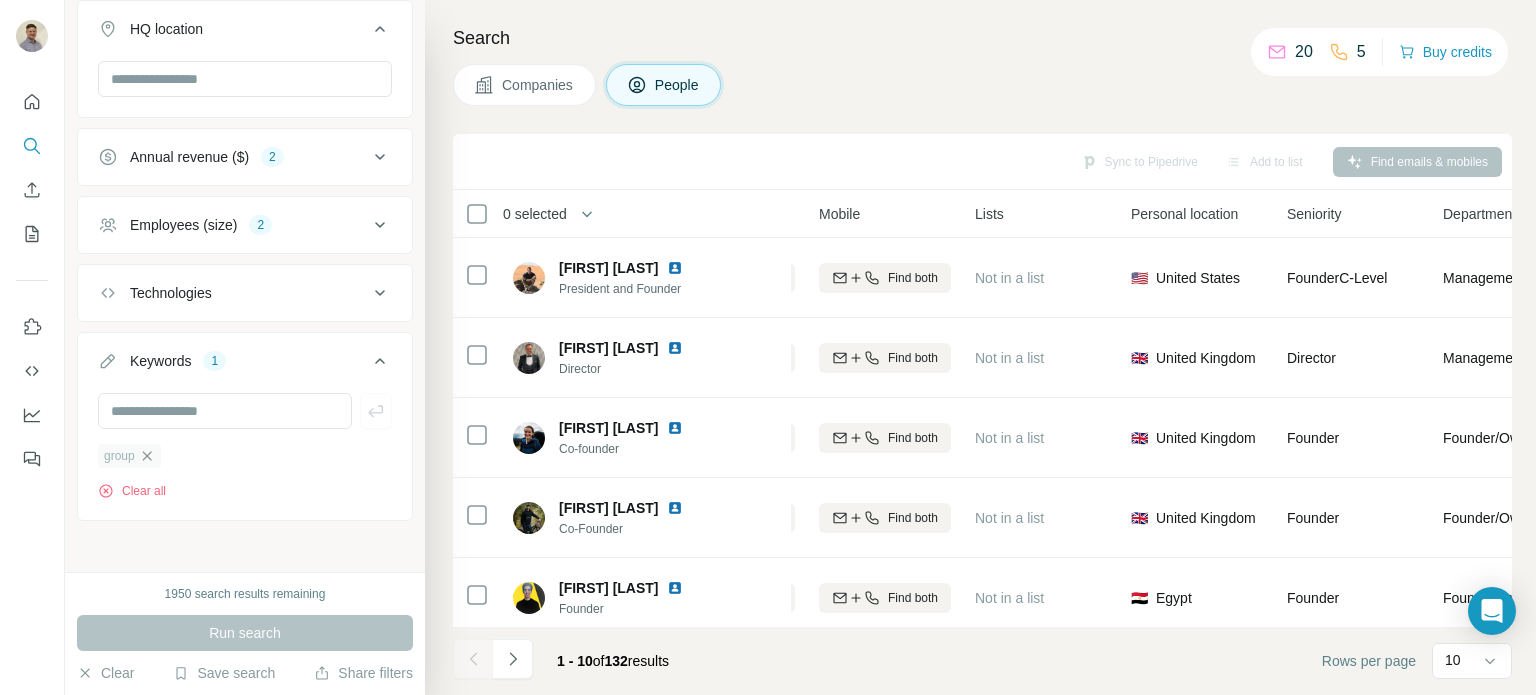 click 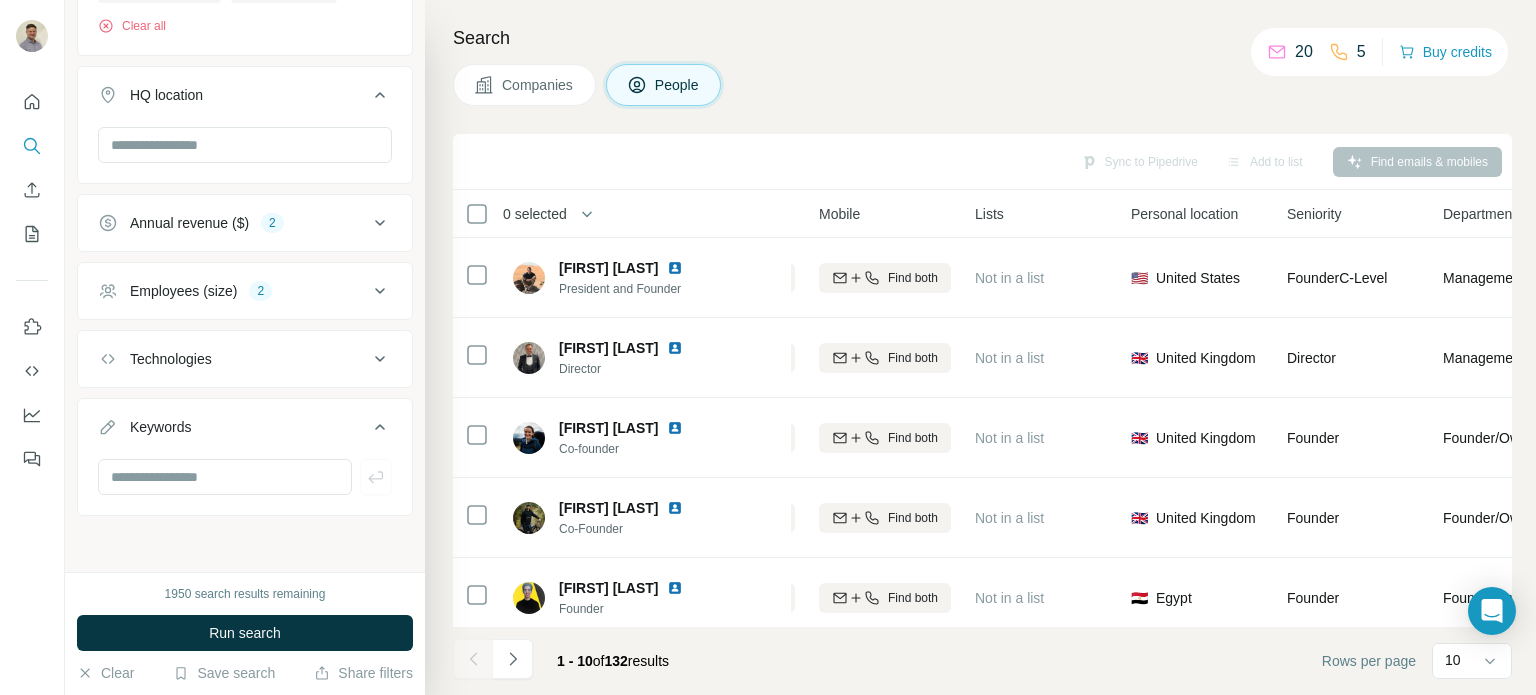 scroll, scrollTop: 1559, scrollLeft: 0, axis: vertical 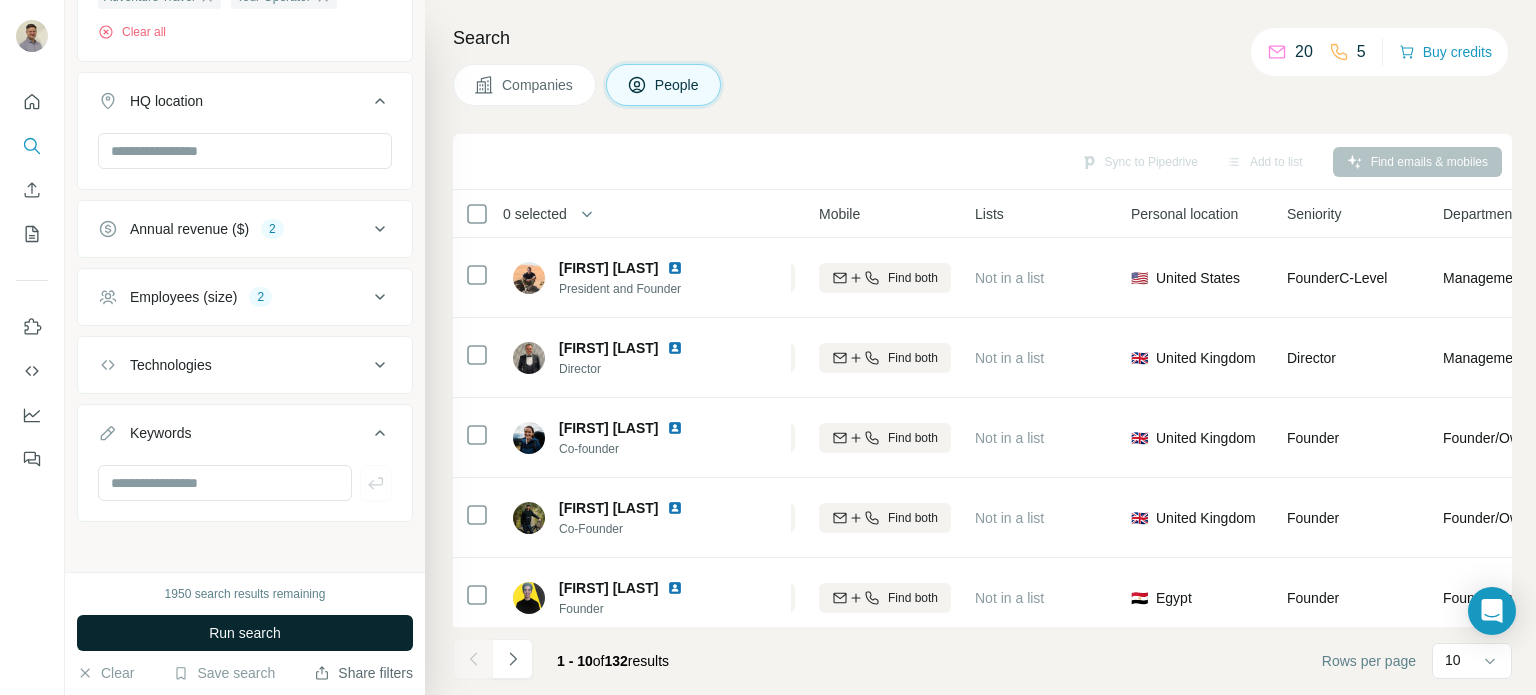 click on "Run search" at bounding box center [245, 633] 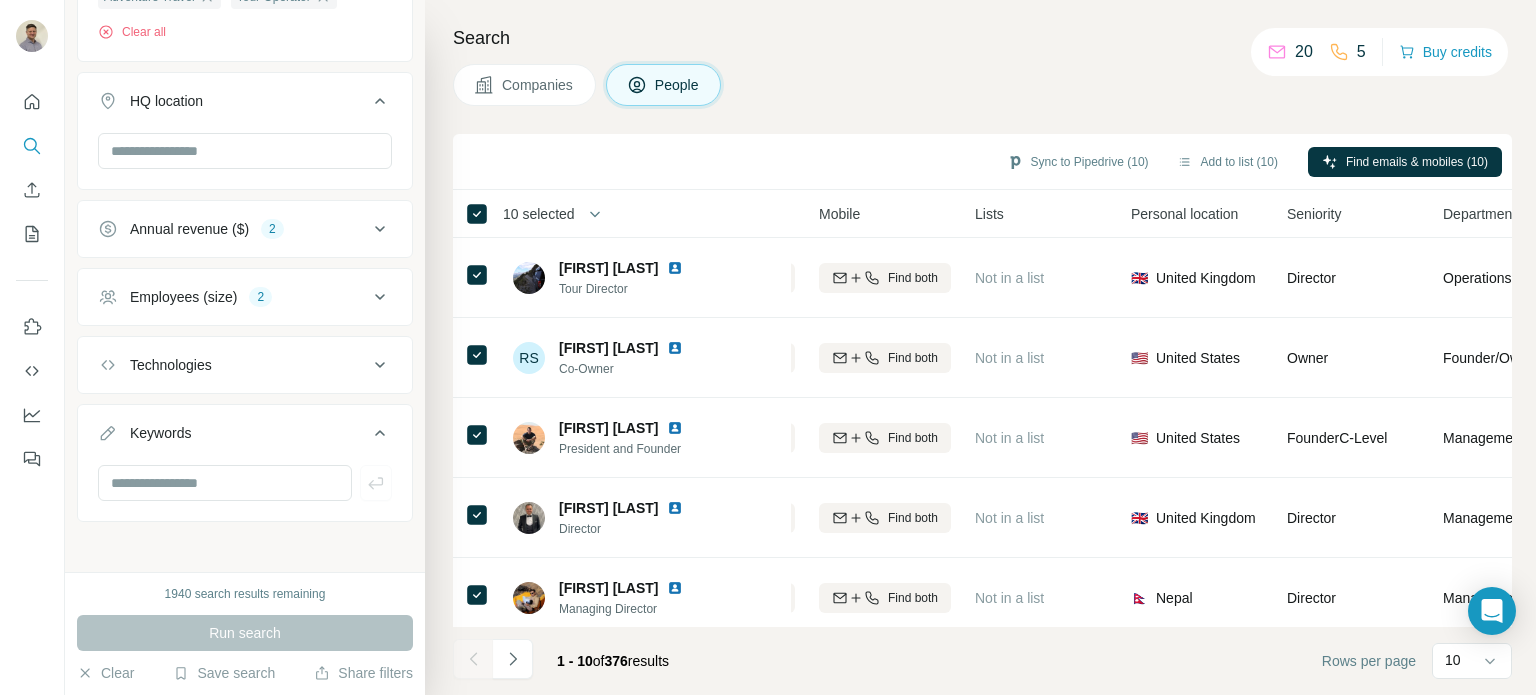 click on "Companies People" at bounding box center [982, 85] 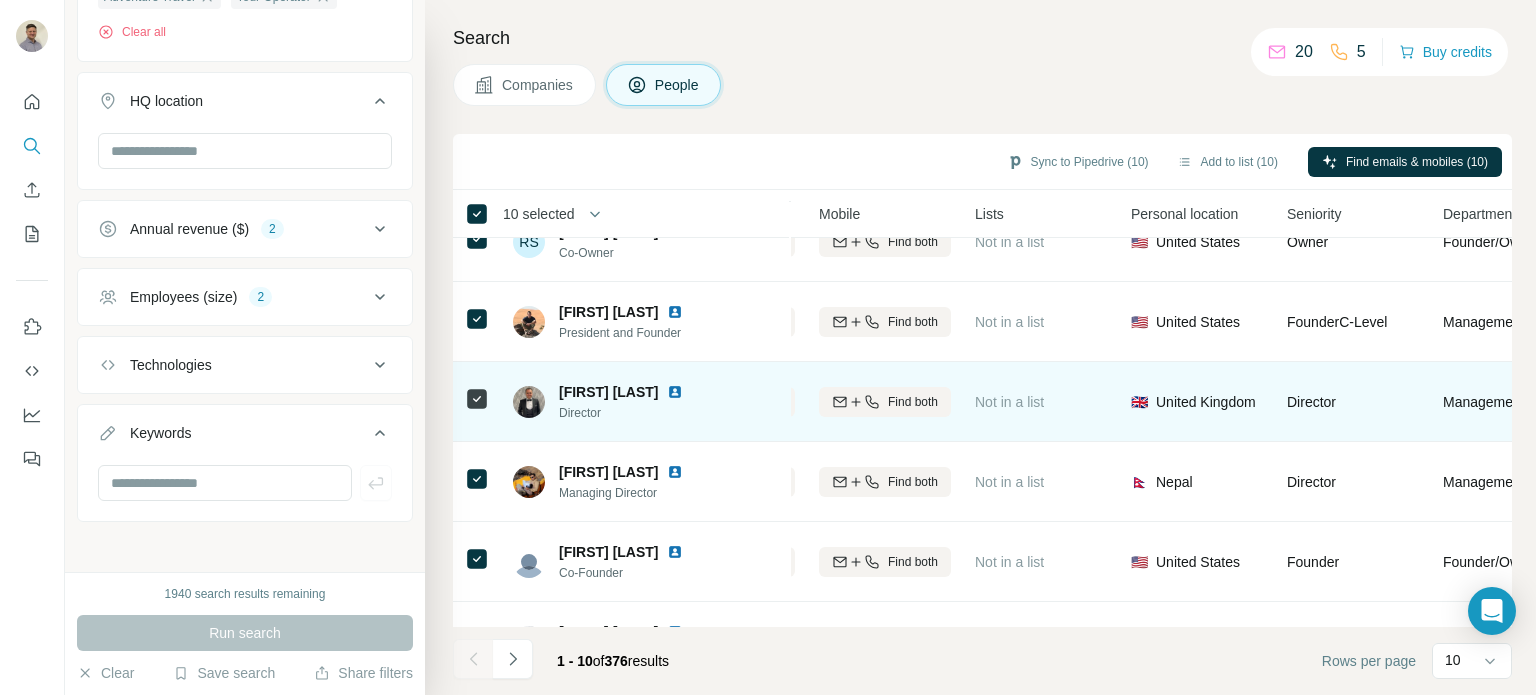 scroll, scrollTop: 200, scrollLeft: 362, axis: both 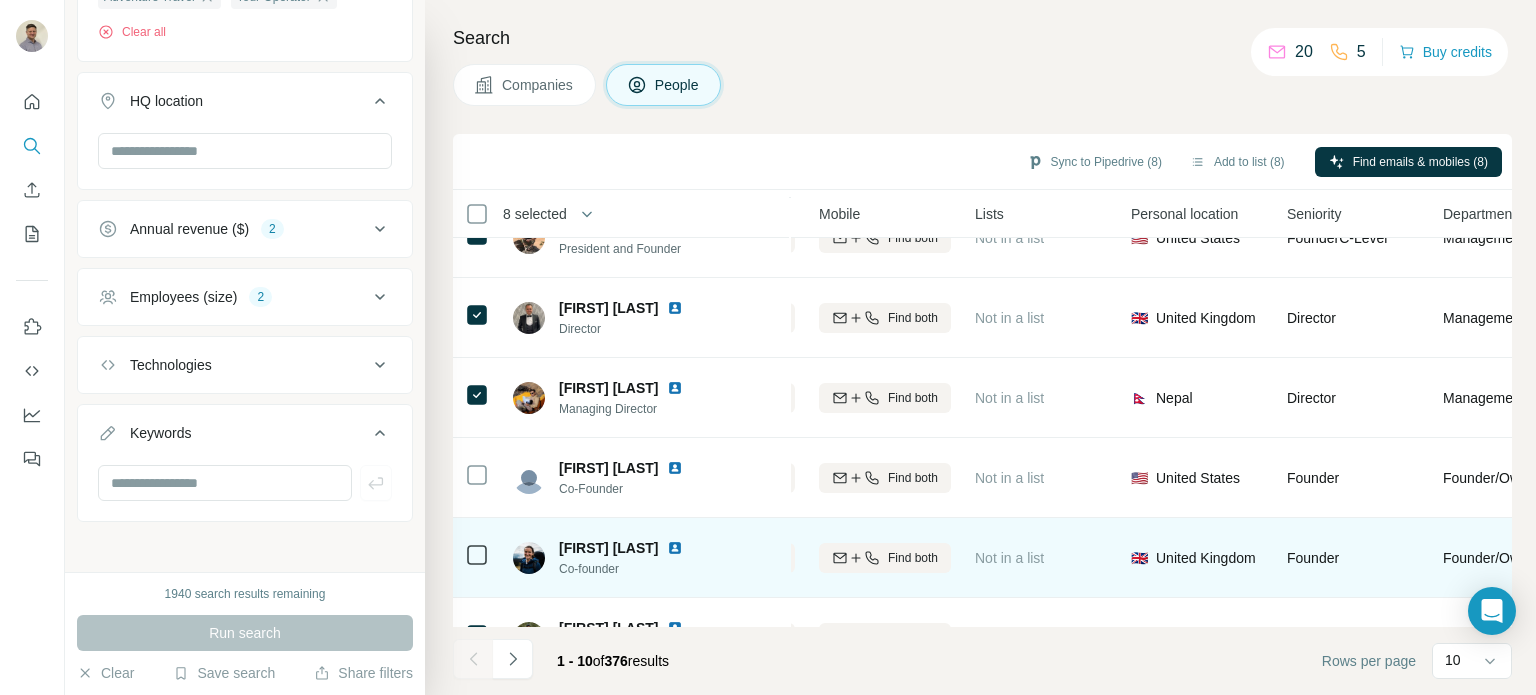 click 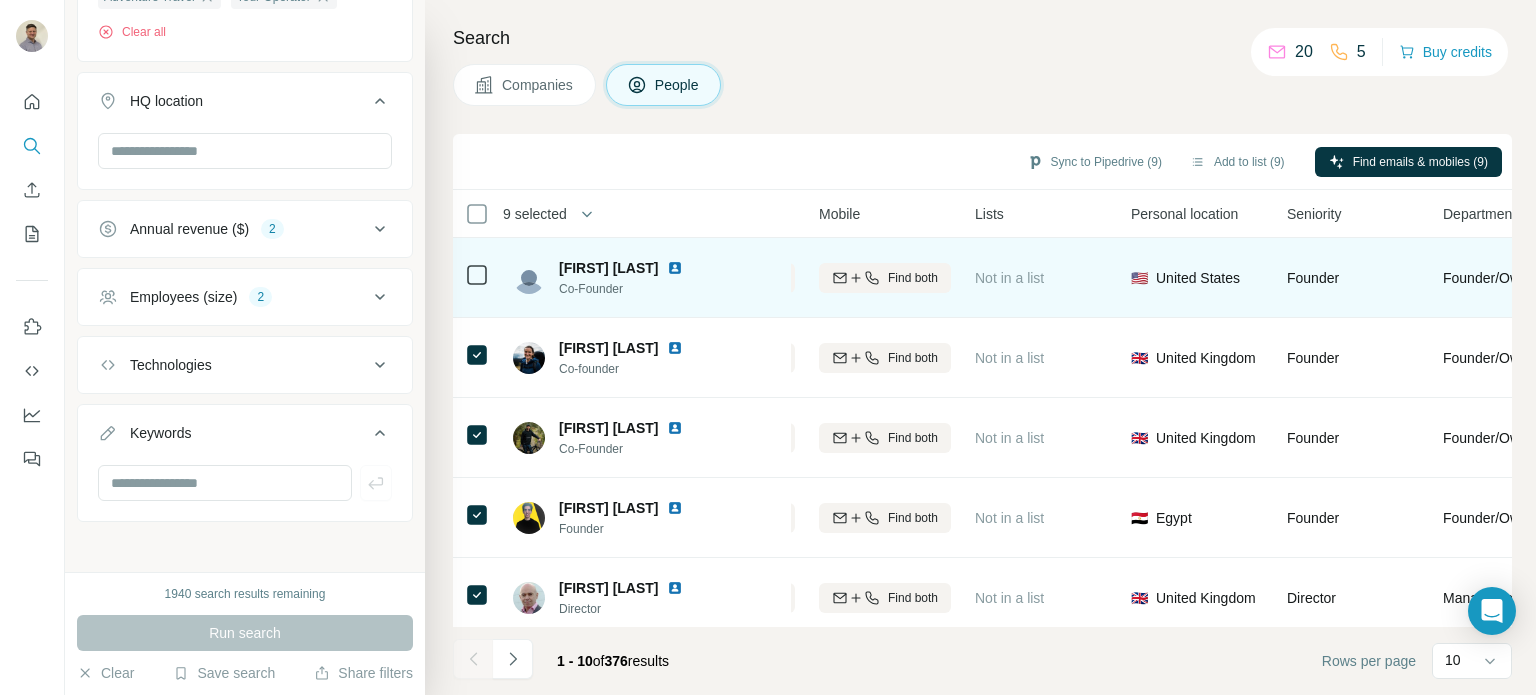 scroll, scrollTop: 420, scrollLeft: 362, axis: both 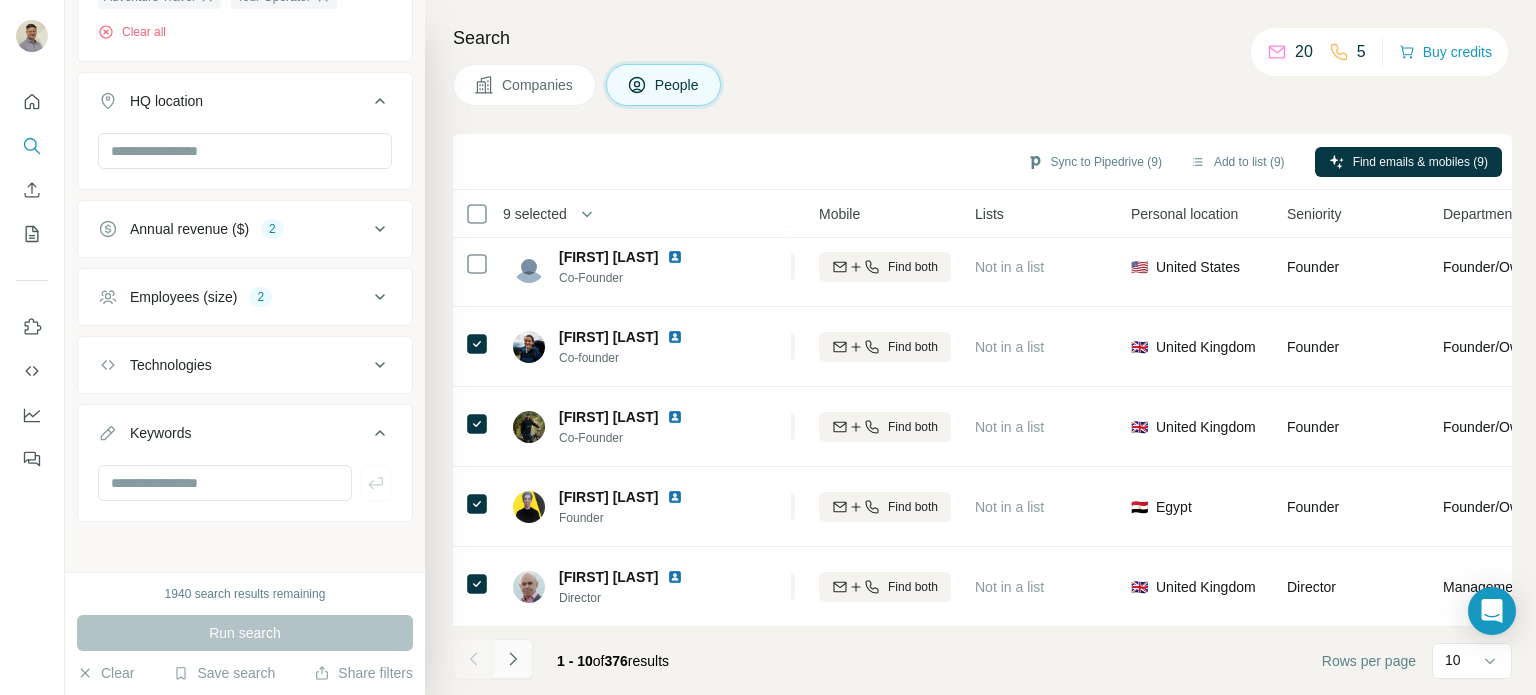 click 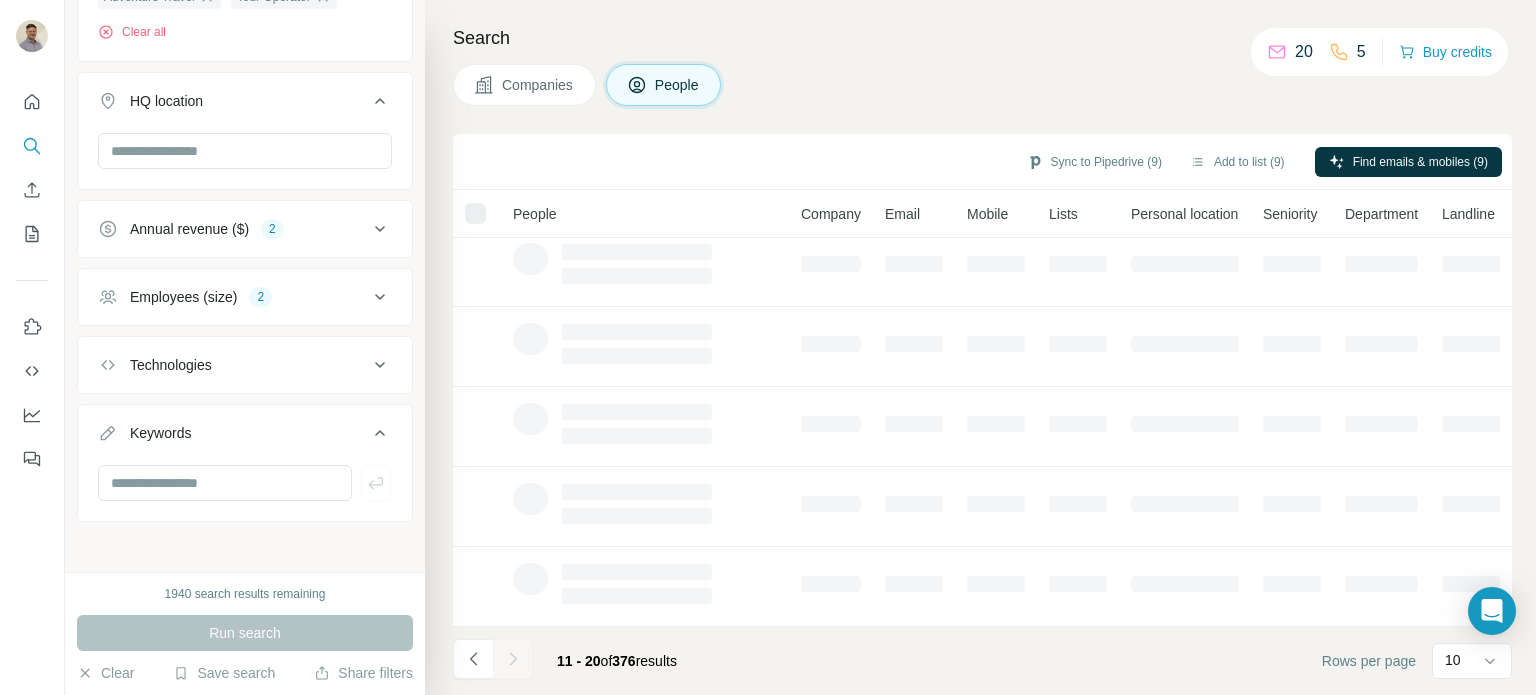 scroll, scrollTop: 420, scrollLeft: 0, axis: vertical 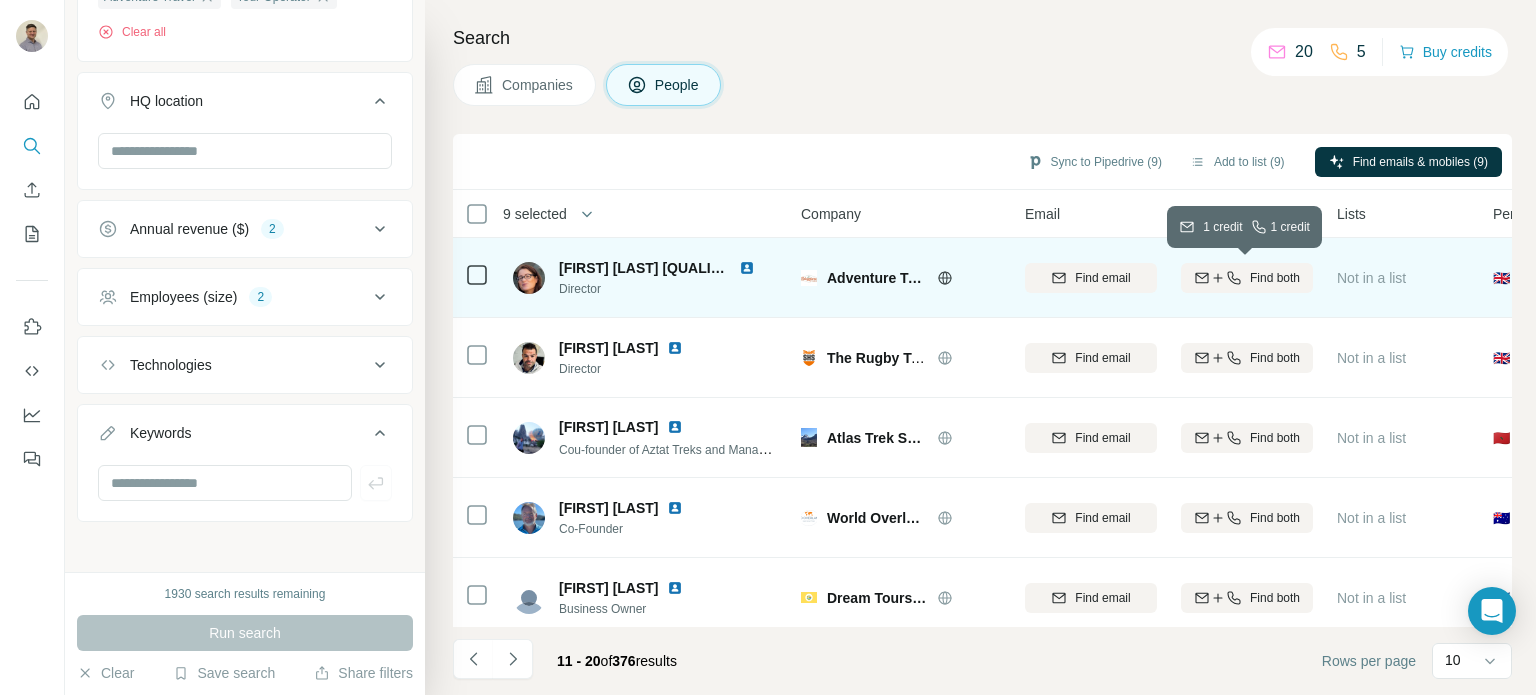 click 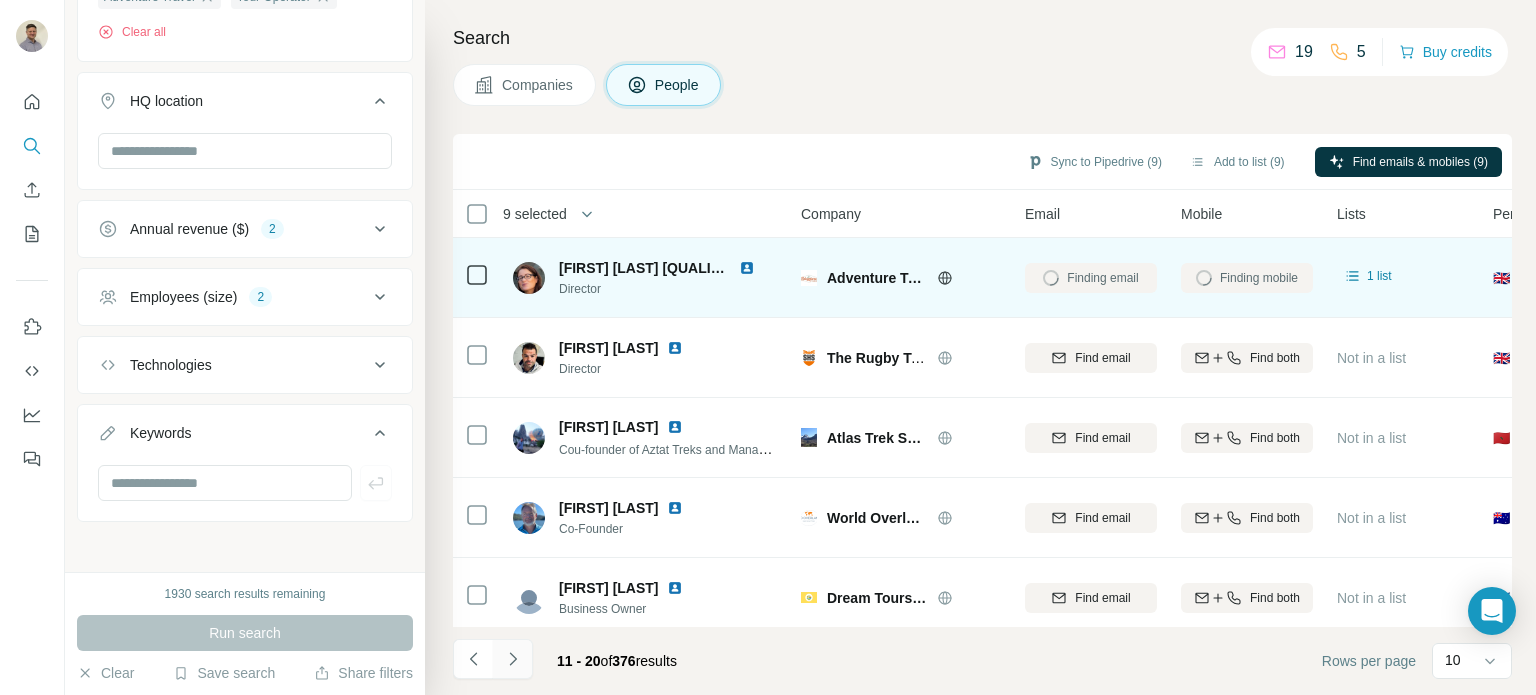 click 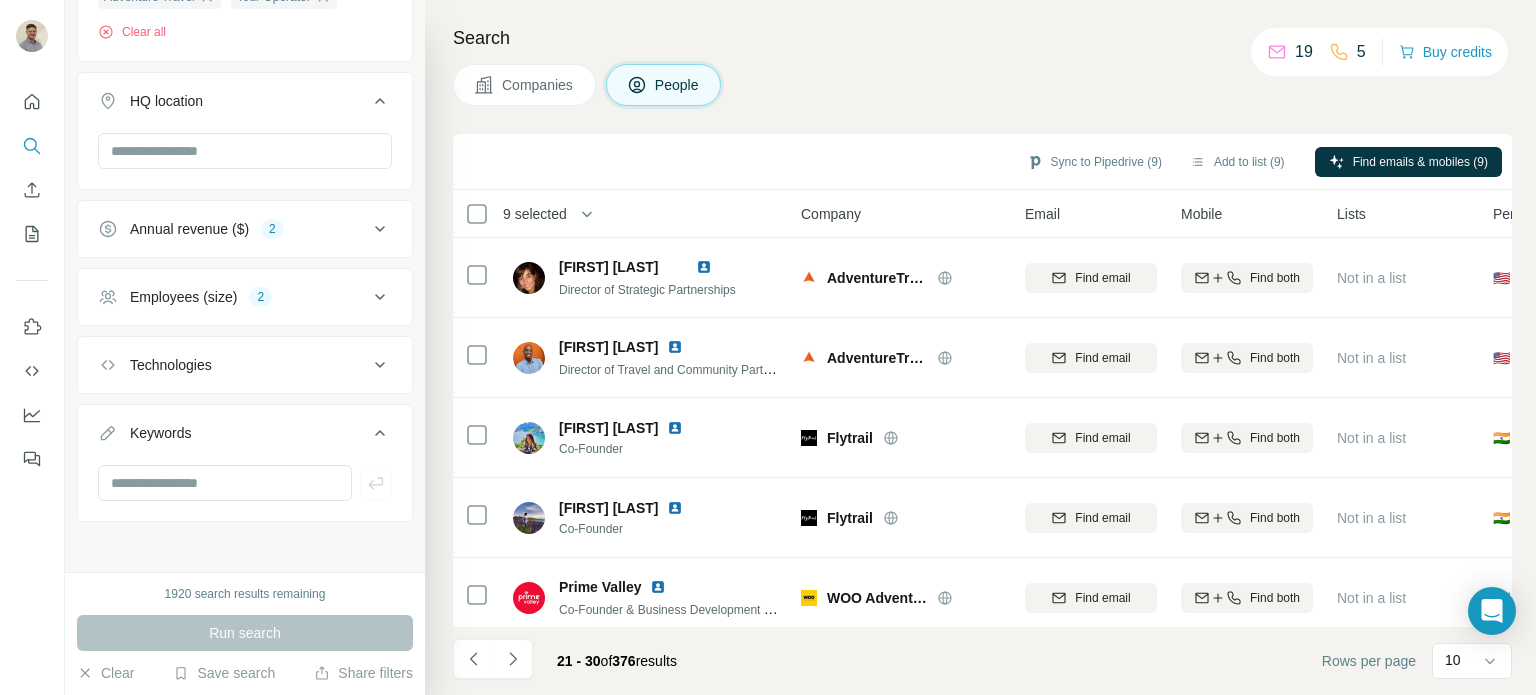 click 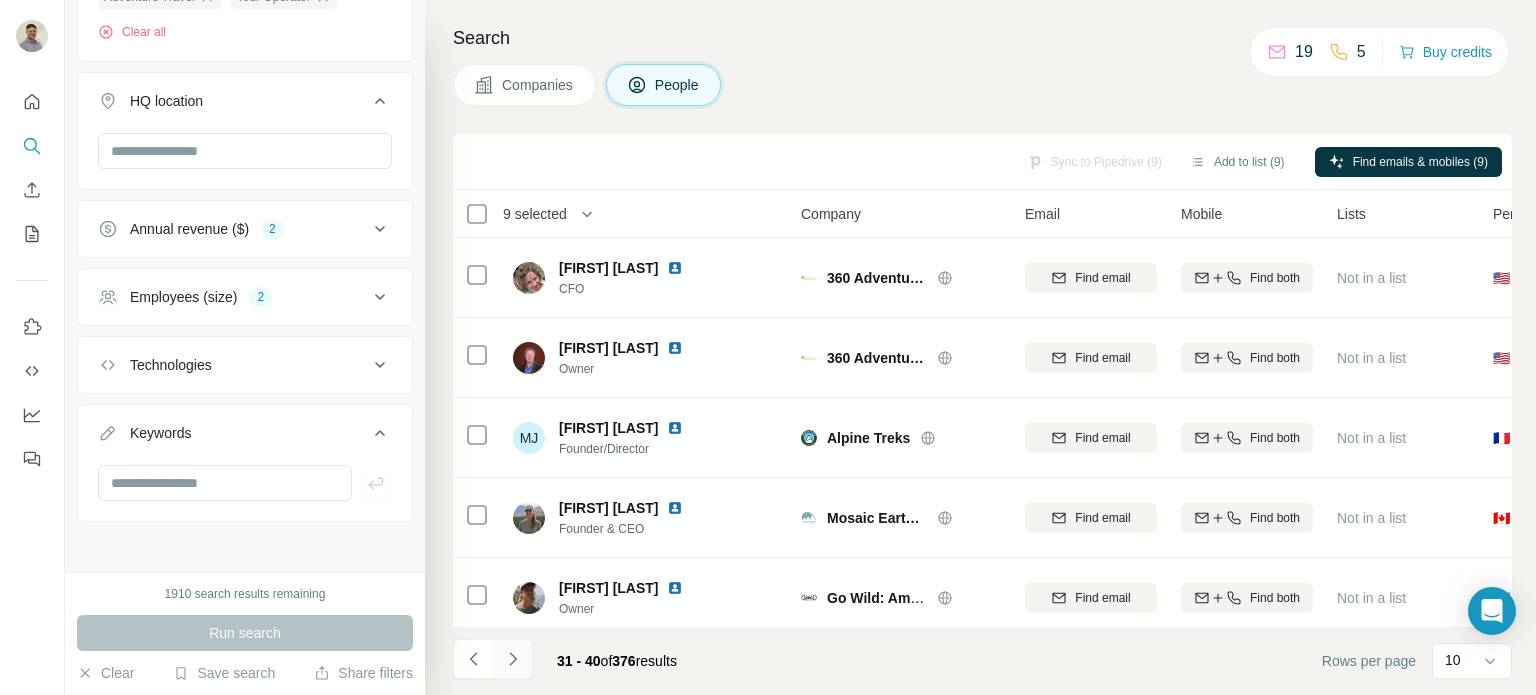 click 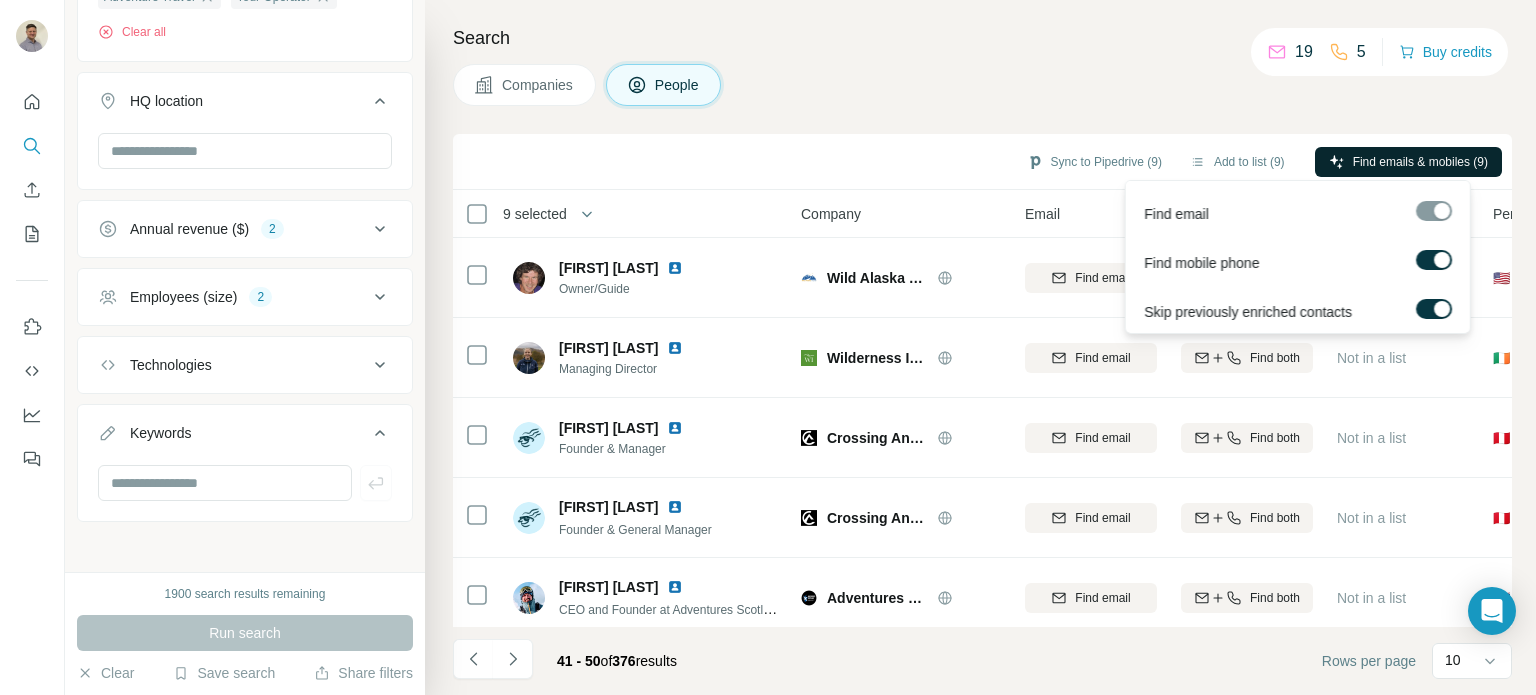 click on "Find emails & mobiles (9)" at bounding box center [1420, 162] 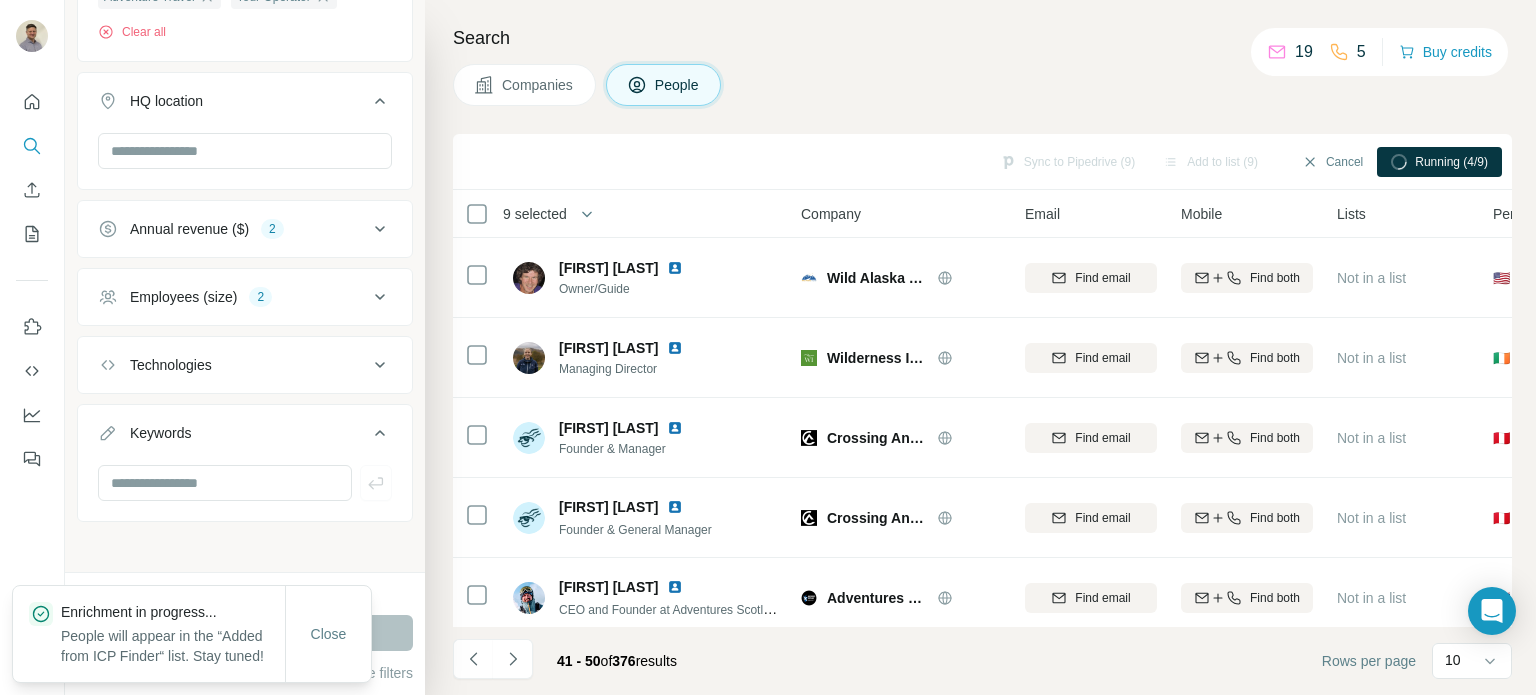 click on "Running (4/9)" at bounding box center (1451, 162) 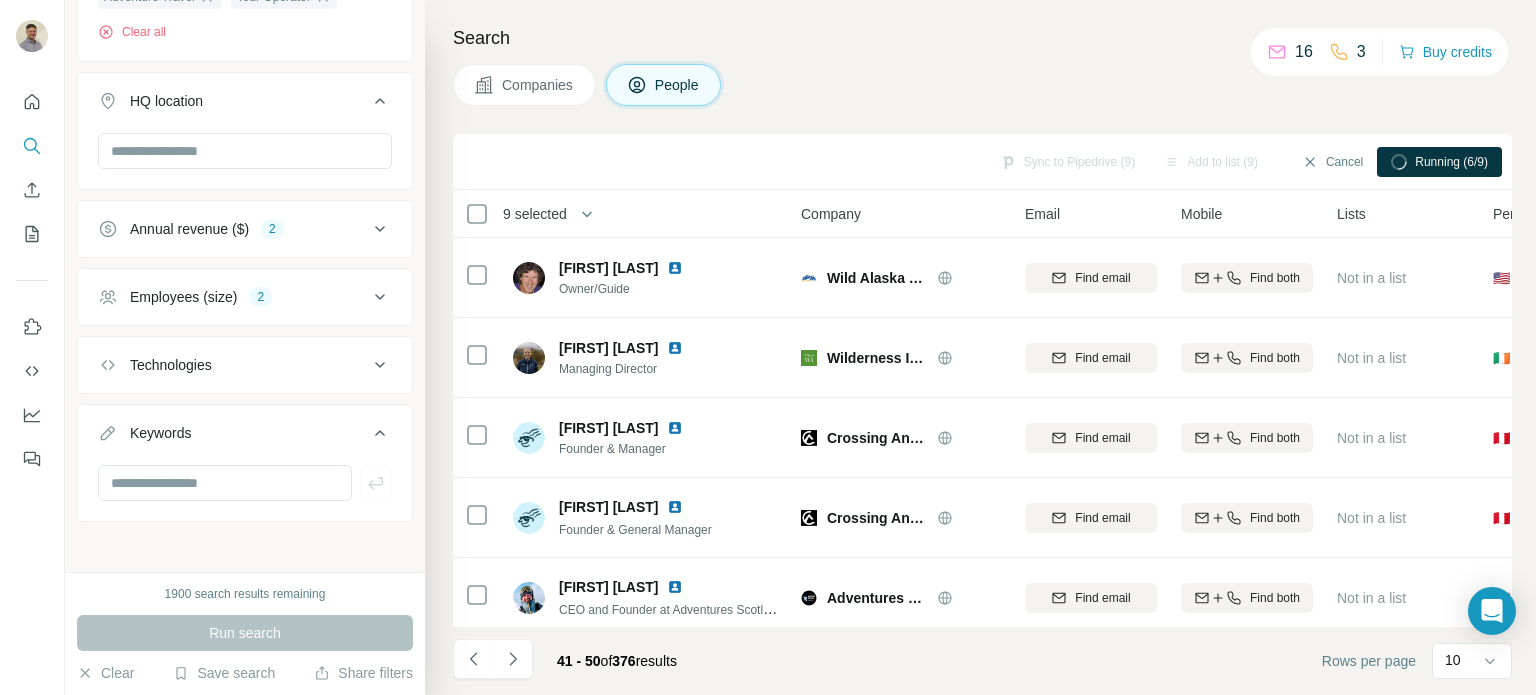 click 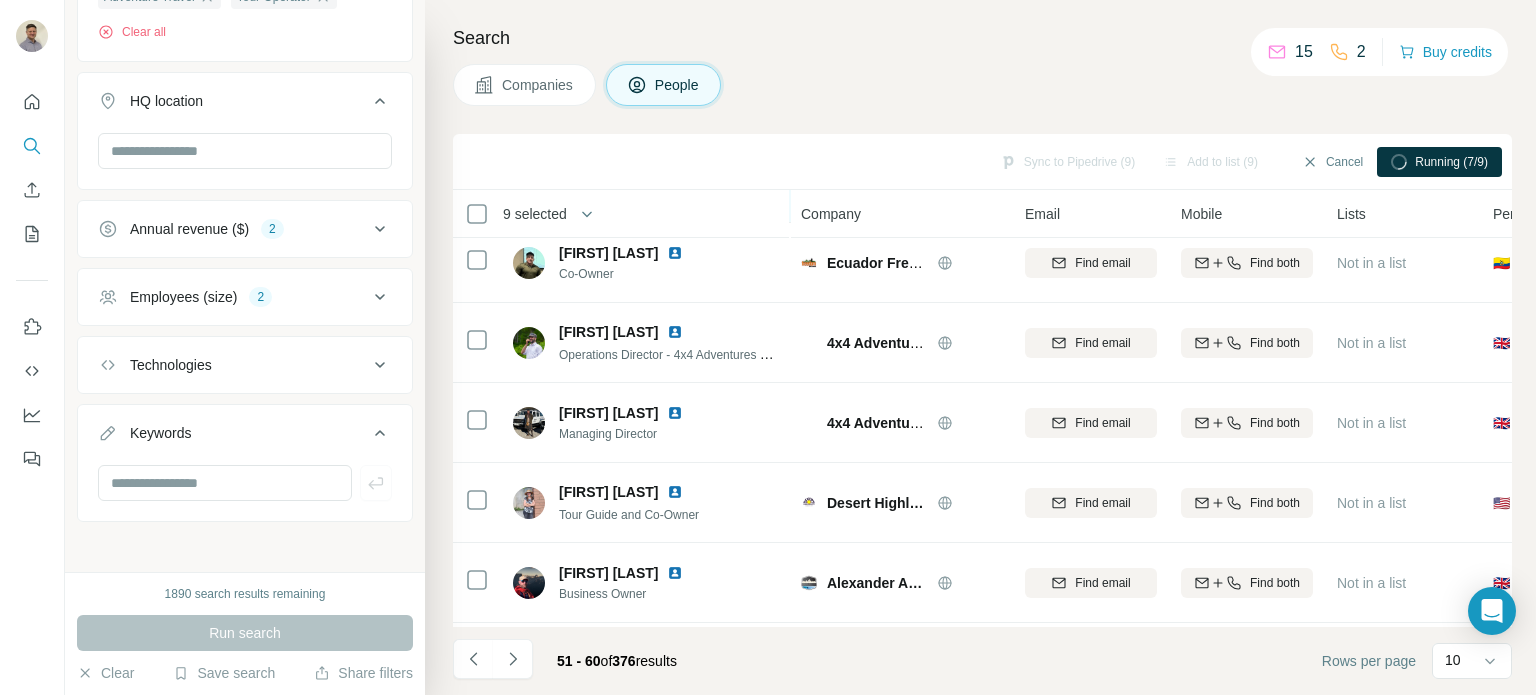 scroll, scrollTop: 220, scrollLeft: 0, axis: vertical 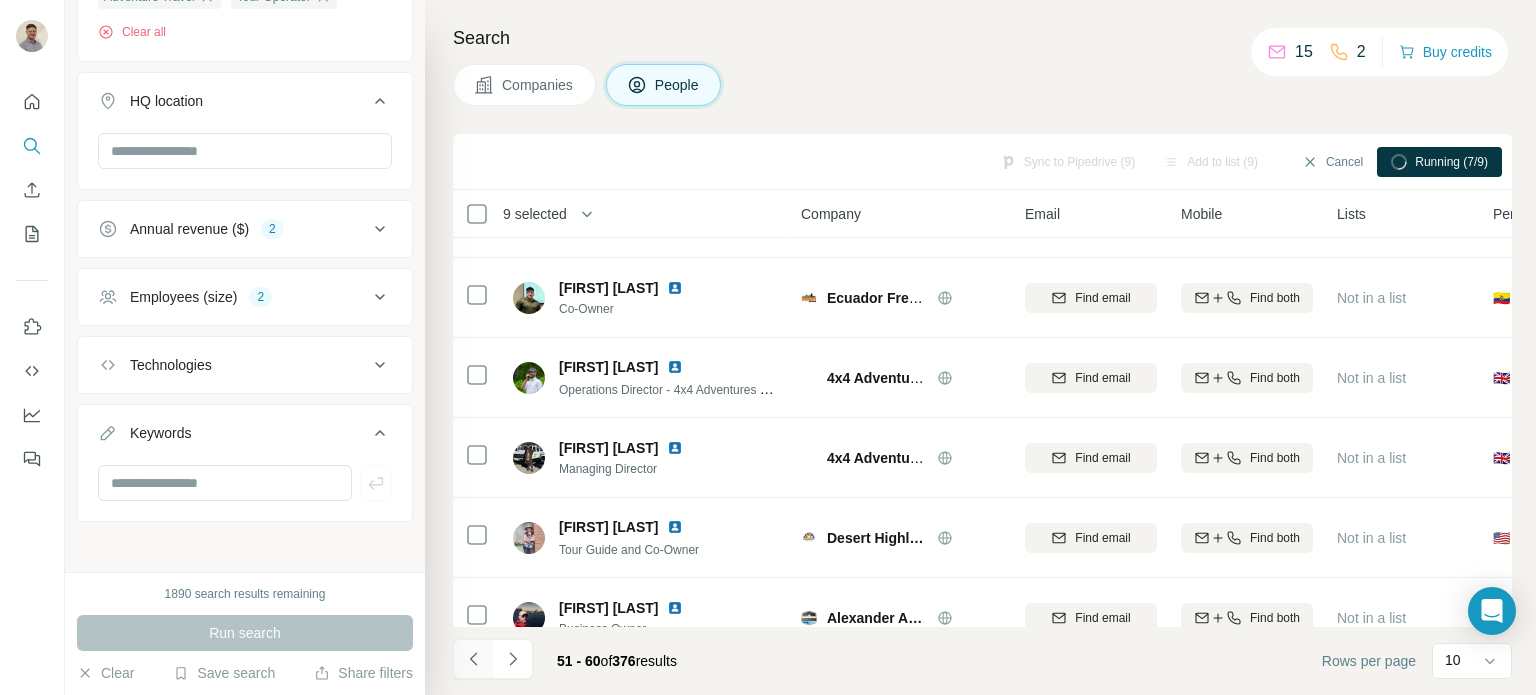 click 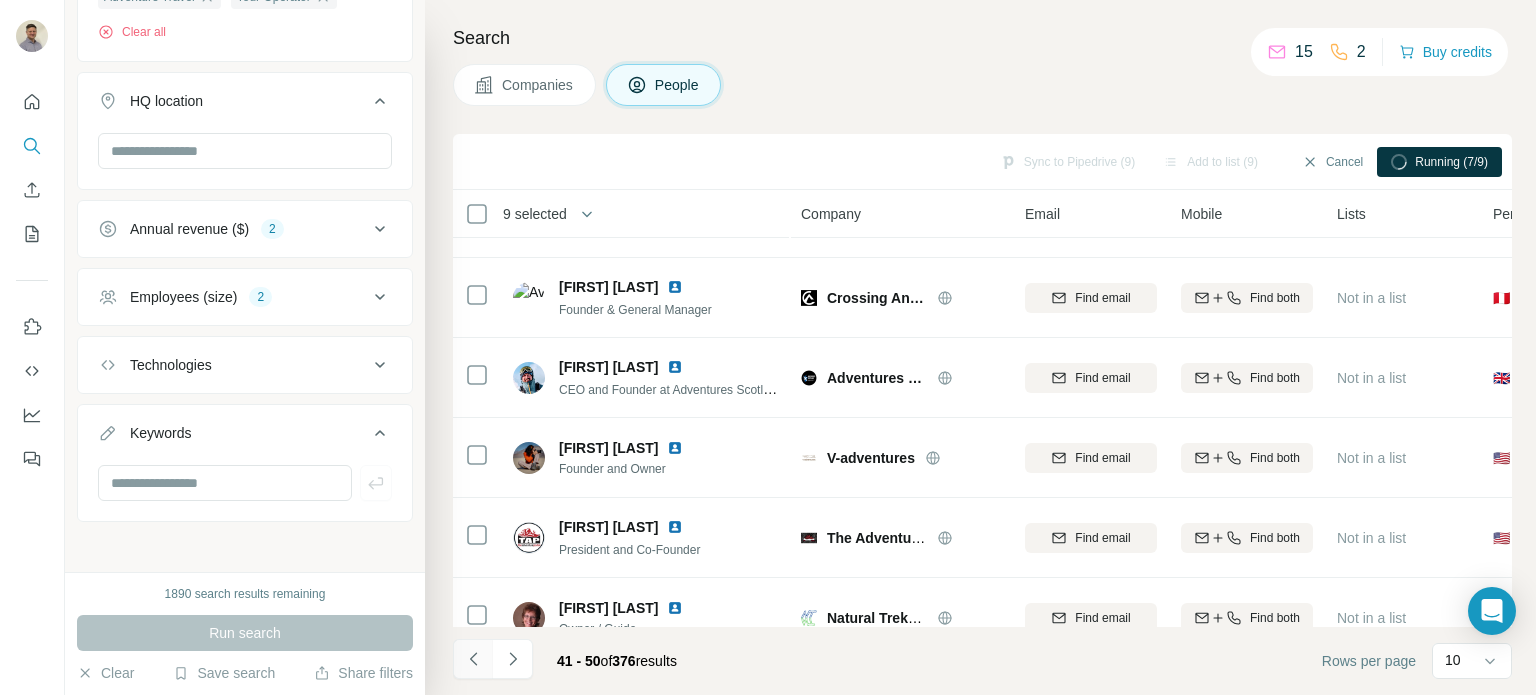 click 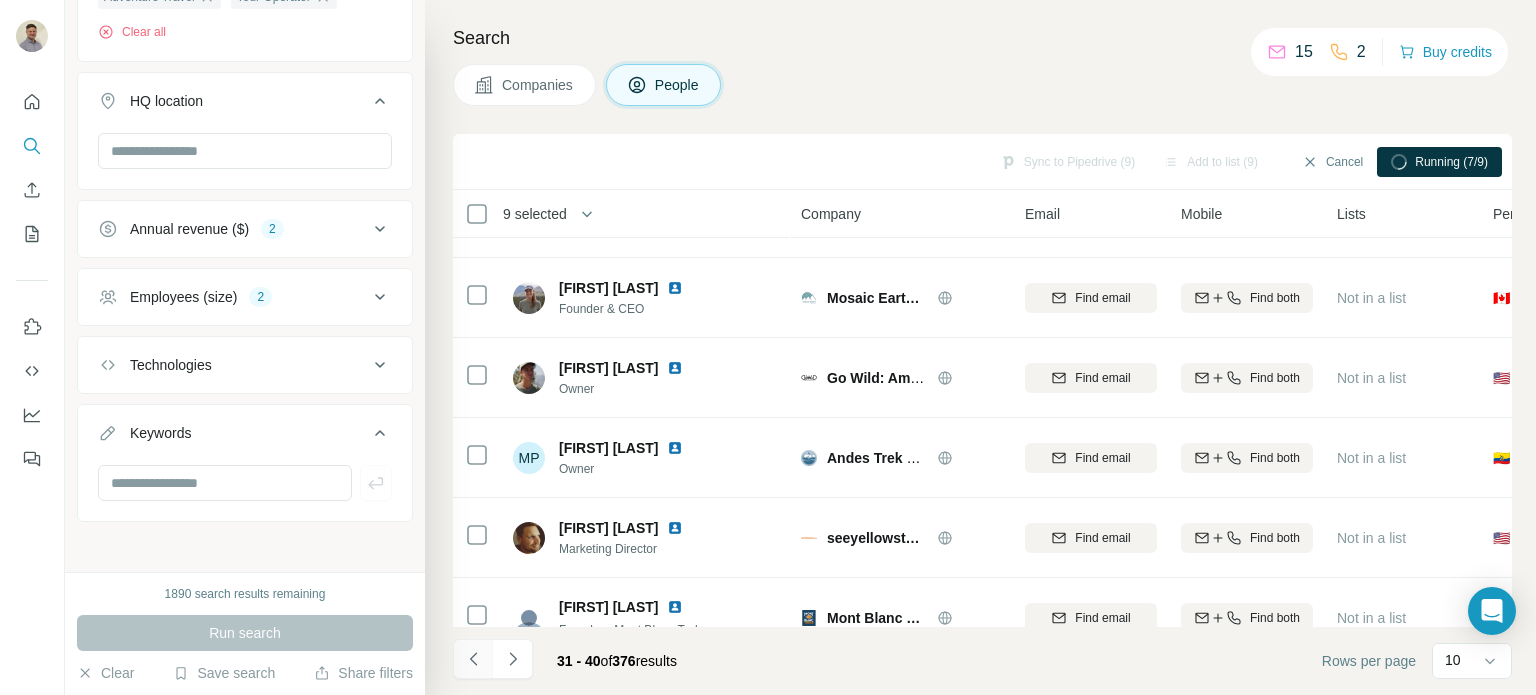 click 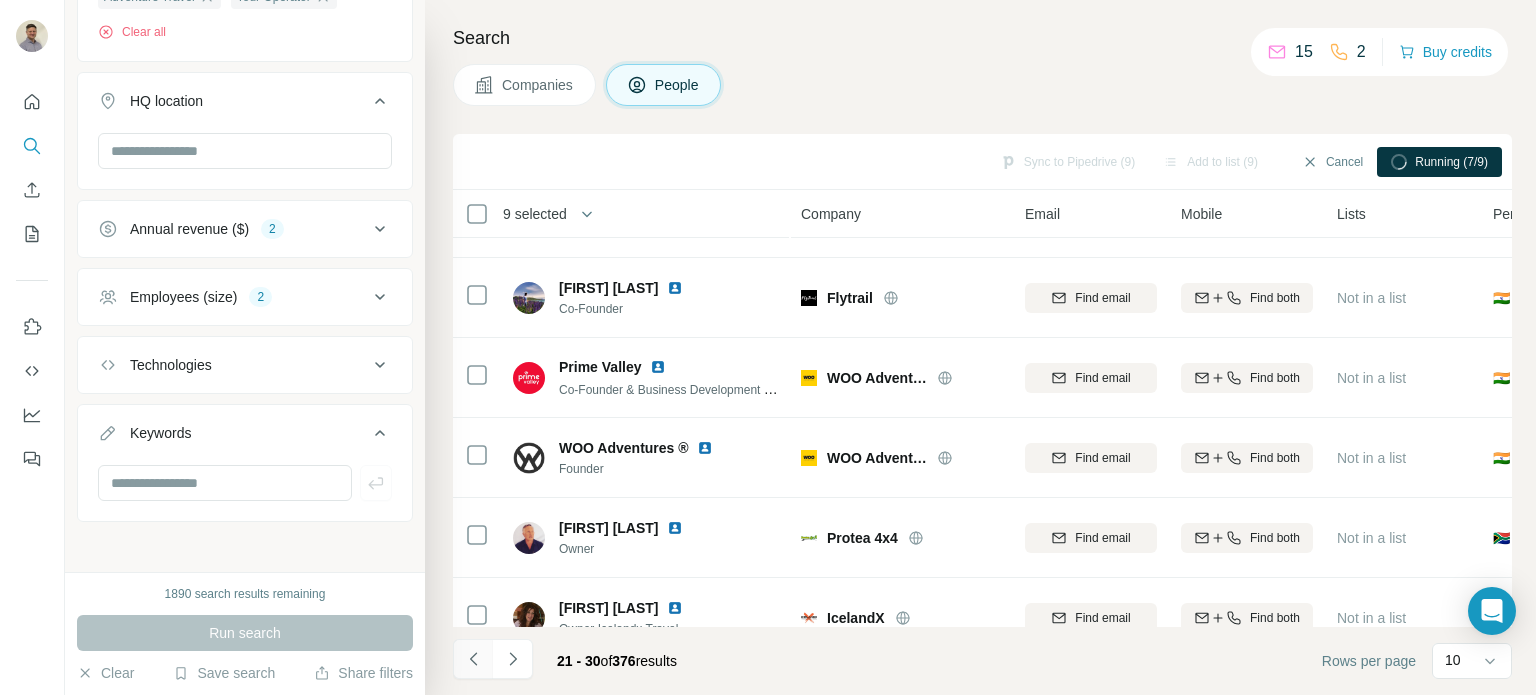 click 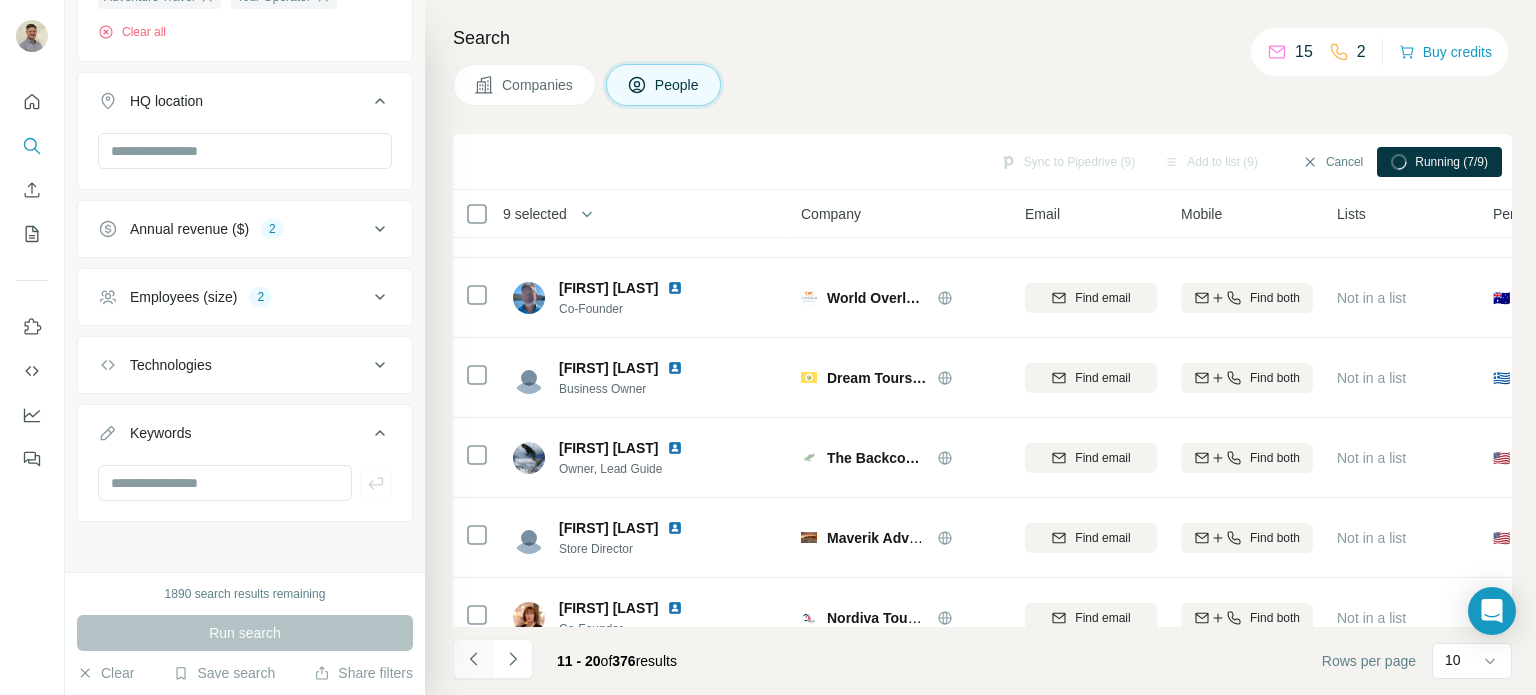 click 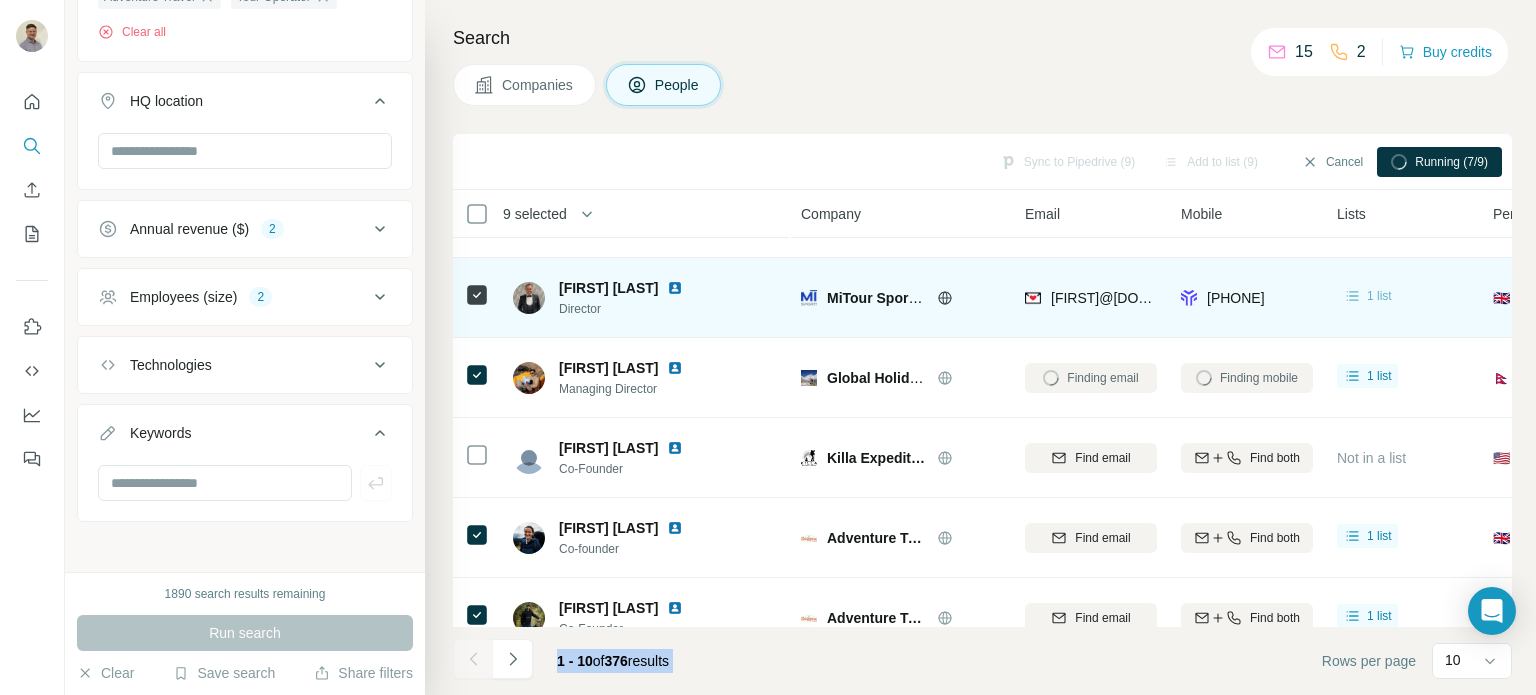 click on "1 list" at bounding box center (1379, 296) 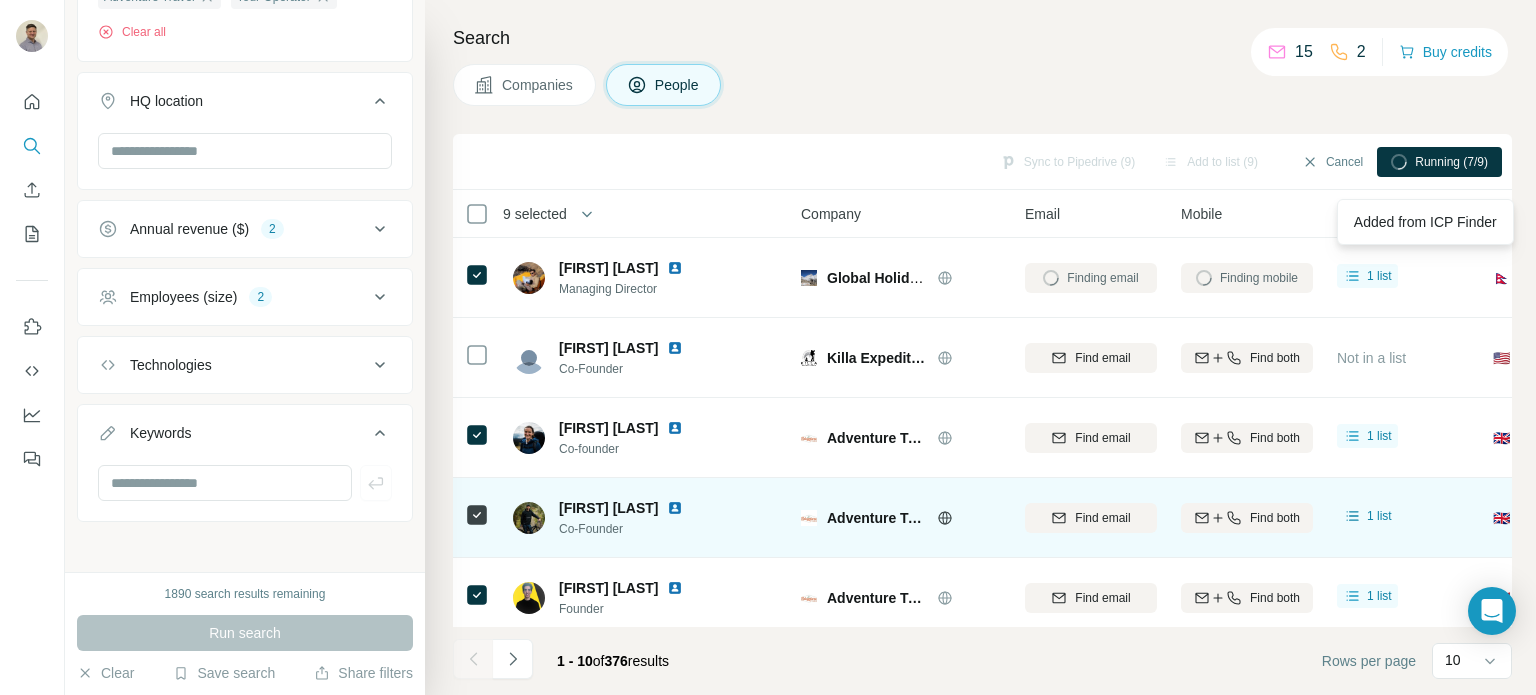 scroll, scrollTop: 420, scrollLeft: 0, axis: vertical 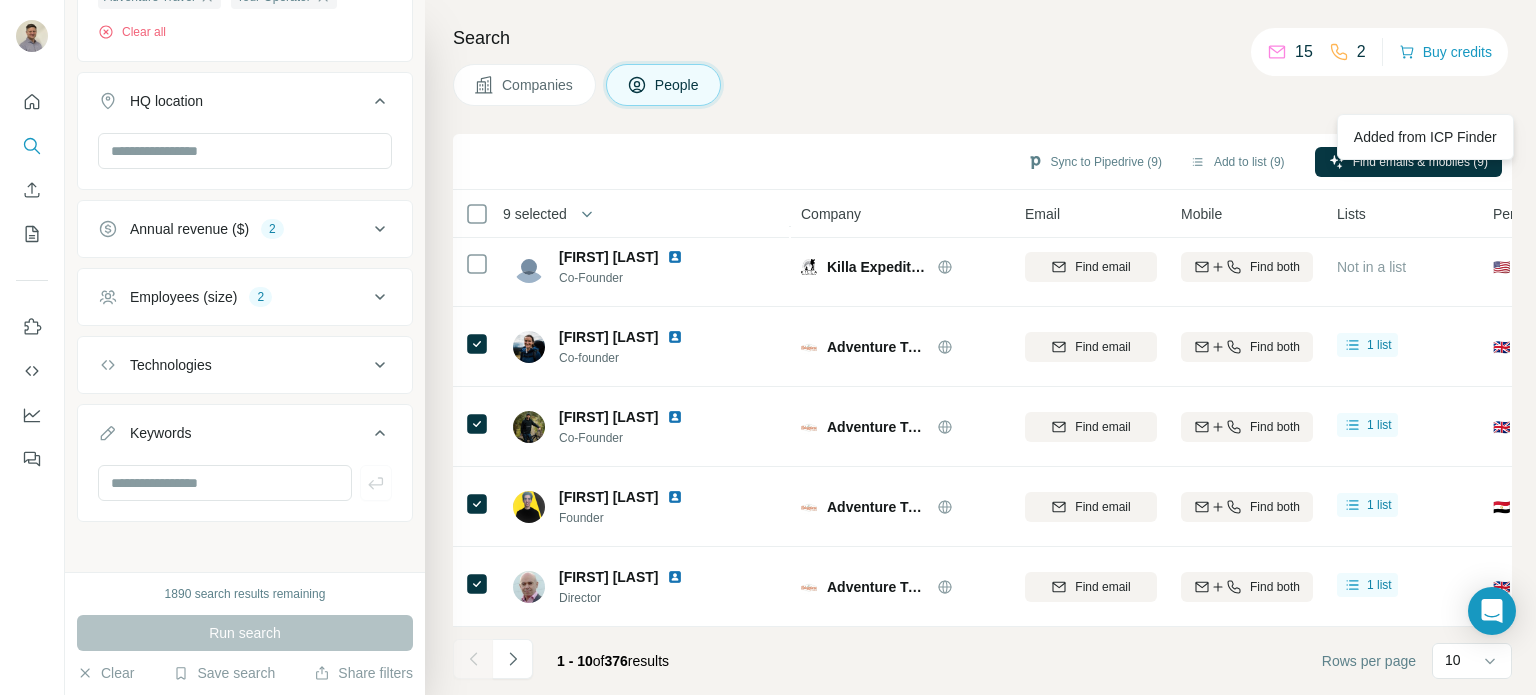 click 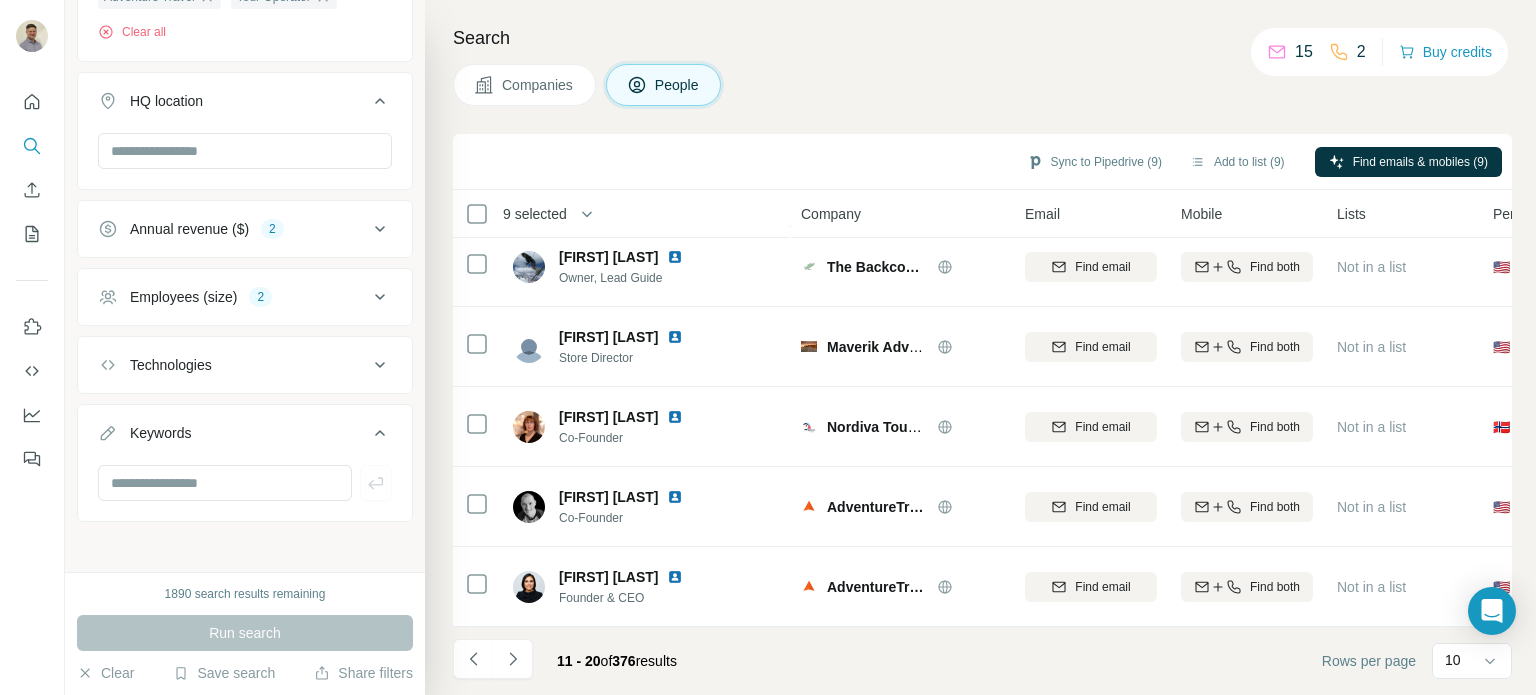 click on "Employees (size) 2" at bounding box center (233, 297) 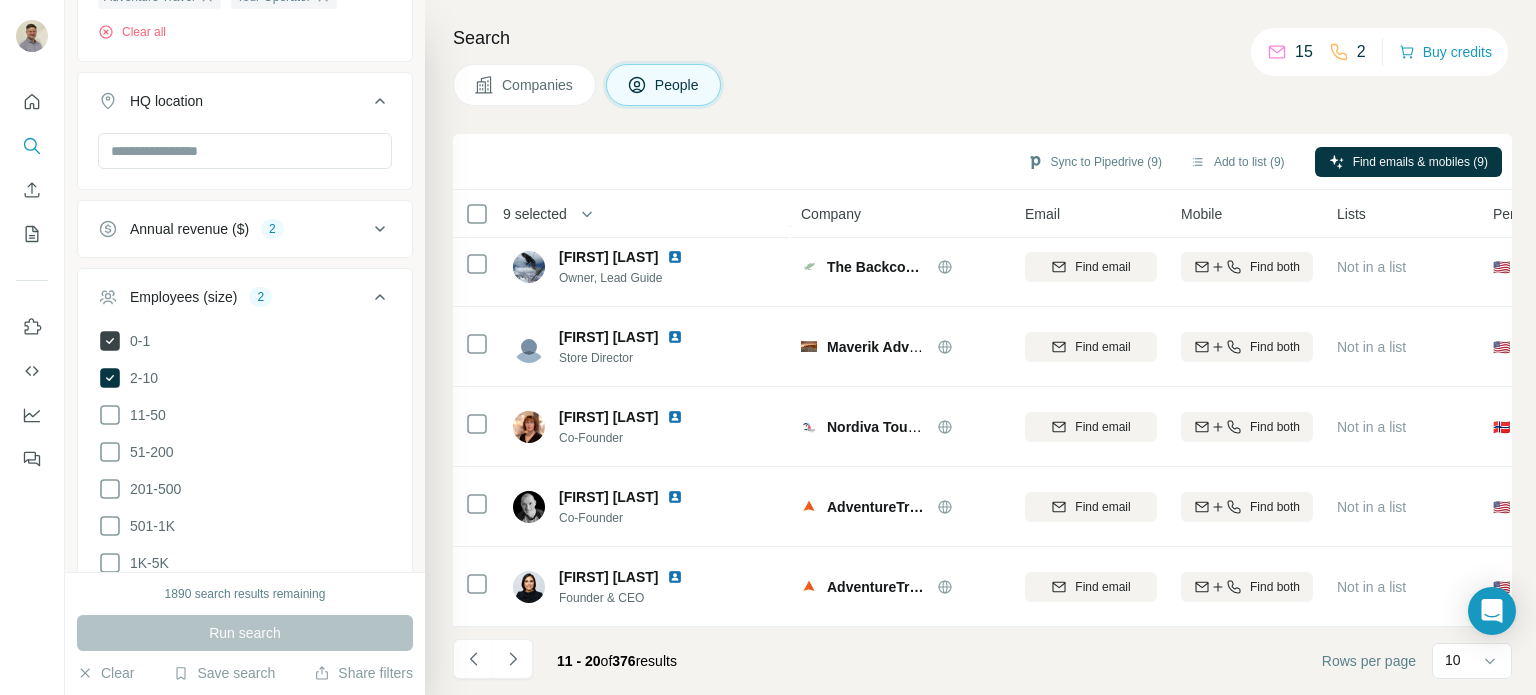click 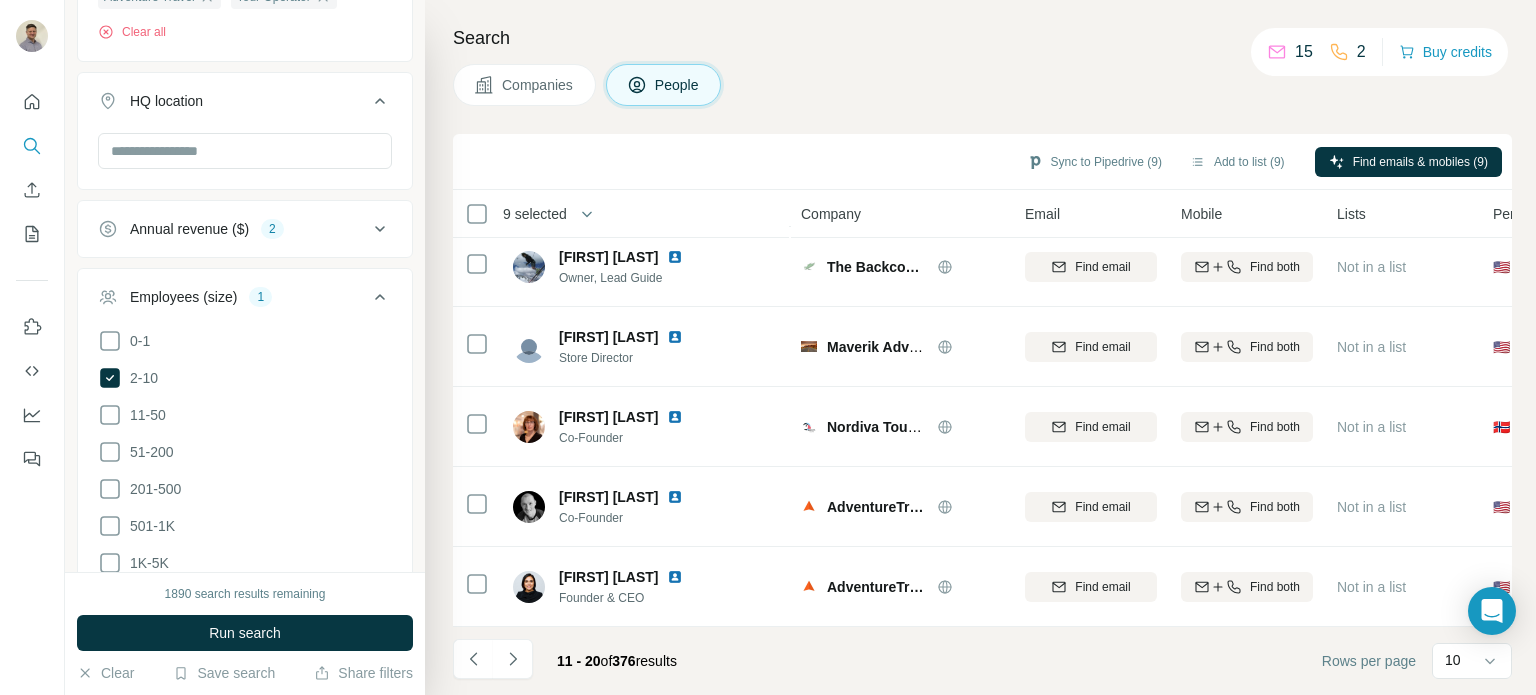 click on "Run search" at bounding box center [245, 633] 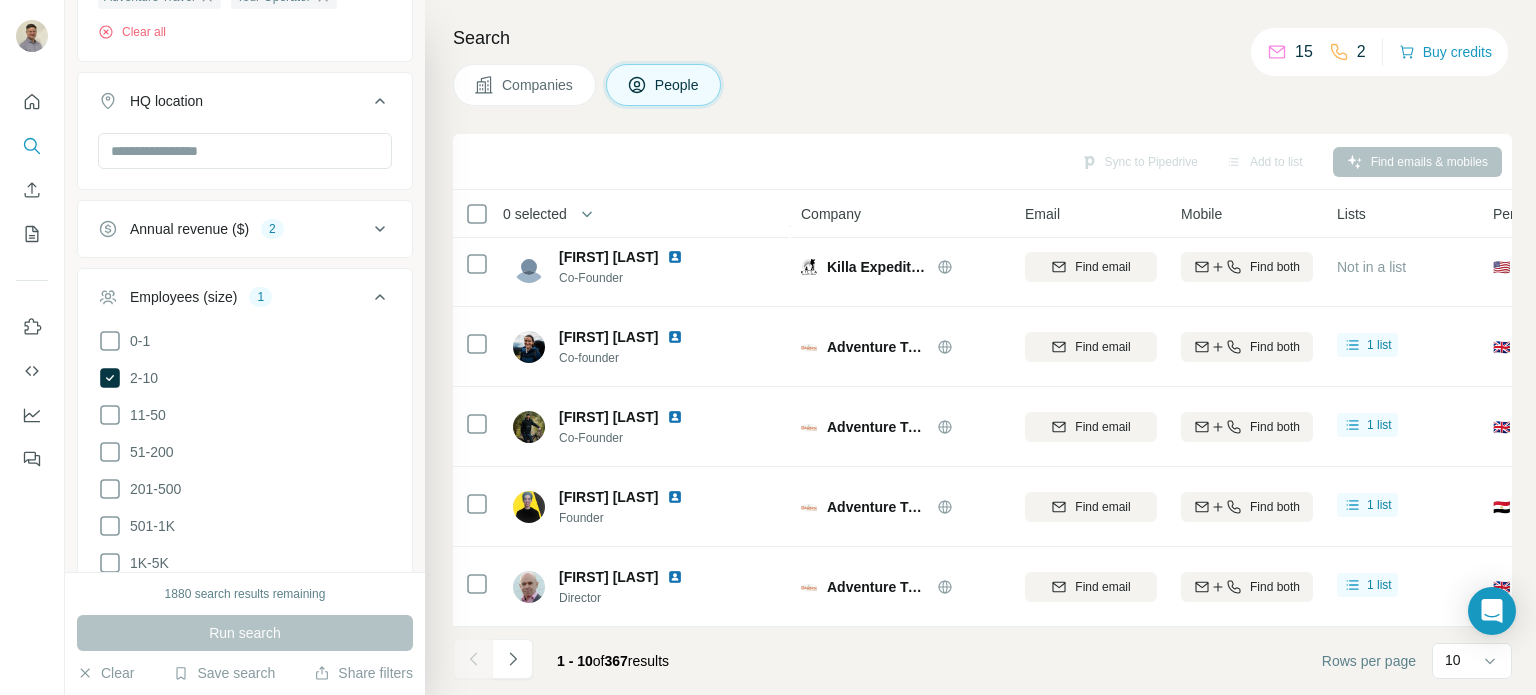click 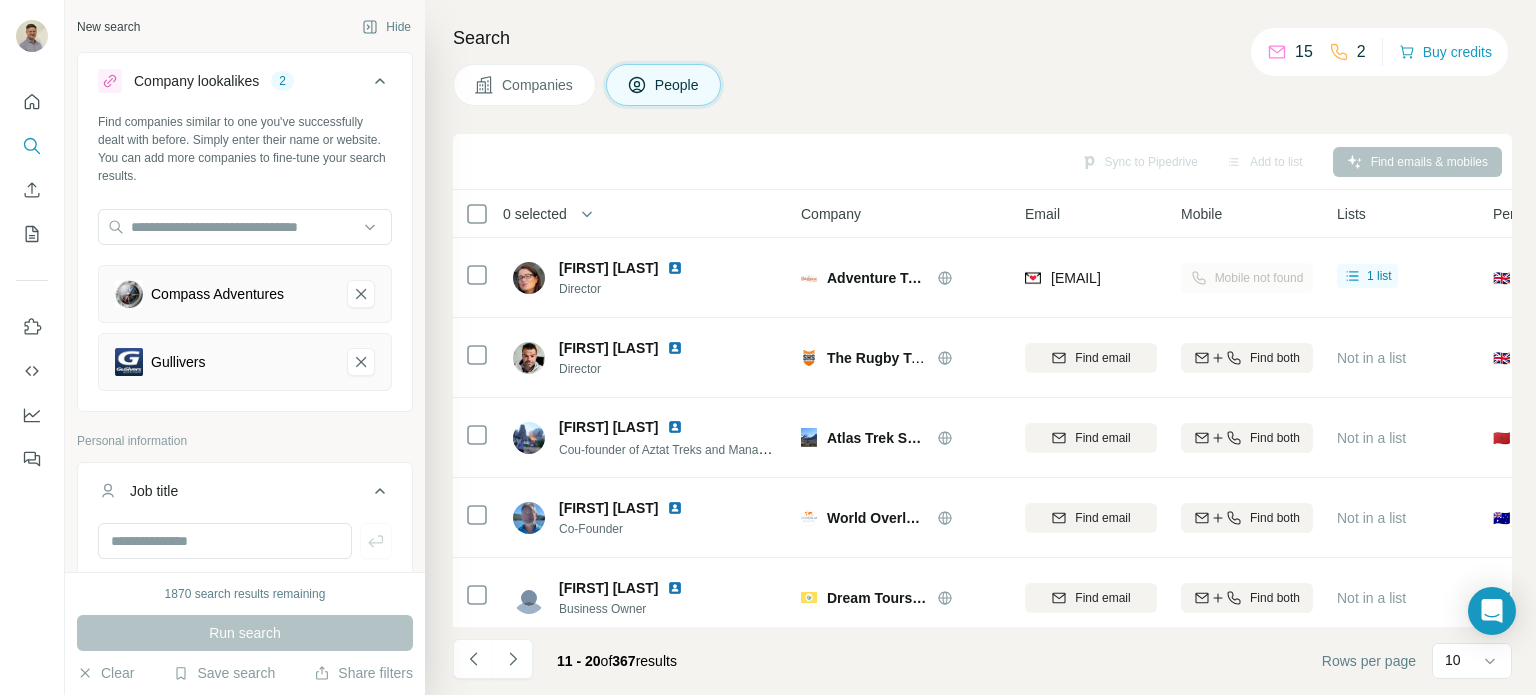 scroll, scrollTop: 0, scrollLeft: 0, axis: both 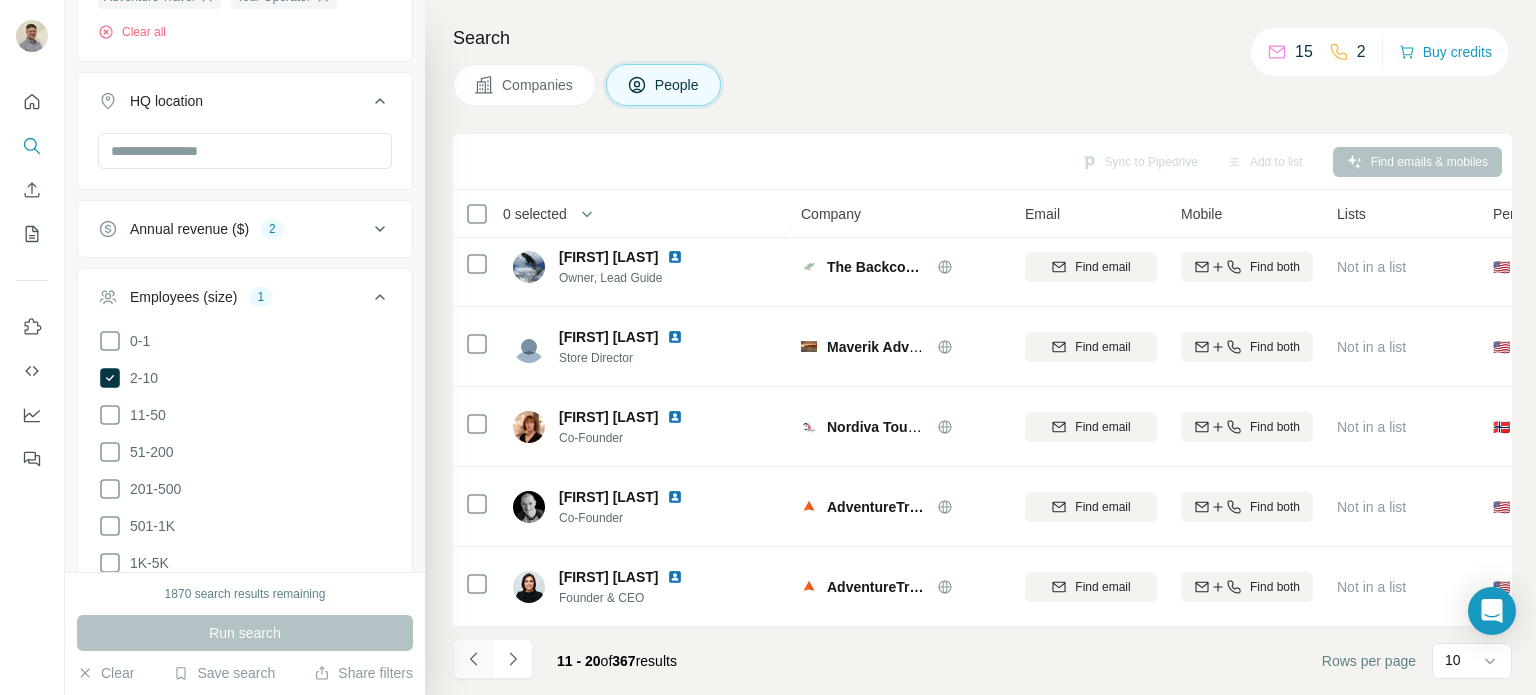 click 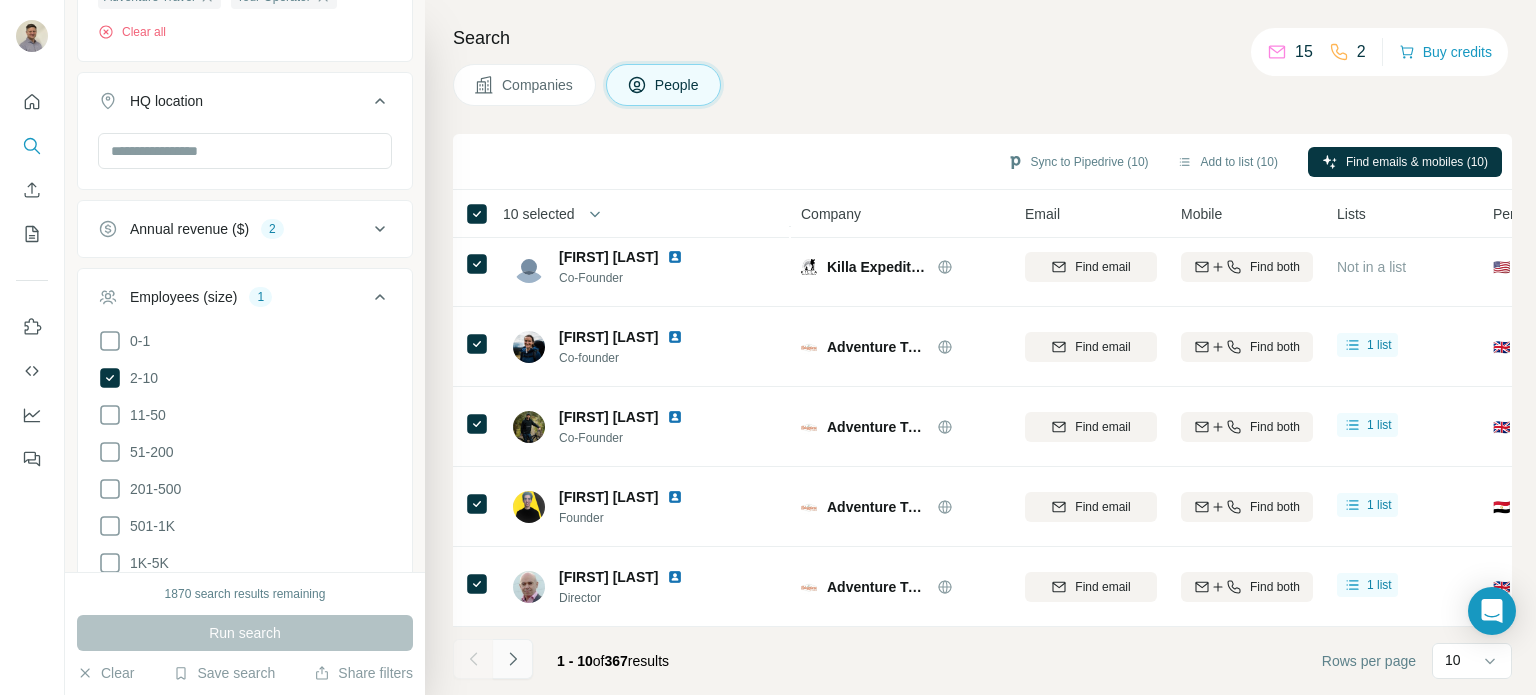 click at bounding box center (513, 659) 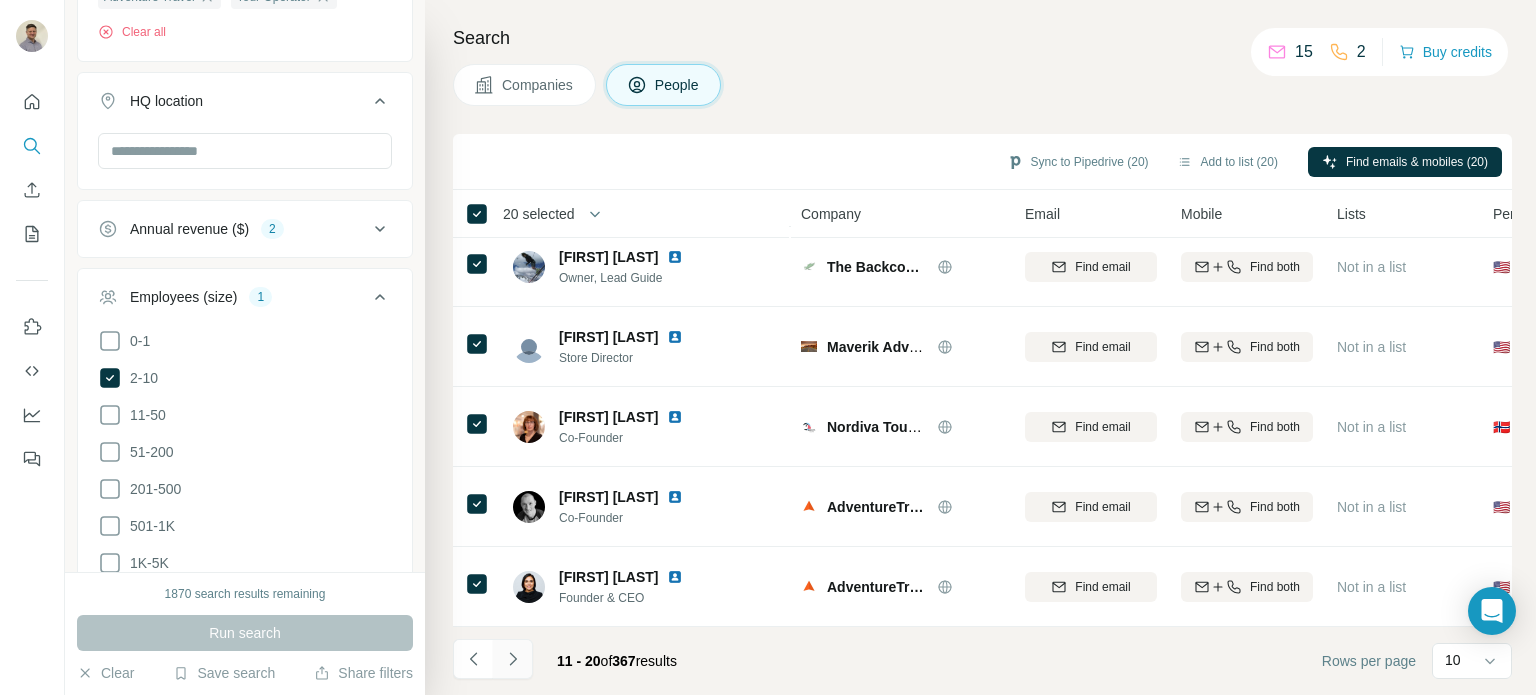 click at bounding box center (513, 659) 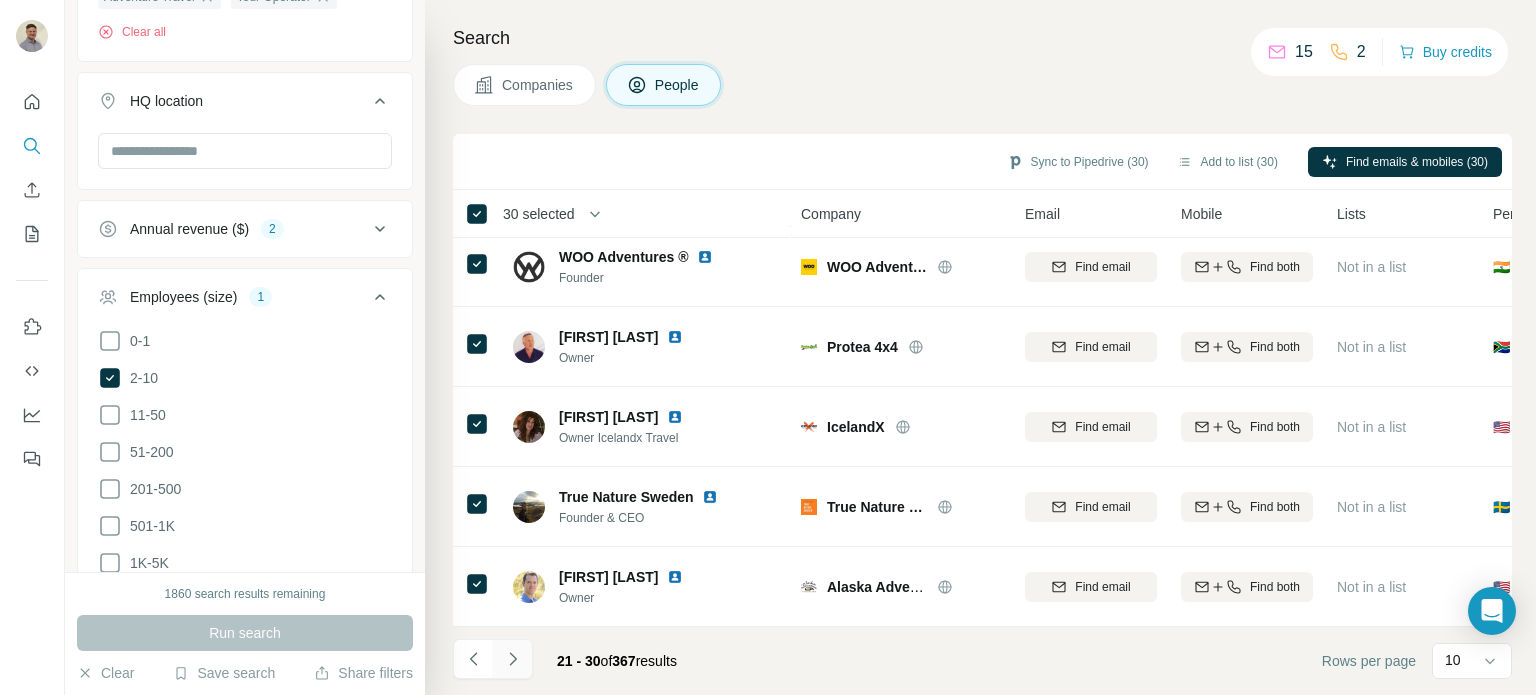 click 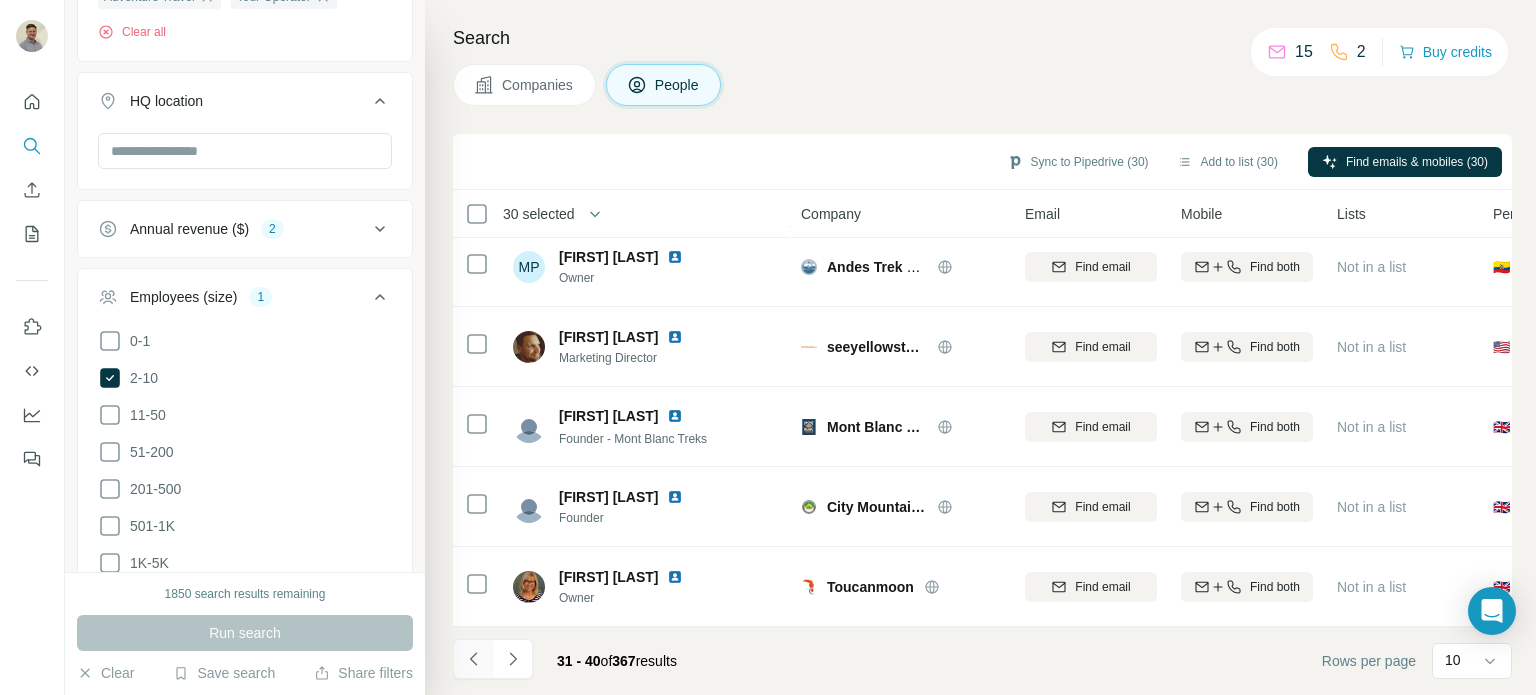 click 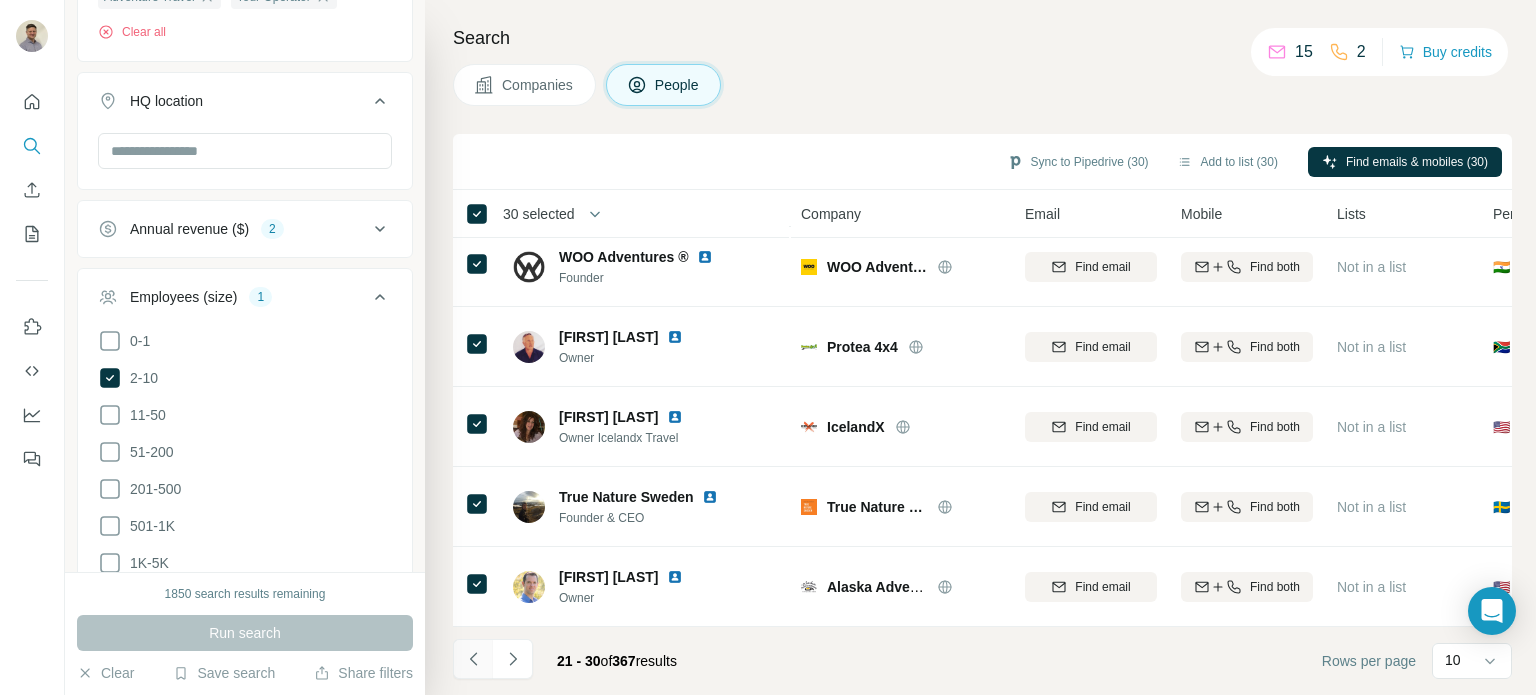 click 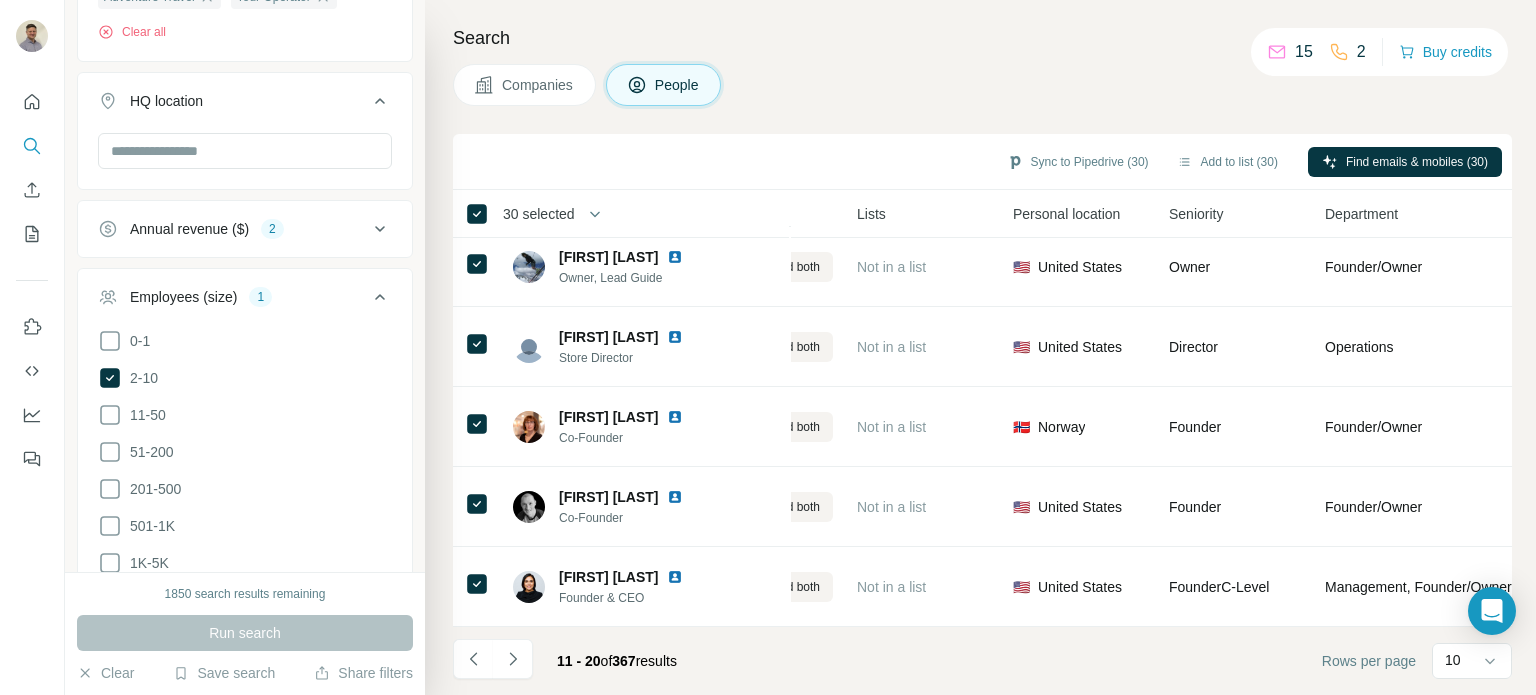 scroll, scrollTop: 420, scrollLeft: 488, axis: both 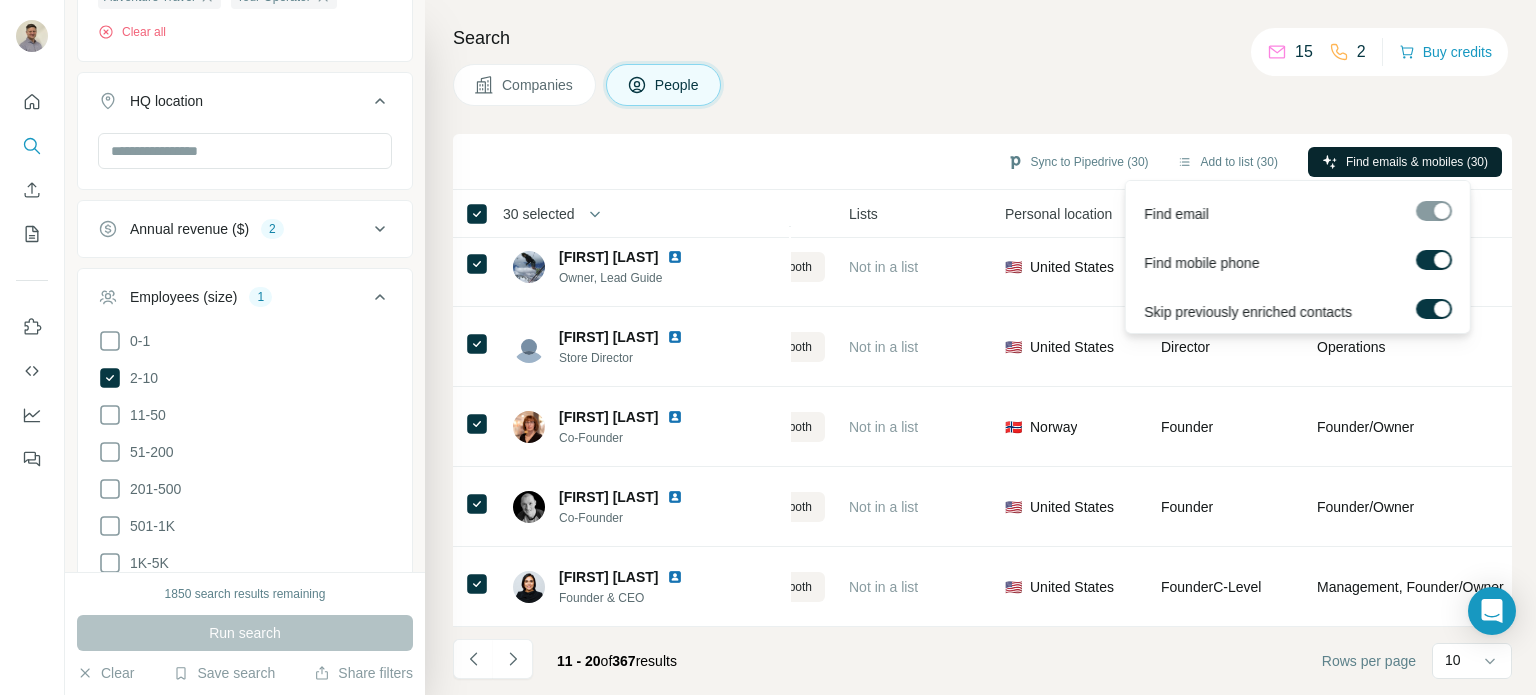 click on "Find emails & mobiles (30)" at bounding box center (1417, 162) 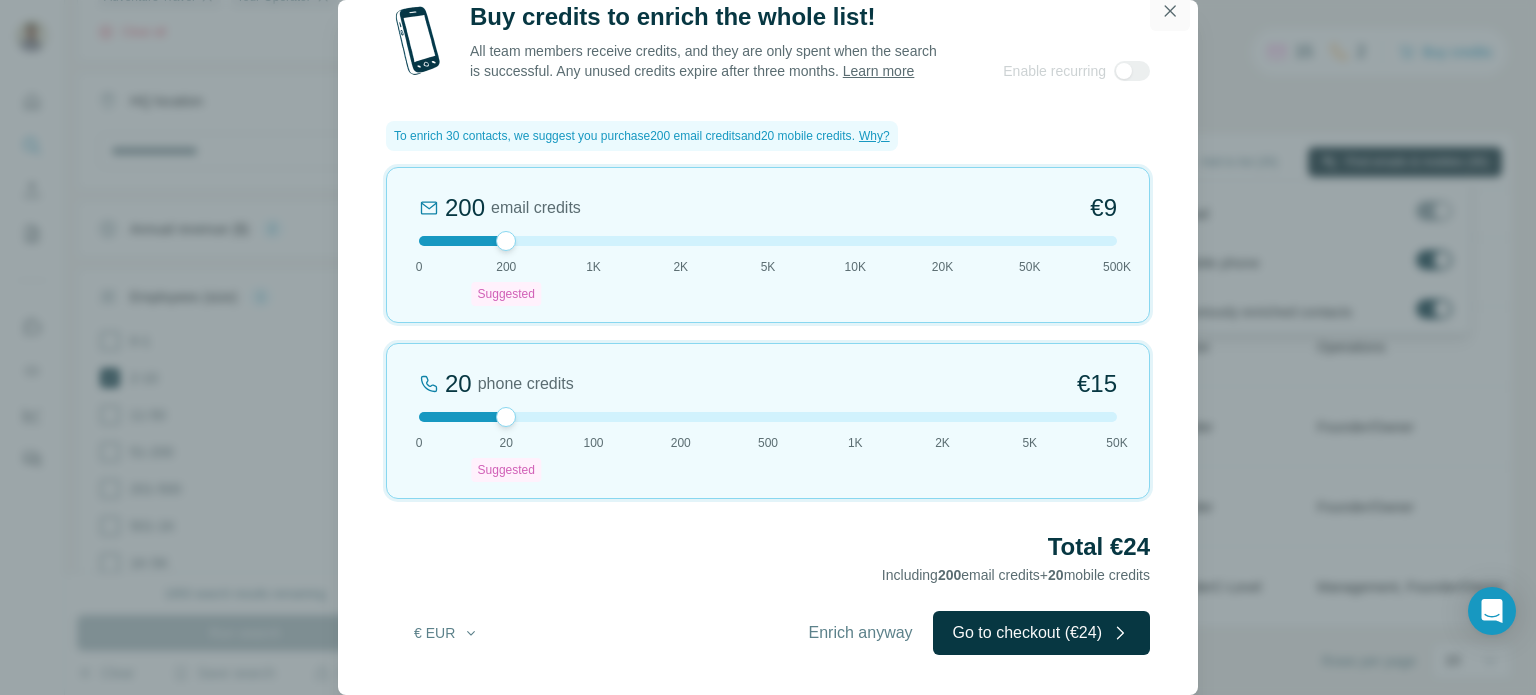click 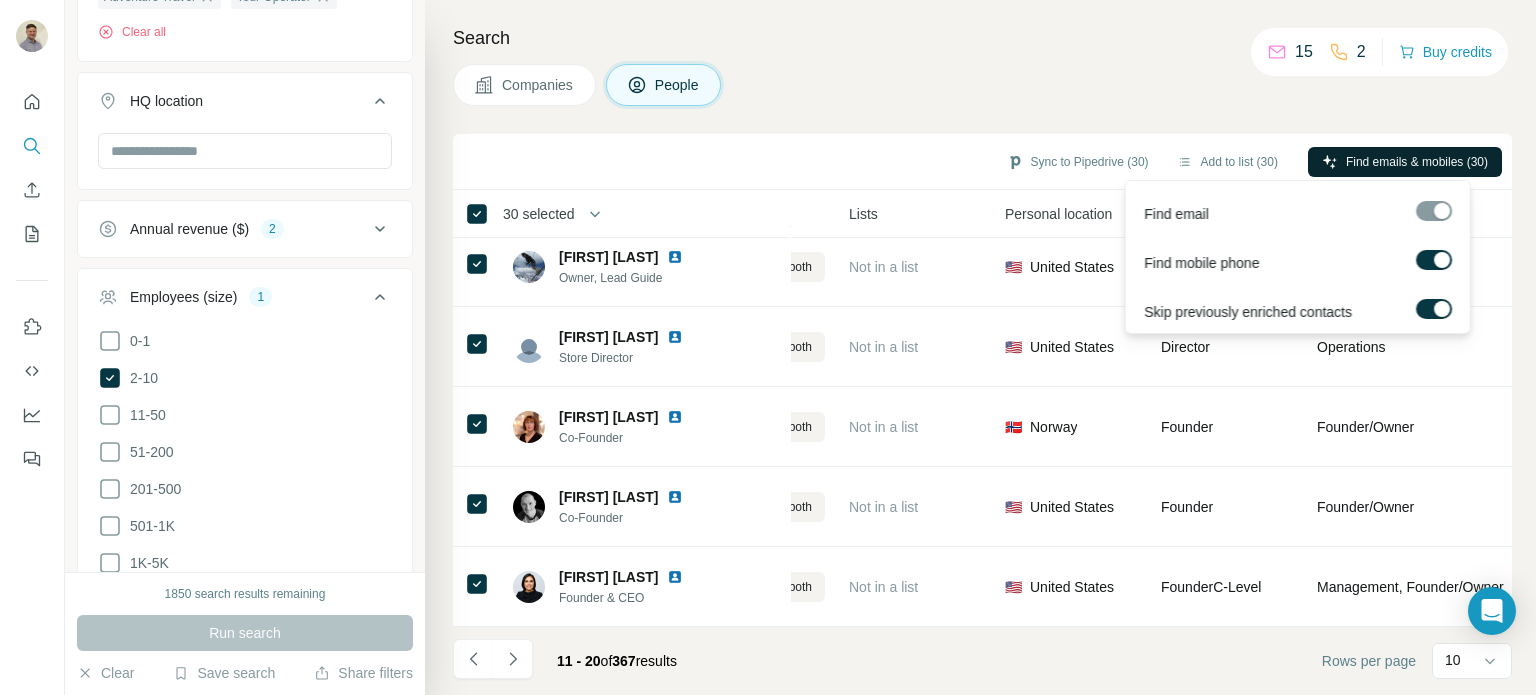 click 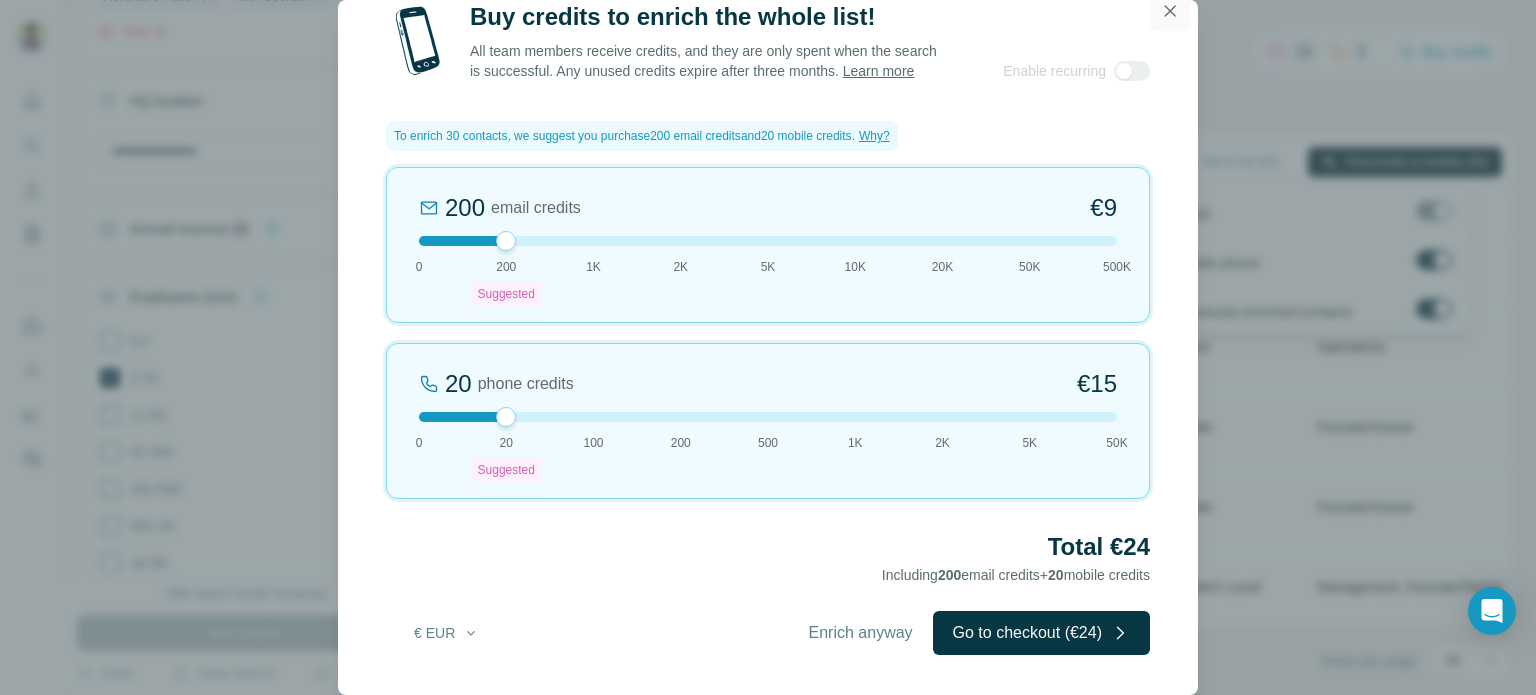 click 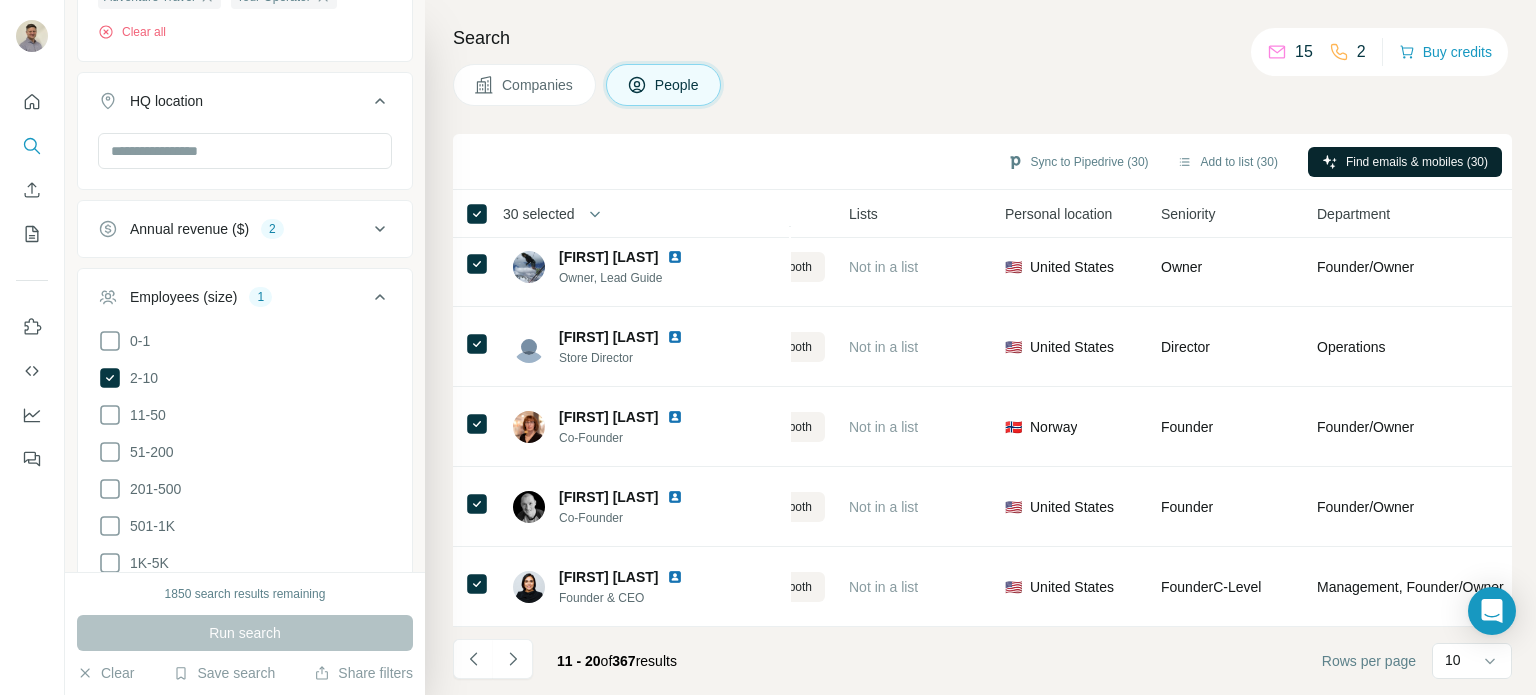 click on "Companies People" at bounding box center [982, 85] 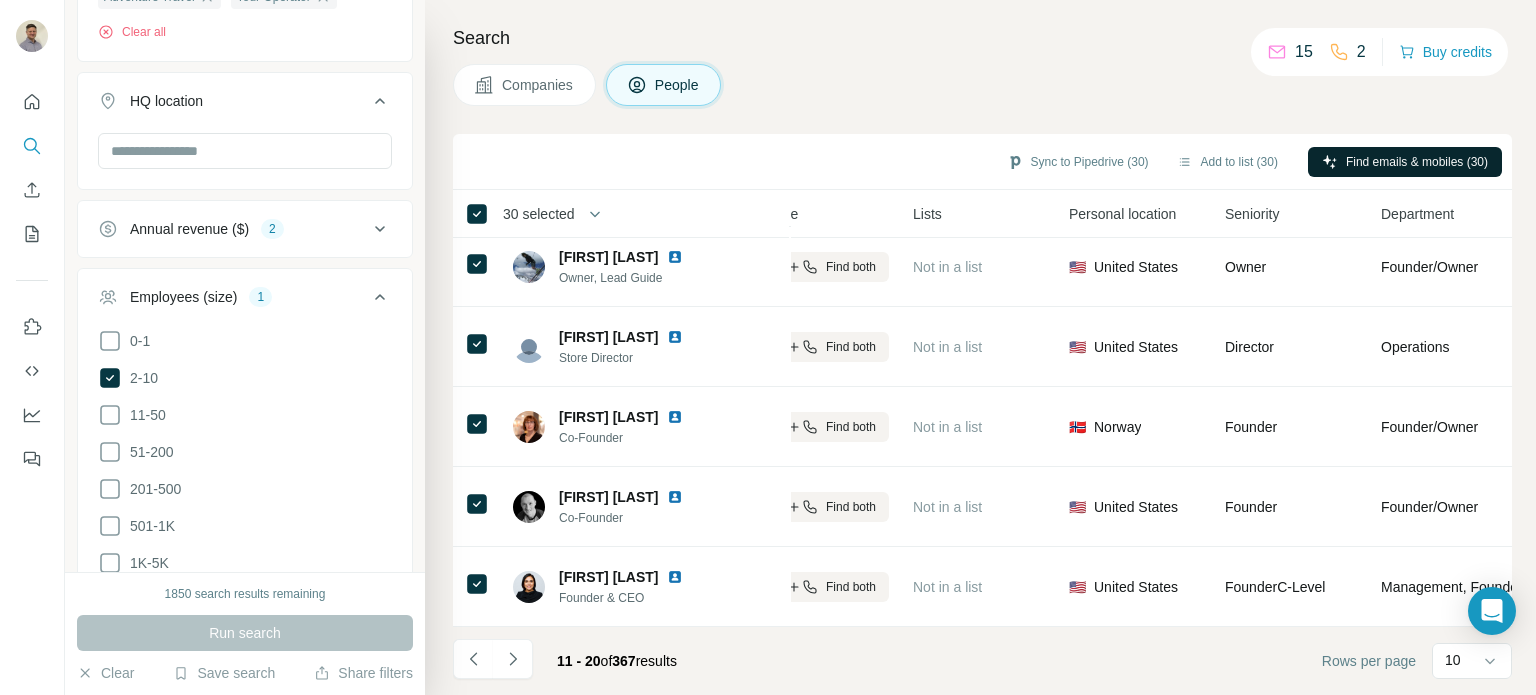 scroll, scrollTop: 420, scrollLeft: 396, axis: both 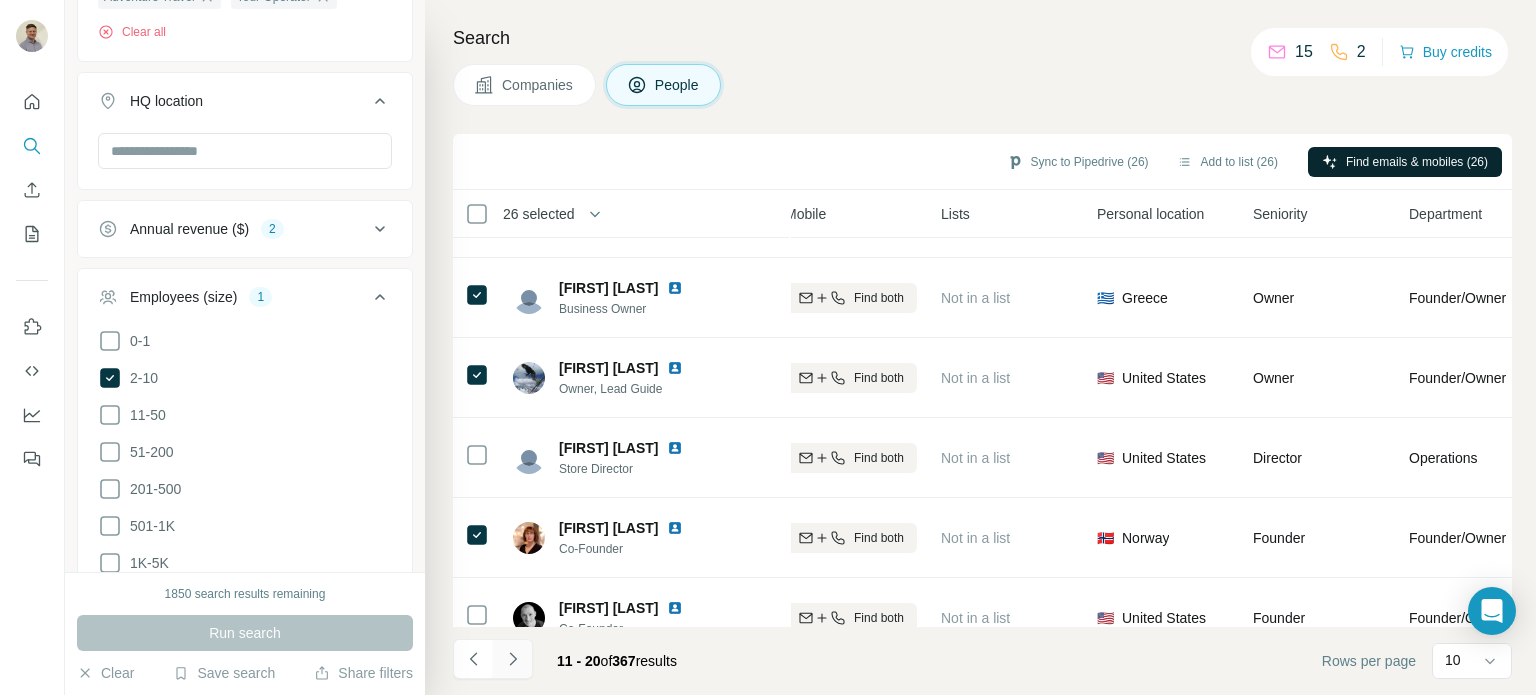 click 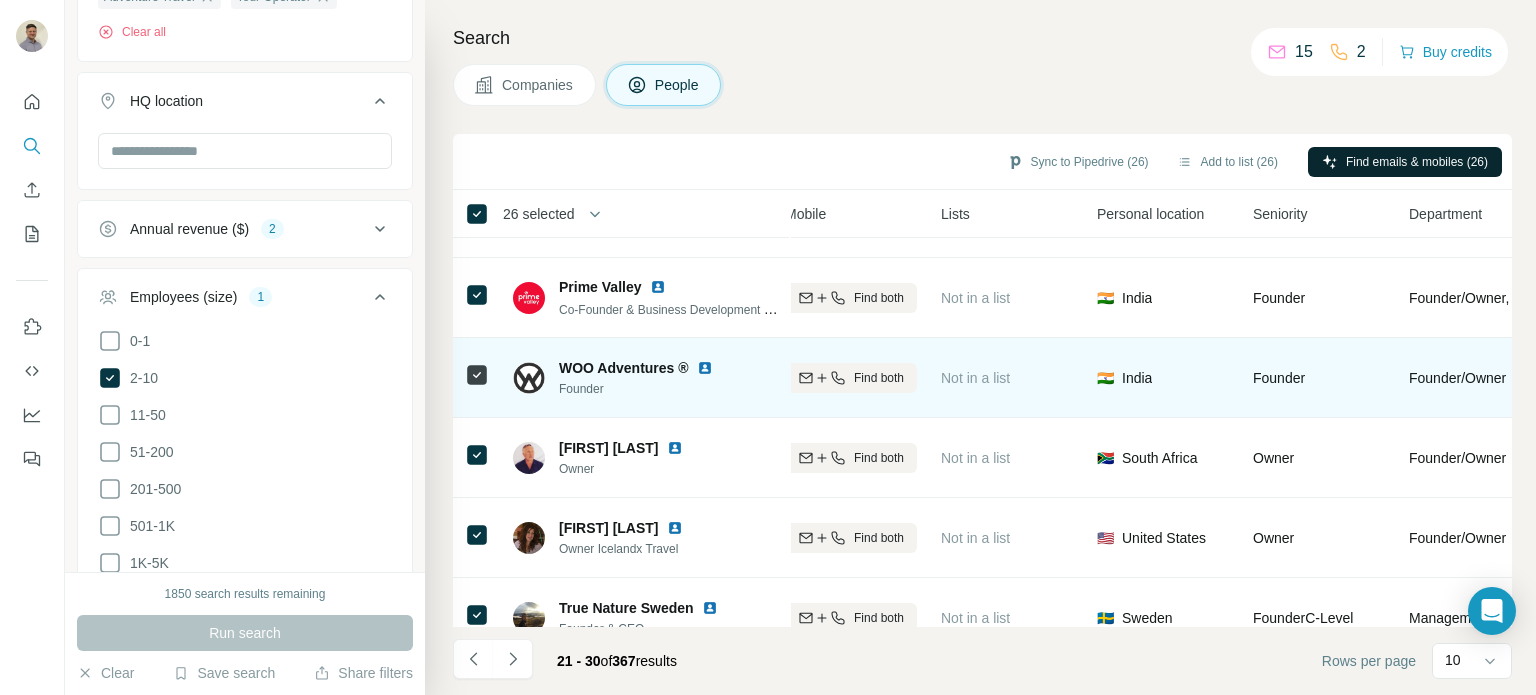 scroll, scrollTop: 400, scrollLeft: 396, axis: both 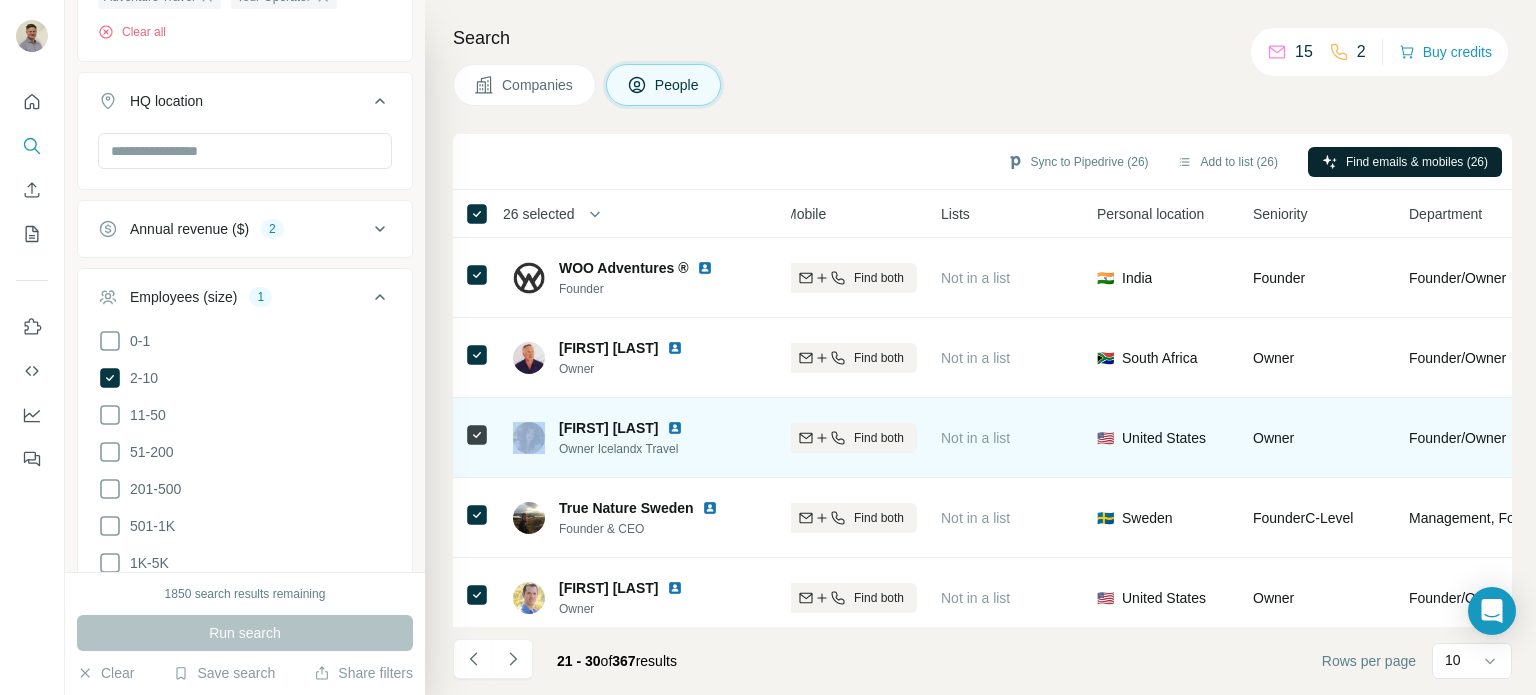 click at bounding box center [477, 435] 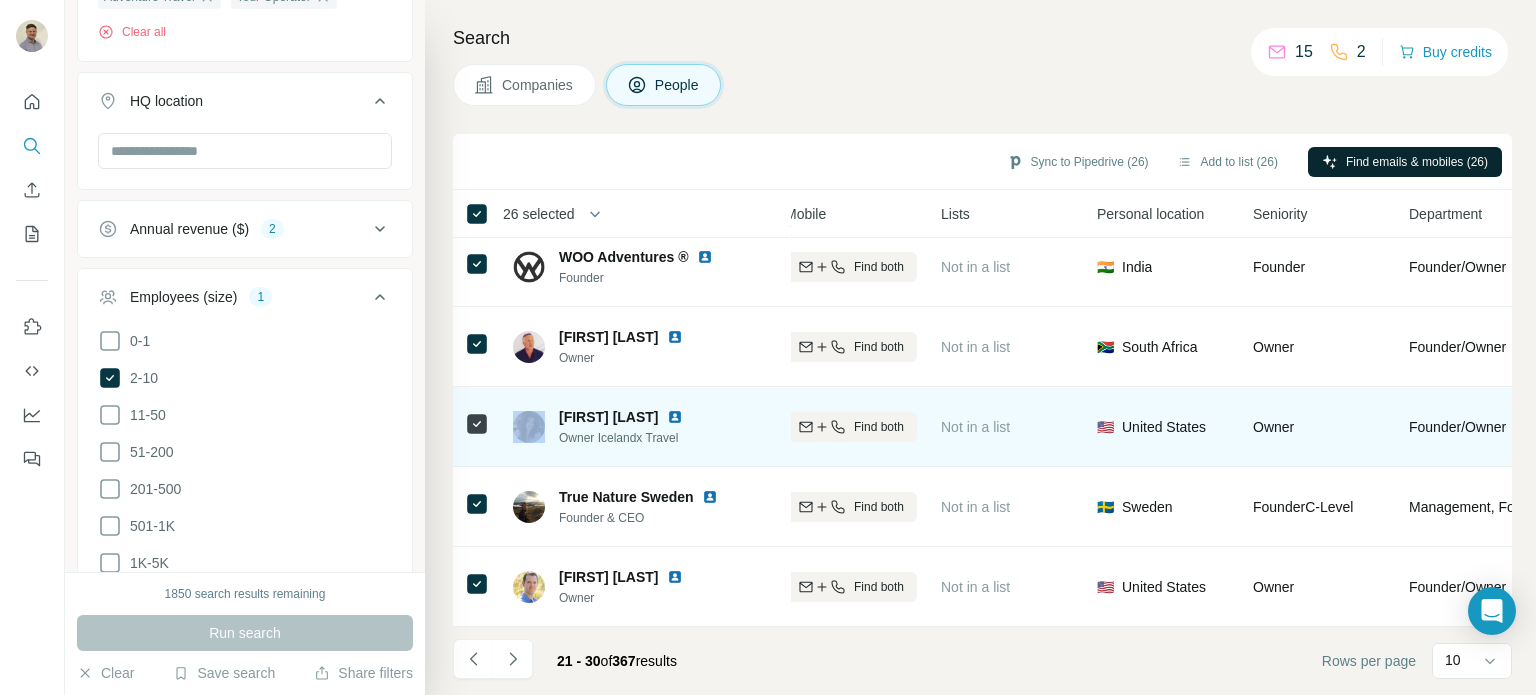 scroll, scrollTop: 420, scrollLeft: 396, axis: both 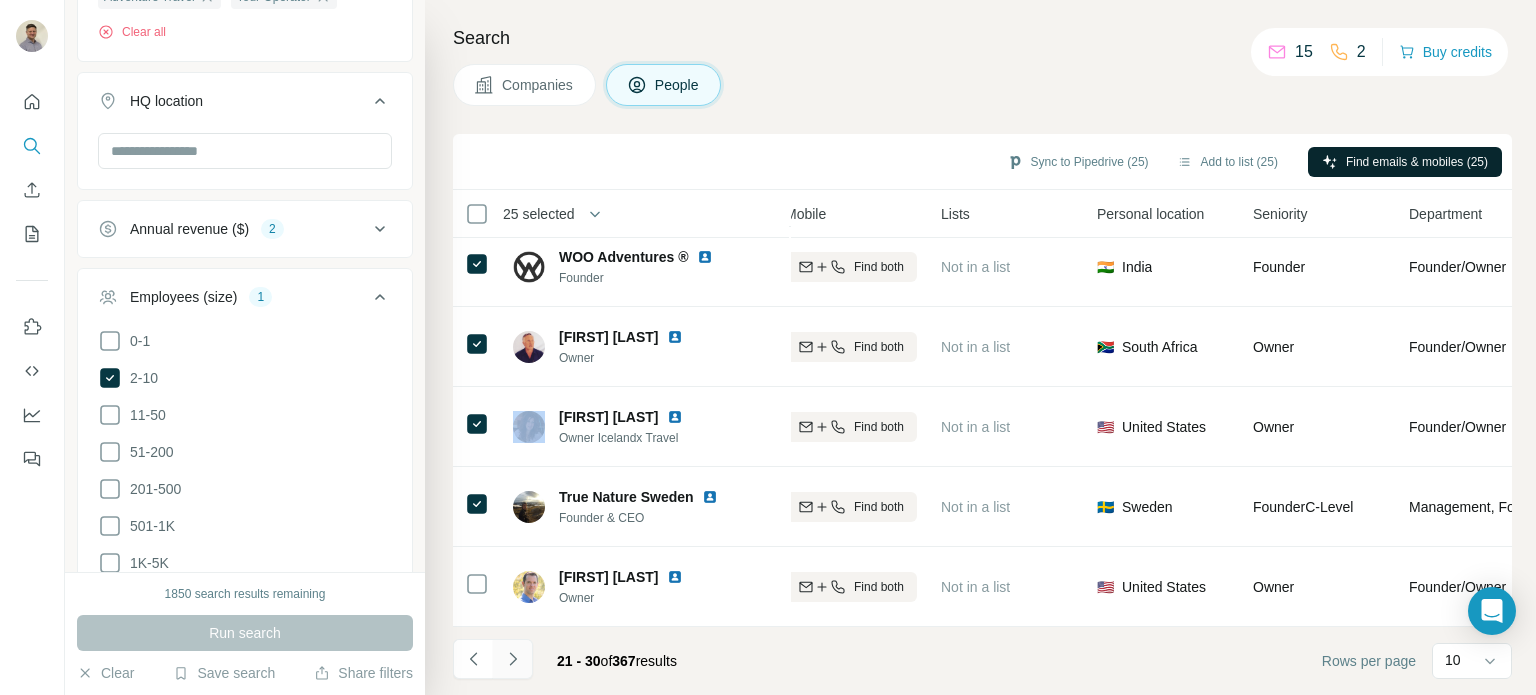 click 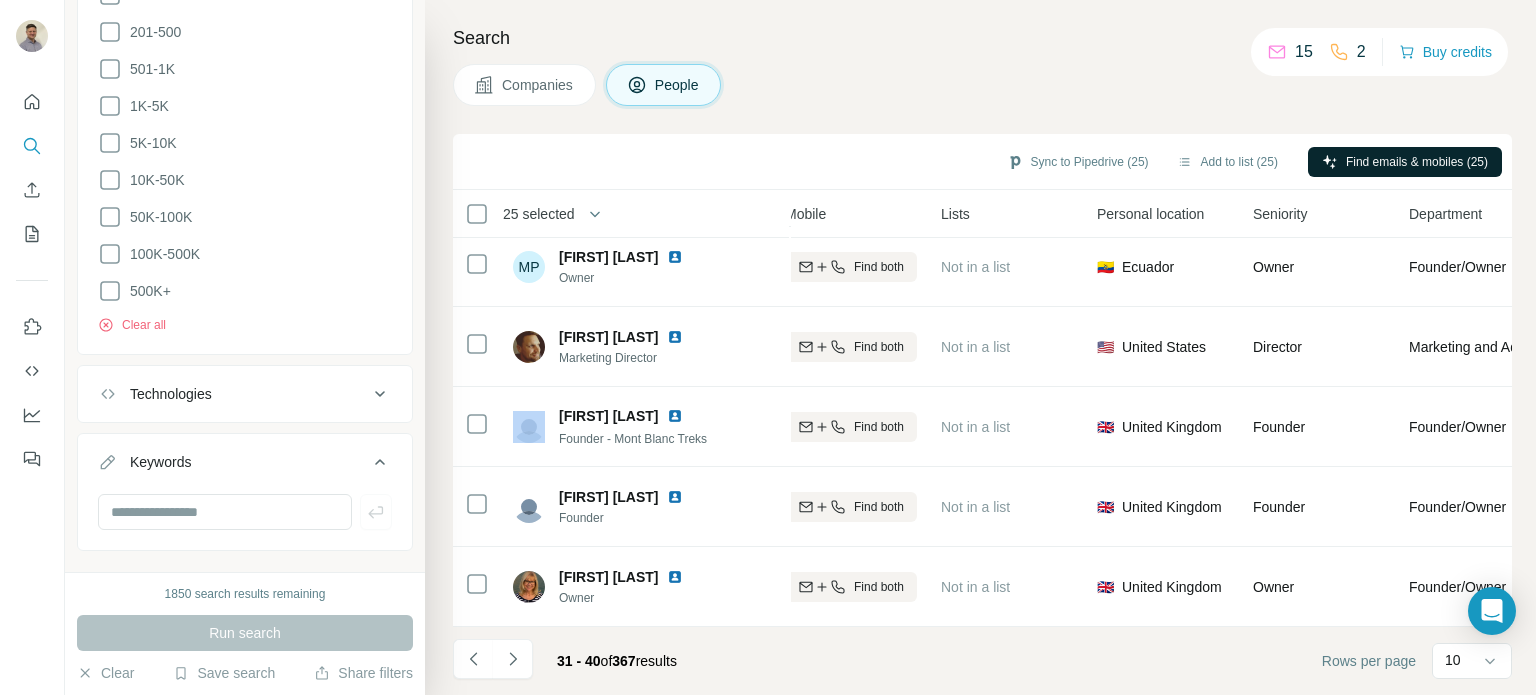 scroll, scrollTop: 2043, scrollLeft: 0, axis: vertical 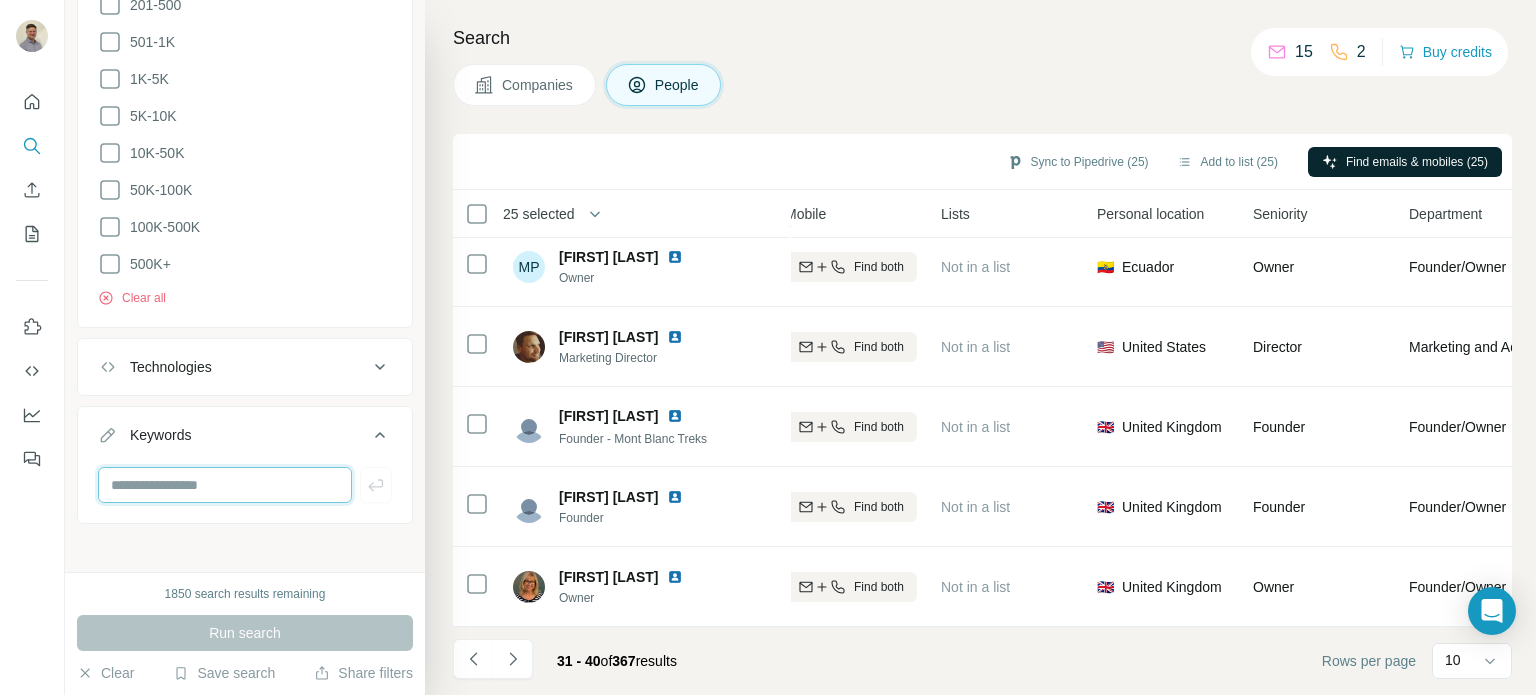 click at bounding box center [225, 485] 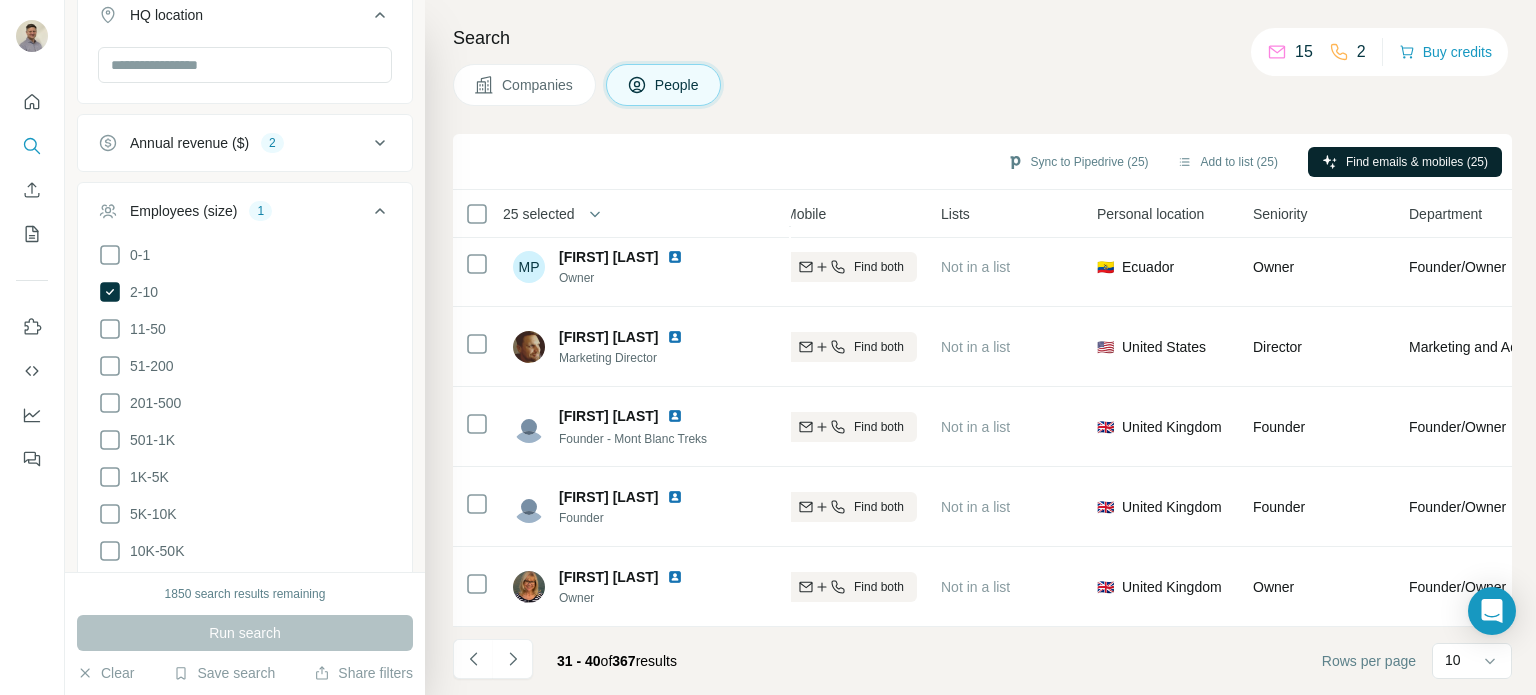 scroll, scrollTop: 1643, scrollLeft: 0, axis: vertical 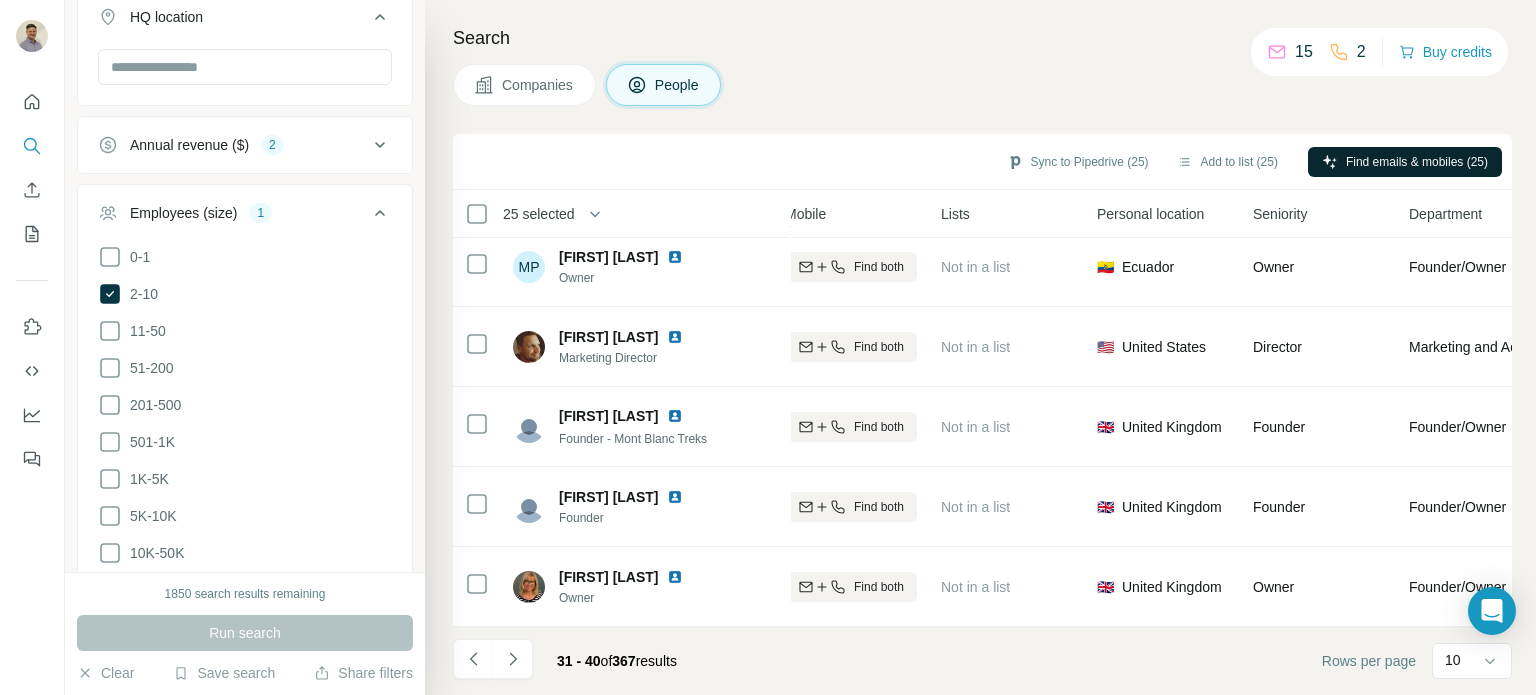 type on "*****" 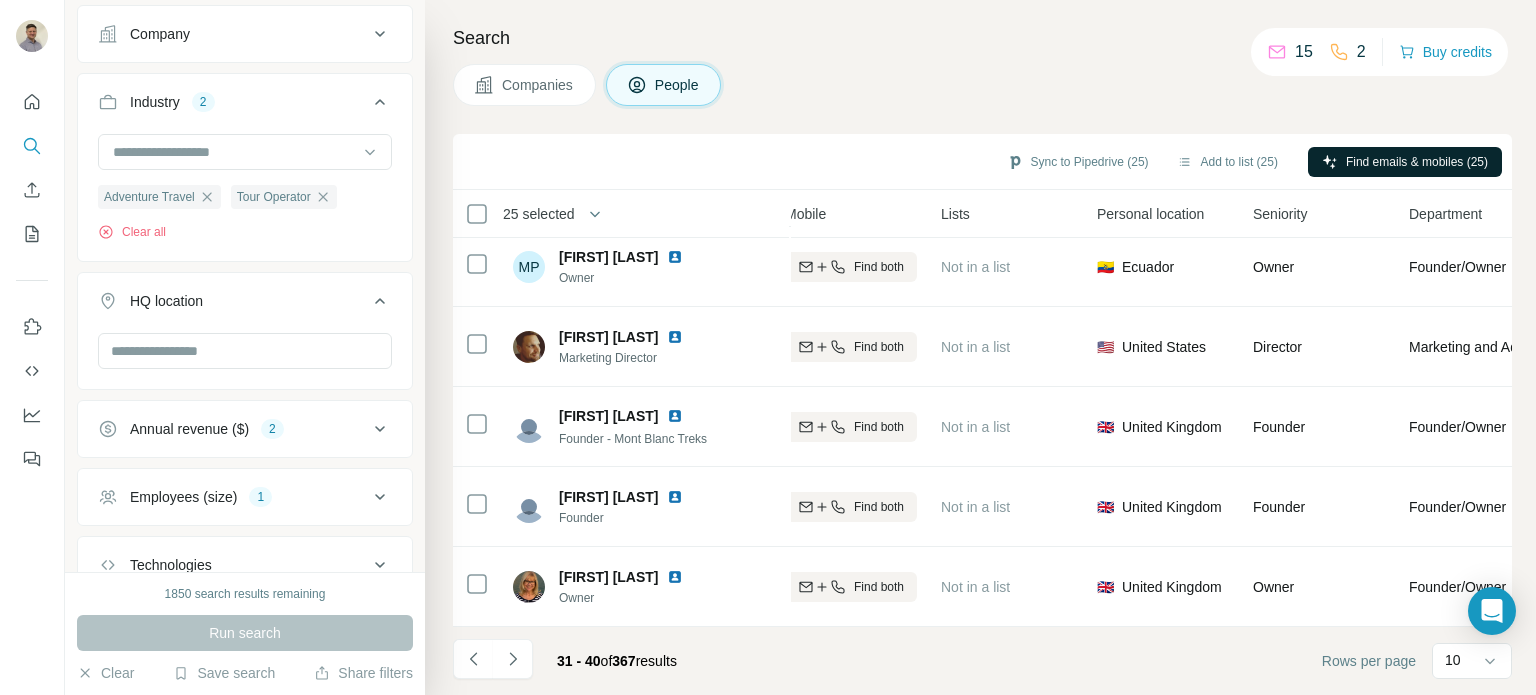 scroll, scrollTop: 1159, scrollLeft: 0, axis: vertical 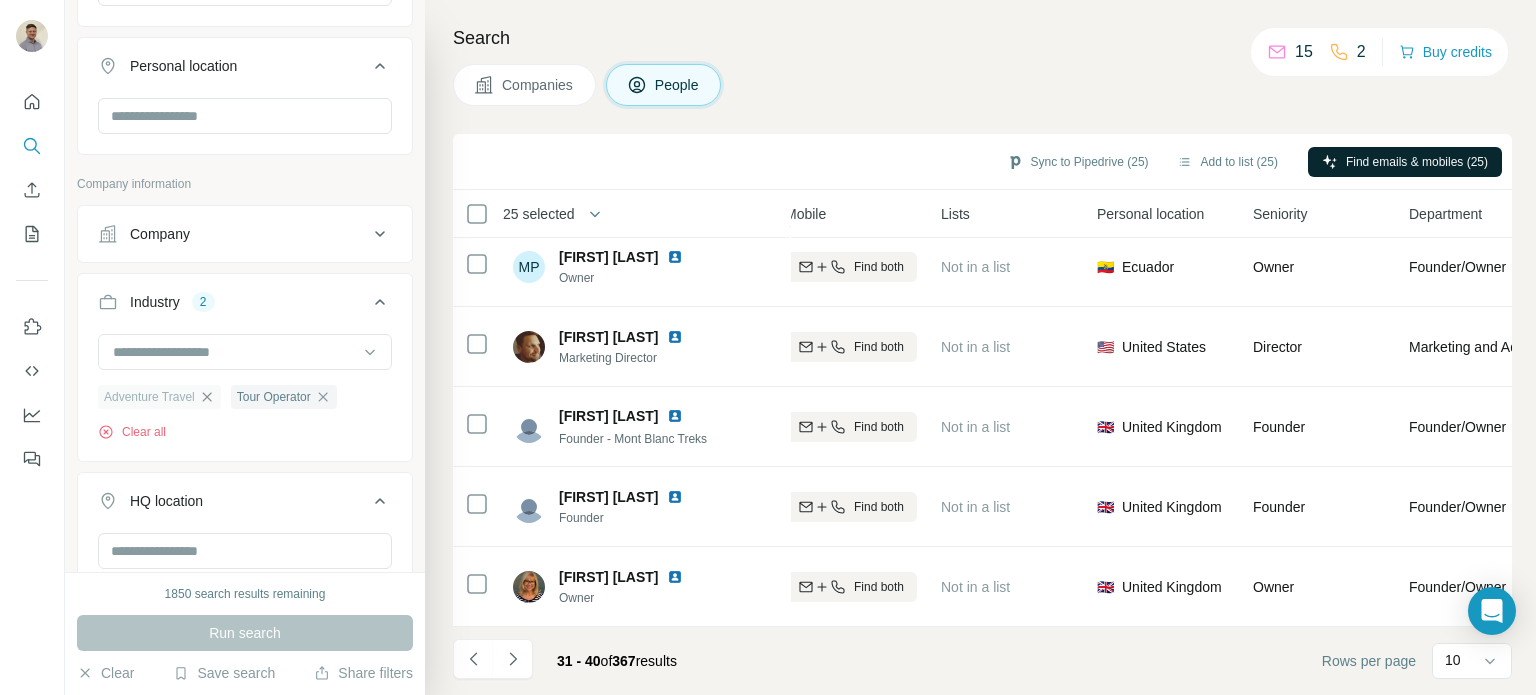 click 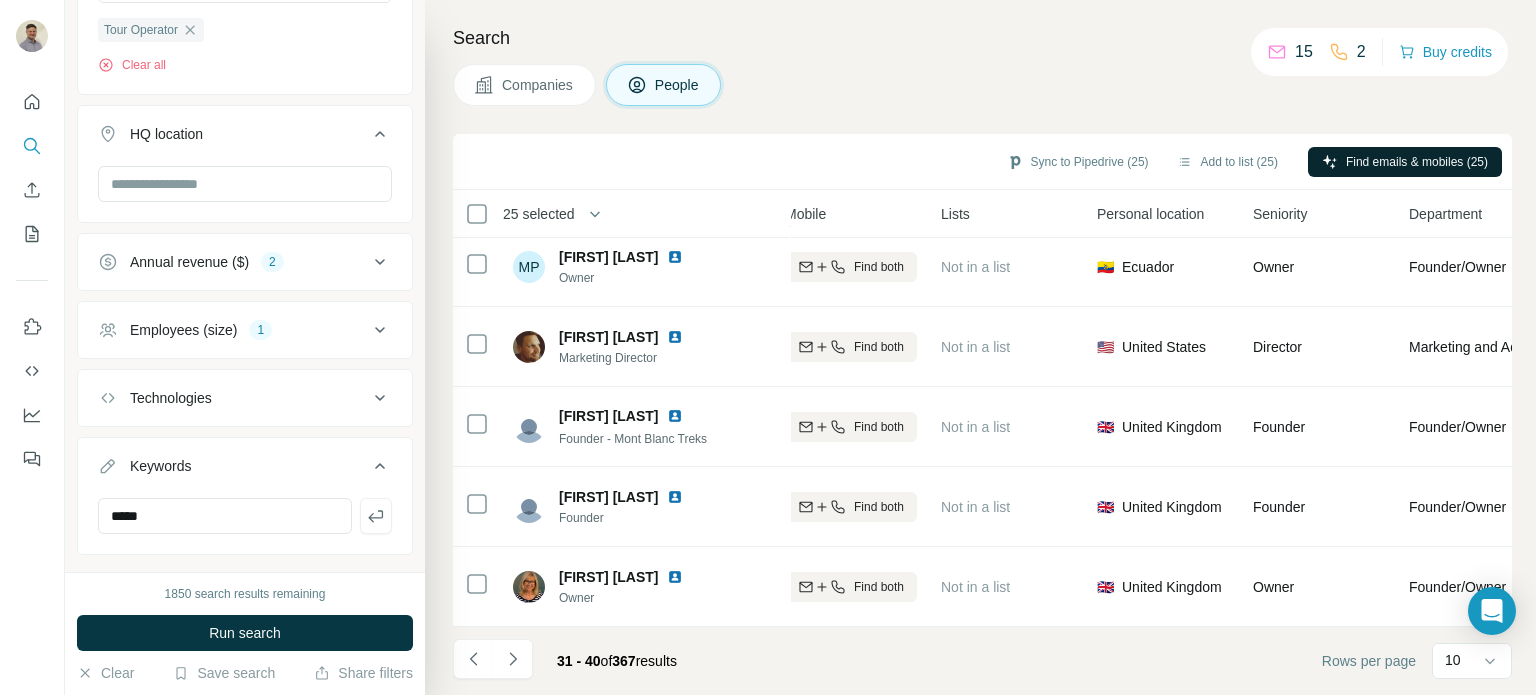 scroll, scrollTop: 1559, scrollLeft: 0, axis: vertical 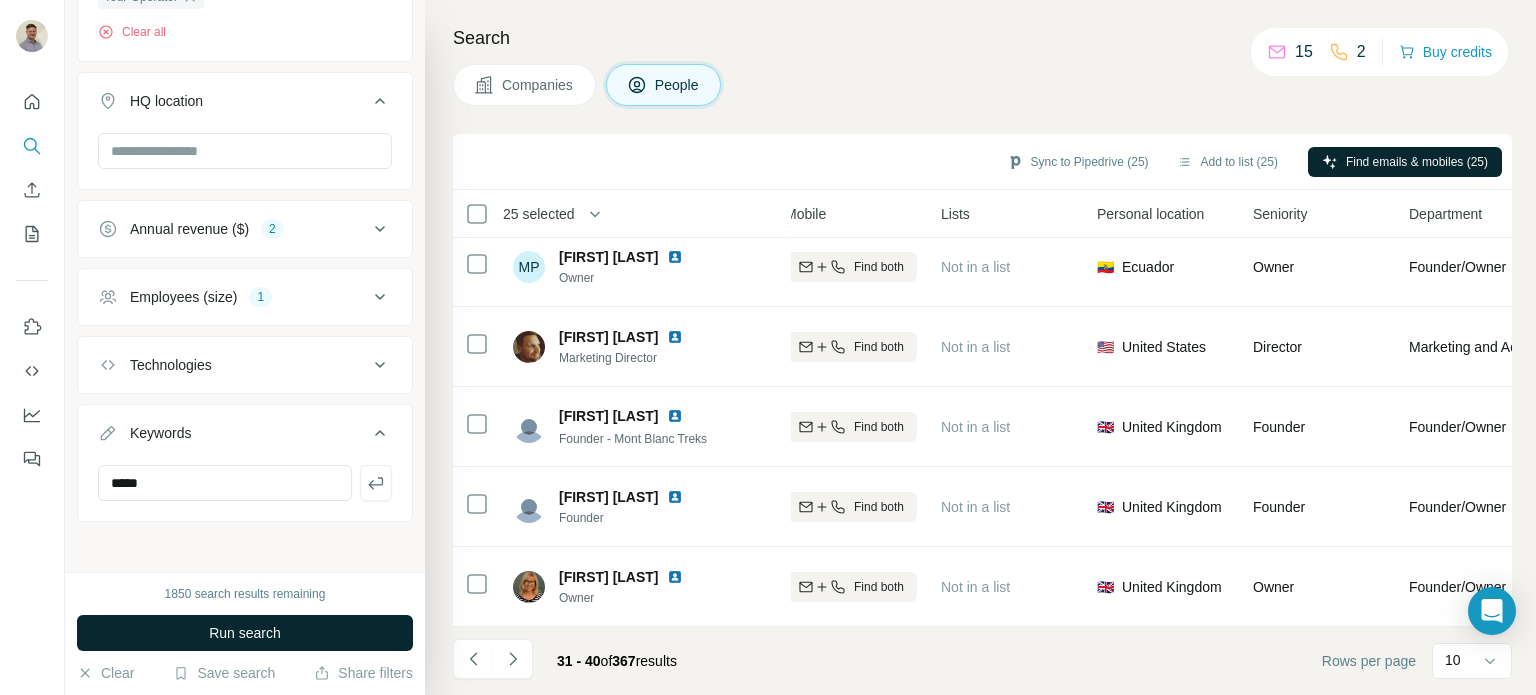 click on "Run search" at bounding box center [245, 633] 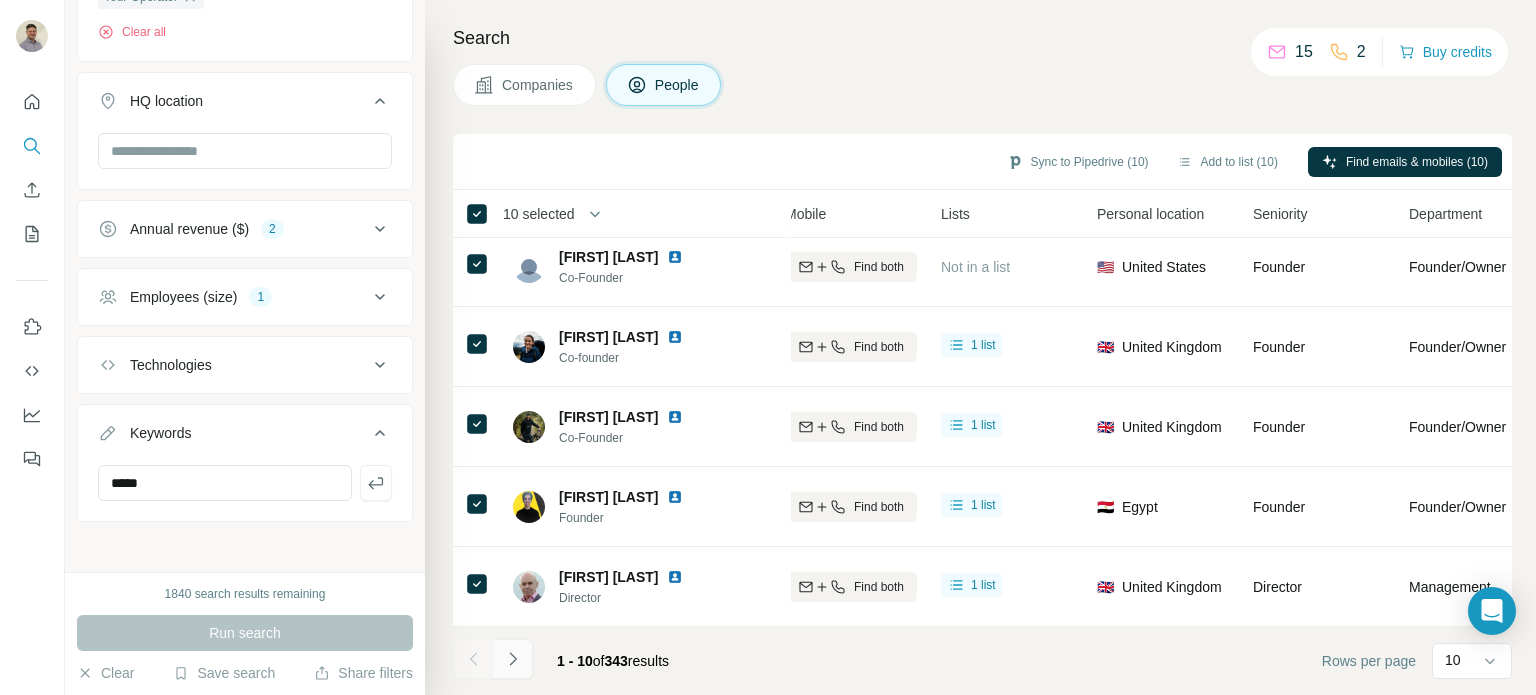 click at bounding box center (513, 659) 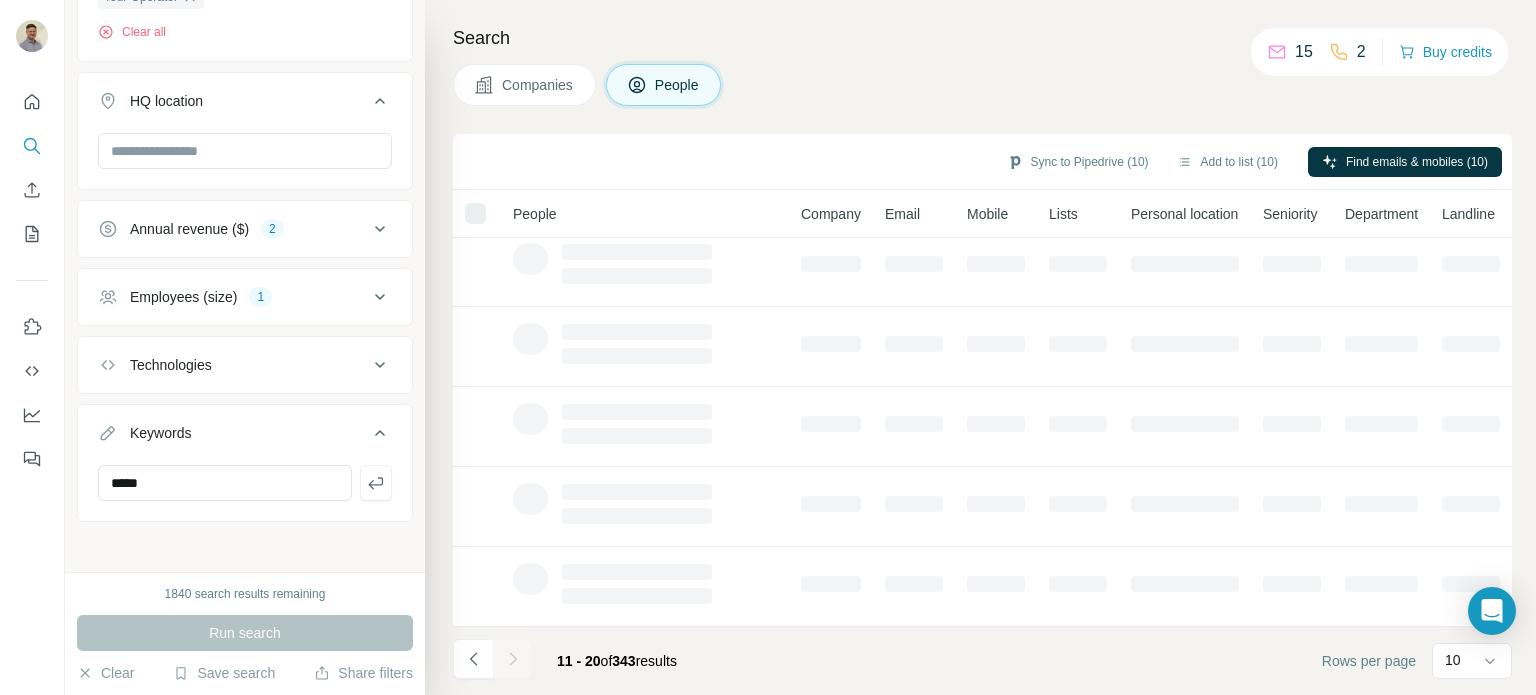 scroll, scrollTop: 420, scrollLeft: 0, axis: vertical 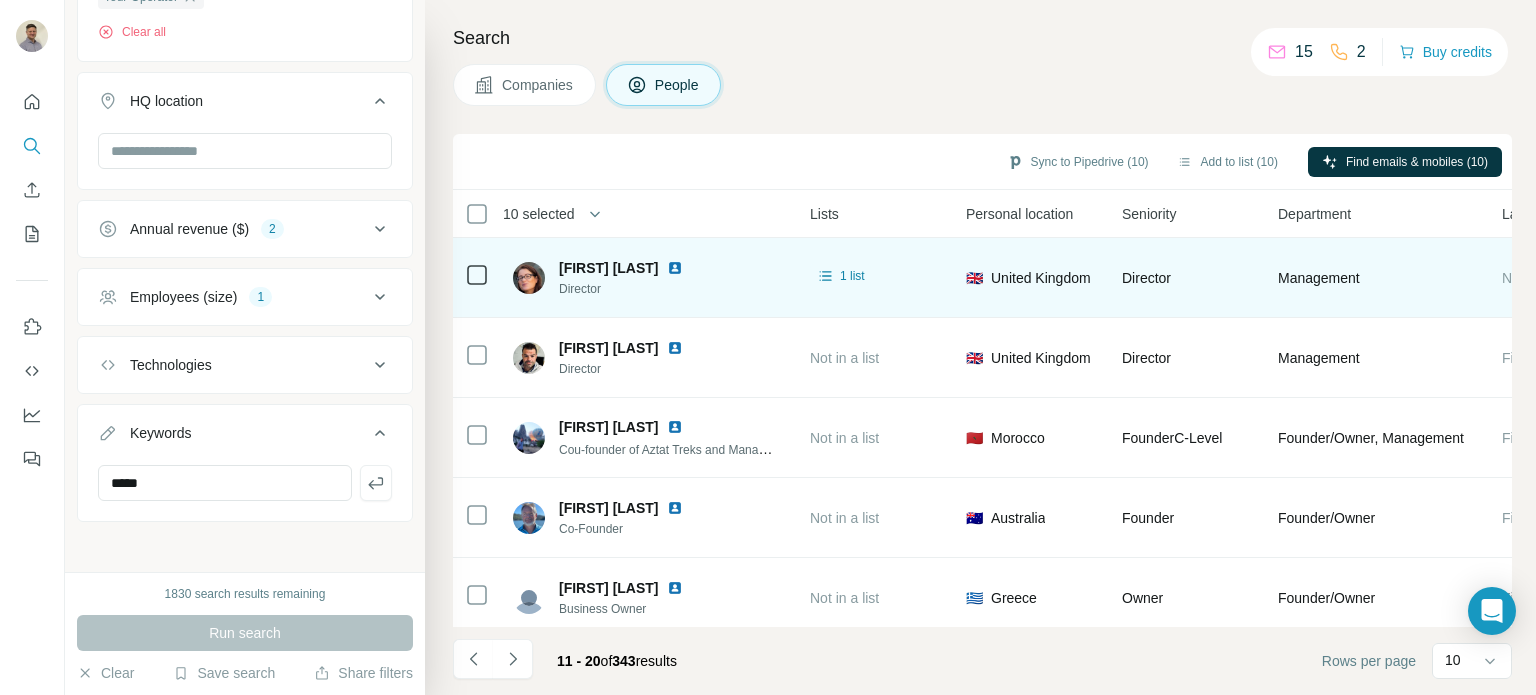 drag, startPoint x: 475, startPoint y: 259, endPoint x: 476, endPoint y: 289, distance: 30.016663 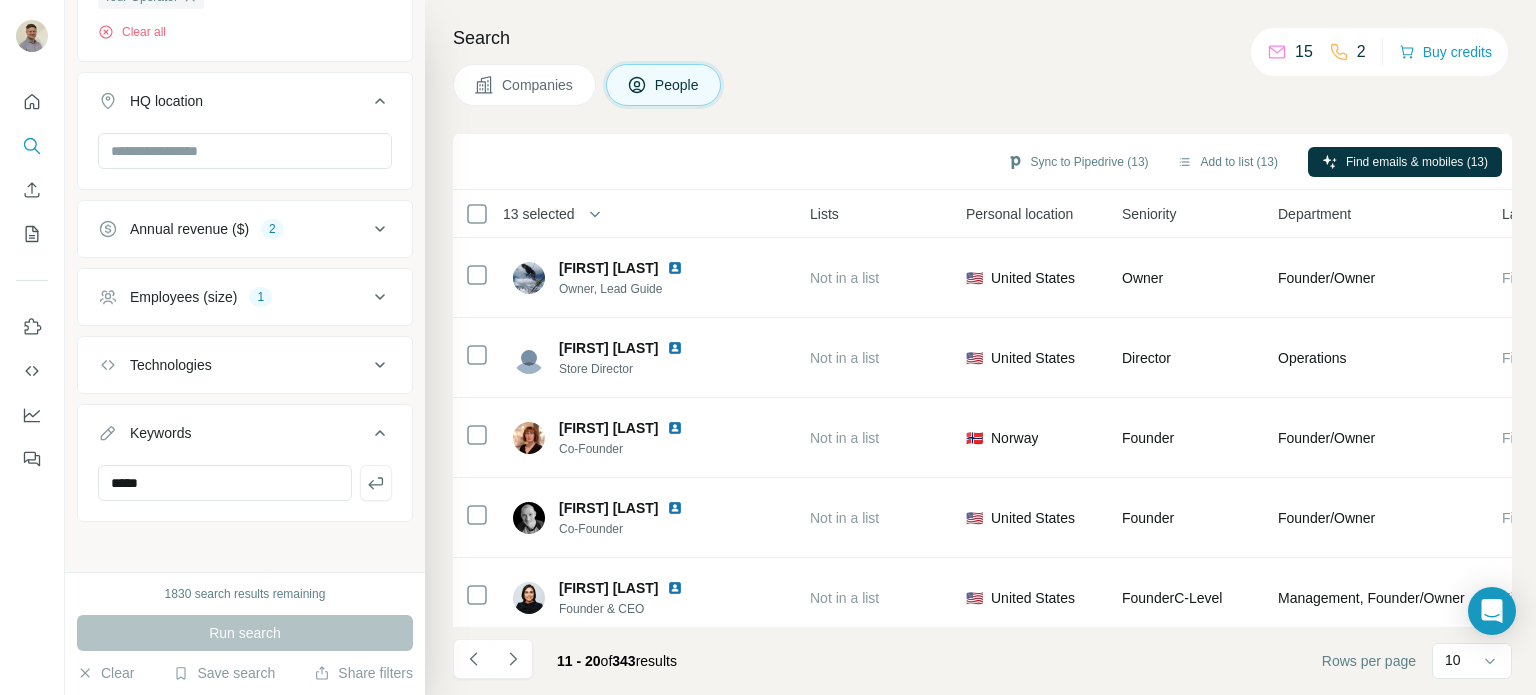 scroll, scrollTop: 420, scrollLeft: 527, axis: both 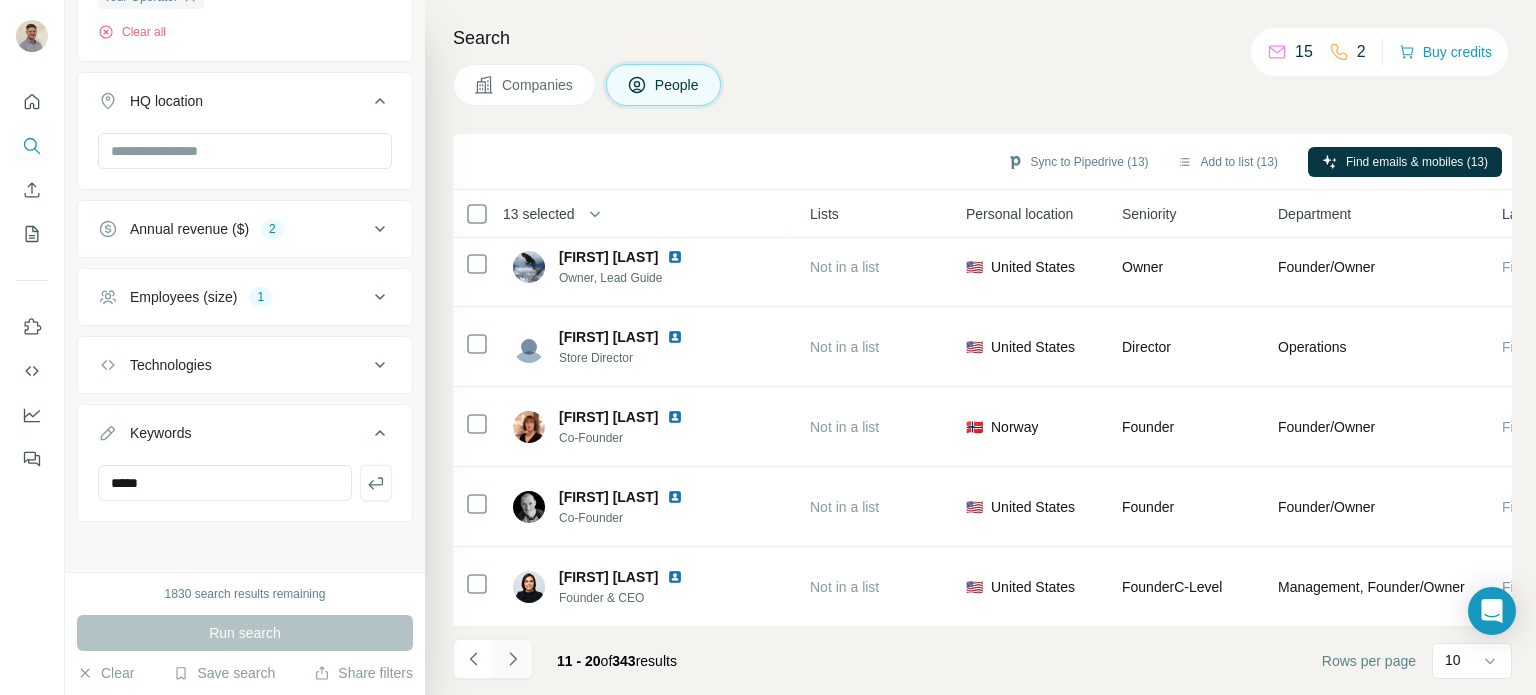 click 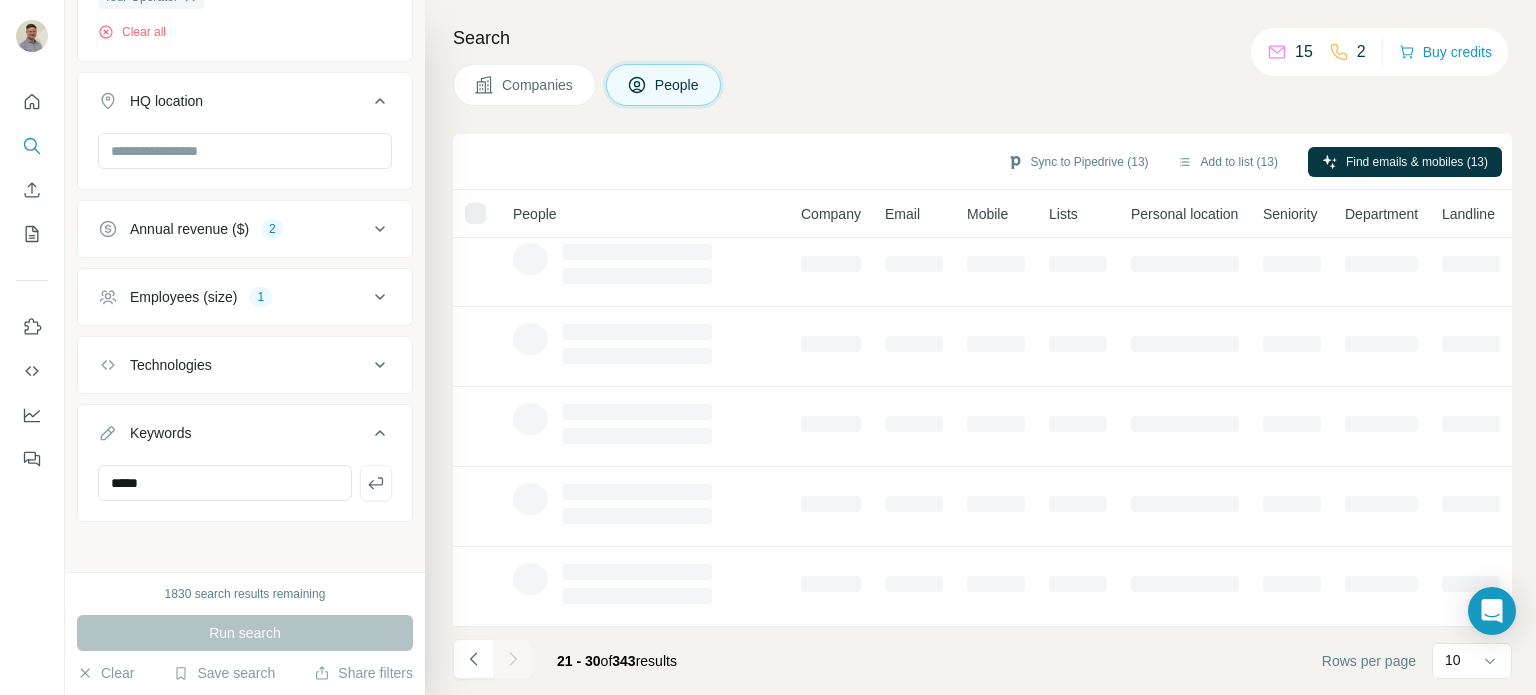 scroll, scrollTop: 420, scrollLeft: 0, axis: vertical 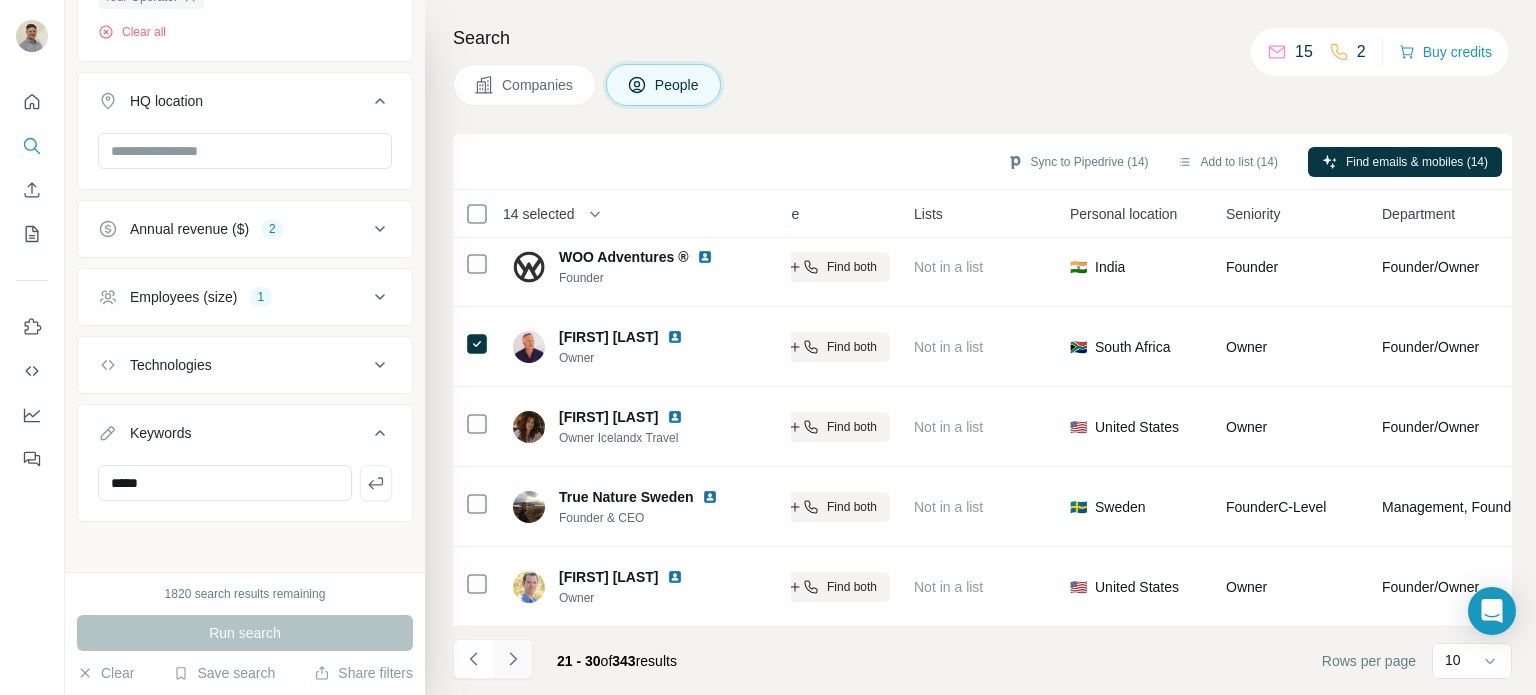 click 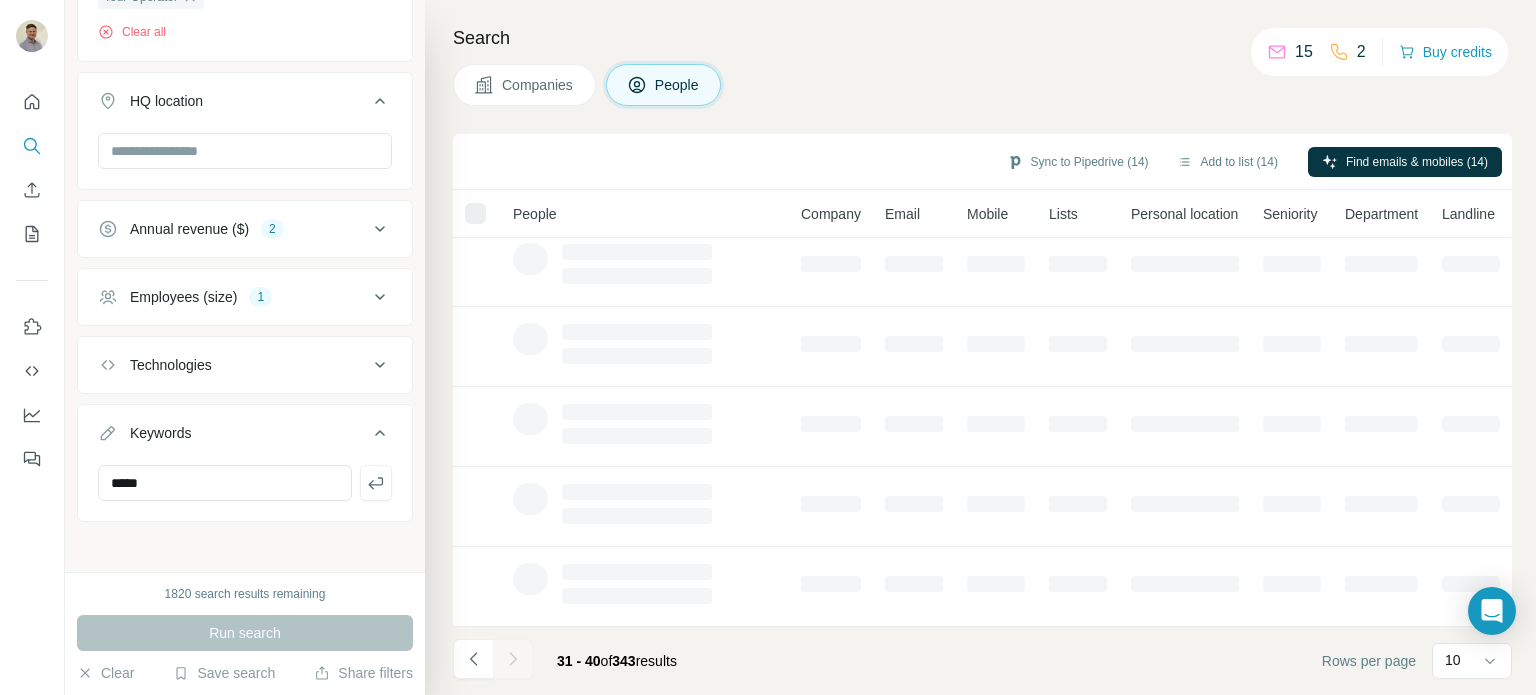 scroll, scrollTop: 420, scrollLeft: 0, axis: vertical 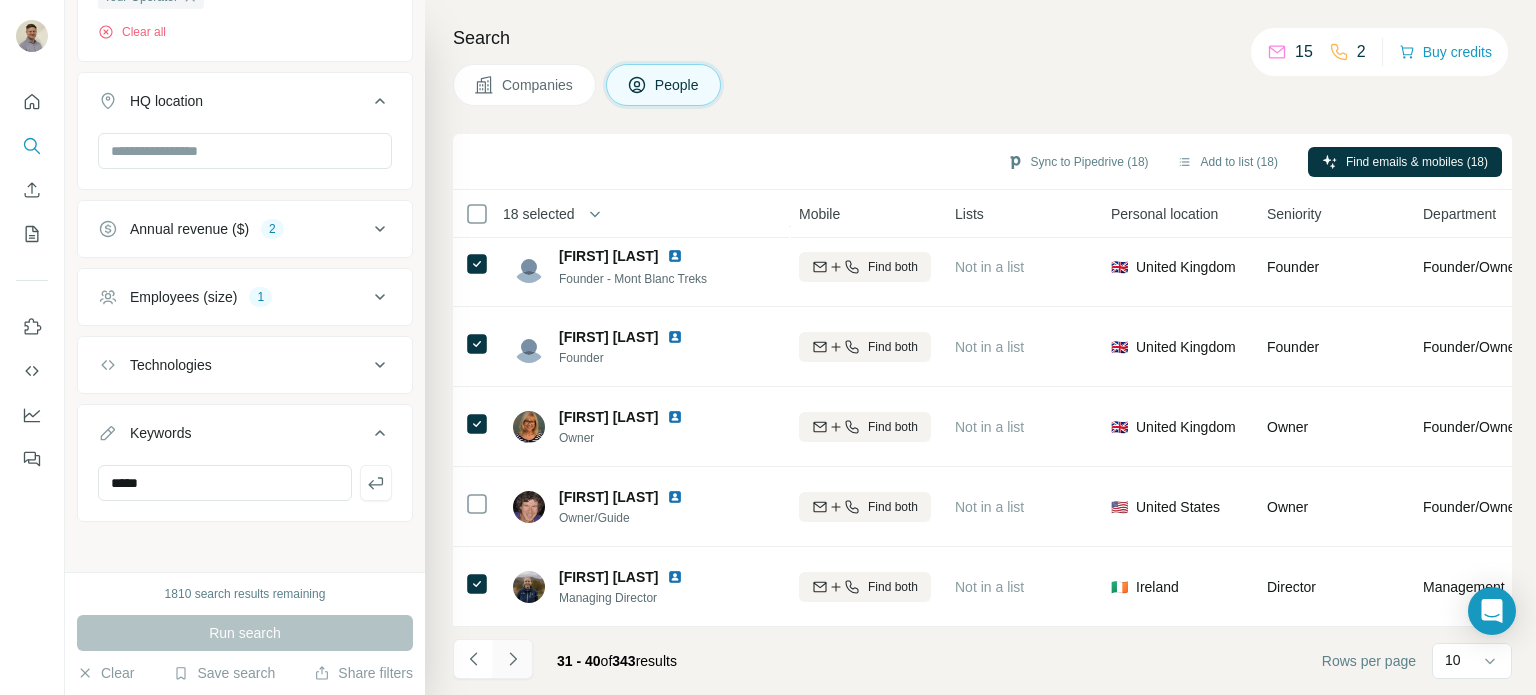 click 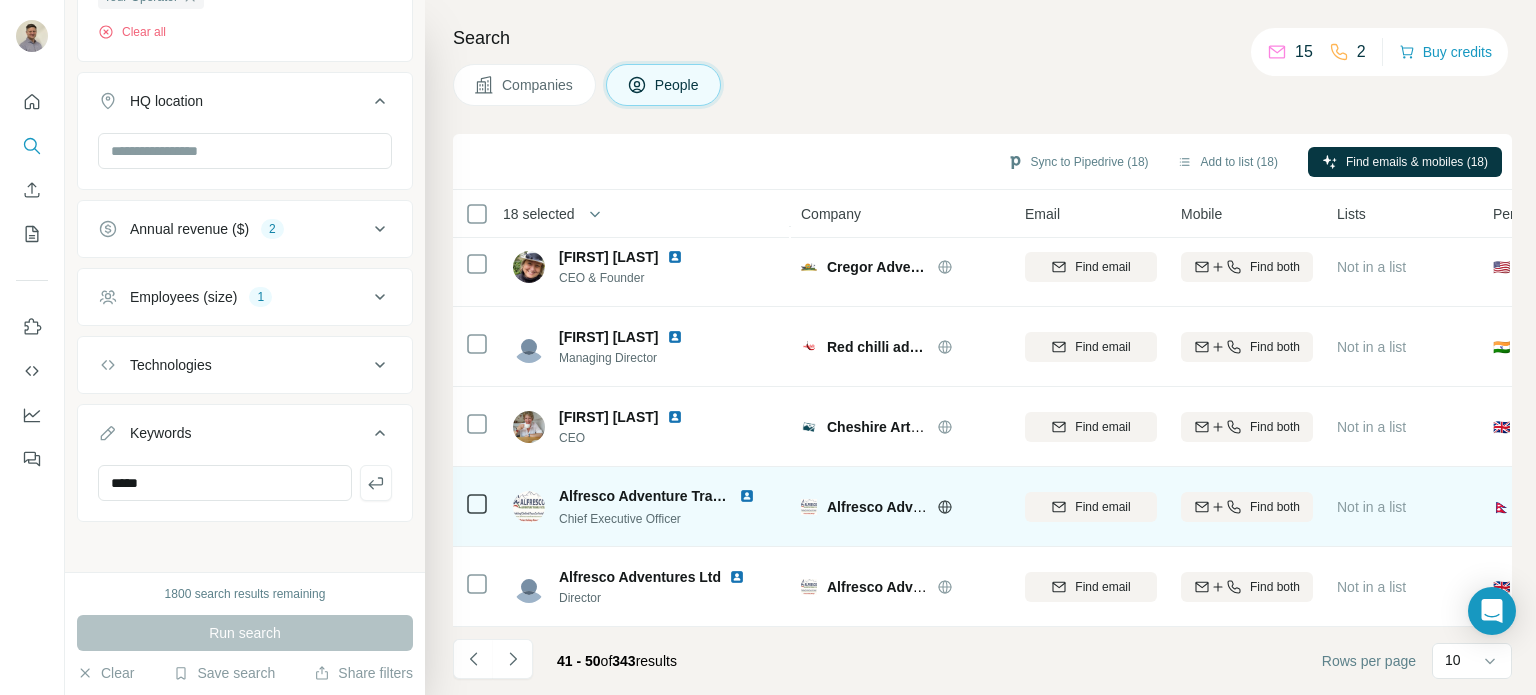 scroll, scrollTop: 320, scrollLeft: 0, axis: vertical 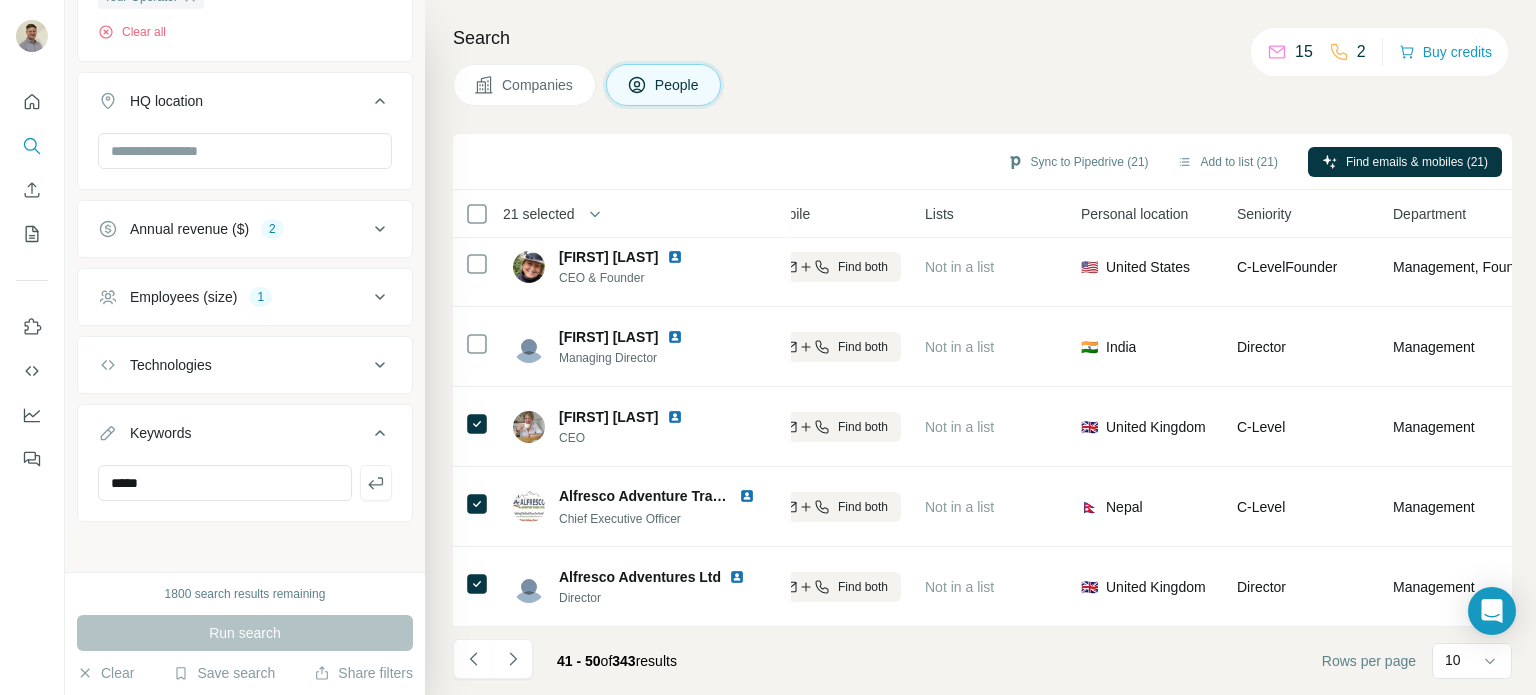 click 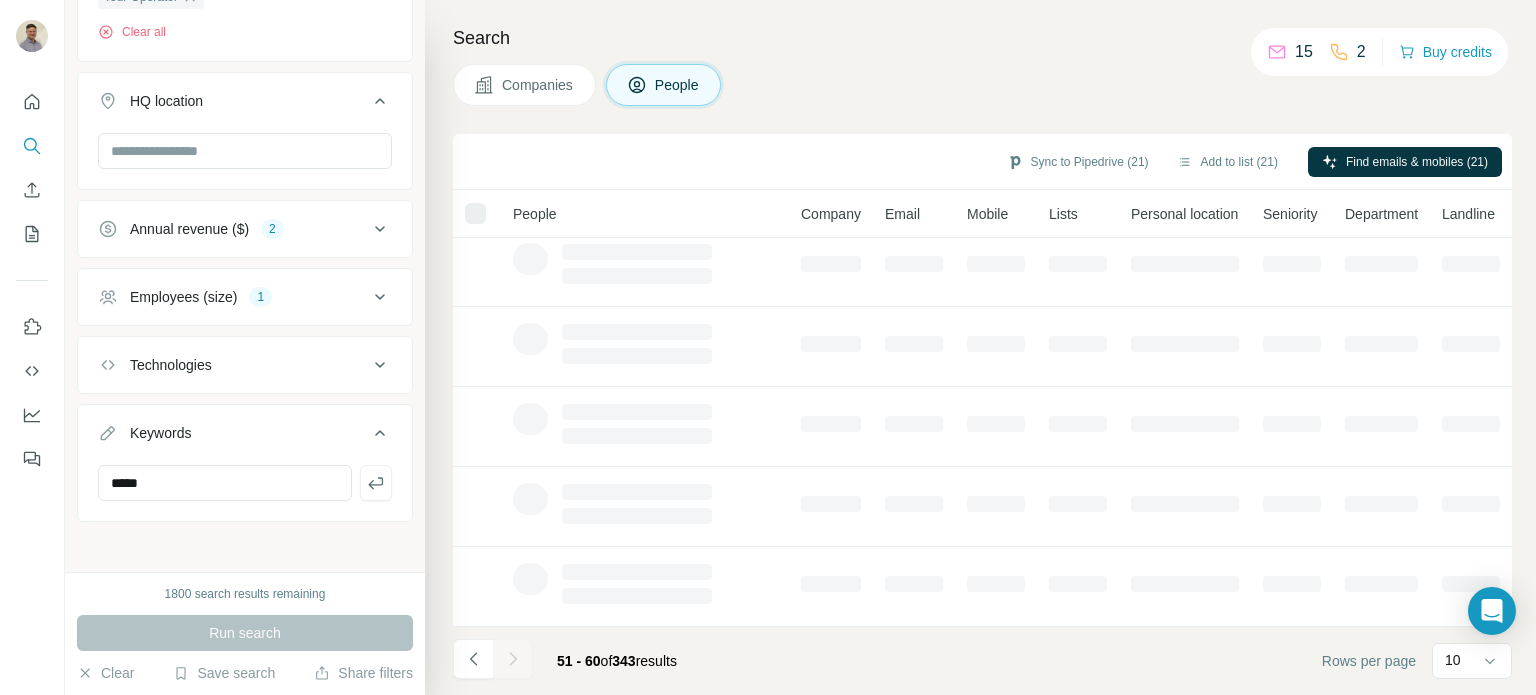 scroll, scrollTop: 420, scrollLeft: 0, axis: vertical 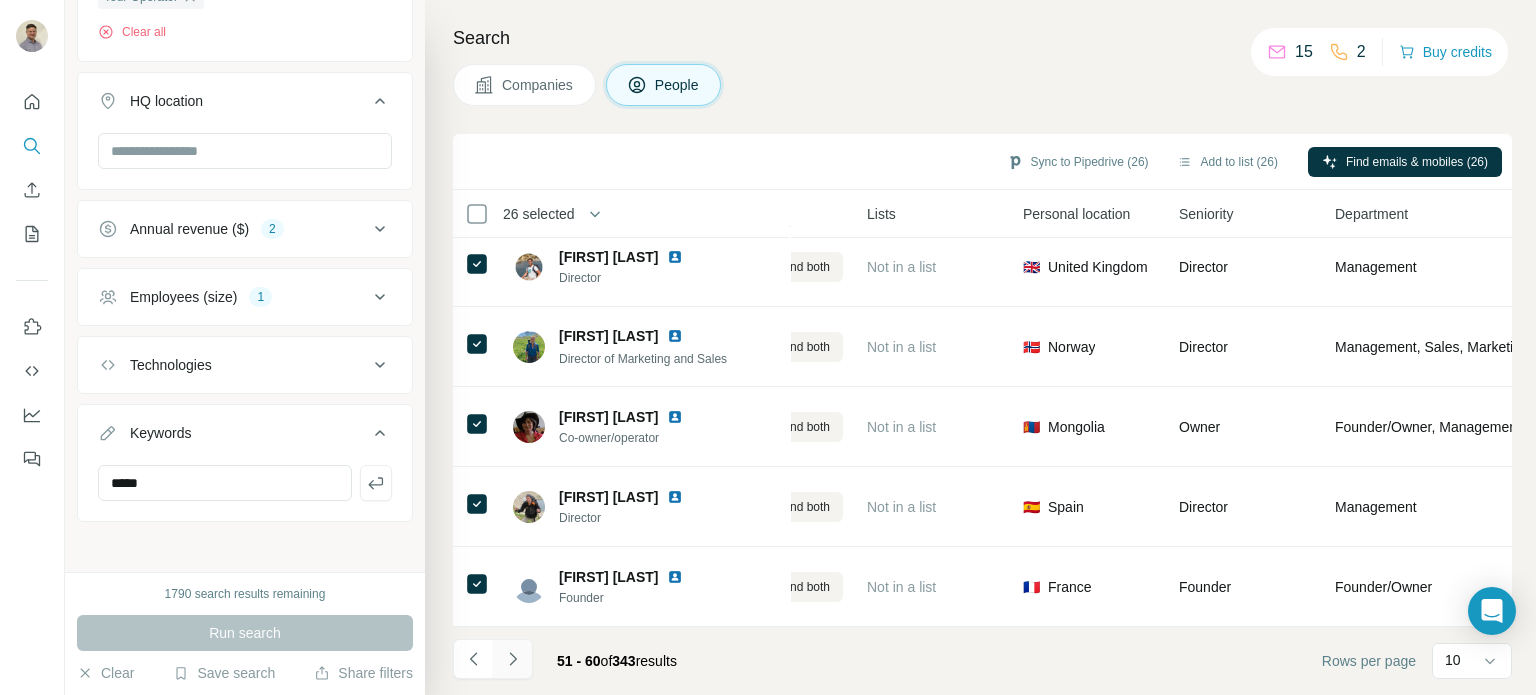 click 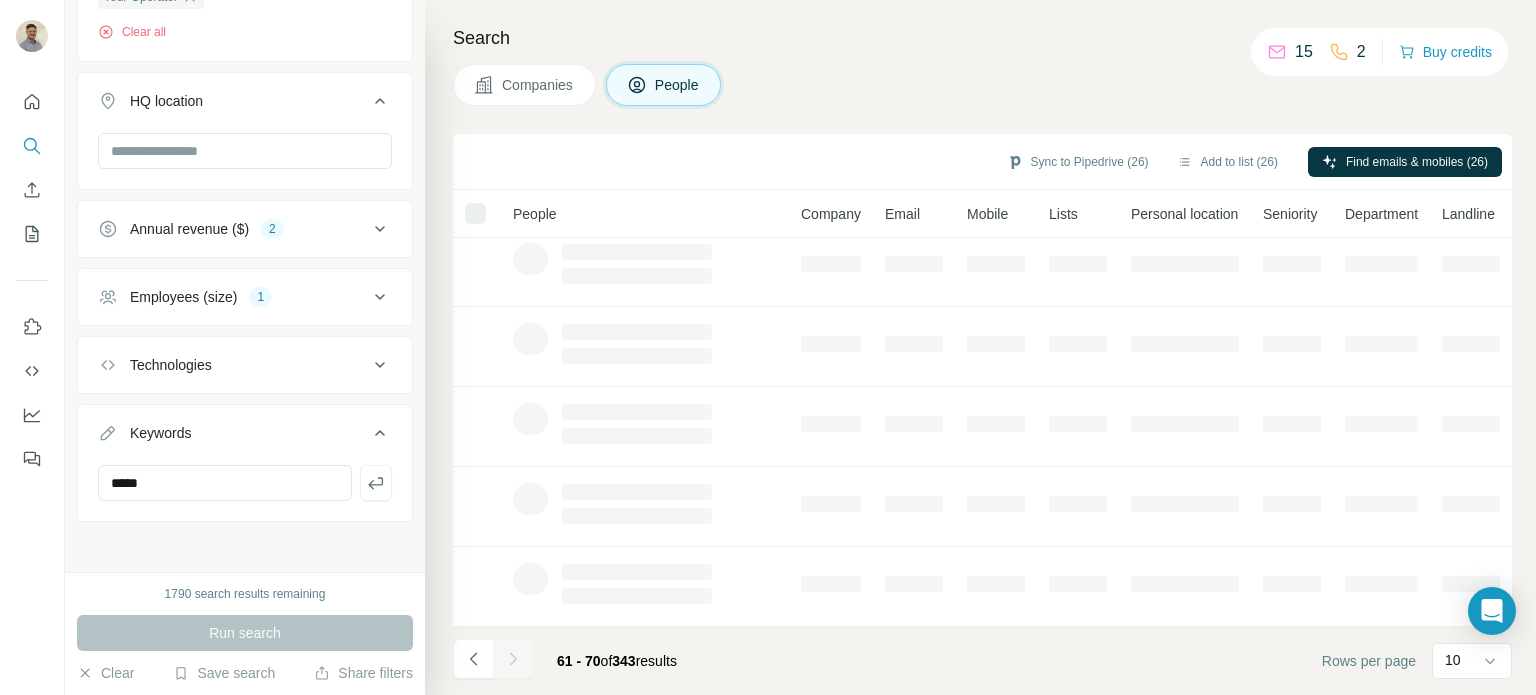 scroll, scrollTop: 420, scrollLeft: 0, axis: vertical 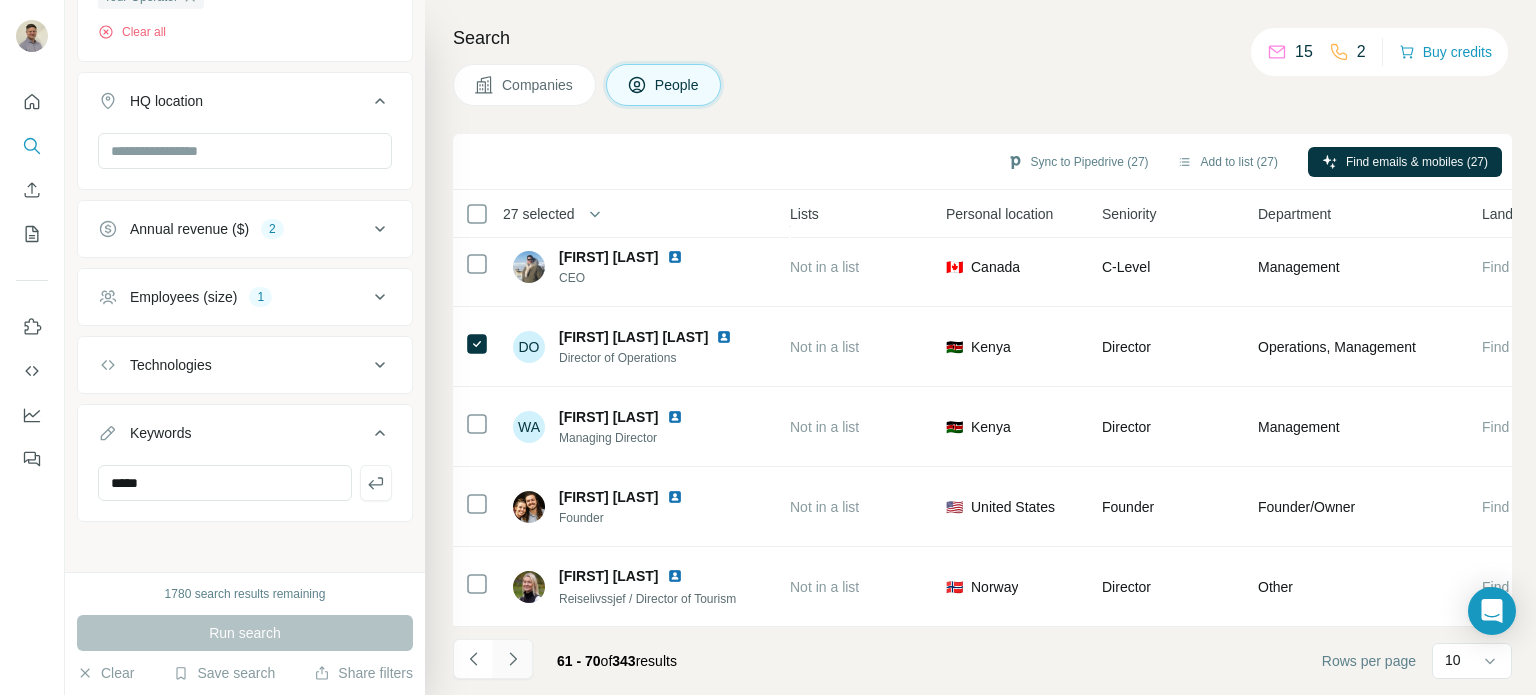 click at bounding box center (513, 659) 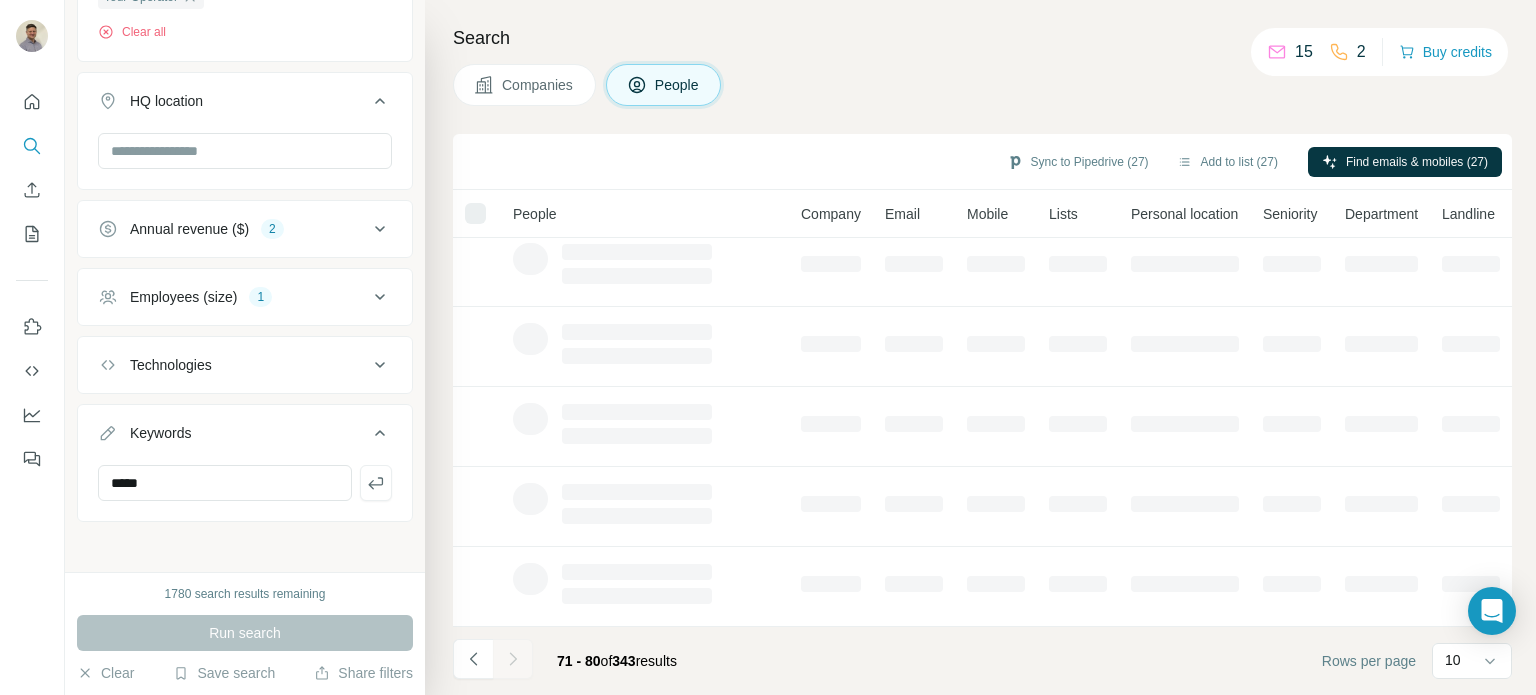 scroll, scrollTop: 420, scrollLeft: 0, axis: vertical 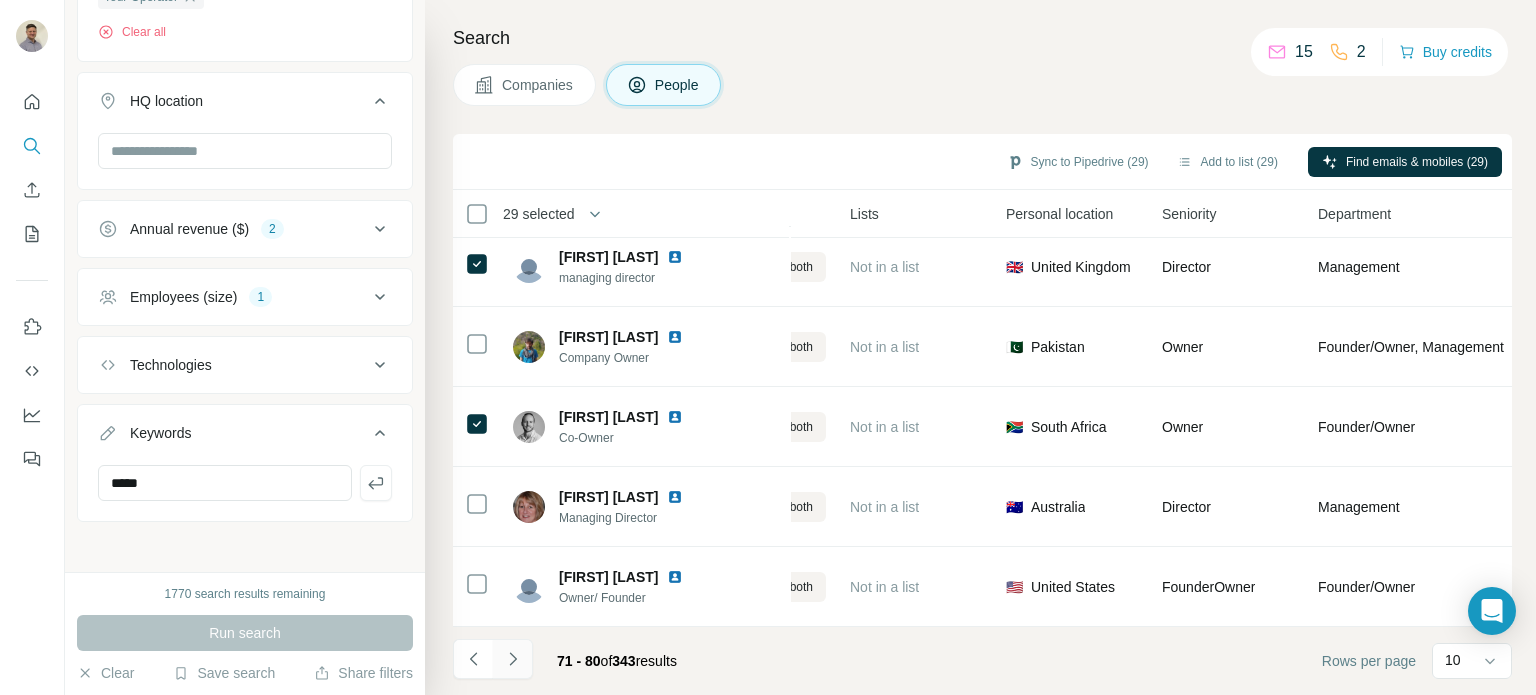click 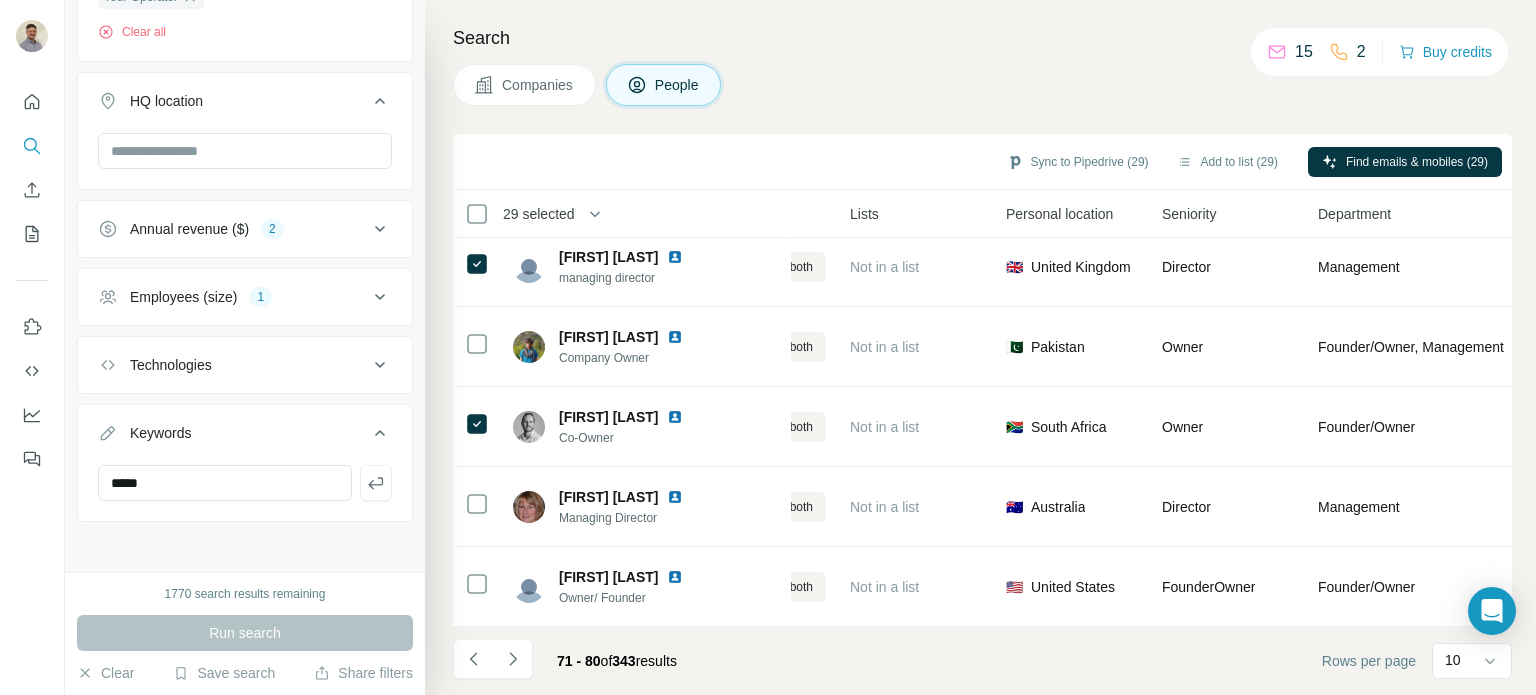 scroll, scrollTop: 420, scrollLeft: 0, axis: vertical 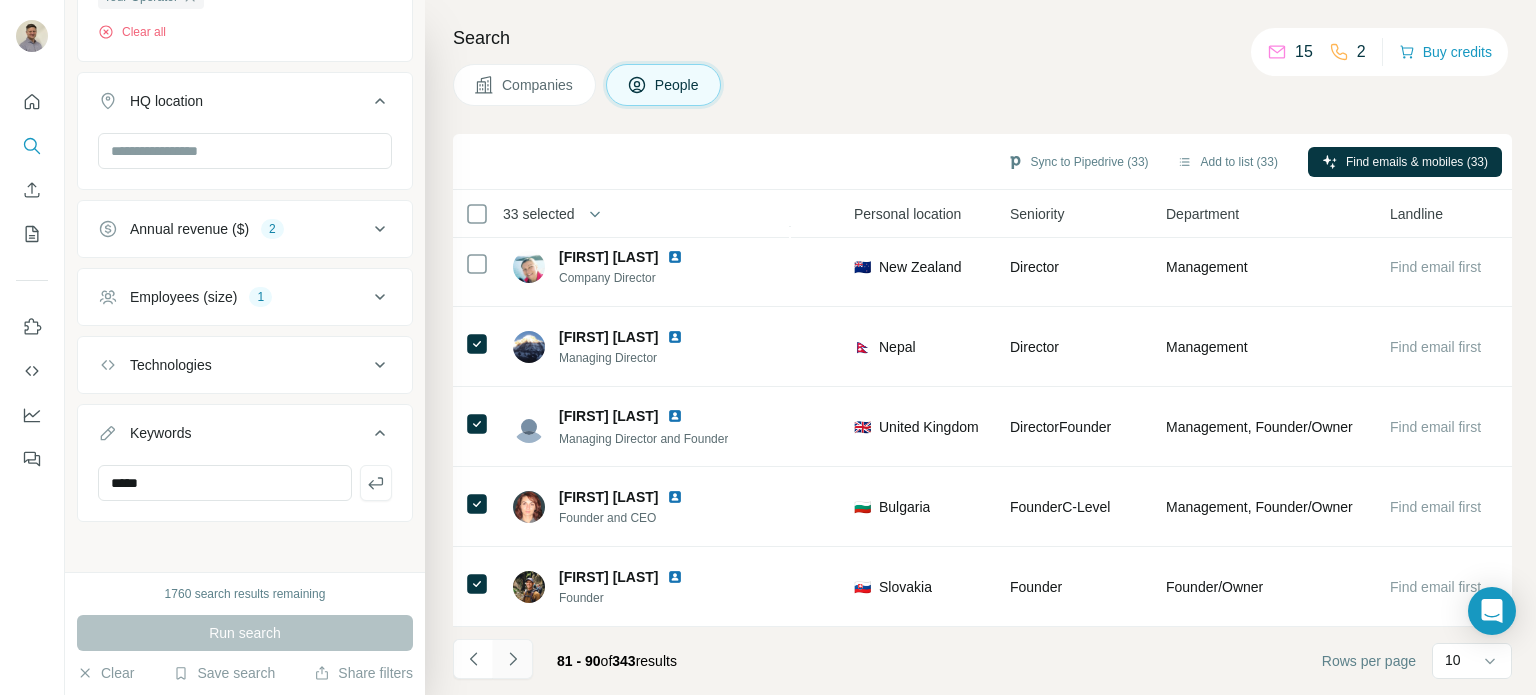click 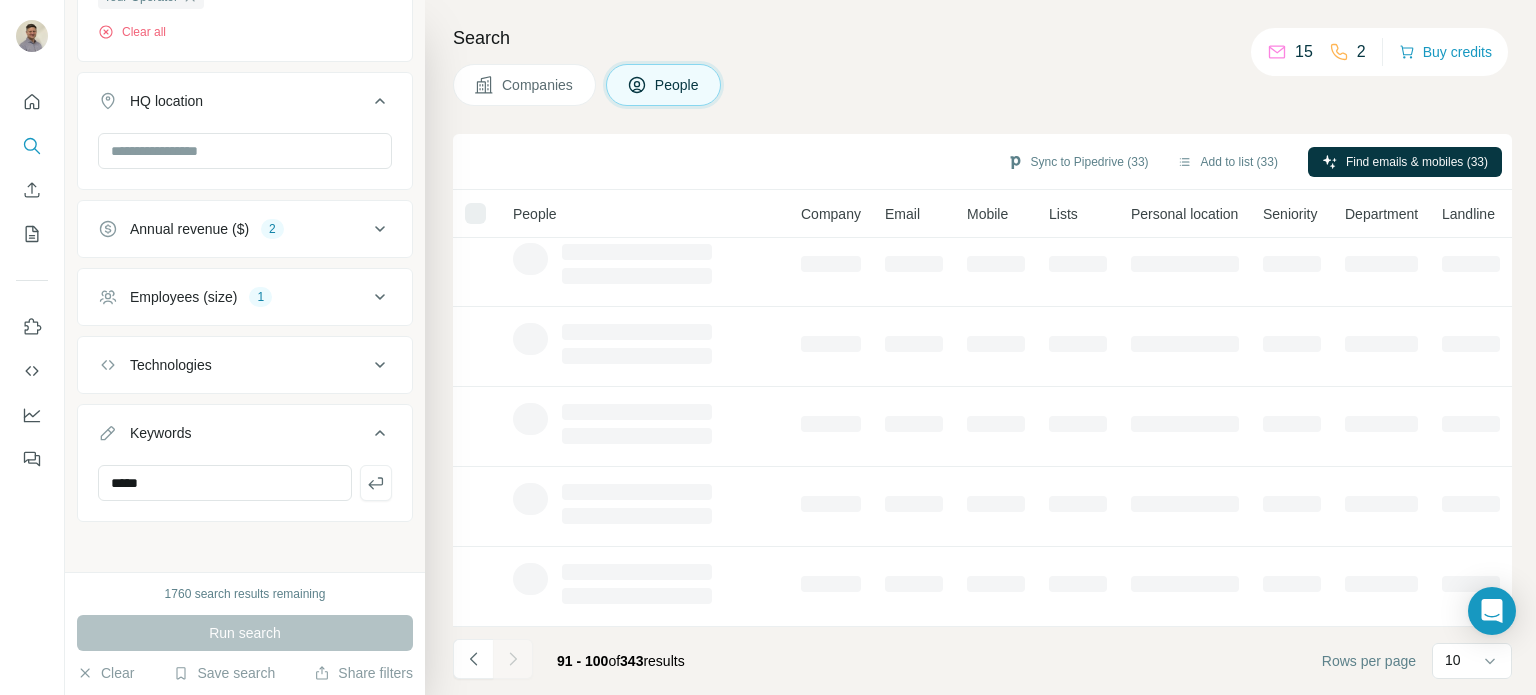 scroll, scrollTop: 420, scrollLeft: 0, axis: vertical 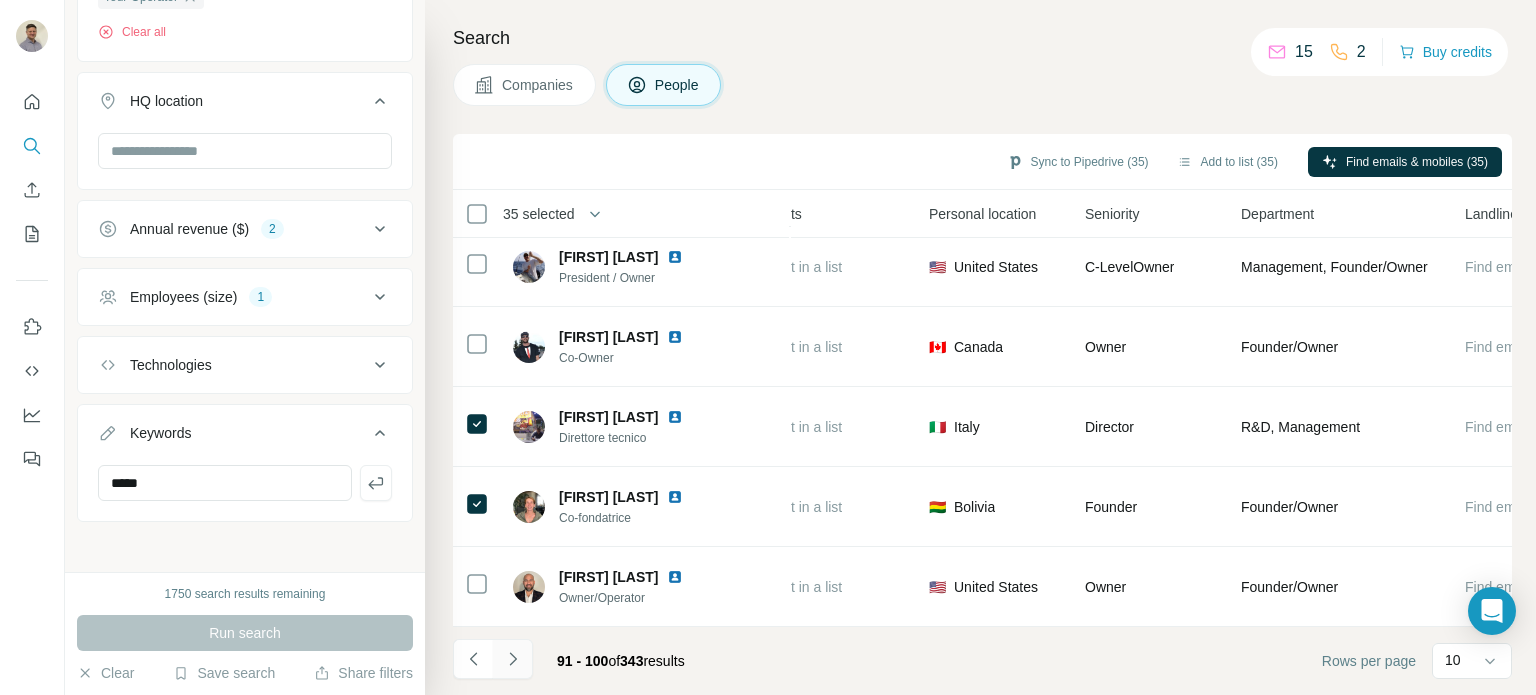 click 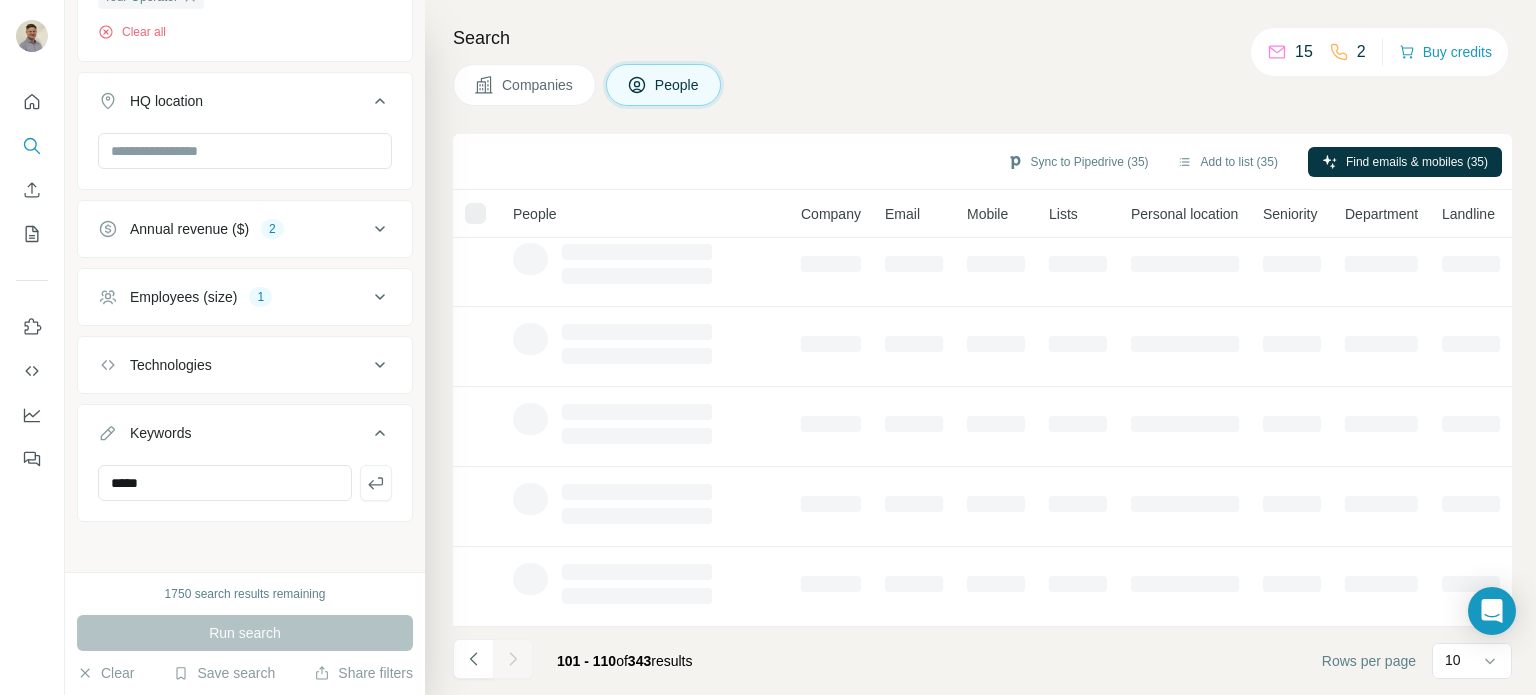 scroll, scrollTop: 420, scrollLeft: 0, axis: vertical 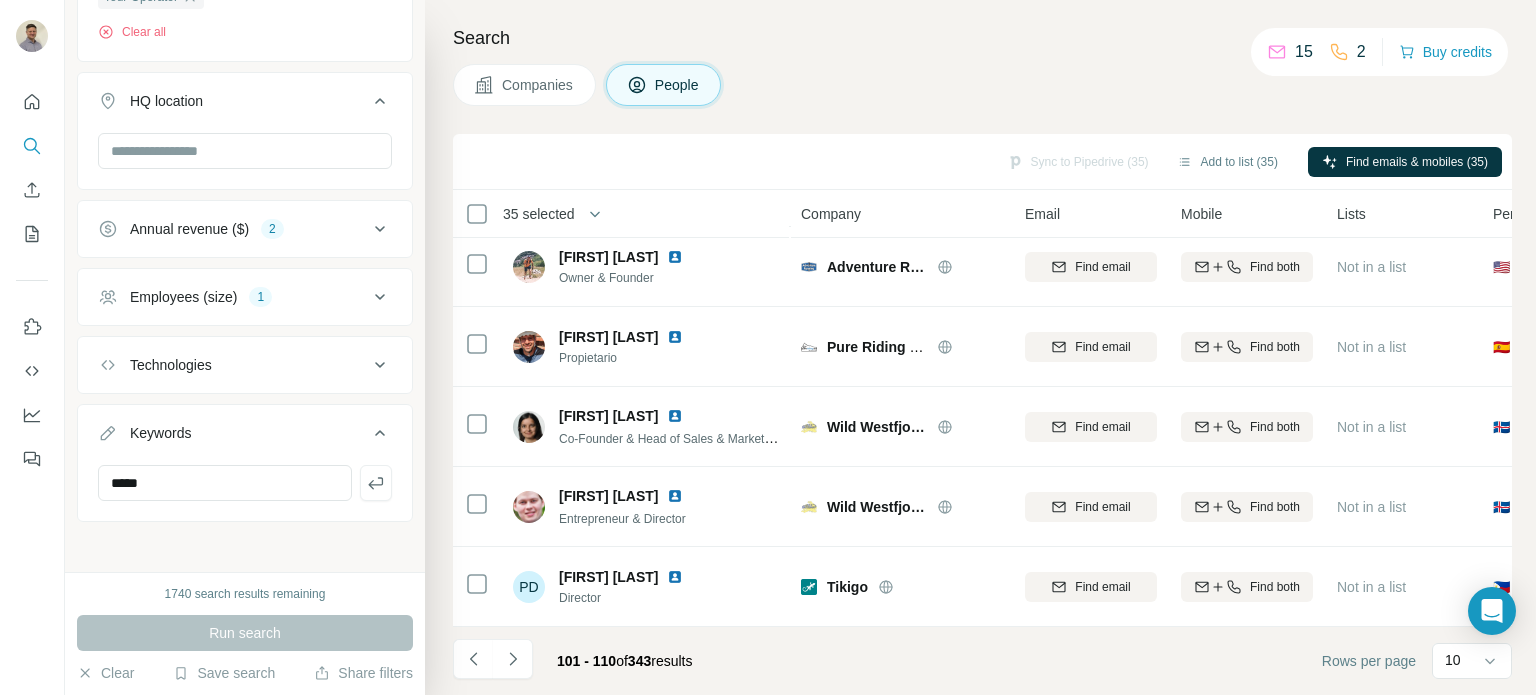 click on "Steven Hermans Founder Caravanistan - The Silk Road Travel Guide Find email Find both Not in a list 🇧🇪 Belgium Founder Founder/Owner Find email first Allison Macsas Co-founder Rogue Expeditions Find email Find both Not in a list 🇺🇸 United States Founder Founder/Owner Find email first Michael Mazzara CEO Rogue Expeditions Find email Find both Not in a list 🇺🇸 United States C-Level Management Find email first Cam Gillies Owner Eagle-Eye Tours Find email Find both Not in a list 🇨🇦 Canada Owner Founder/Owner Find email first ﻿Himal﻿﻿ Tamang﻿﻿ Founder Visit Himalaya Treks Find email Find both Not in a list 🇳🇵 Nepal Founder Founder/Owner Find email first Andy Holak Owner & Founder Adventure Running Find email Find both Not in a list 🇺🇸 United States Owner Founder Founder/Owner Find email first Jordi Garcia Rodriguez Propietario Pure Riding Bike Trips sl Find email Find both" at bounding box center (982, 408) 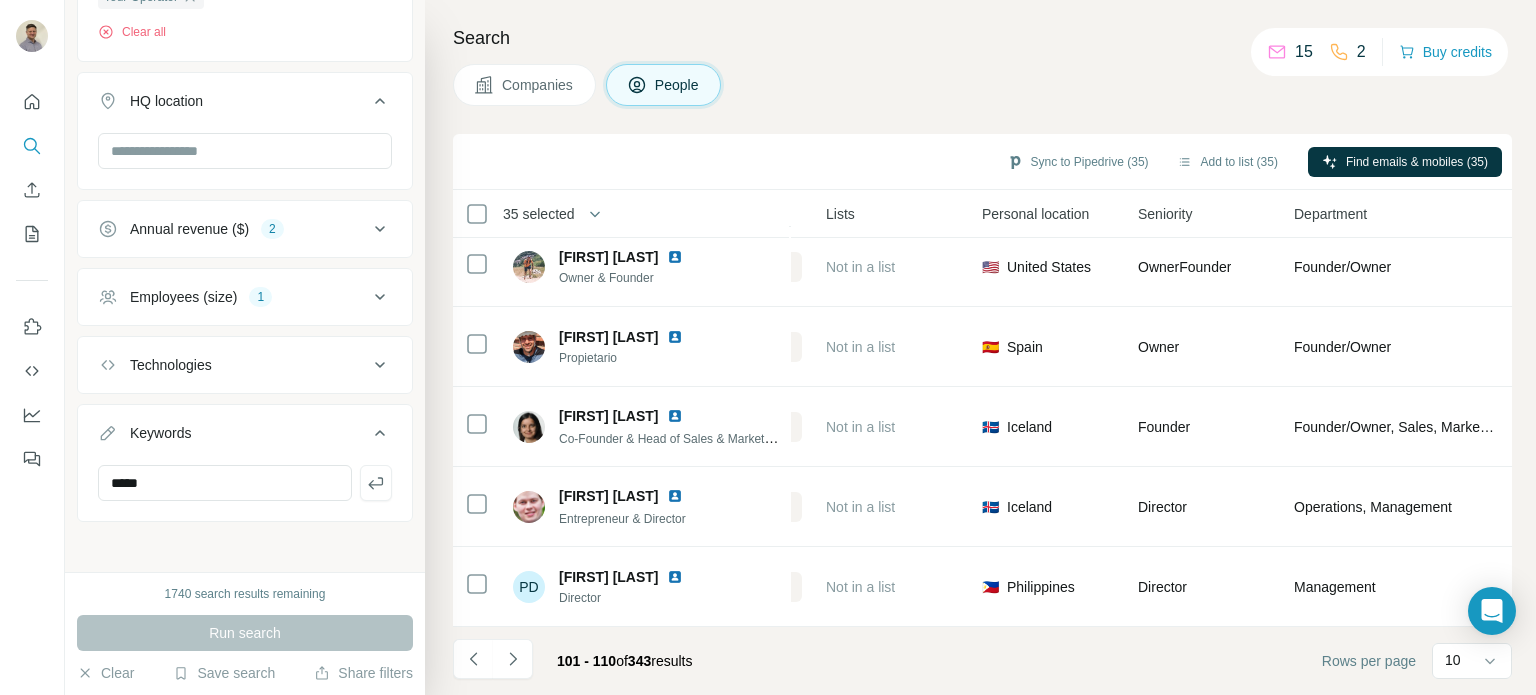 scroll, scrollTop: 420, scrollLeft: 608, axis: both 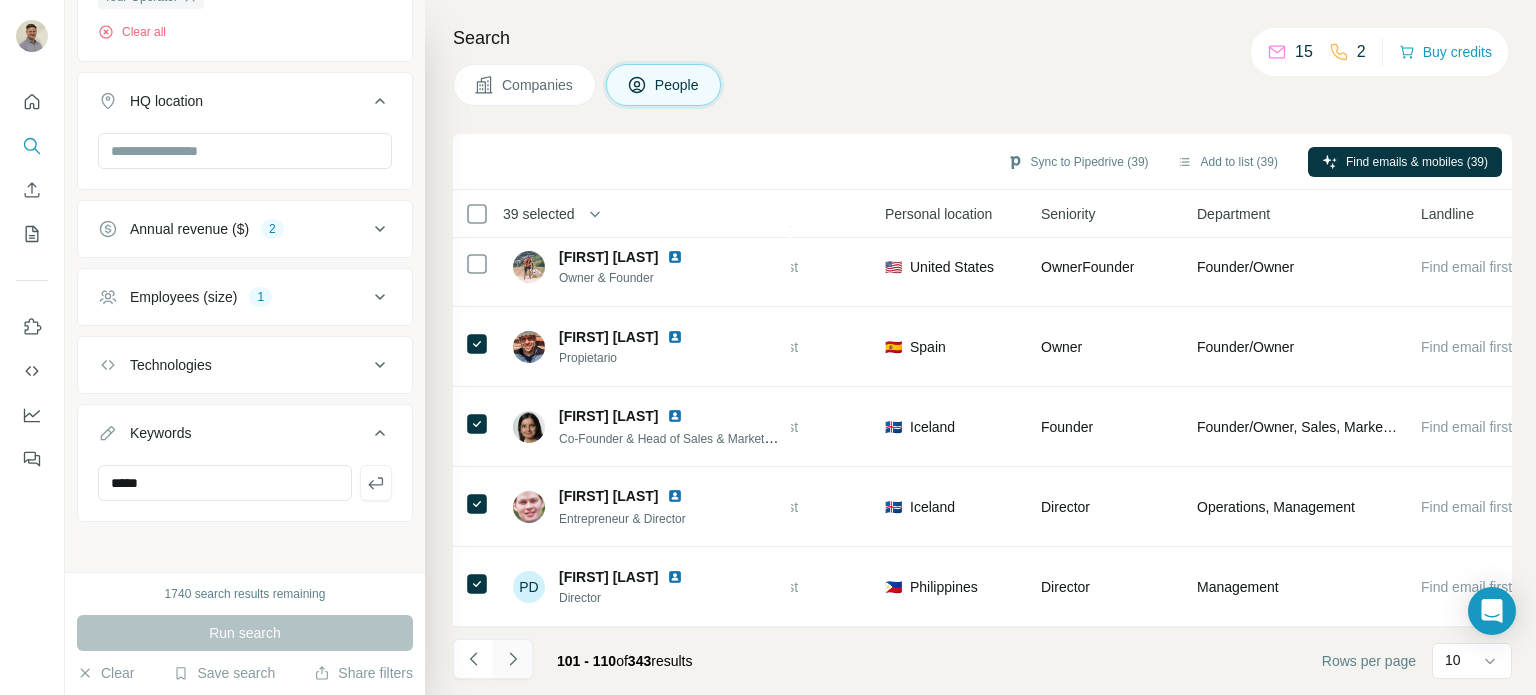 click at bounding box center [513, 659] 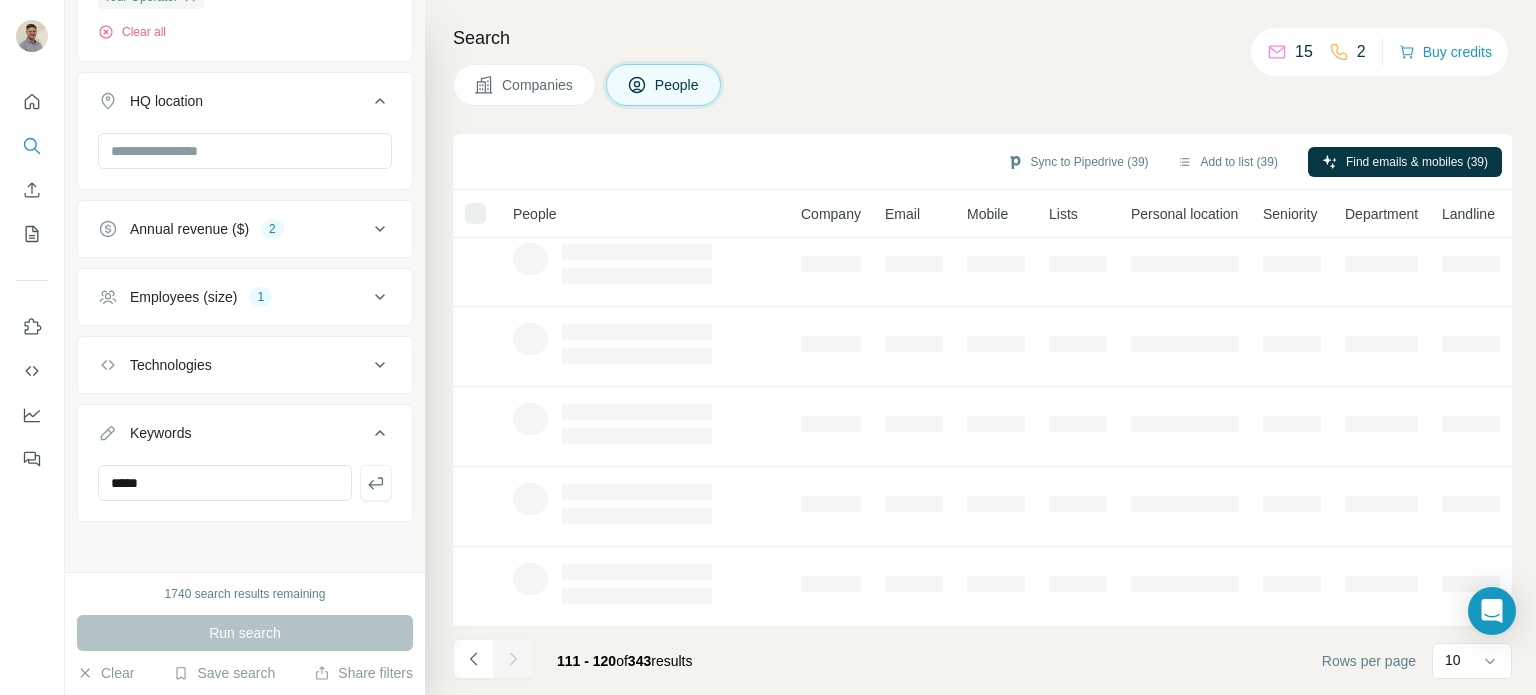scroll, scrollTop: 420, scrollLeft: 0, axis: vertical 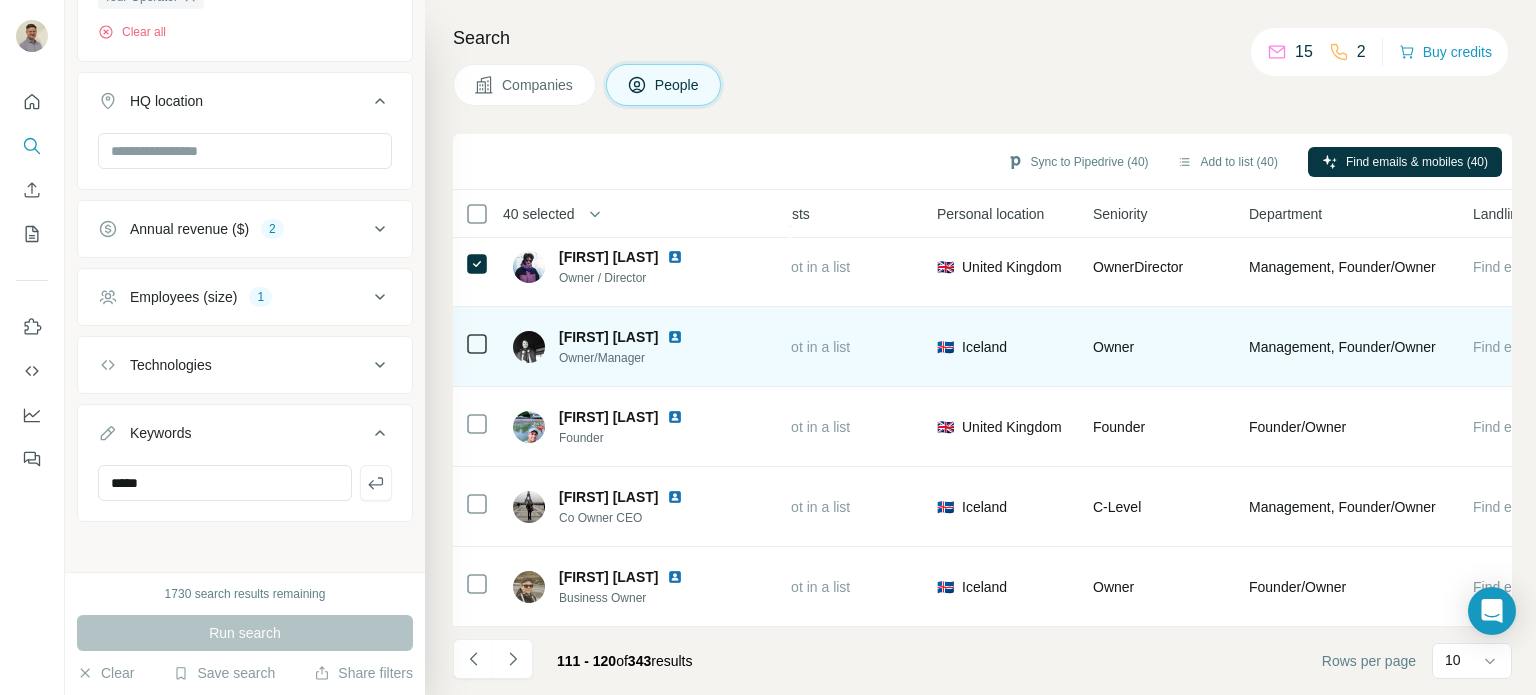 click 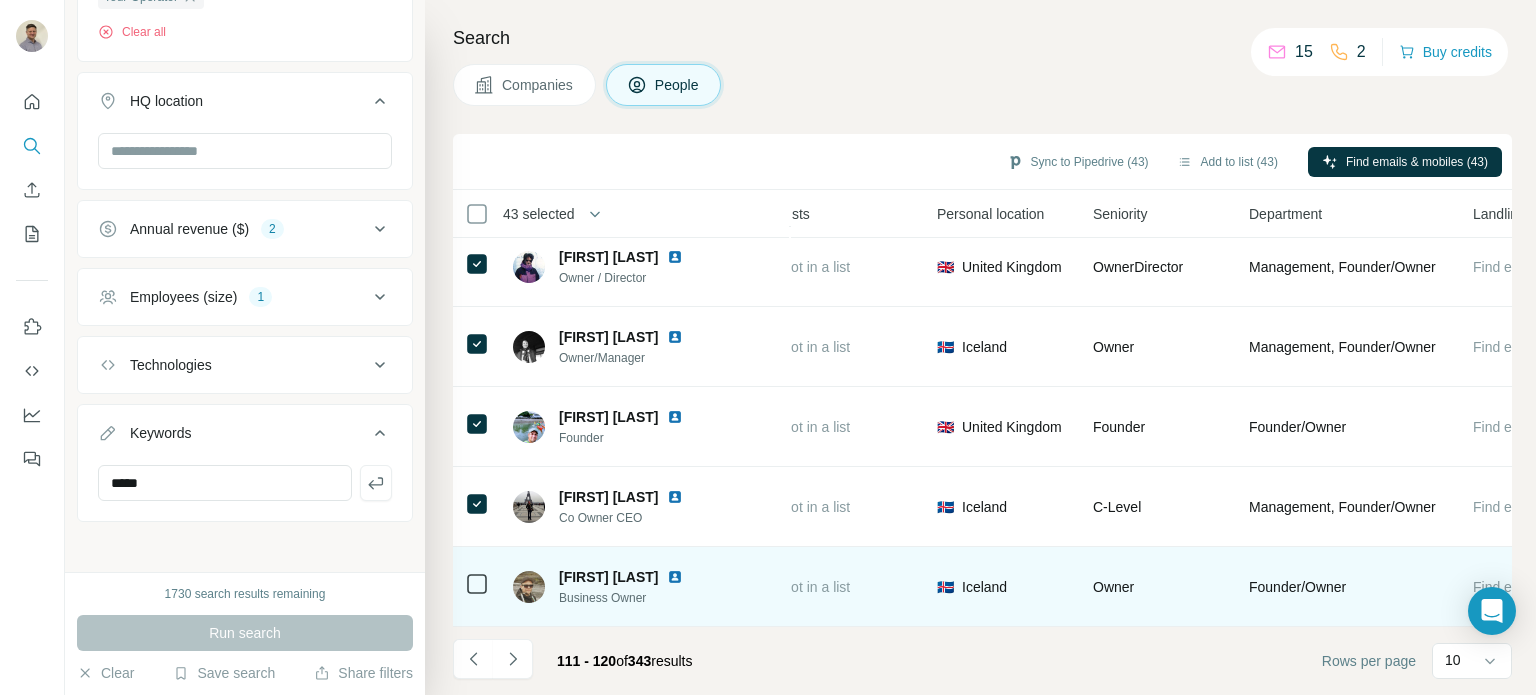 click at bounding box center [477, 587] 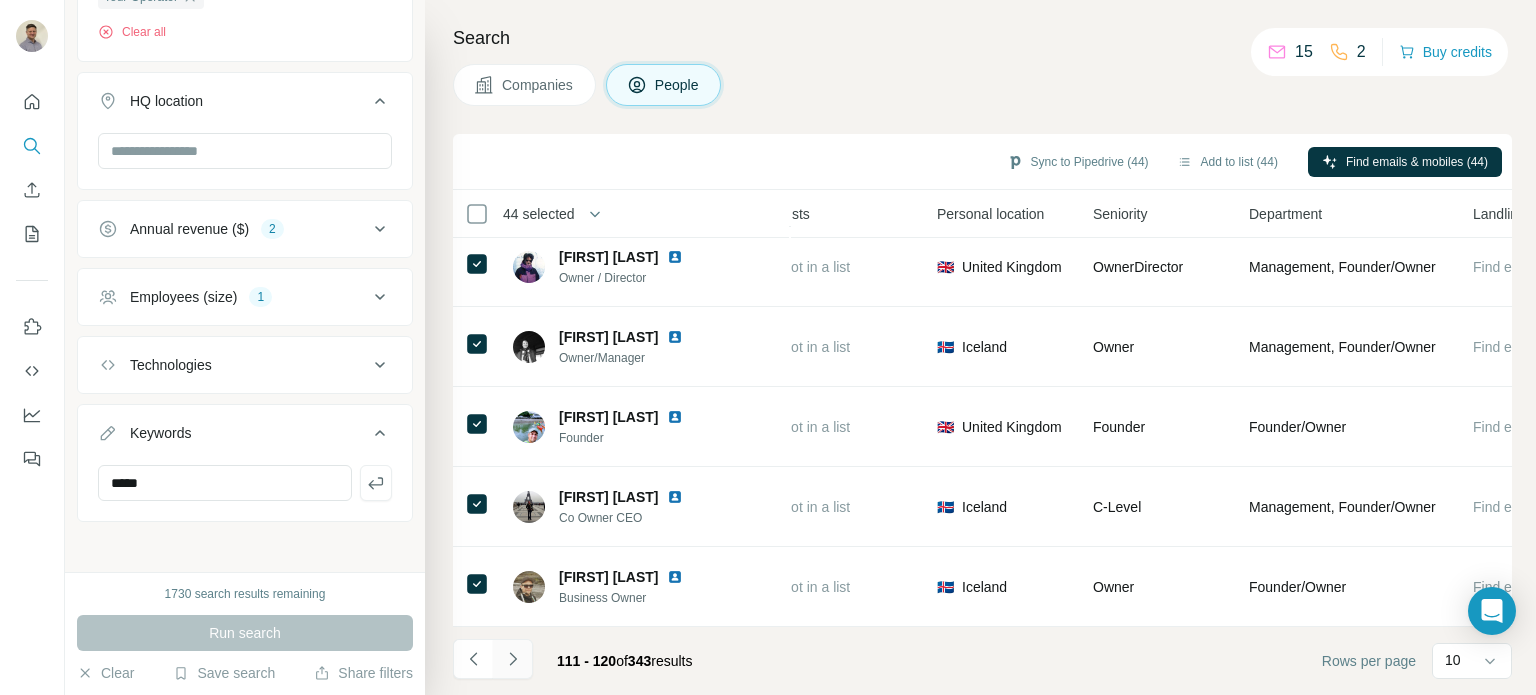 click 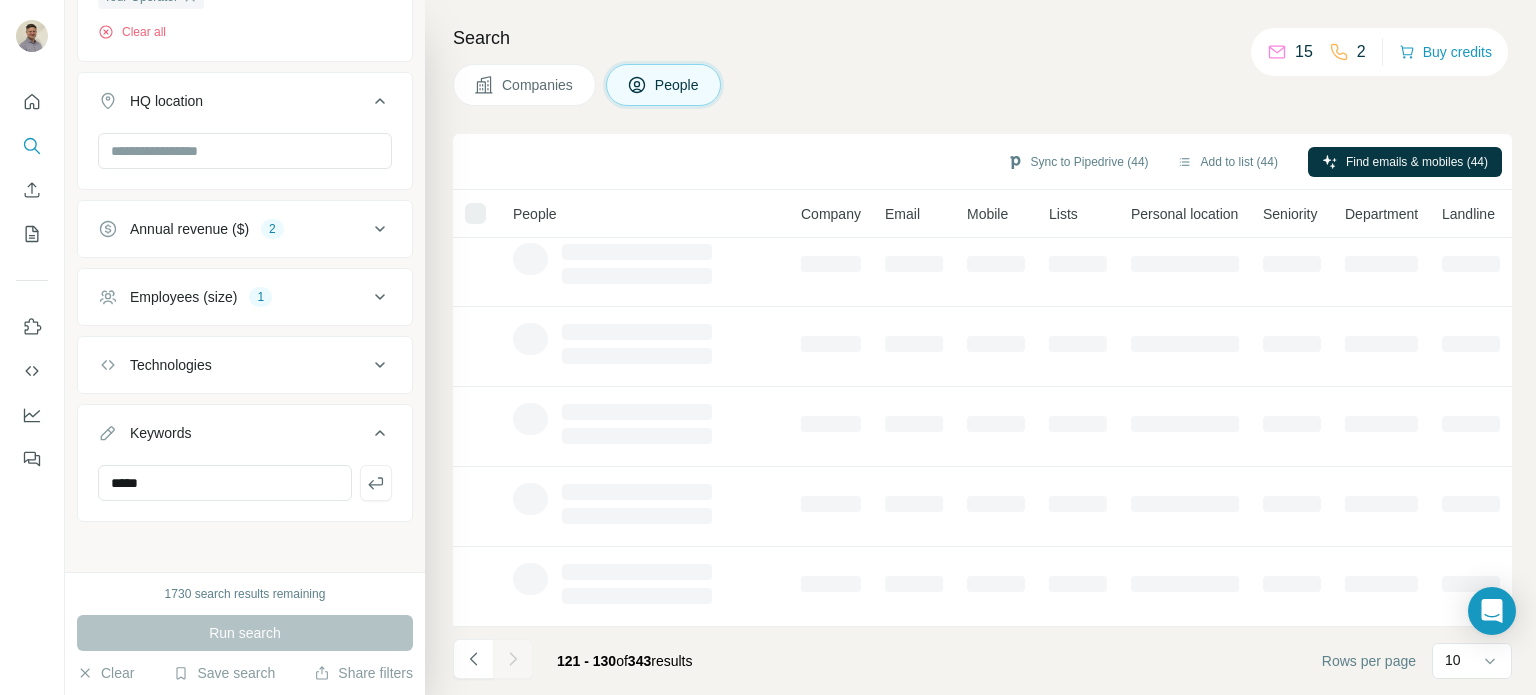 scroll, scrollTop: 420, scrollLeft: 0, axis: vertical 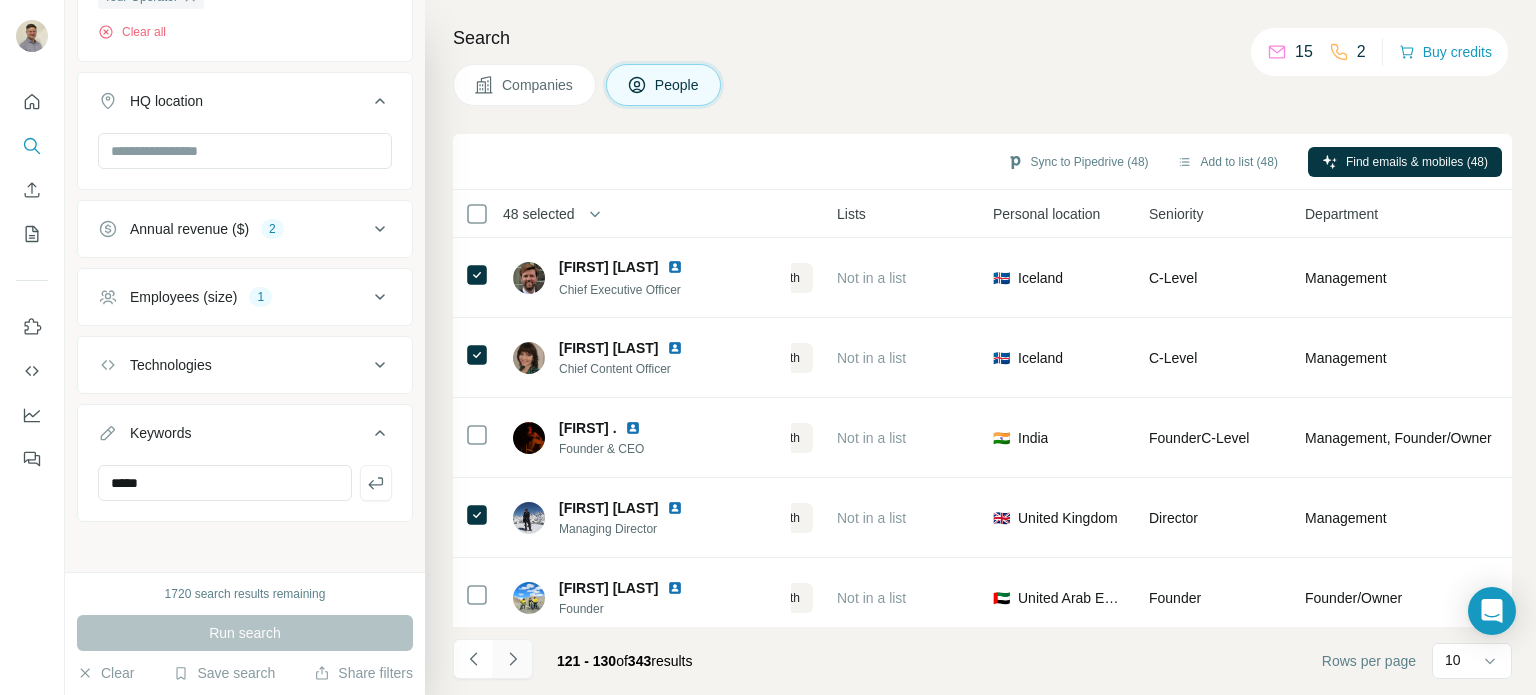 click on "121 - 130 of 343 results" at bounding box center (580, 661) 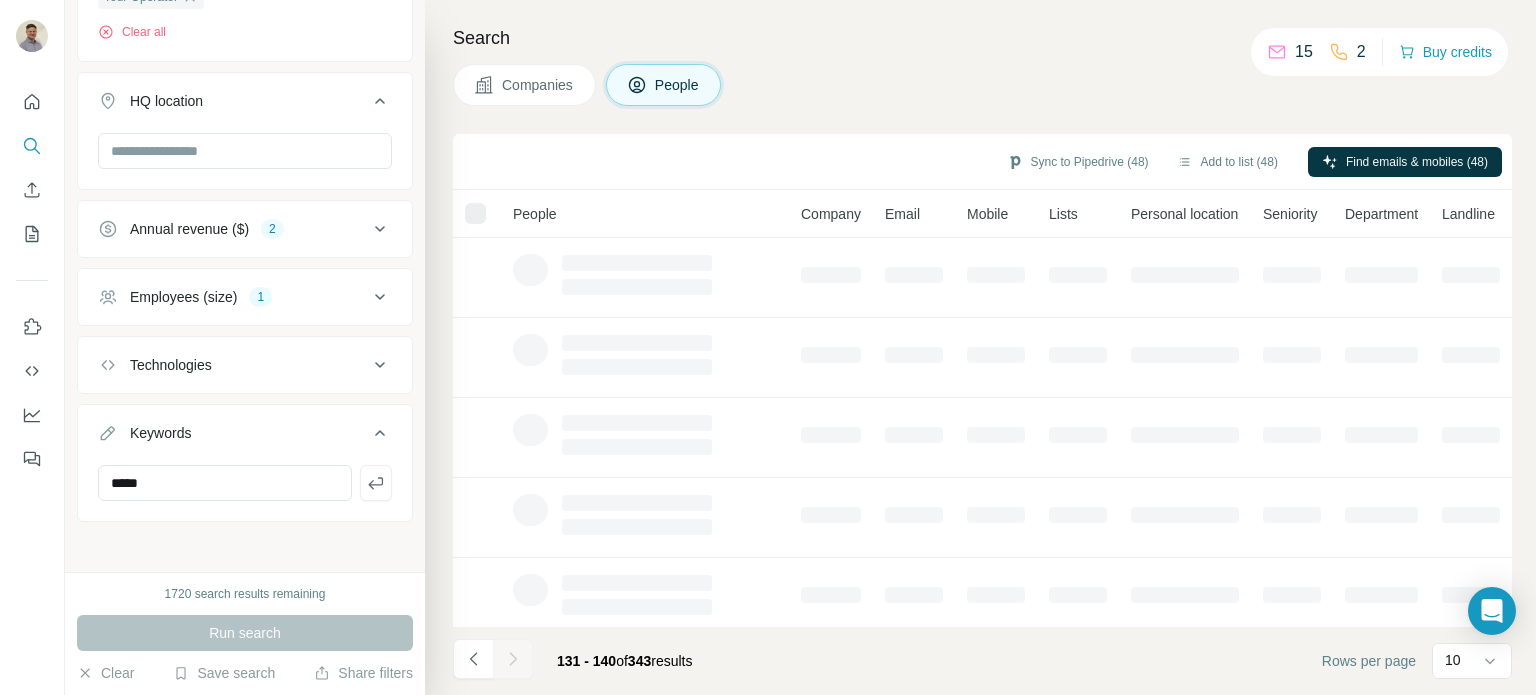 scroll, scrollTop: 0, scrollLeft: 0, axis: both 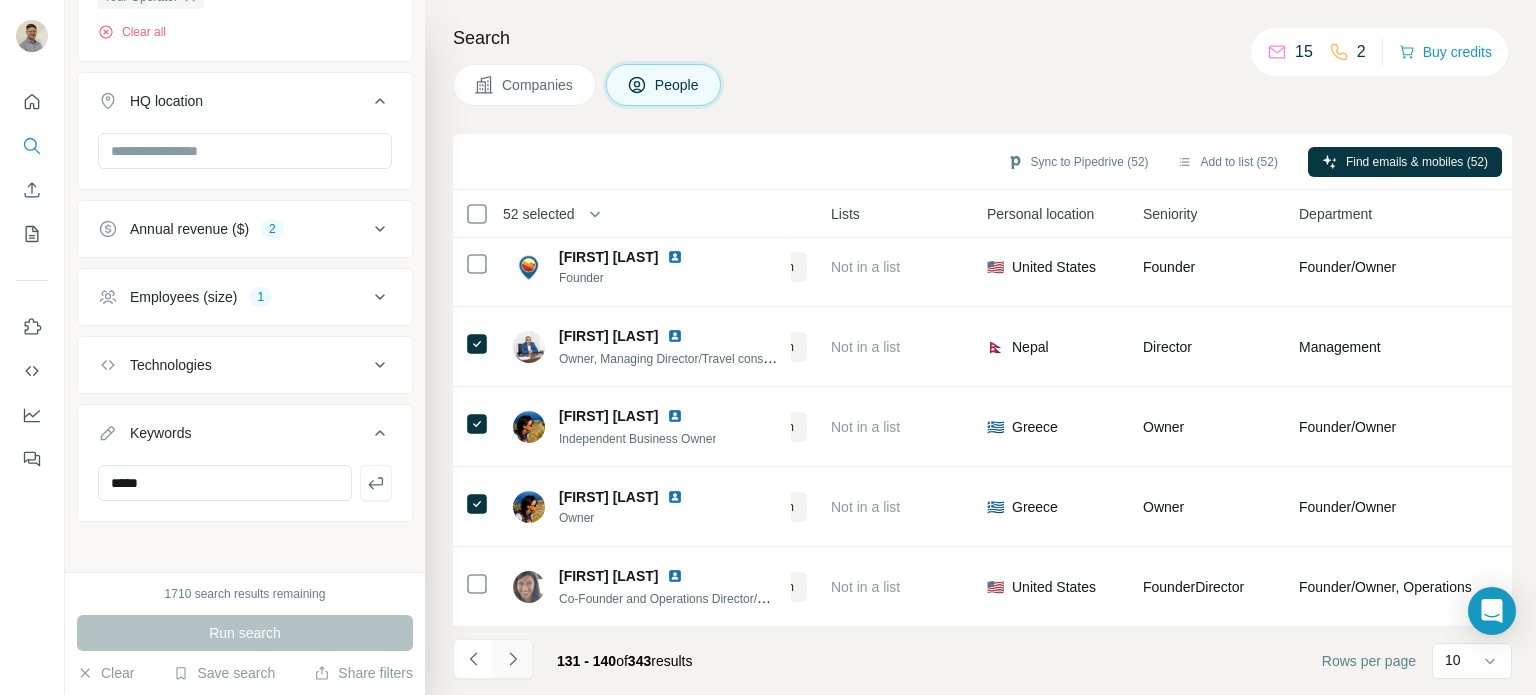 click at bounding box center (513, 659) 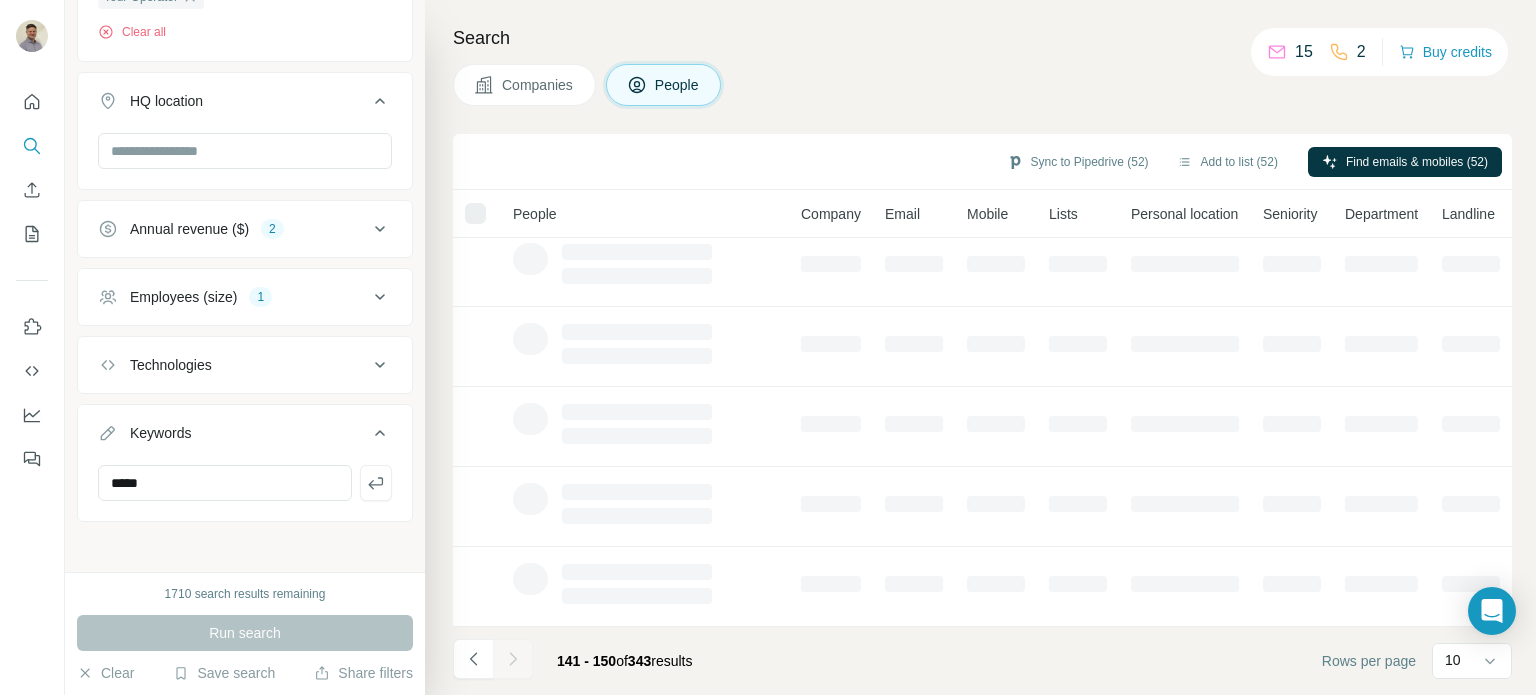 scroll, scrollTop: 420, scrollLeft: 0, axis: vertical 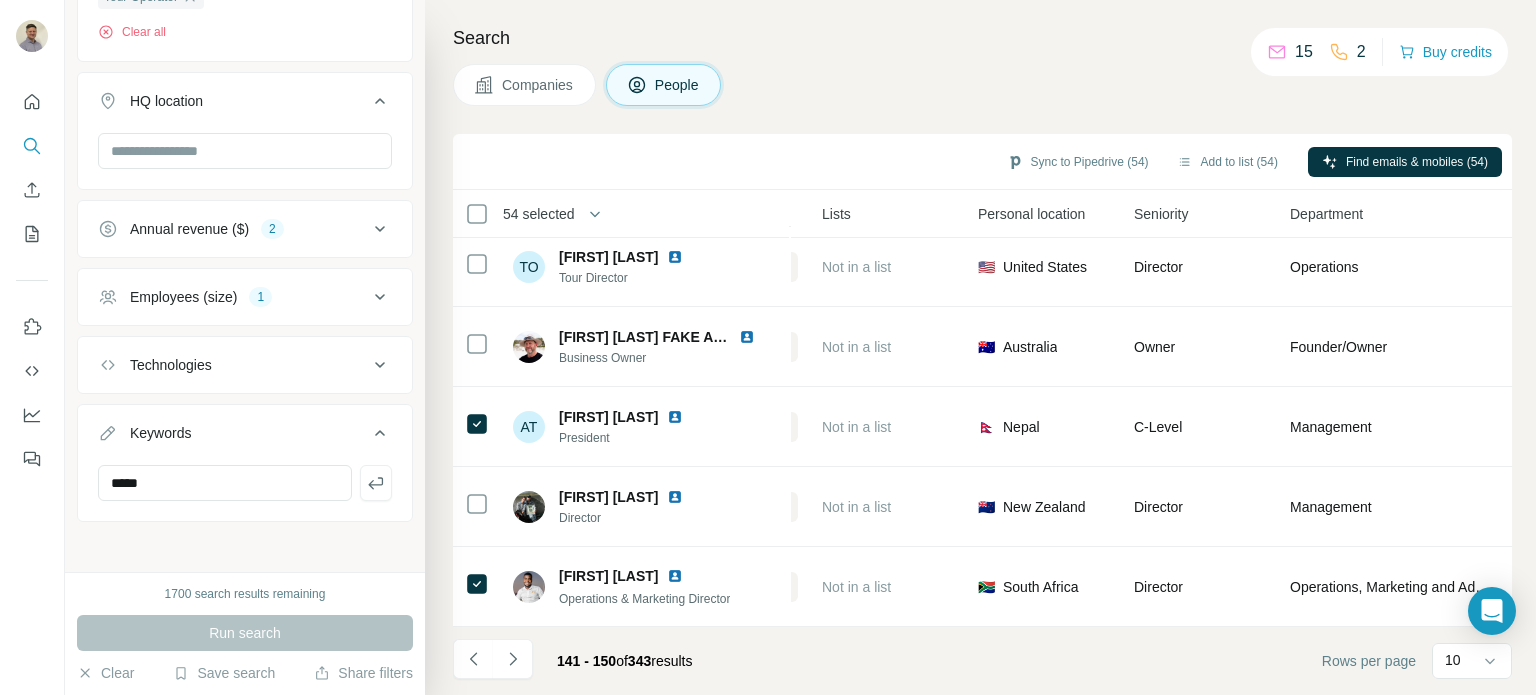 click 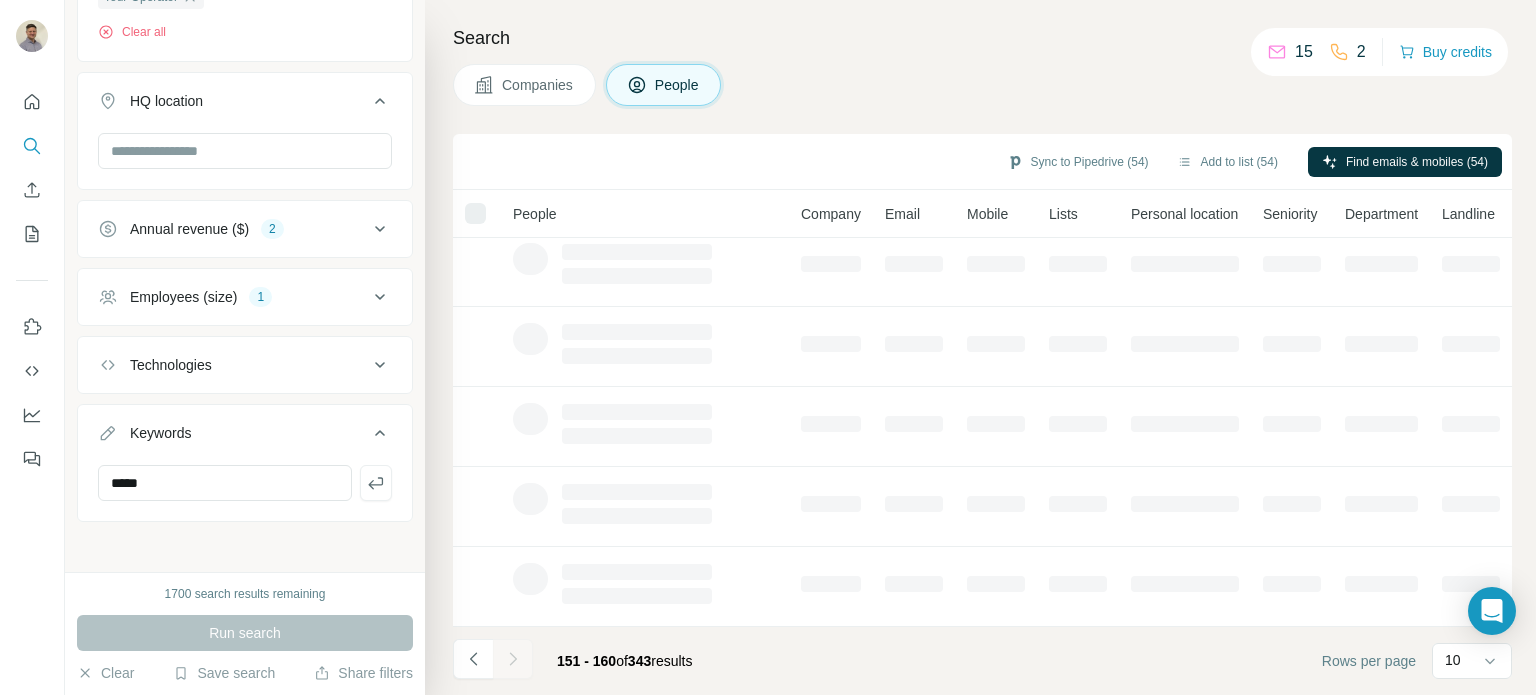 scroll, scrollTop: 420, scrollLeft: 0, axis: vertical 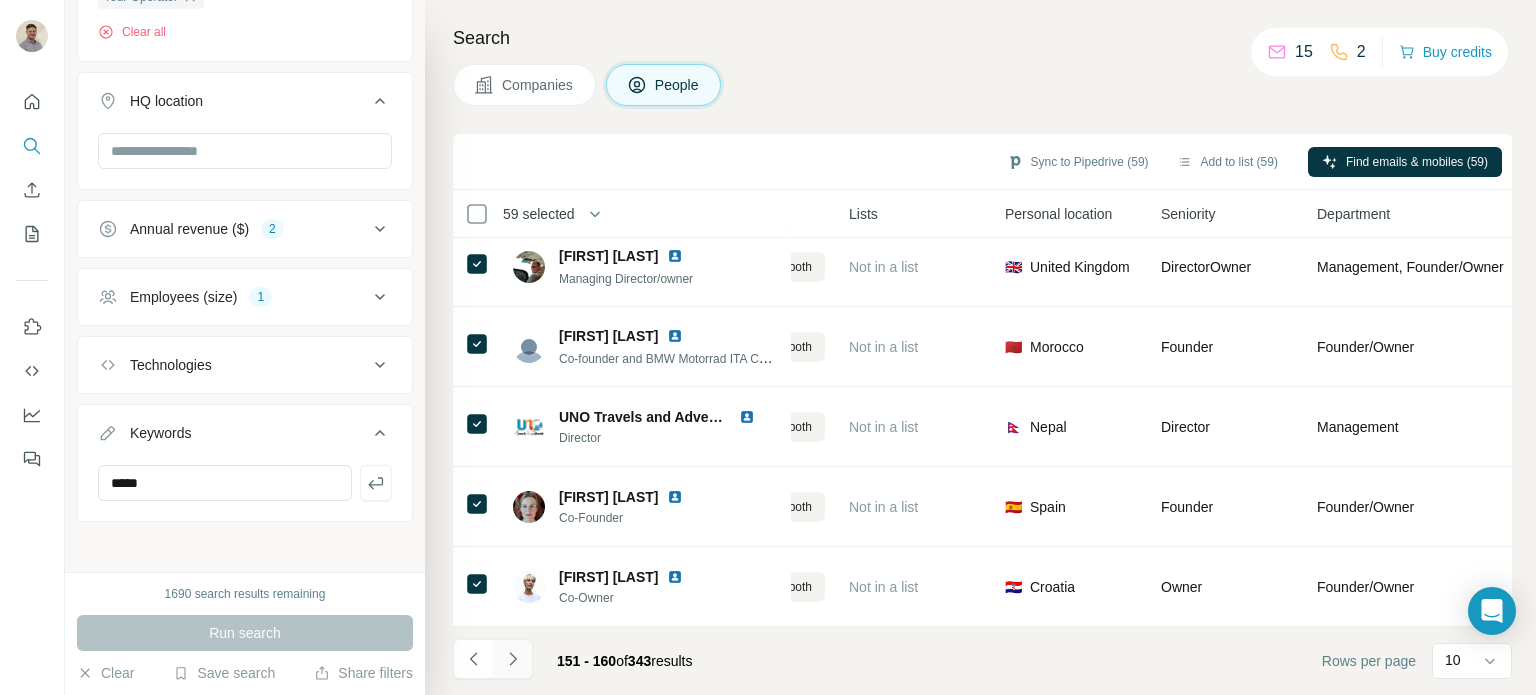 click 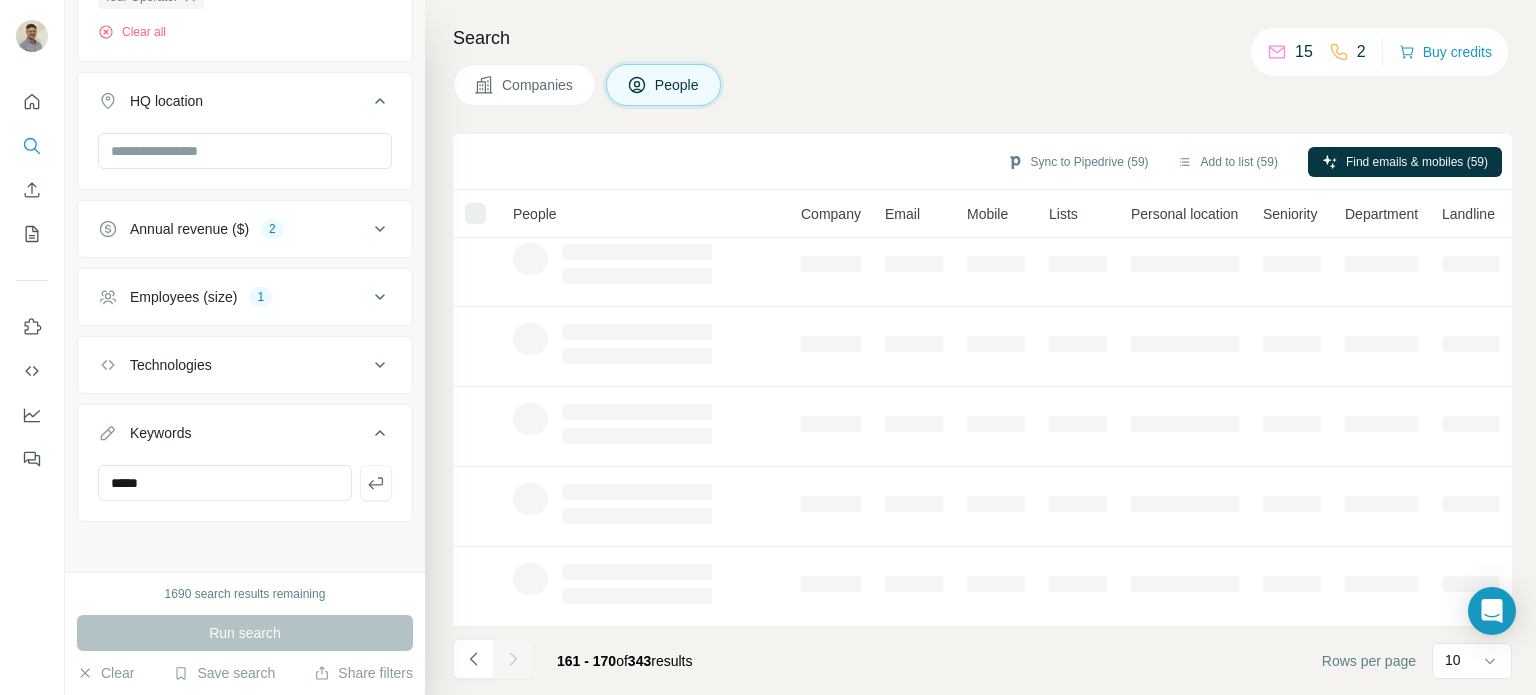 scroll, scrollTop: 420, scrollLeft: 0, axis: vertical 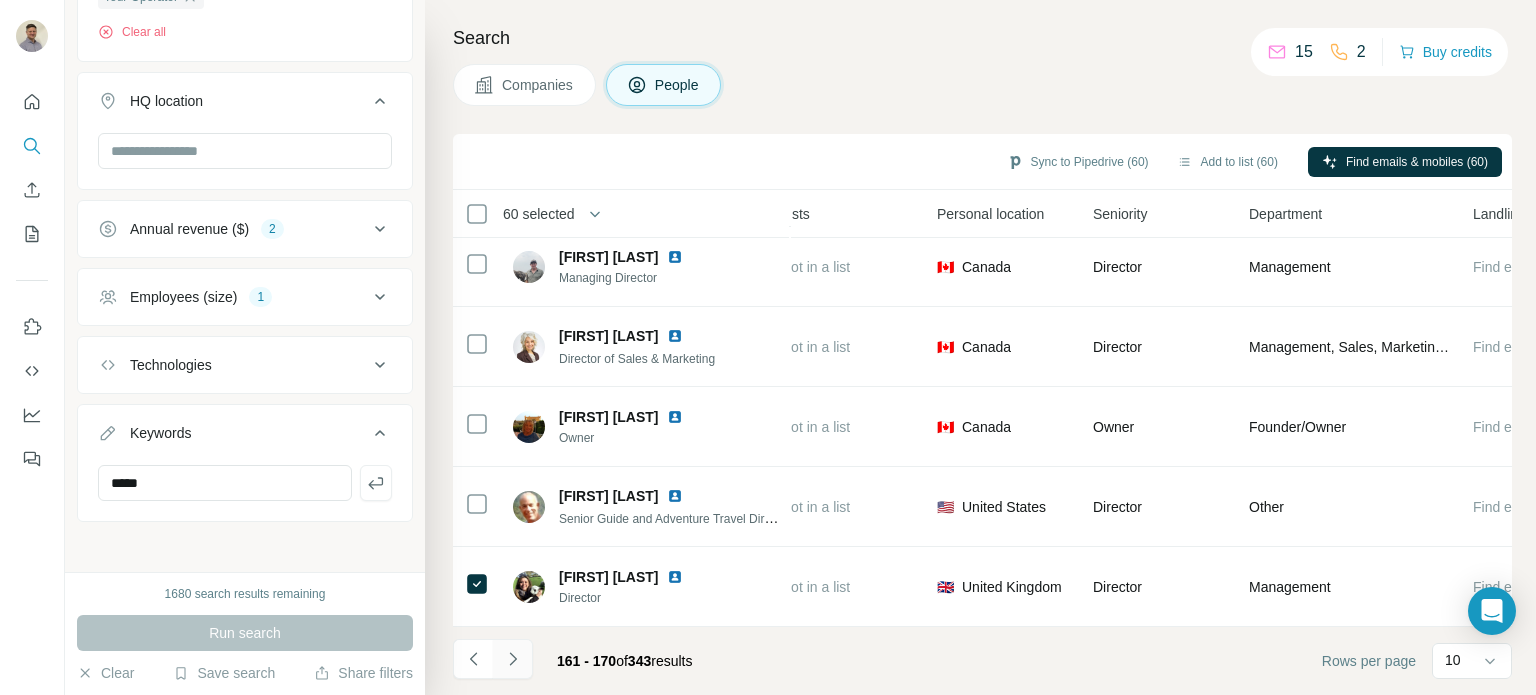click 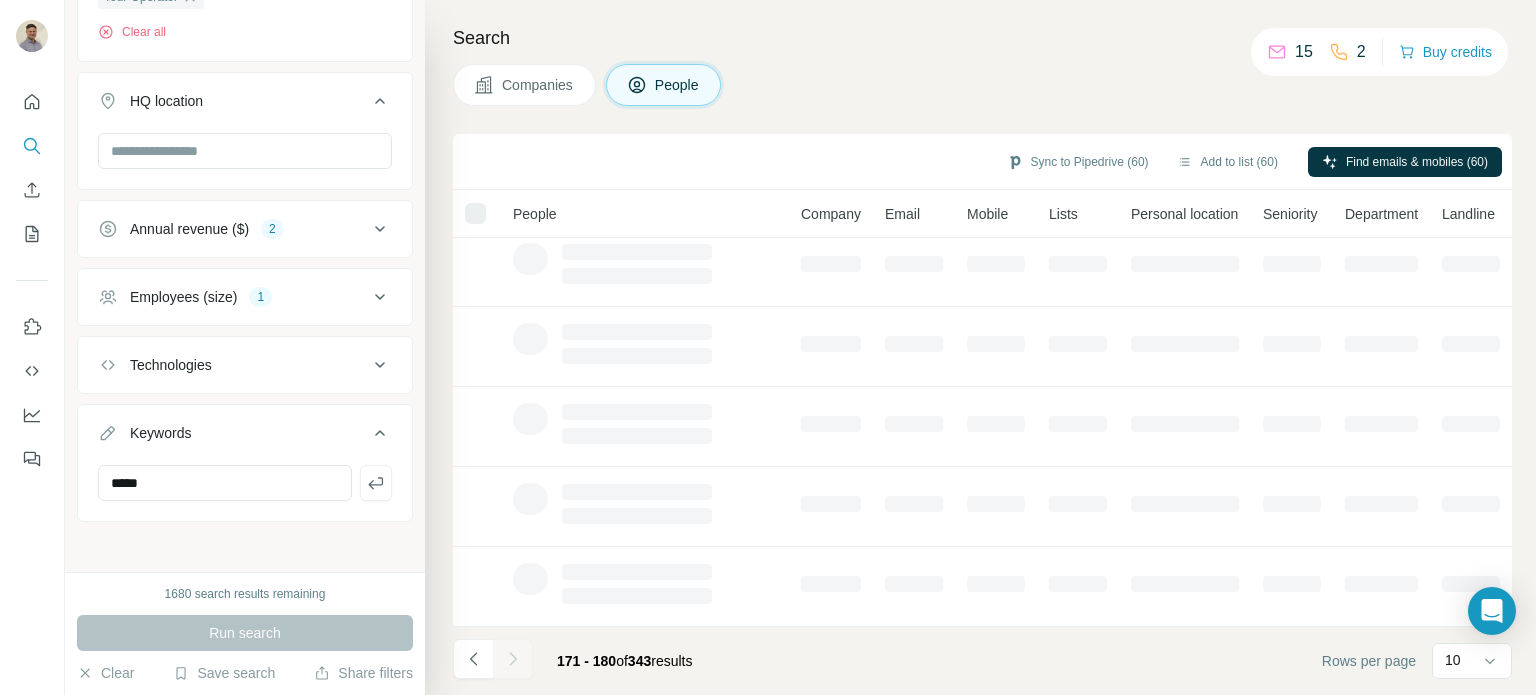 scroll, scrollTop: 420, scrollLeft: 0, axis: vertical 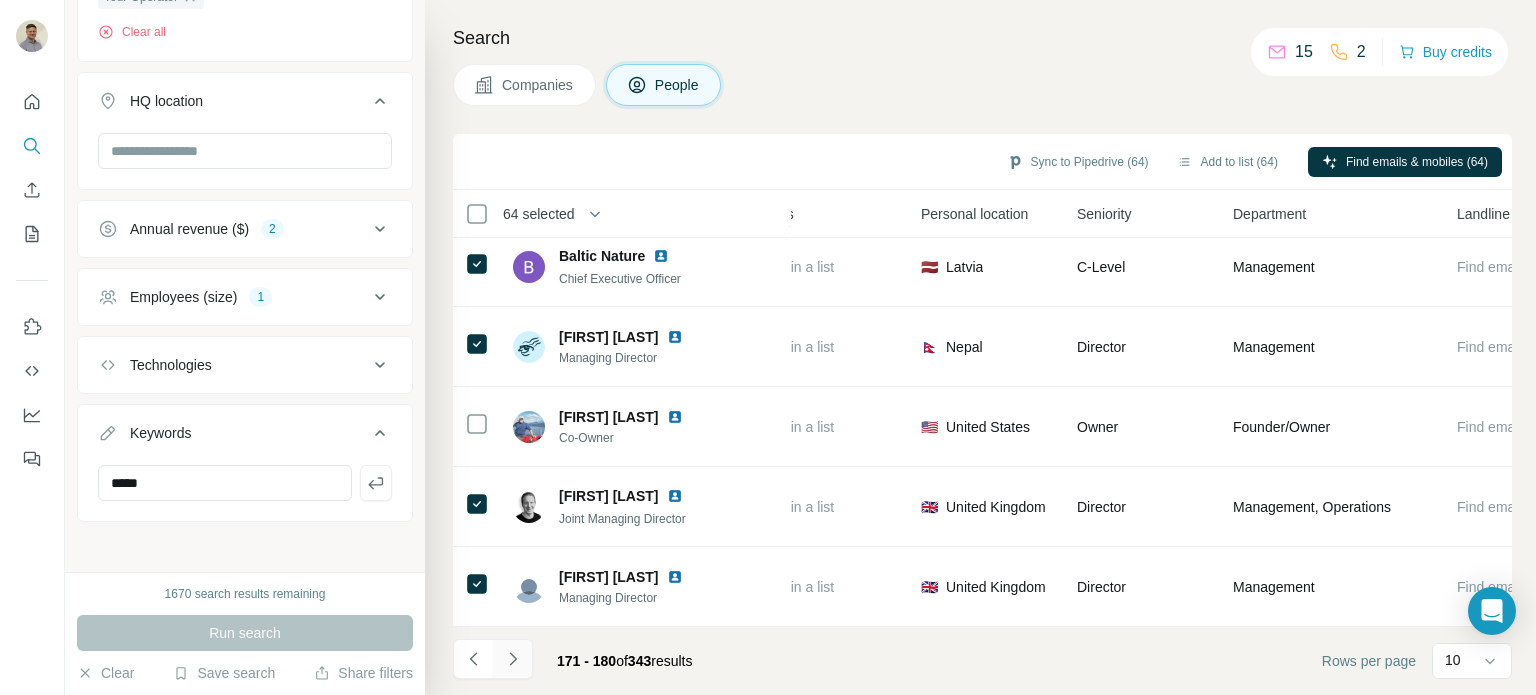 click 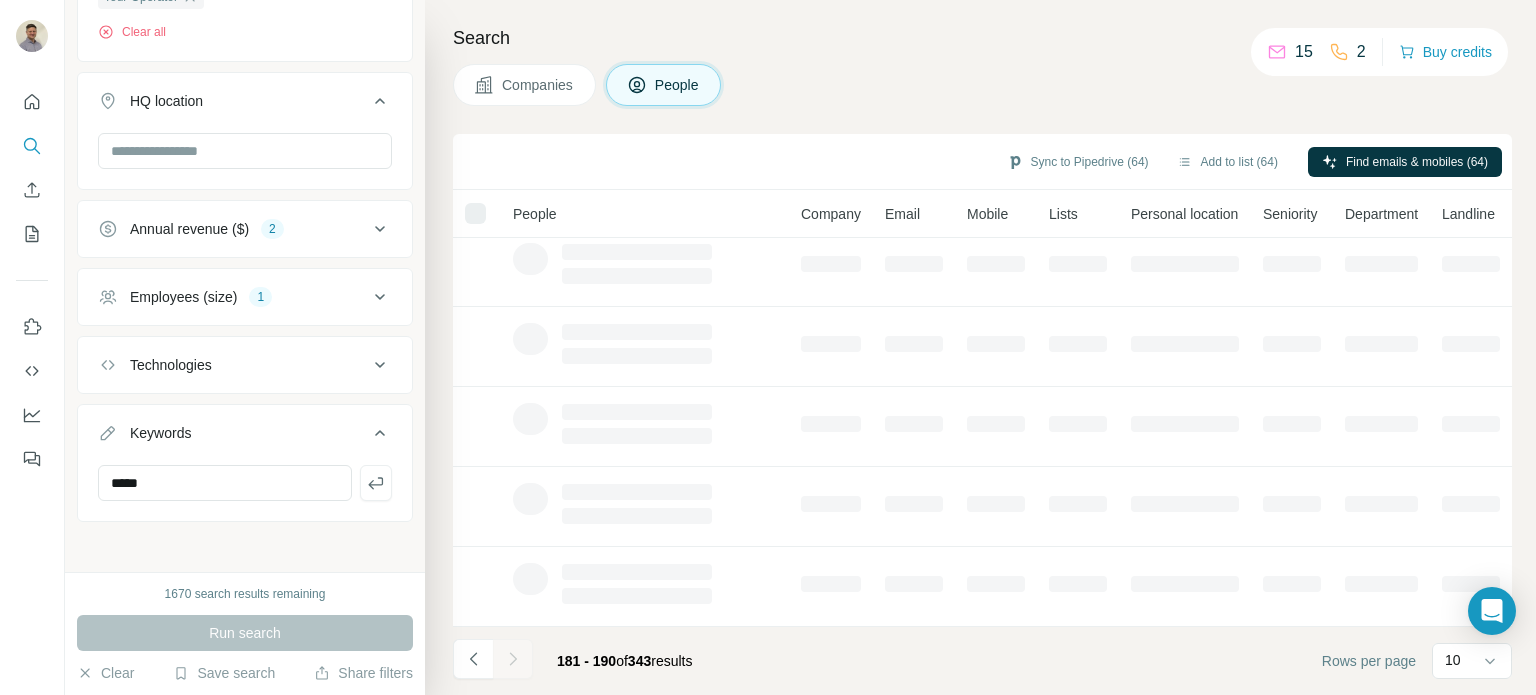 scroll, scrollTop: 420, scrollLeft: 0, axis: vertical 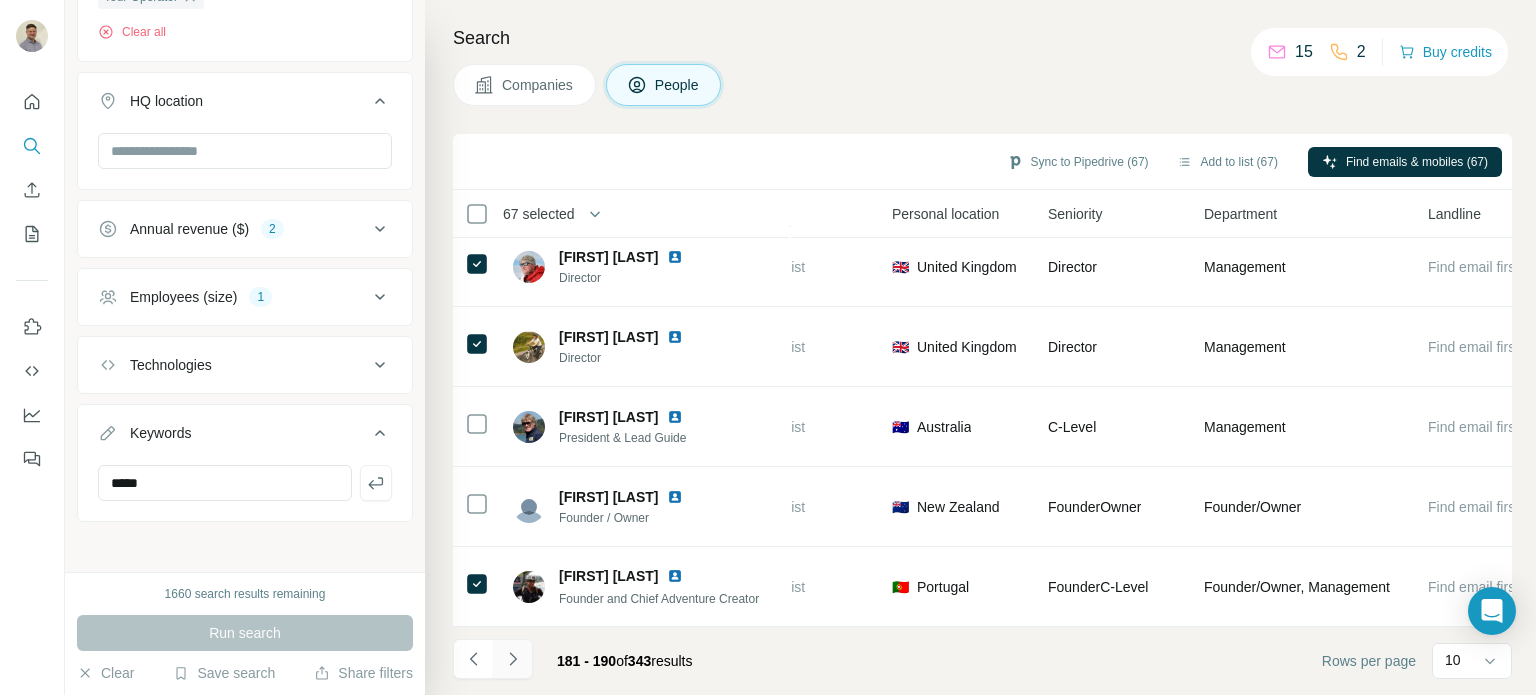 click at bounding box center (513, 659) 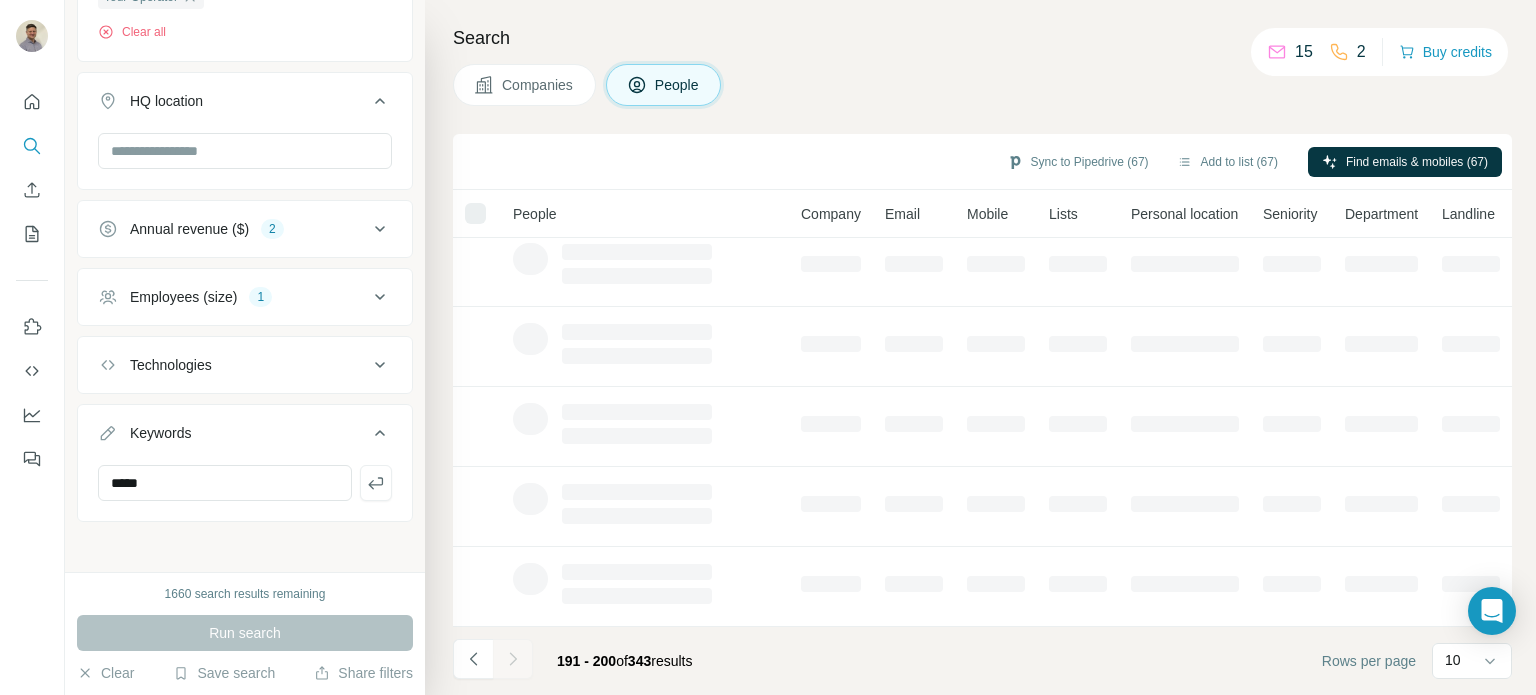scroll, scrollTop: 420, scrollLeft: 0, axis: vertical 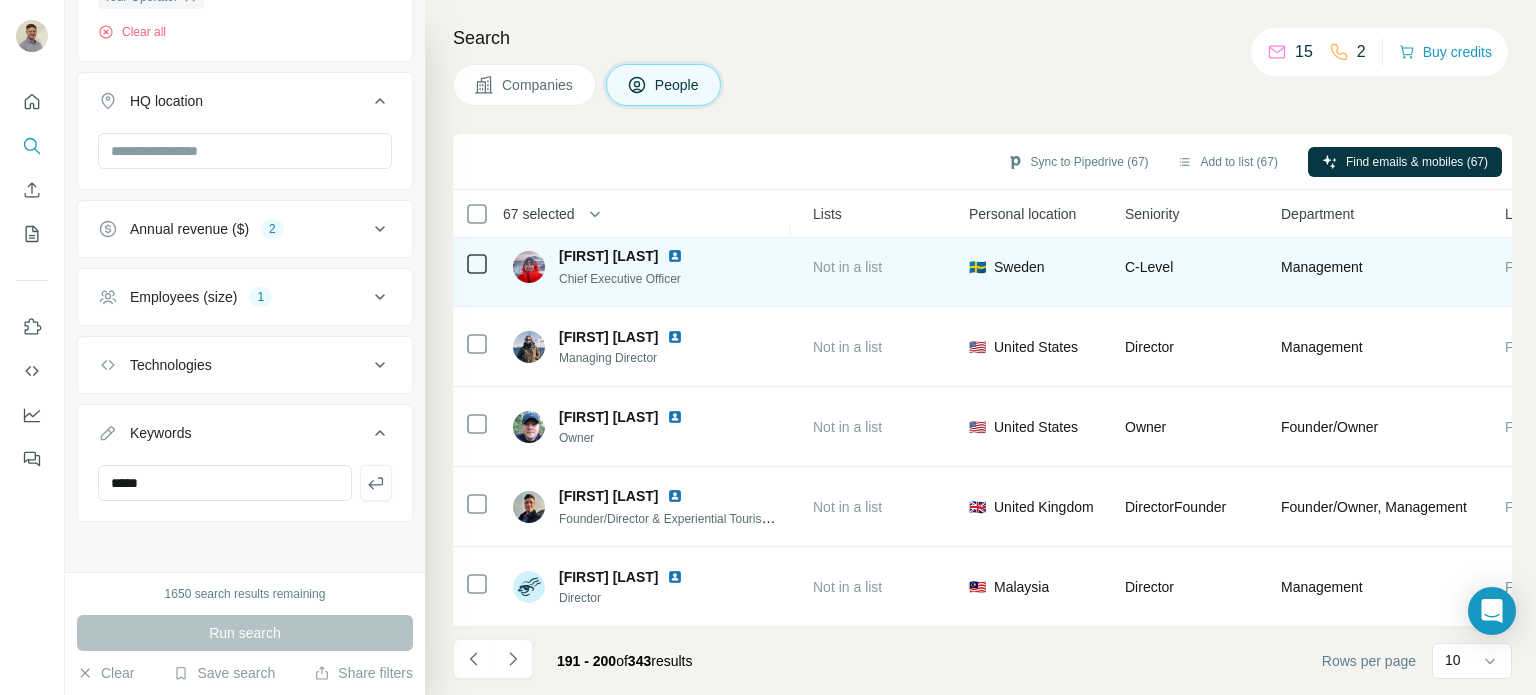 click at bounding box center (477, 266) 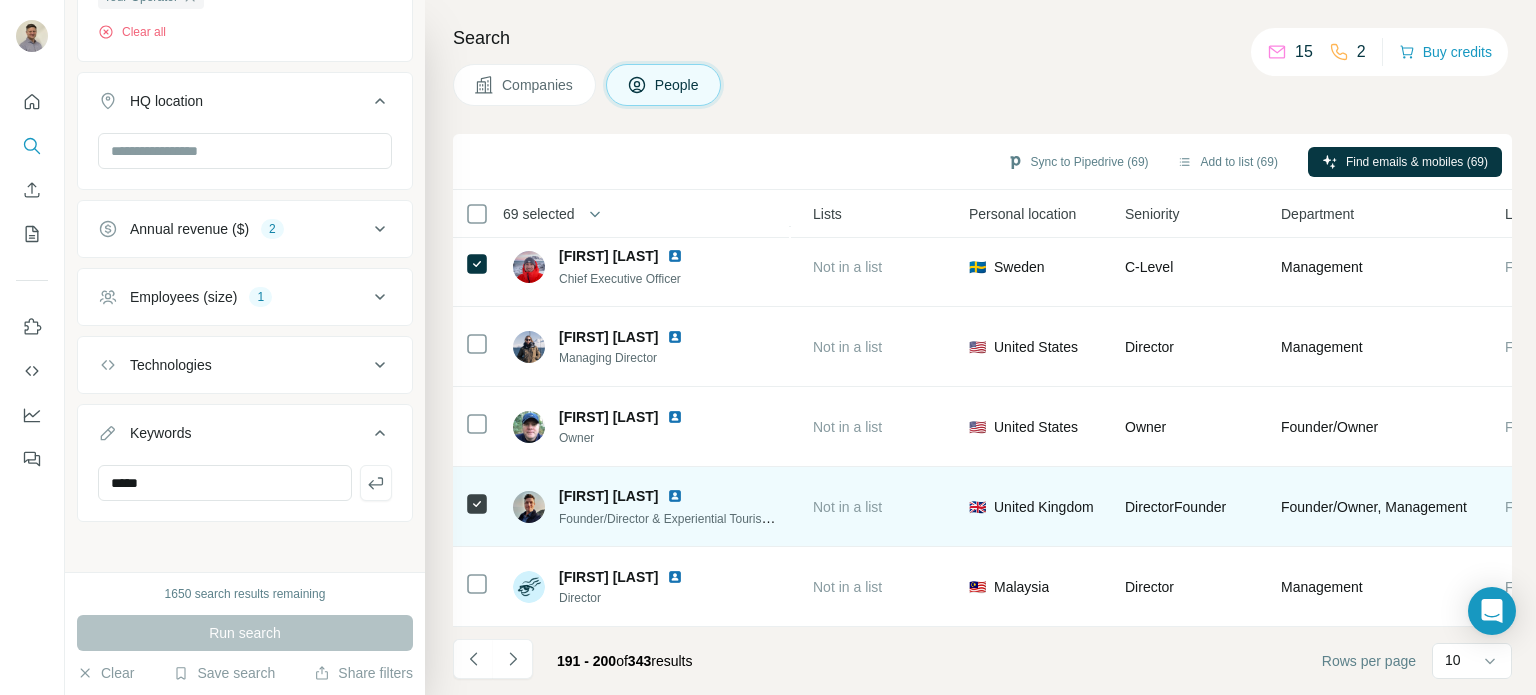 scroll, scrollTop: 420, scrollLeft: 524, axis: both 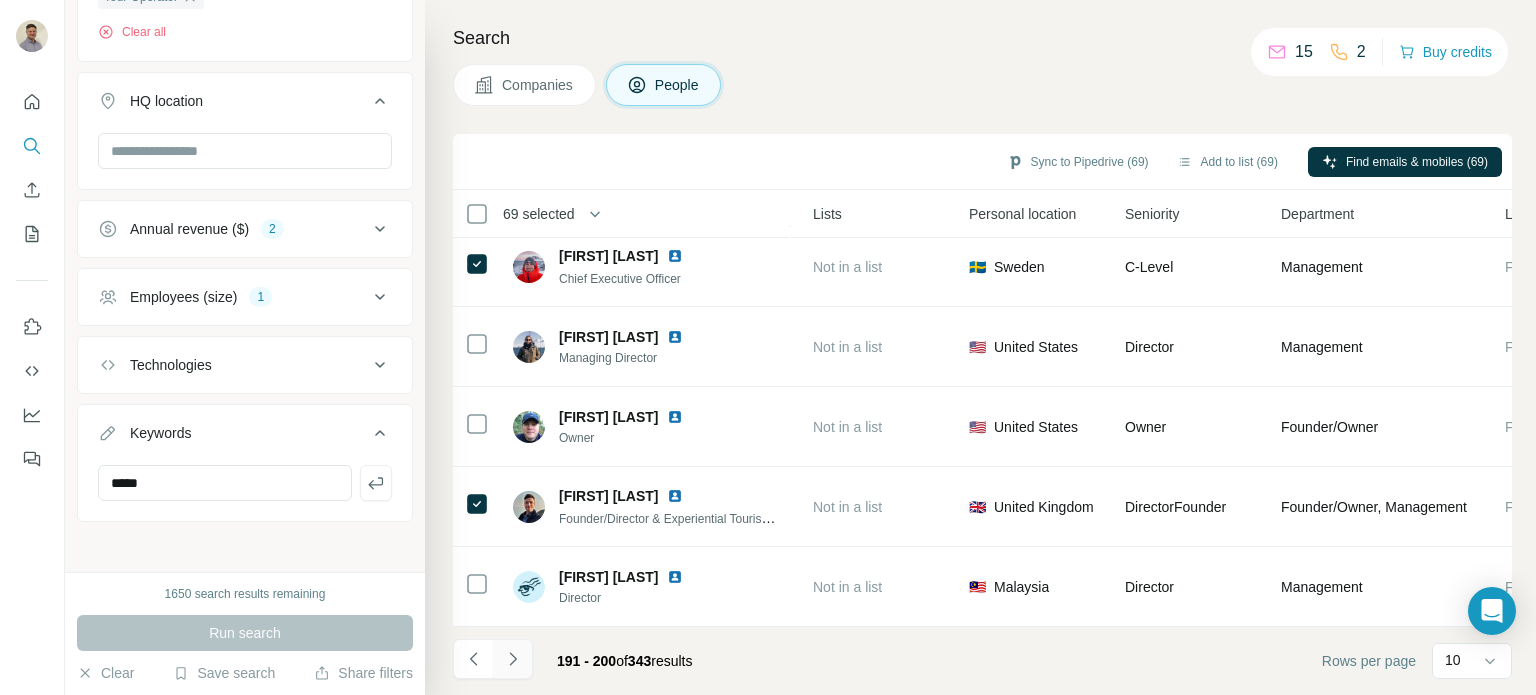 click 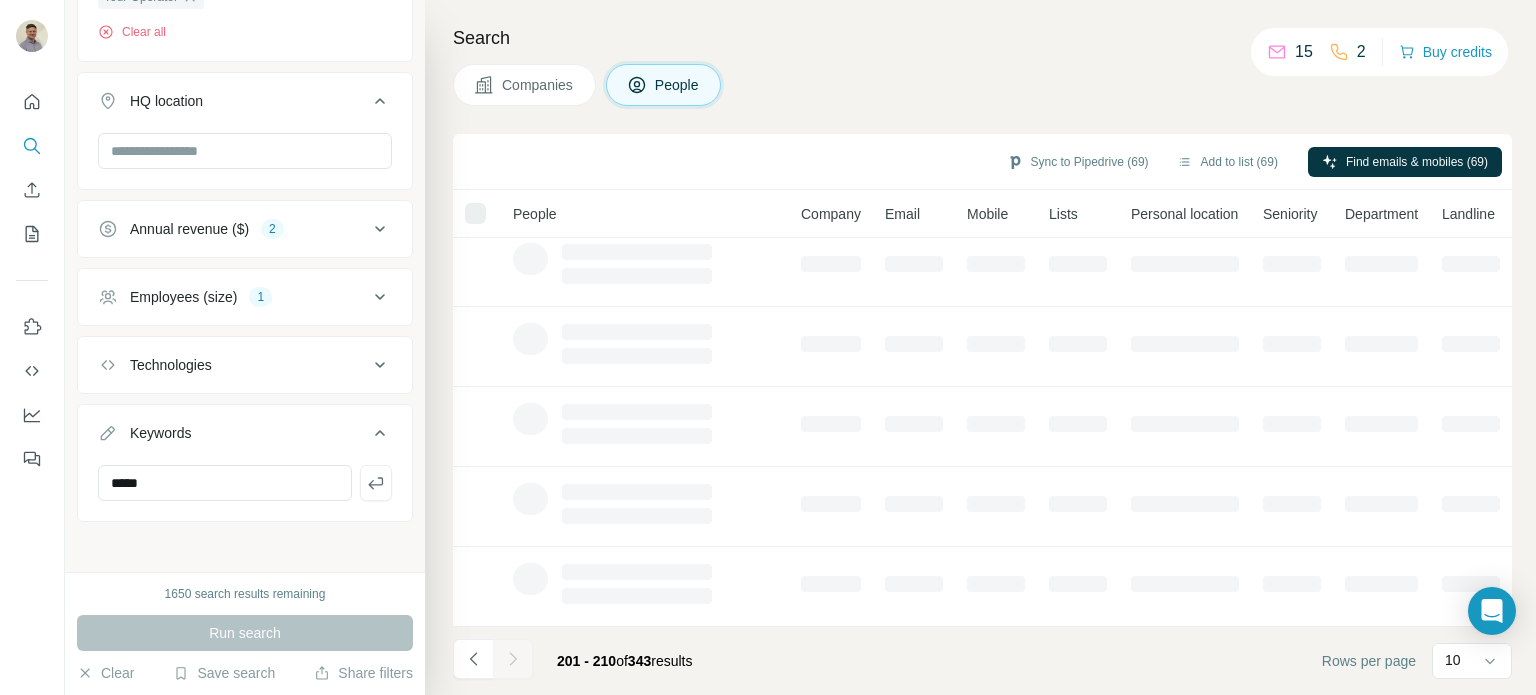 scroll, scrollTop: 420, scrollLeft: 0, axis: vertical 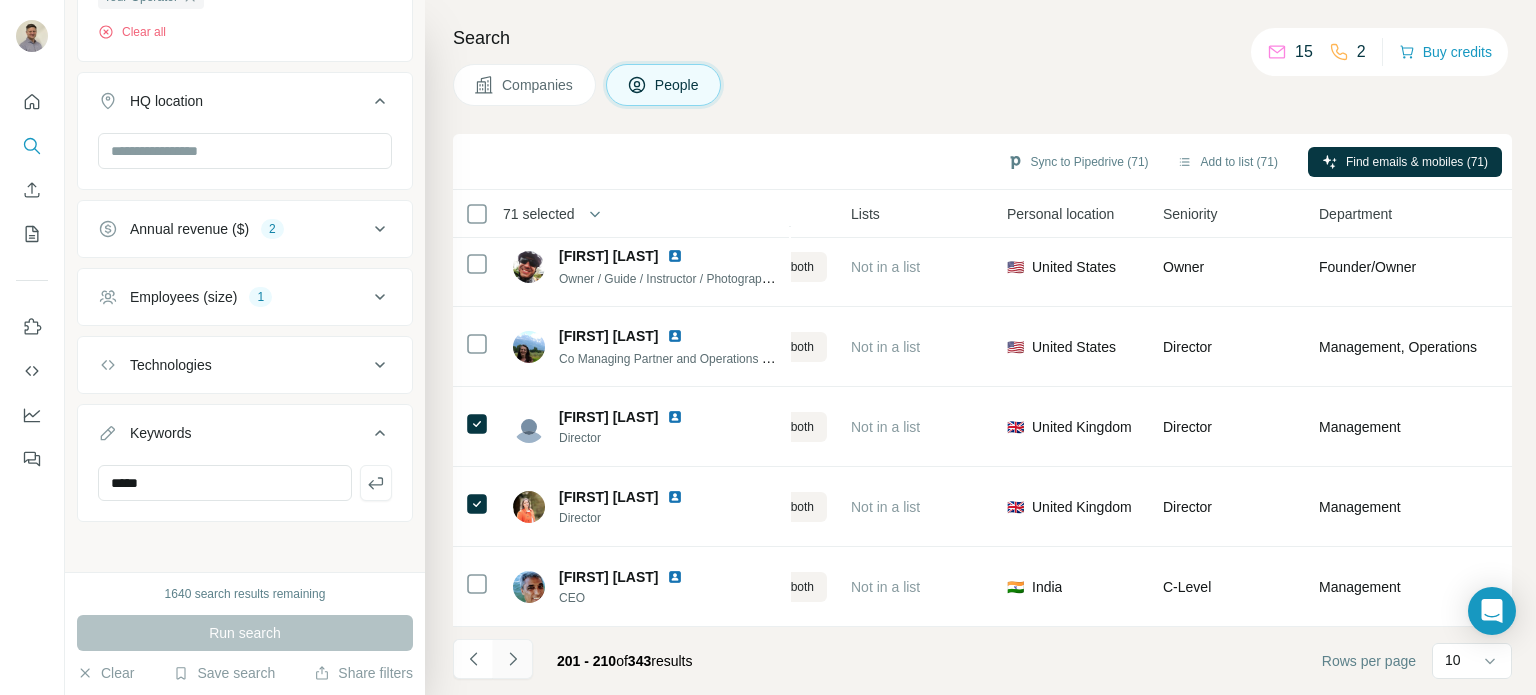 click 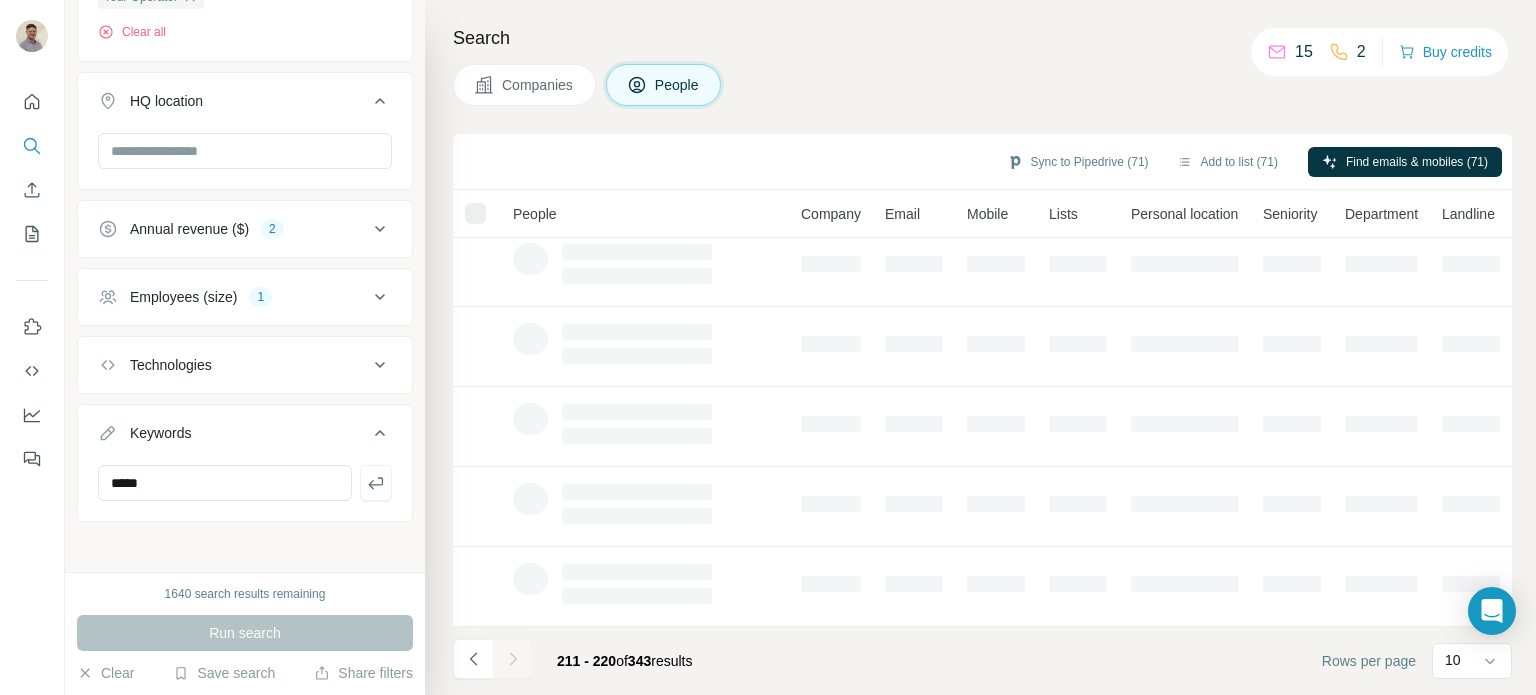 scroll, scrollTop: 420, scrollLeft: 0, axis: vertical 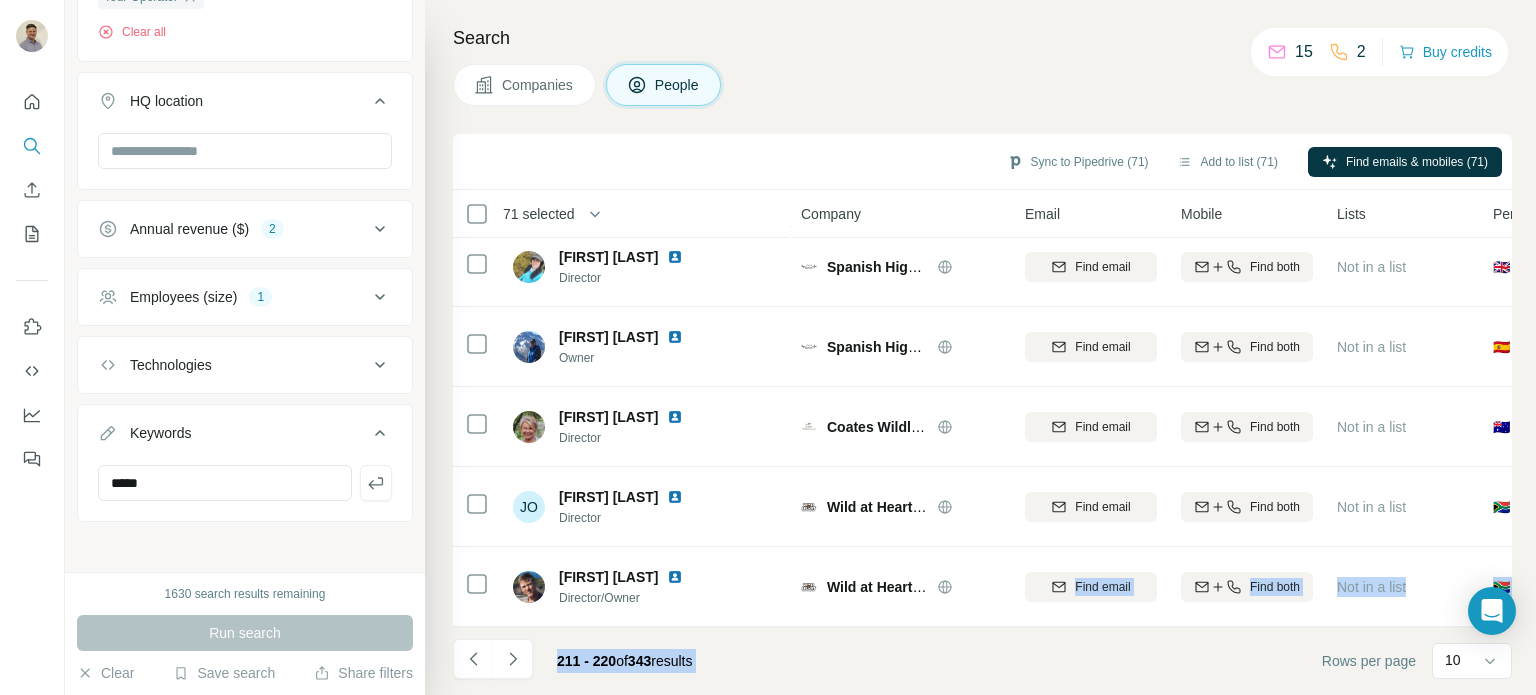 drag, startPoint x: 956, startPoint y: 618, endPoint x: 1069, endPoint y: 637, distance: 114.58621 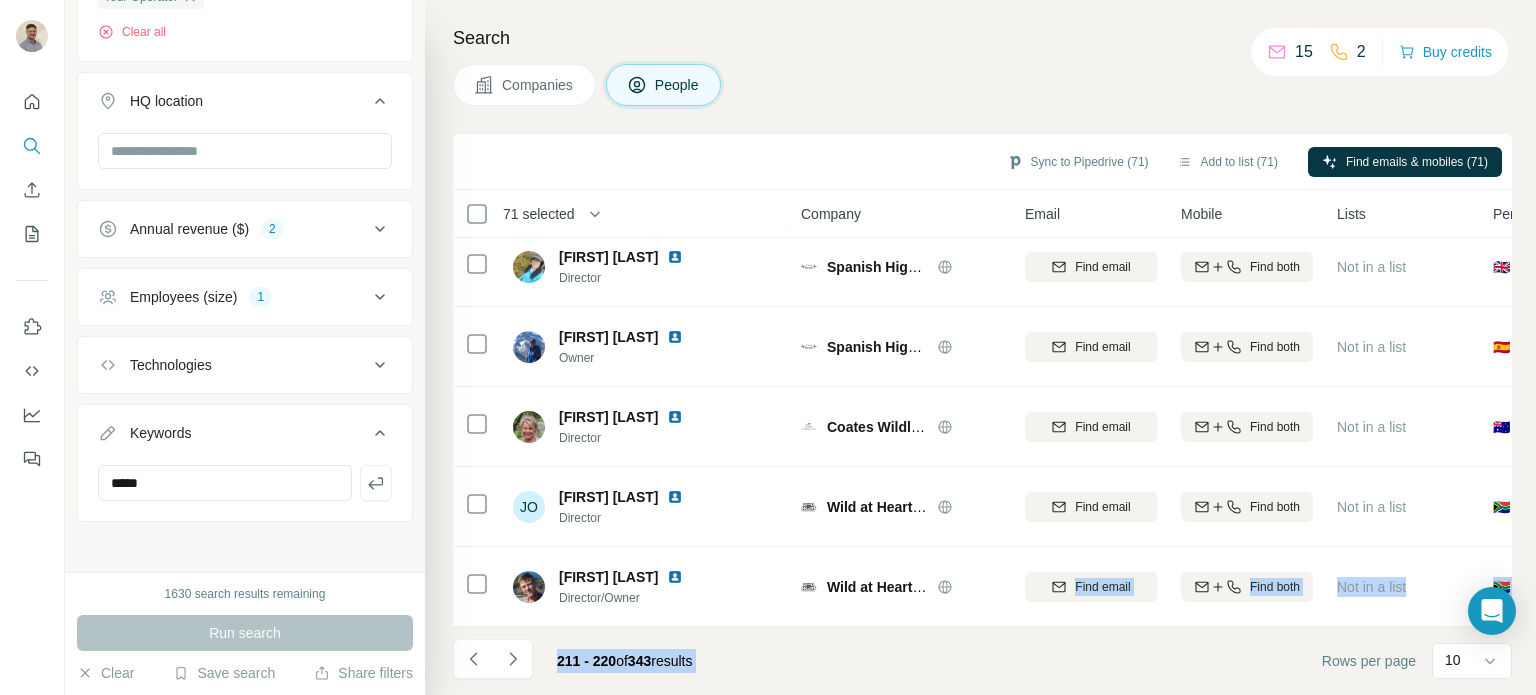 click on "Sync to Pipedrive (71) Add to list (71) Find emails & mobiles (71) 71 selected People Company Email Mobile Lists Personal location Seniority Department Landline [FIRST] [LAST] Managing Director Bering Travel Find email Find both Not in a list 🇦🇺 [COUNTRY] Director Management Find email first [FIRST] [LAST] Company Founder, Operations and Marketing Manager Overlanding West Africa Find email Find both Not in a list 🇬🇧 [COUNTRY] Founder Founder/Owner, Operations Find email first [FIRST] [LAST] Director U.S Operations Adios Adventure Travel Find email Find both Not in a list 🇺🇸 [COUNTRY] Director Operations, Management Find email first [FIRST] [LAST] Co-Owner Adios Adventure Travel Find email Find both Not in a list 🇺🇸 [COUNTRY] Owner Founder/Owner Find email first [FIRST] [LAST] Founder/Managing Director BOA Overland Find email Find both Not in a list Founder Director Management, Founder/Owner Find email first [FIRST] [LAST] Director Spanish Highs Sierra Nevada Find email JO" at bounding box center (982, 414) 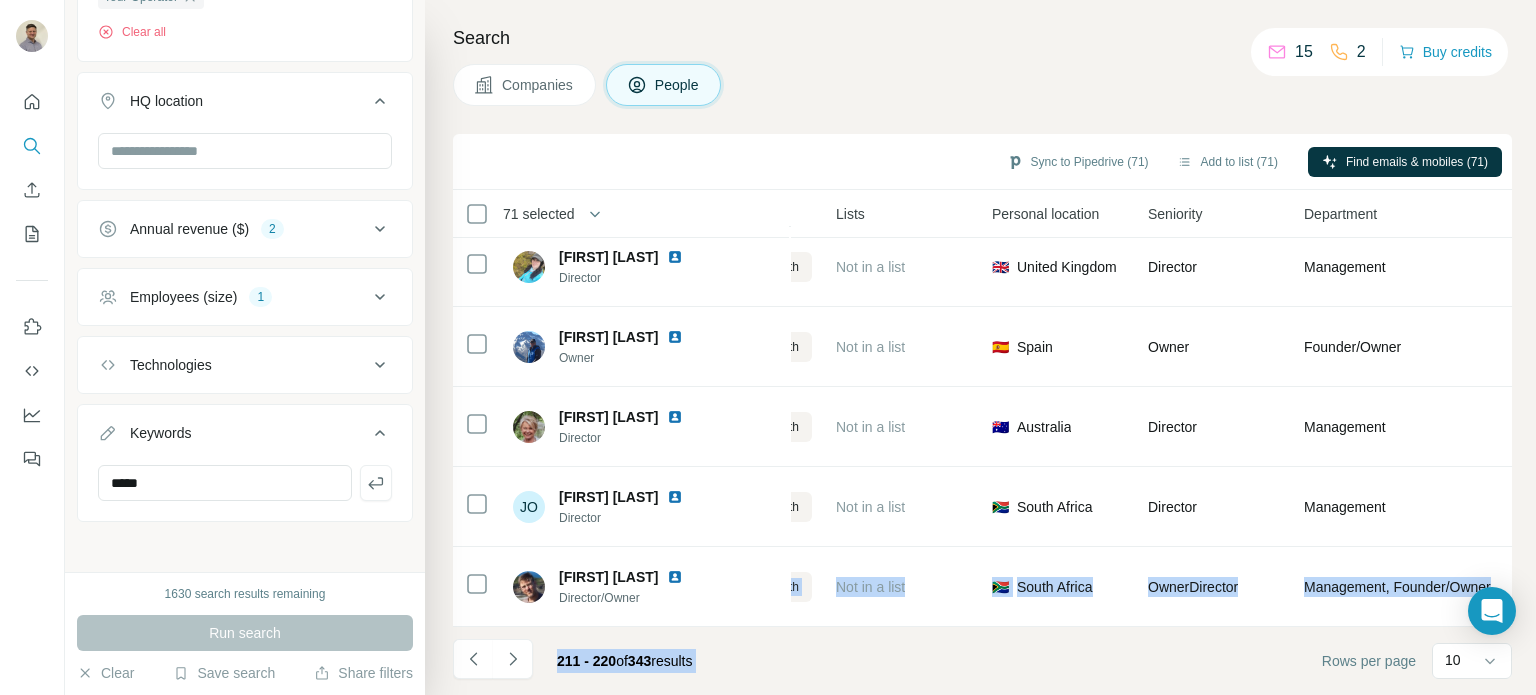 scroll, scrollTop: 420, scrollLeft: 519, axis: both 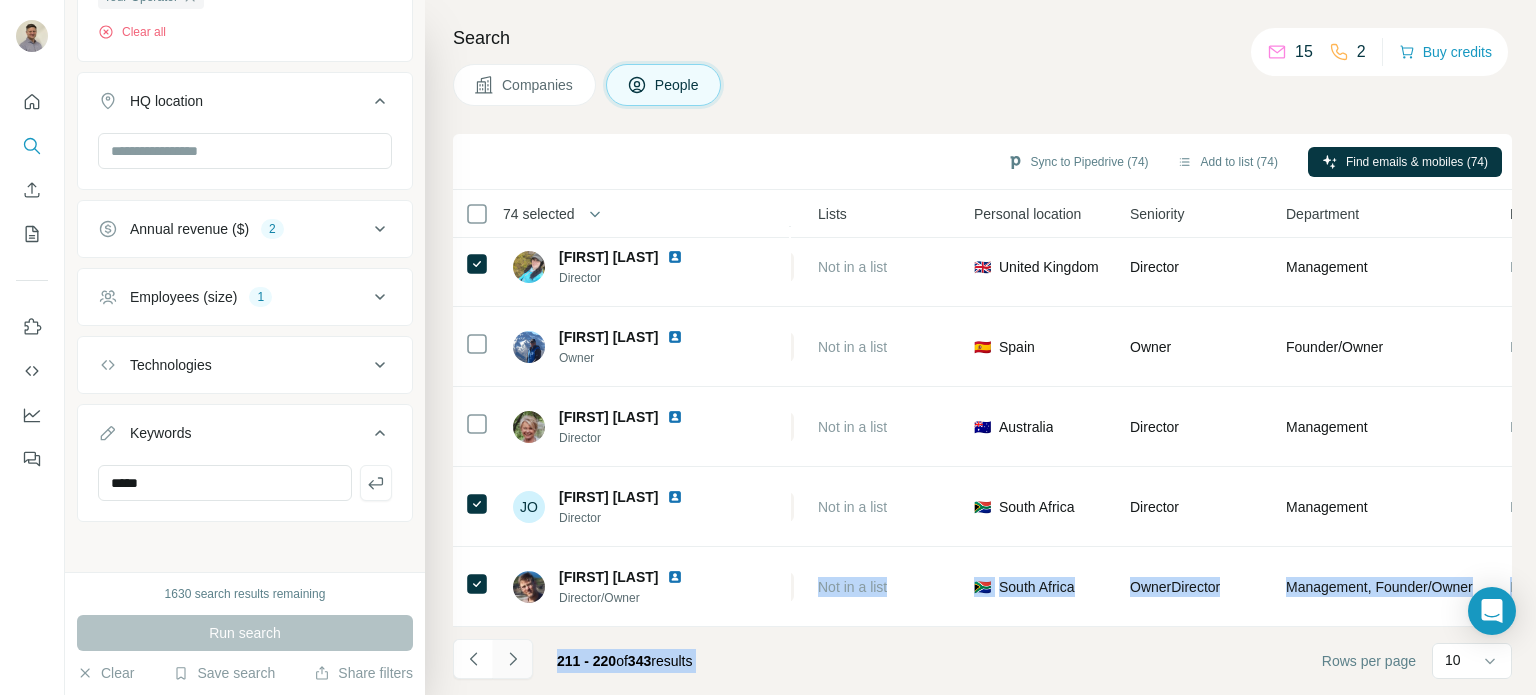click 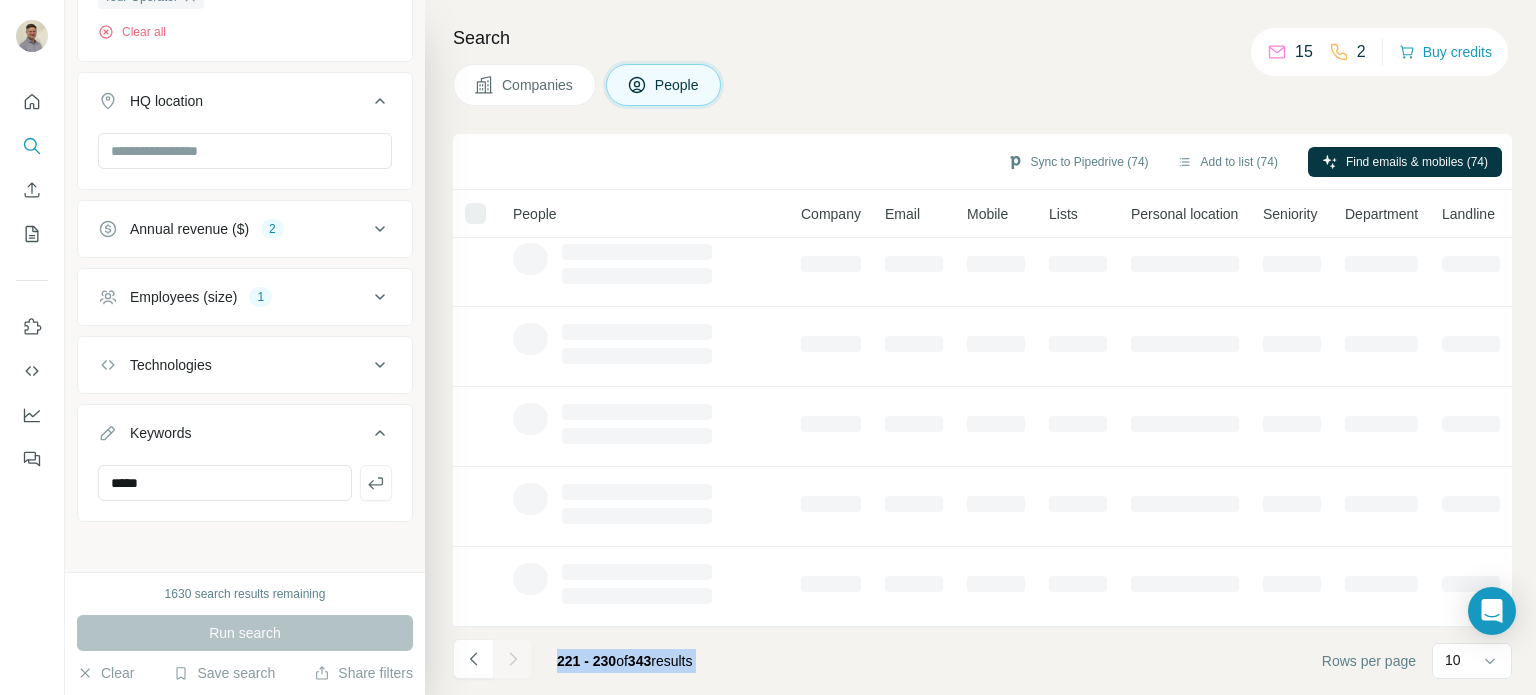 scroll, scrollTop: 420, scrollLeft: 0, axis: vertical 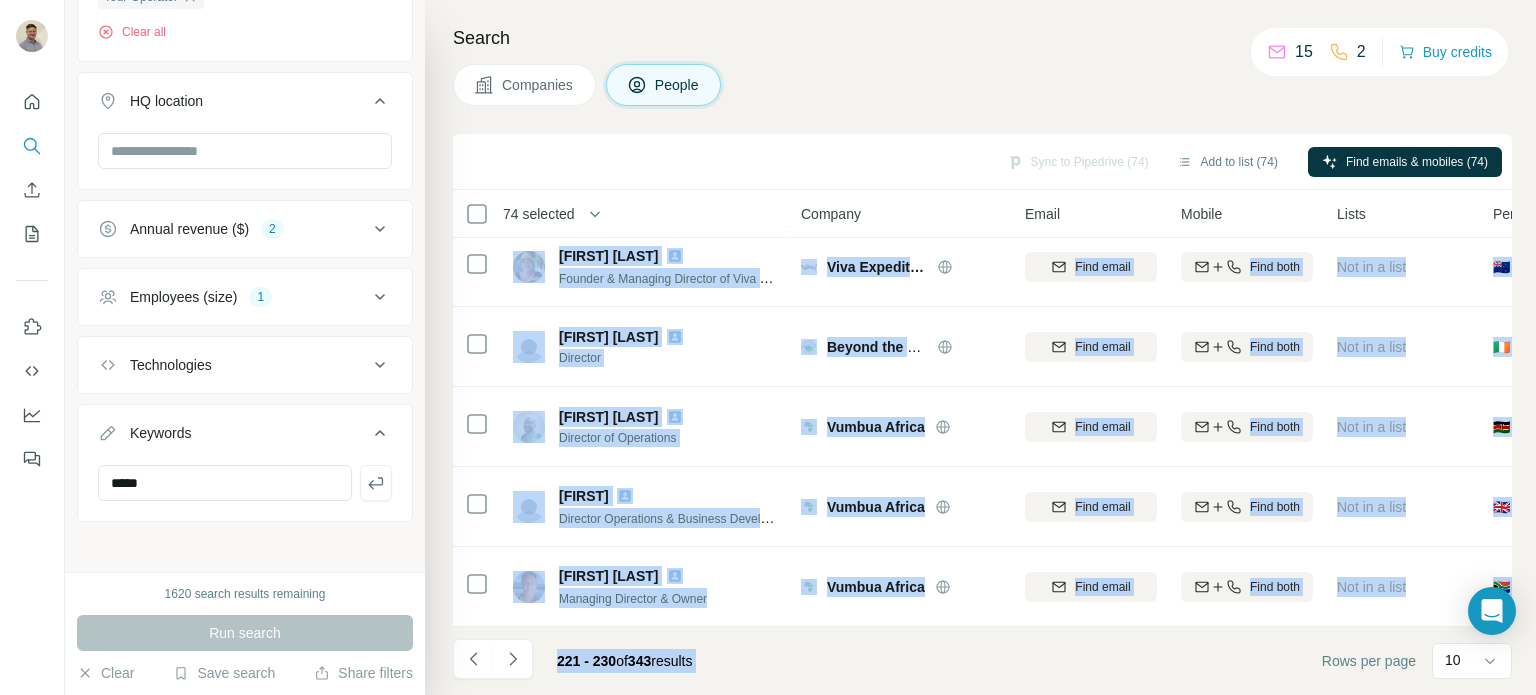 click on "221 - 230  of  343  results Rows per page 10" at bounding box center (982, 661) 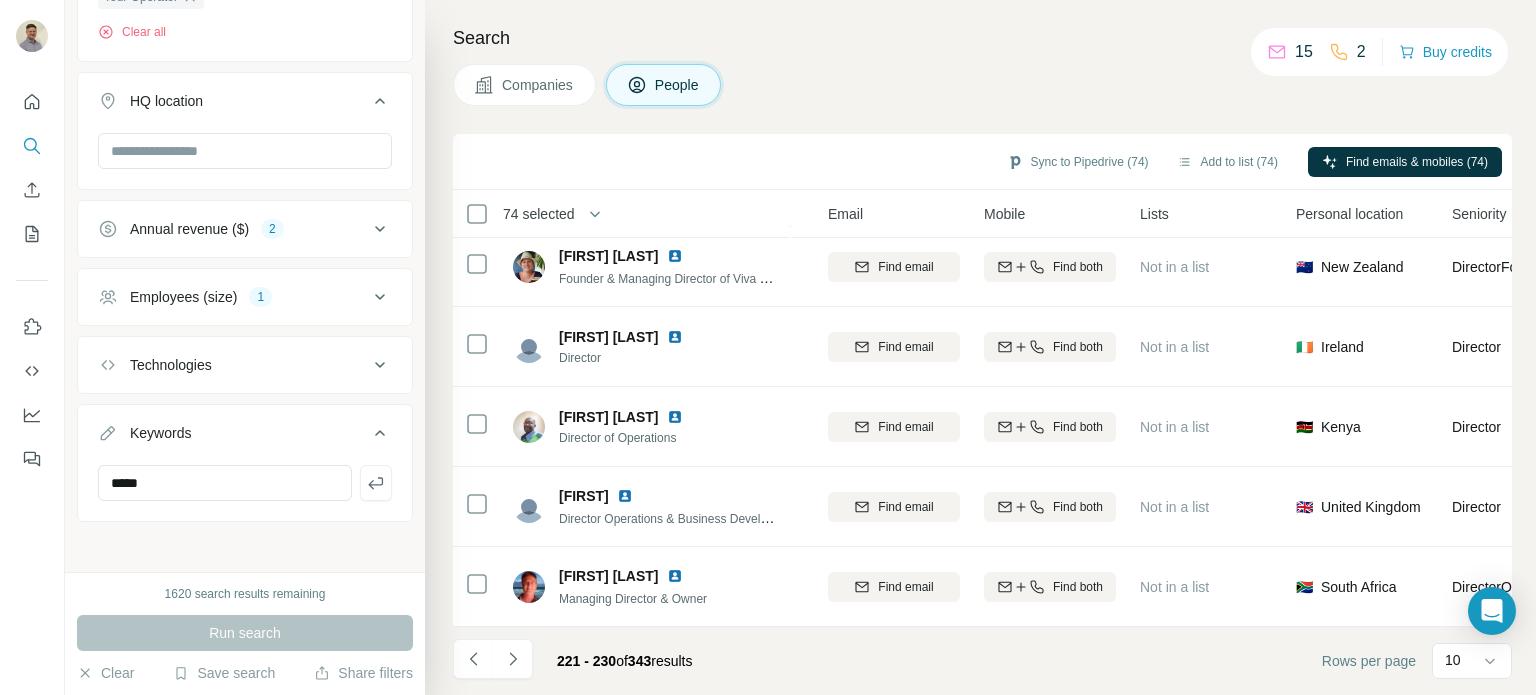 scroll, scrollTop: 420, scrollLeft: 218, axis: both 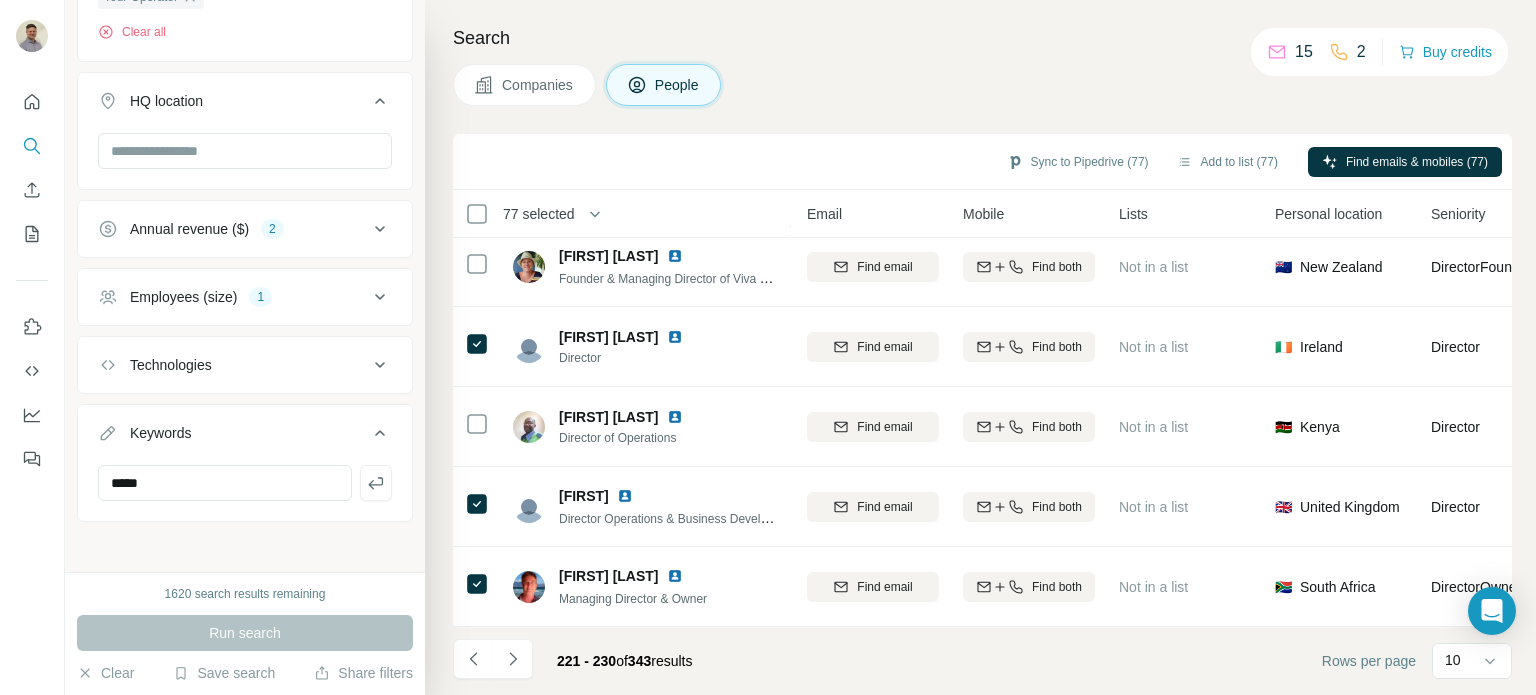 click 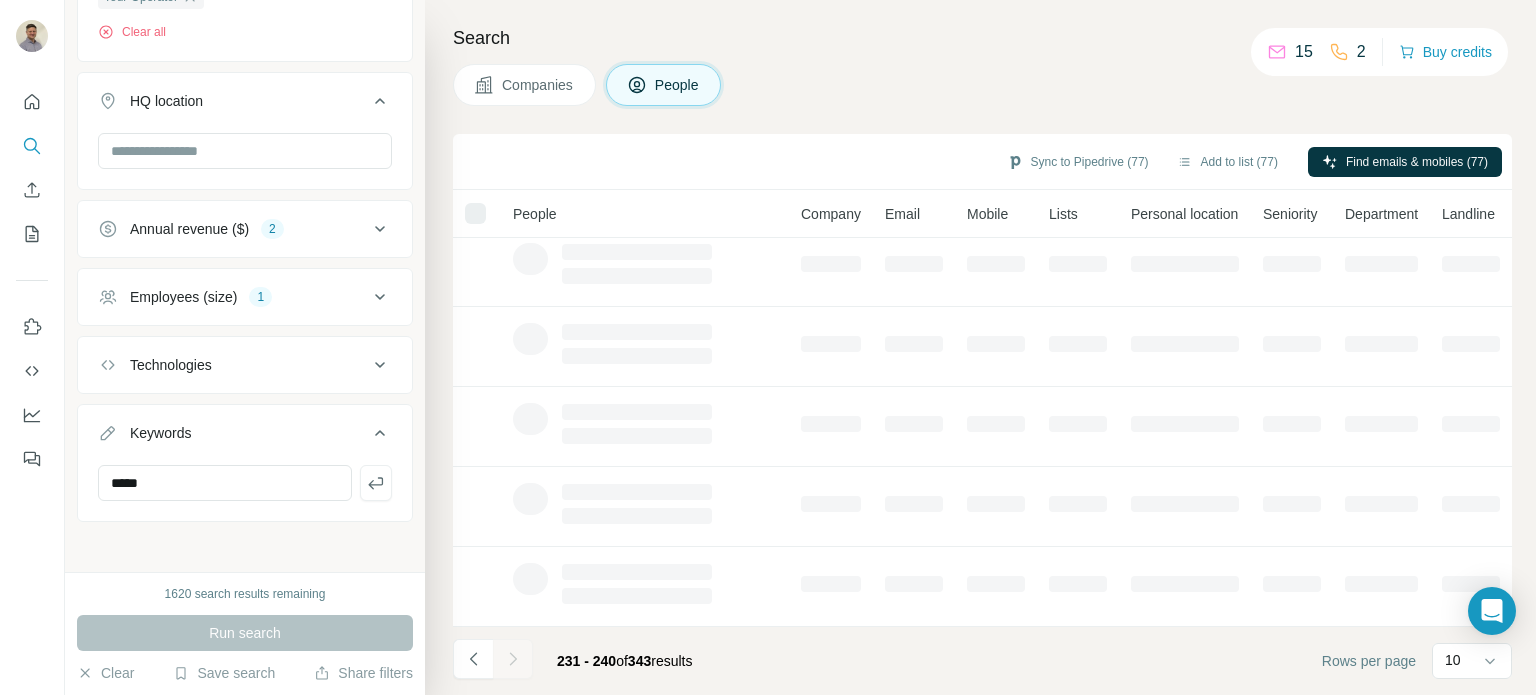 scroll, scrollTop: 420, scrollLeft: 0, axis: vertical 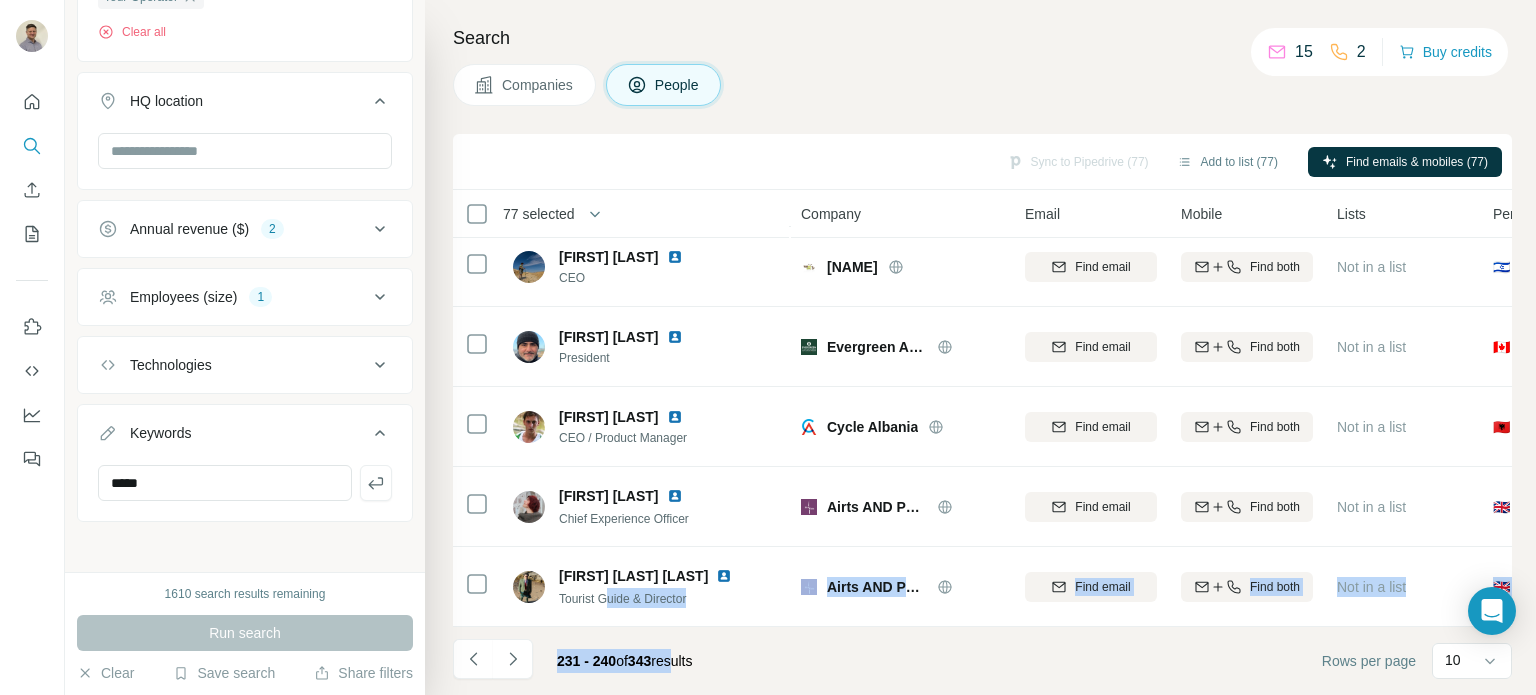 drag, startPoint x: 603, startPoint y: 639, endPoint x: 696, endPoint y: 634, distance: 93.13431 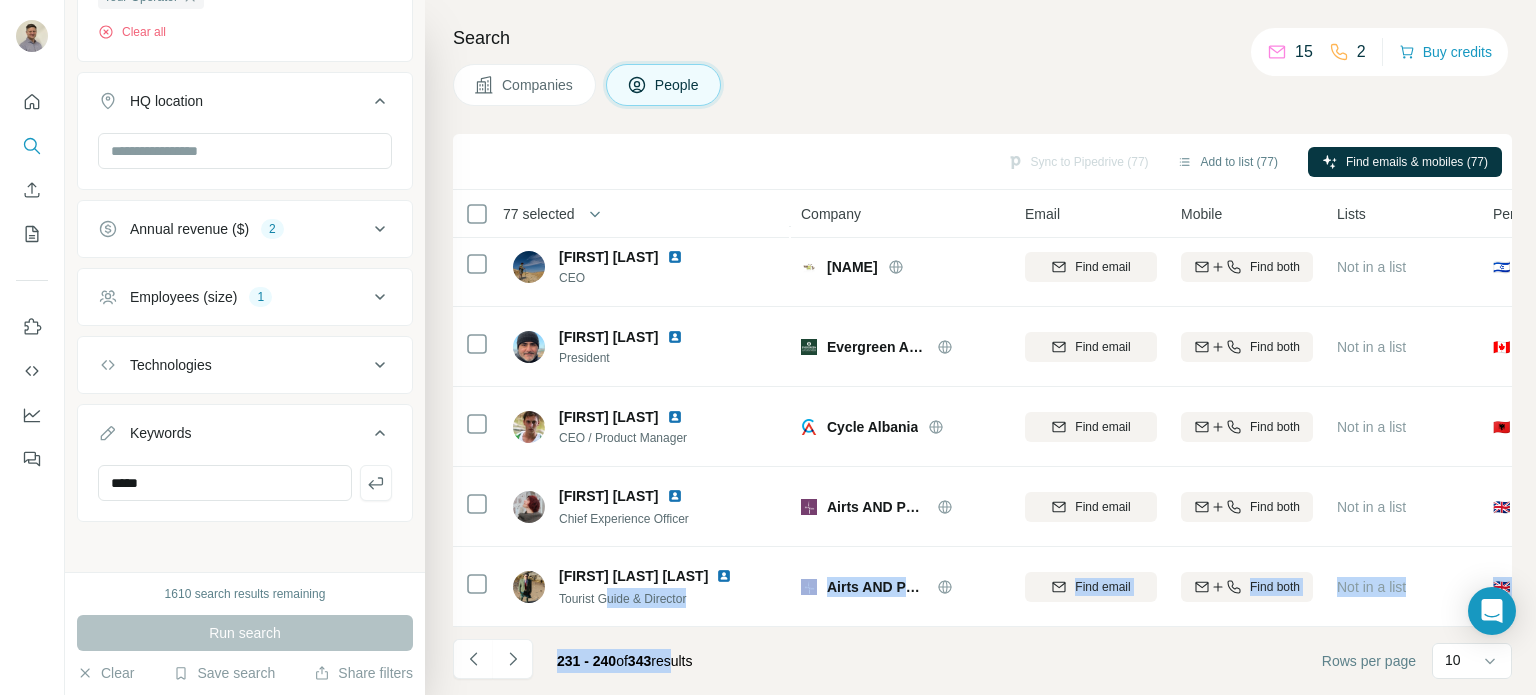 click on "Sync to Pipedrive (77) Add to list (77) Find emails & mobiles (77) 77 selected People Company Email Mobile Lists Personal location Seniority Department Landline [FIRST] [LAST] Director Royal Rove Find email Find both Not in a list 🇱🇰 [COUNTRY] Director Management Find email first [FIRST] [LAST] CEO Nature Trails East Africa Find email Find both Not in a list 🇺🇬 [COUNTRY] C-Level Management Find email first [FIRST] [LAST] International Tour Director IATDG International Association of Tour Directors and Guides Find email Find both Not in a list 🇺🇸 [COUNTRY] Director Operations, Management Find email first [FIRST] [LAST] Business Owner Navigator Tours Find email Find both Not in a list 🇧🇪 [COUNTRY] Owner Founder/Owner Find email first [FIRST] [LAST] Founder Go Nepal Travel Tour AND Trekking Find email Find both Not in a list 🇳🇵 [COUNTRY] Founder Founder/Owner Find email first [FIRST] [LAST] CEO Walkinnisrael Find email Find both Not in a list 🇮🇱 [COUNTRY] C-Level Management Find email first" at bounding box center (982, 414) 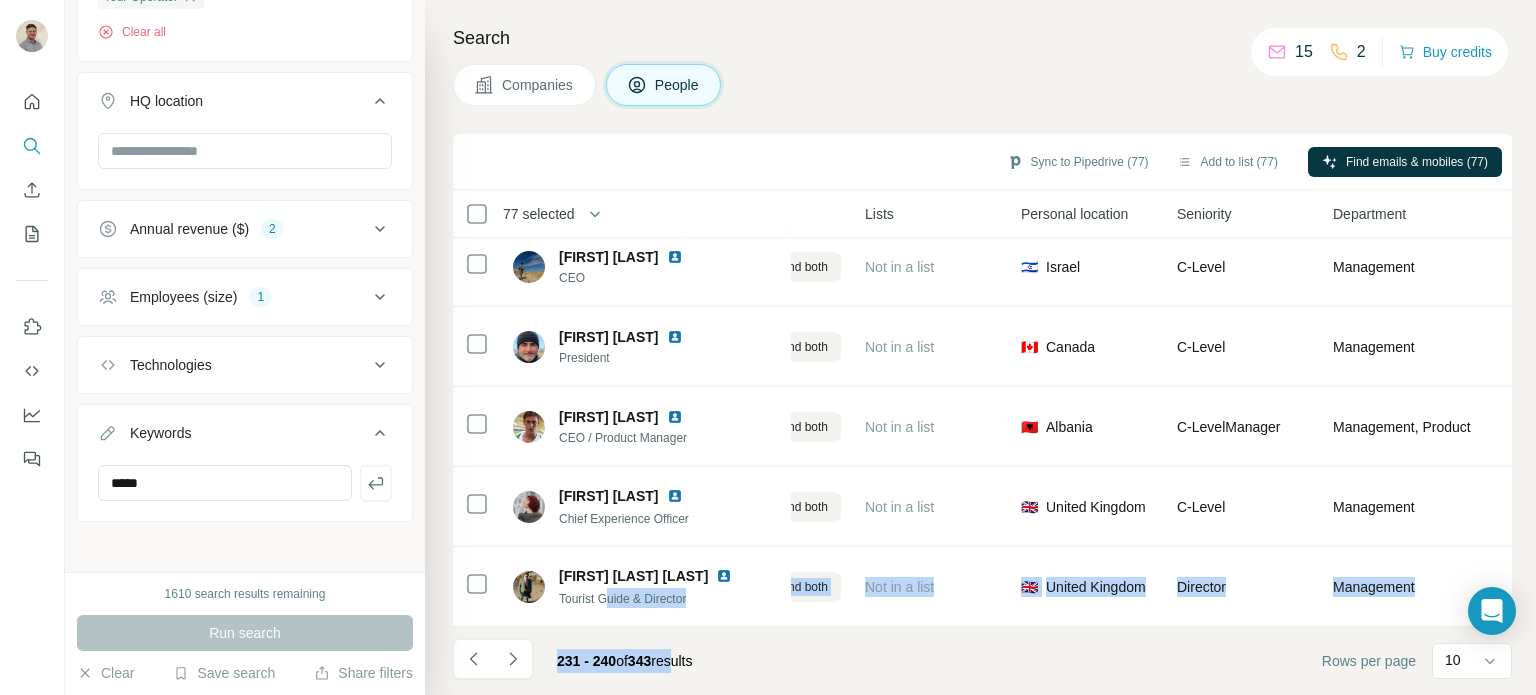 scroll, scrollTop: 420, scrollLeft: 542, axis: both 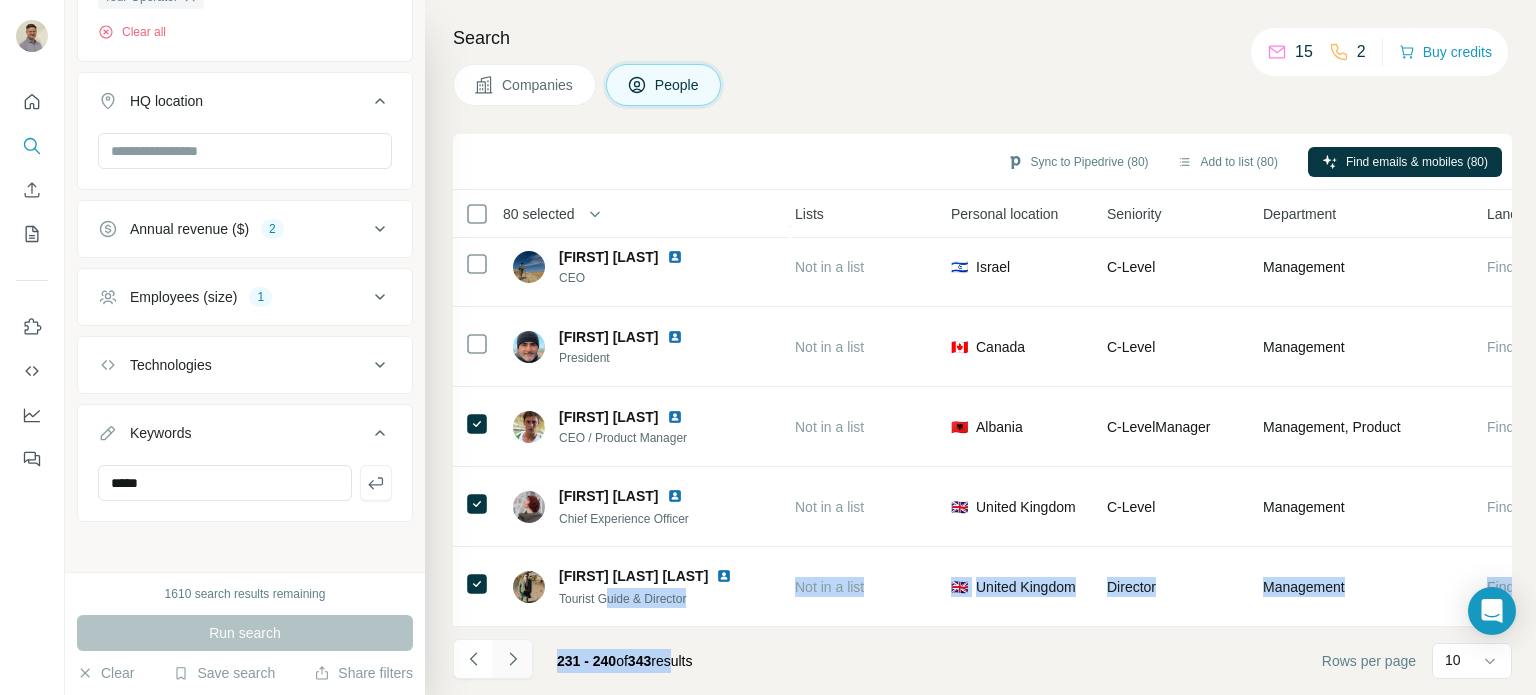 click 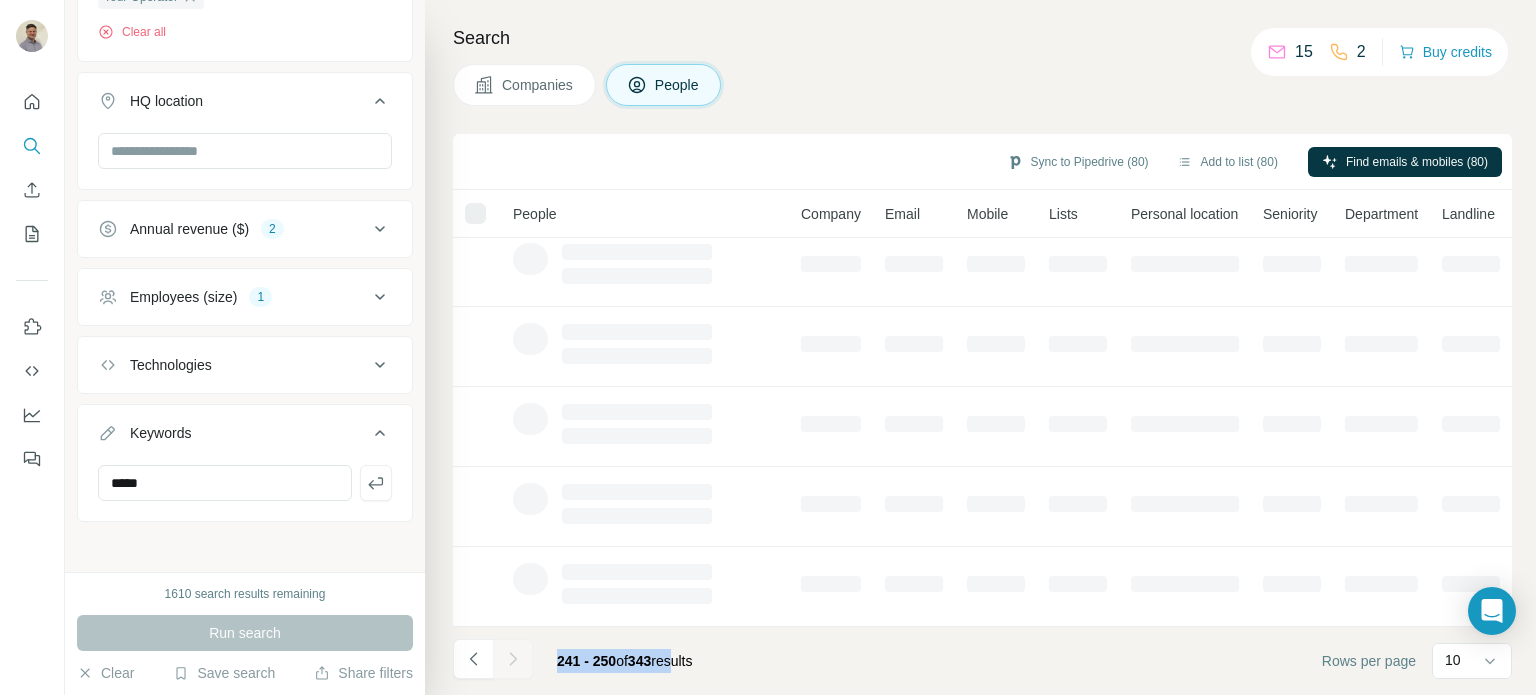 scroll, scrollTop: 420, scrollLeft: 0, axis: vertical 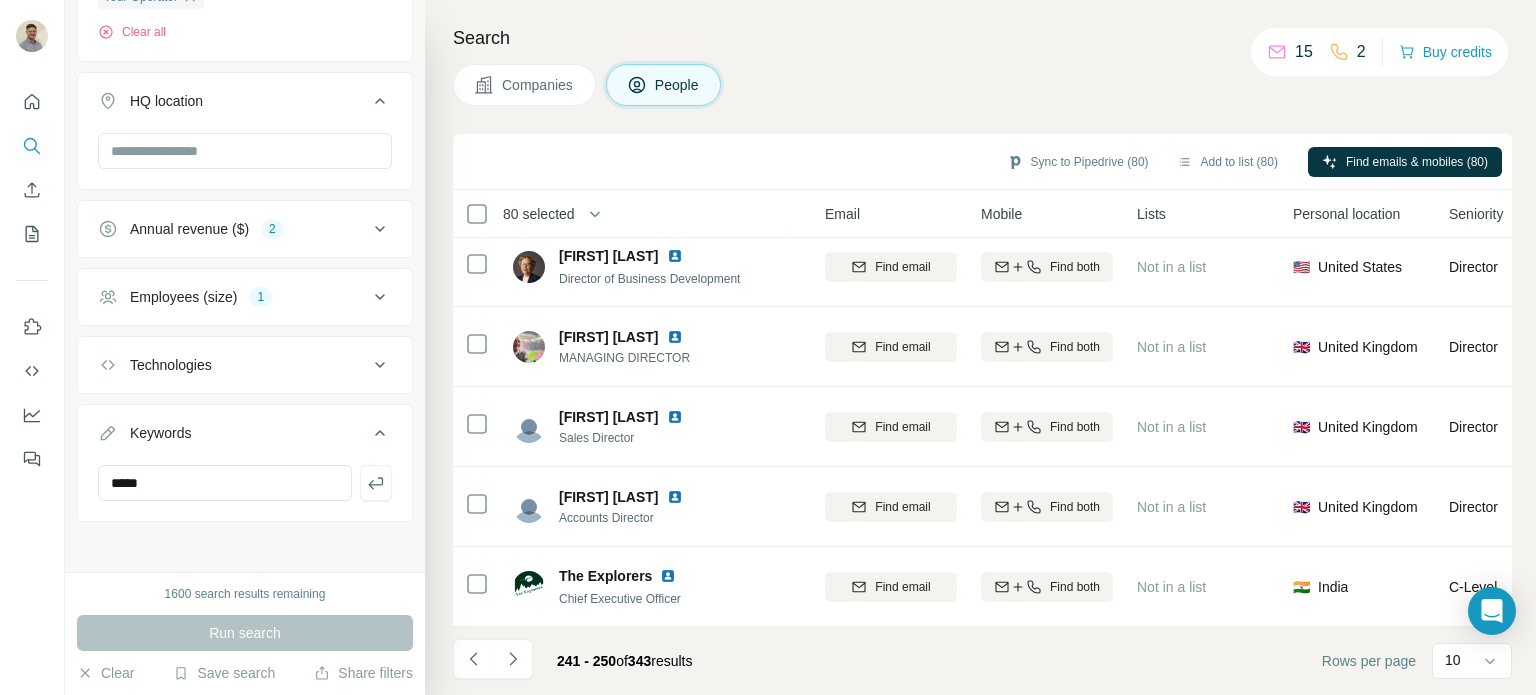 click on "241 - 250  of  343  results Rows per page 10" at bounding box center (982, 661) 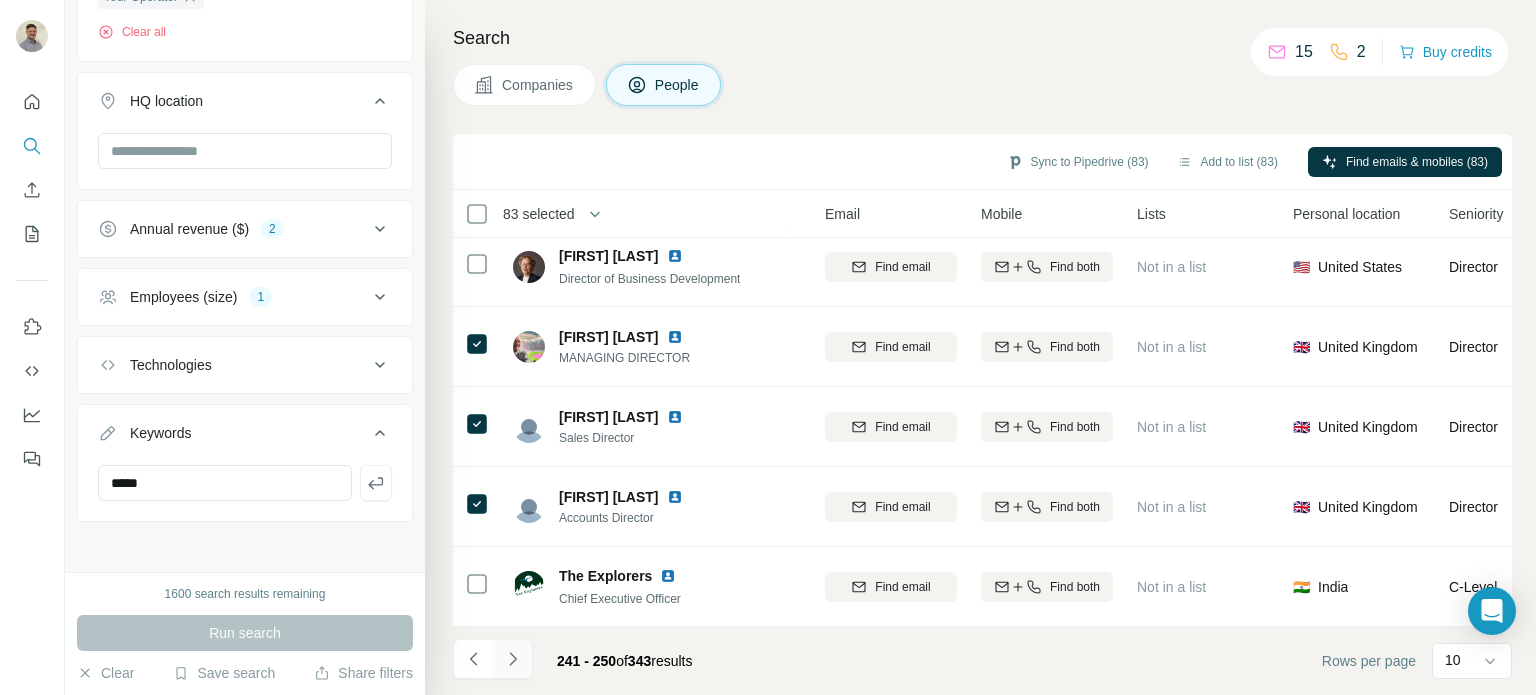 click 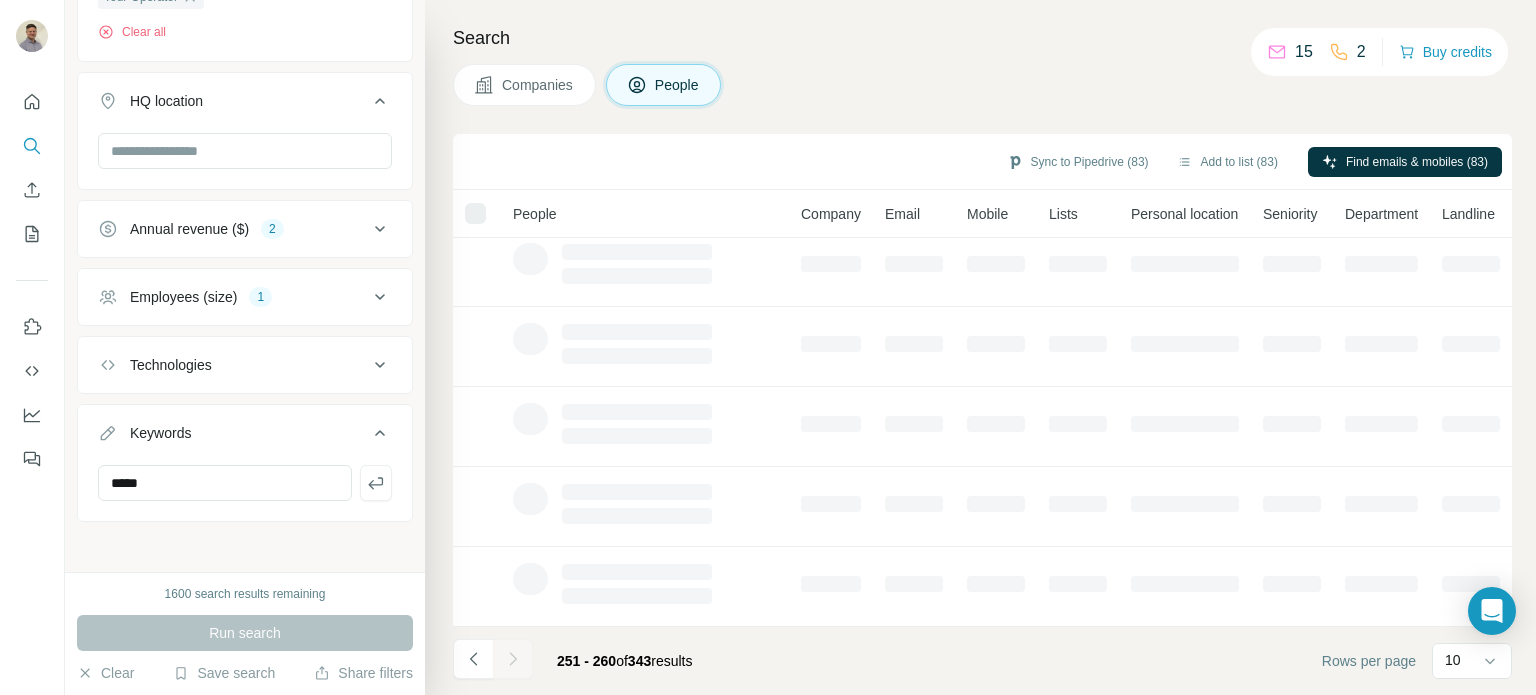 scroll, scrollTop: 420, scrollLeft: 0, axis: vertical 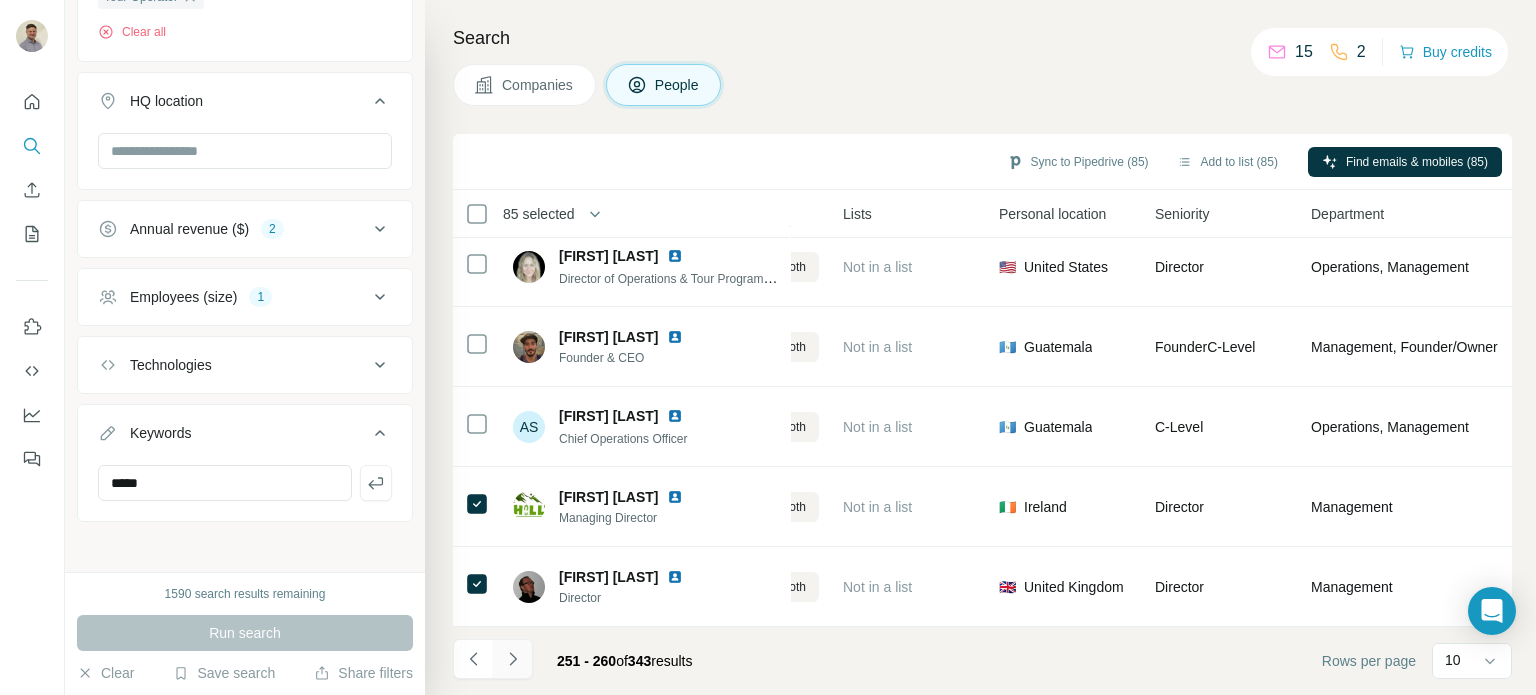 click 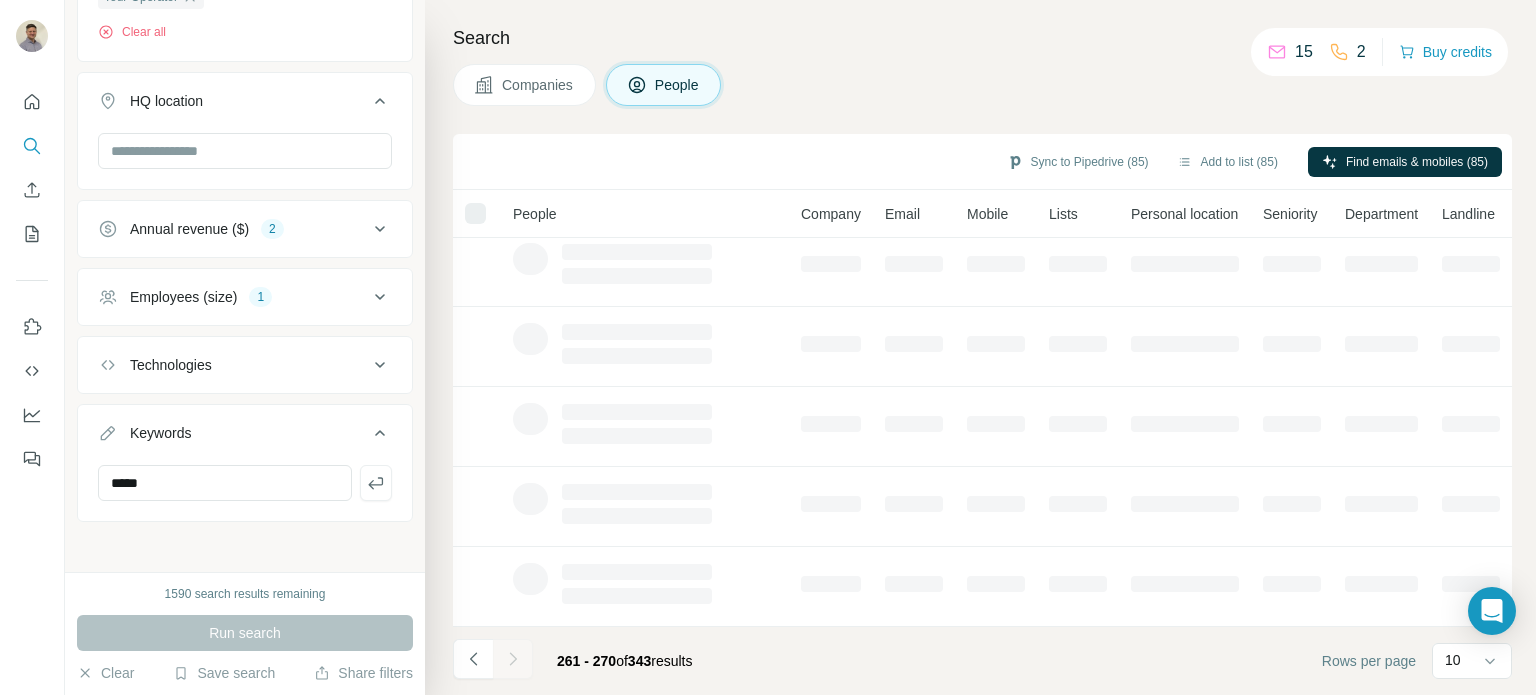 scroll, scrollTop: 420, scrollLeft: 0, axis: vertical 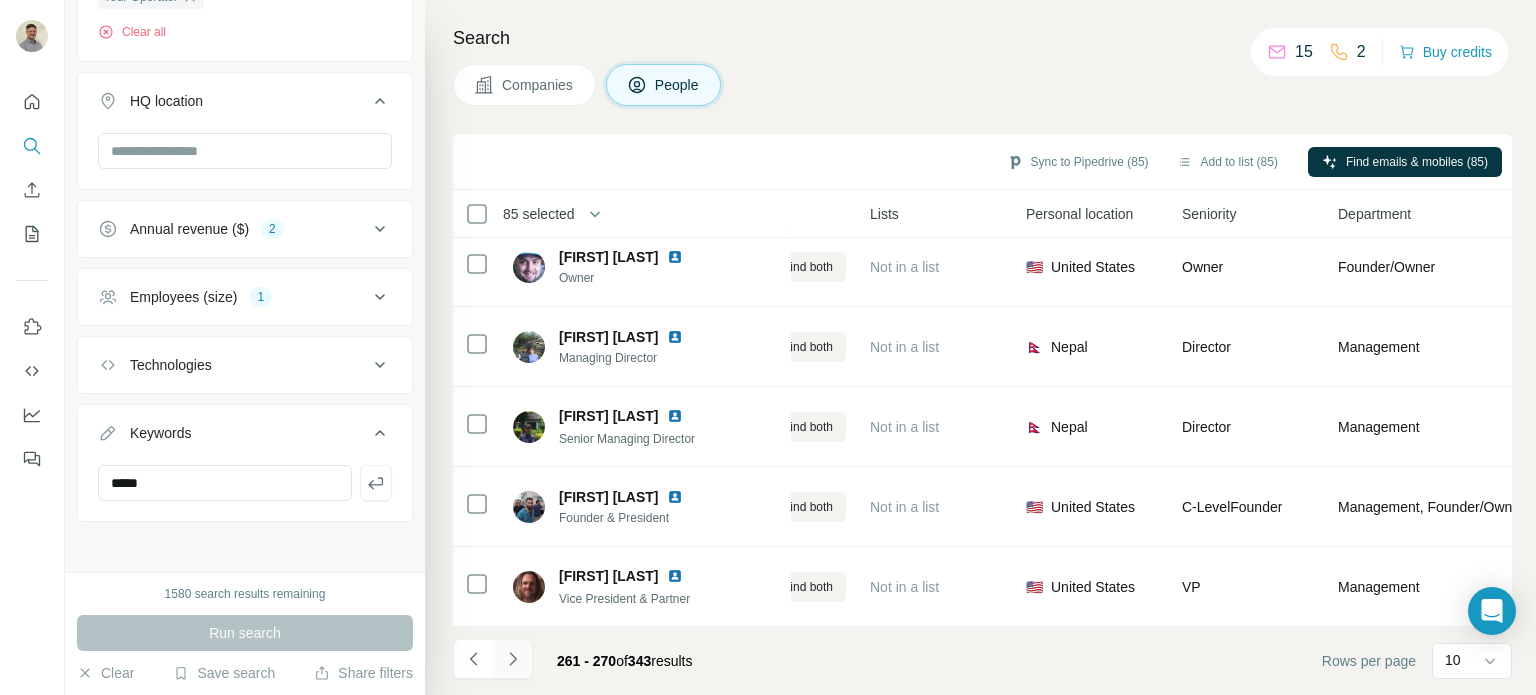 click 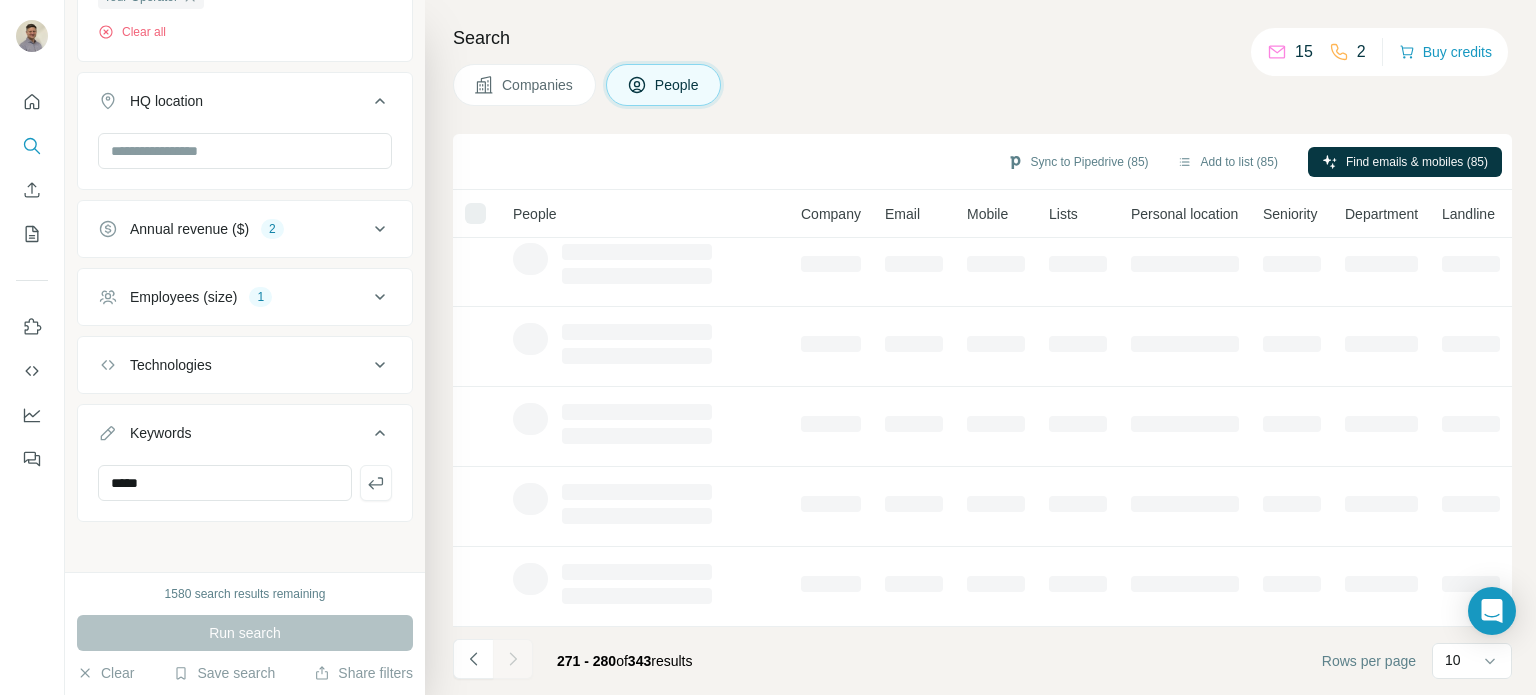 scroll, scrollTop: 420, scrollLeft: 0, axis: vertical 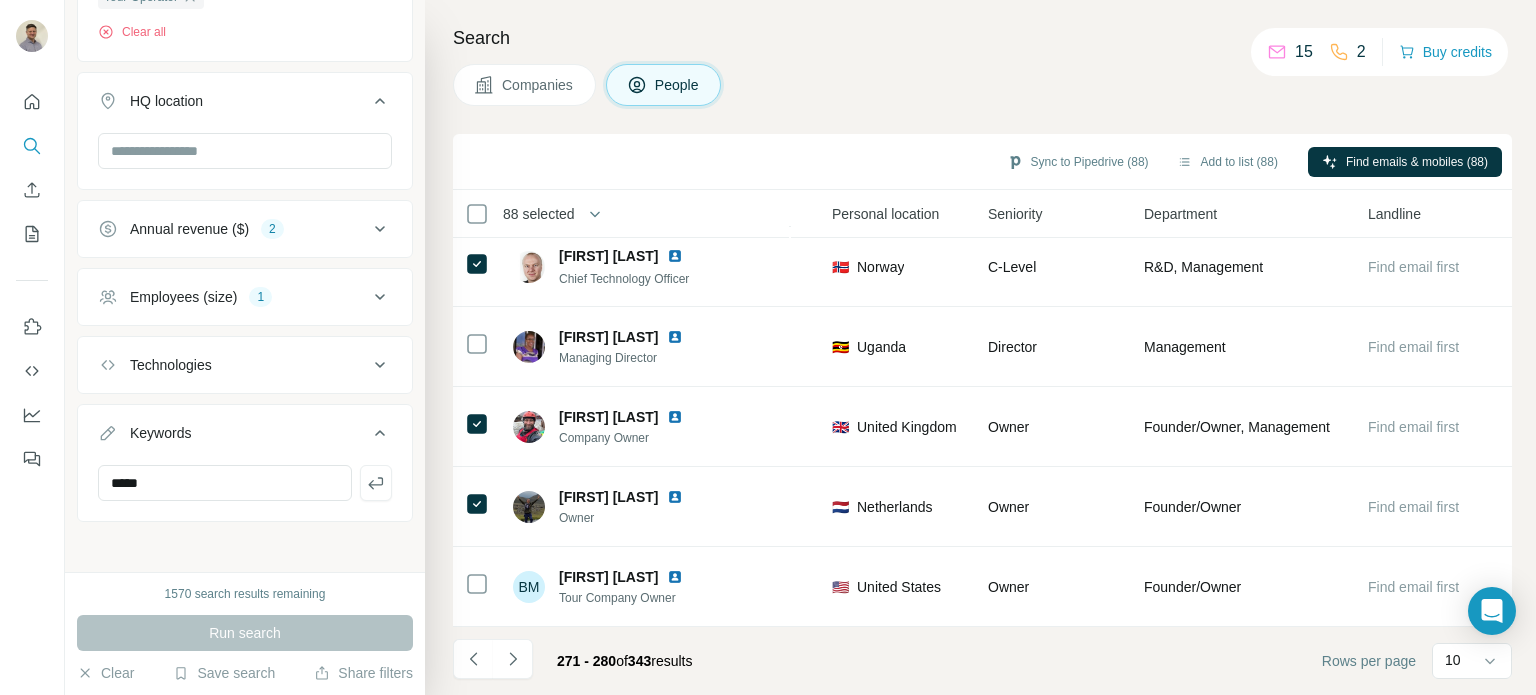 click at bounding box center [513, 659] 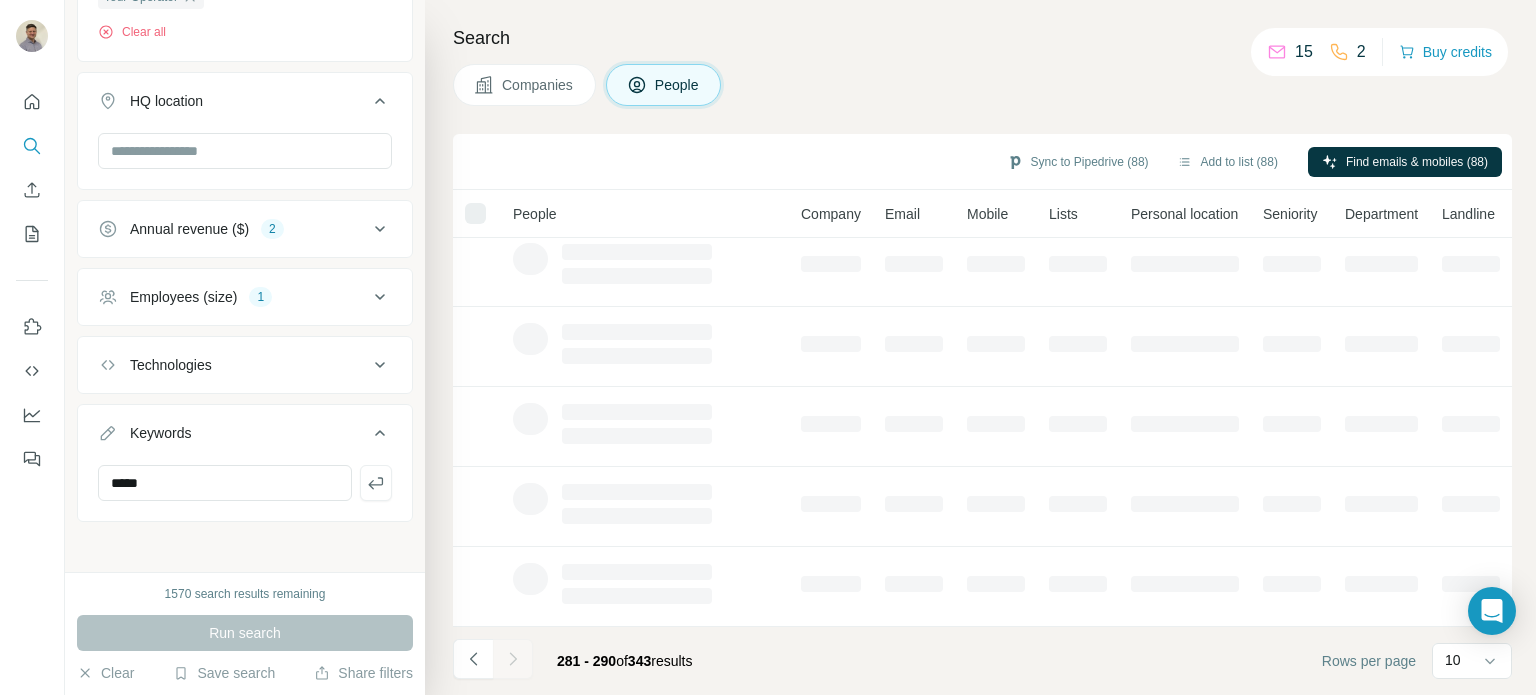 scroll, scrollTop: 420, scrollLeft: 0, axis: vertical 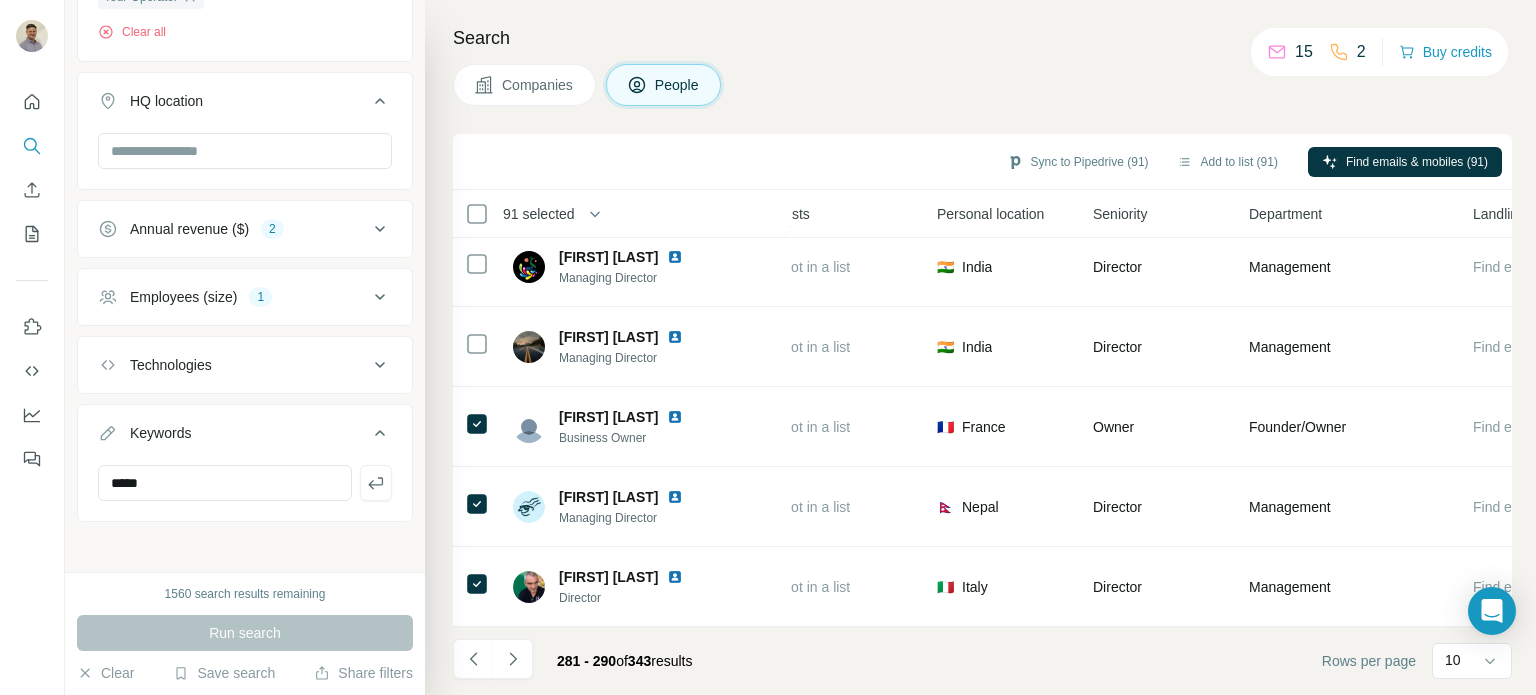 click 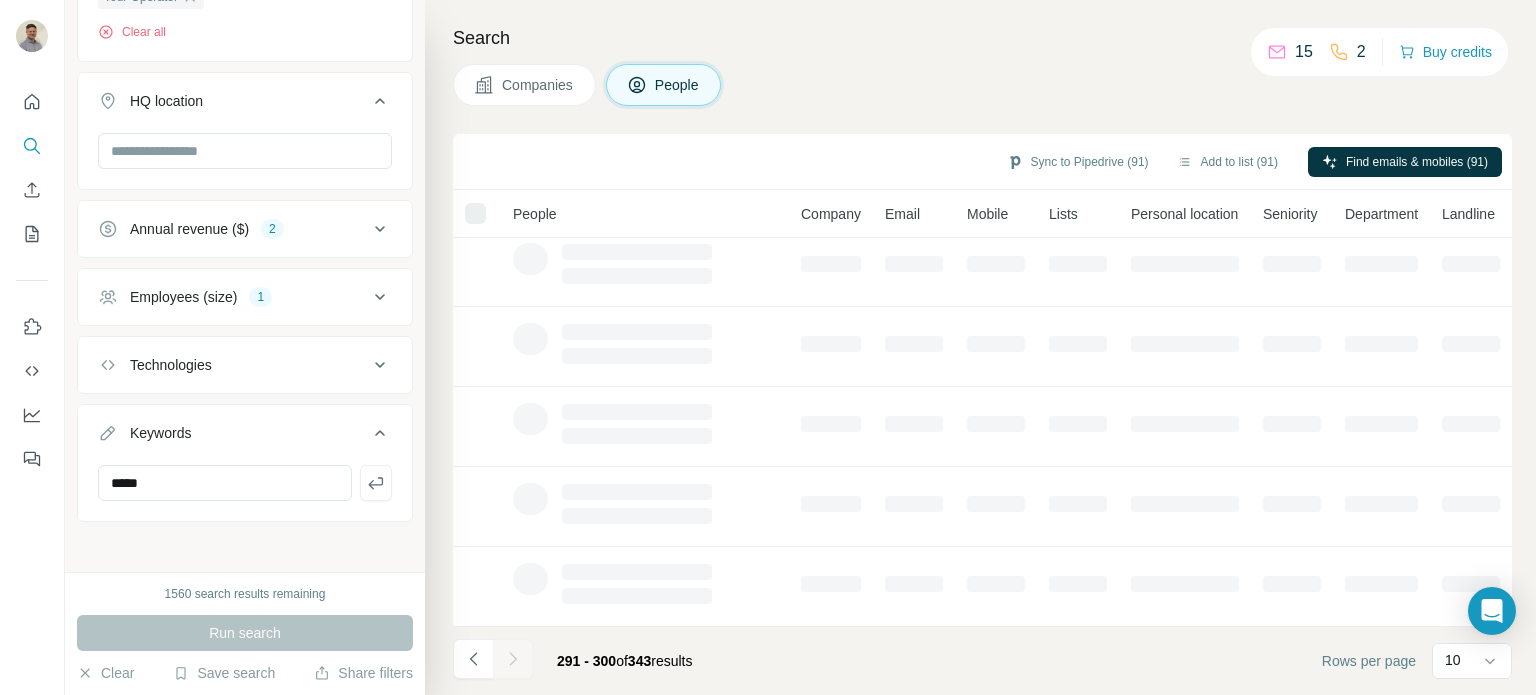 scroll, scrollTop: 420, scrollLeft: 0, axis: vertical 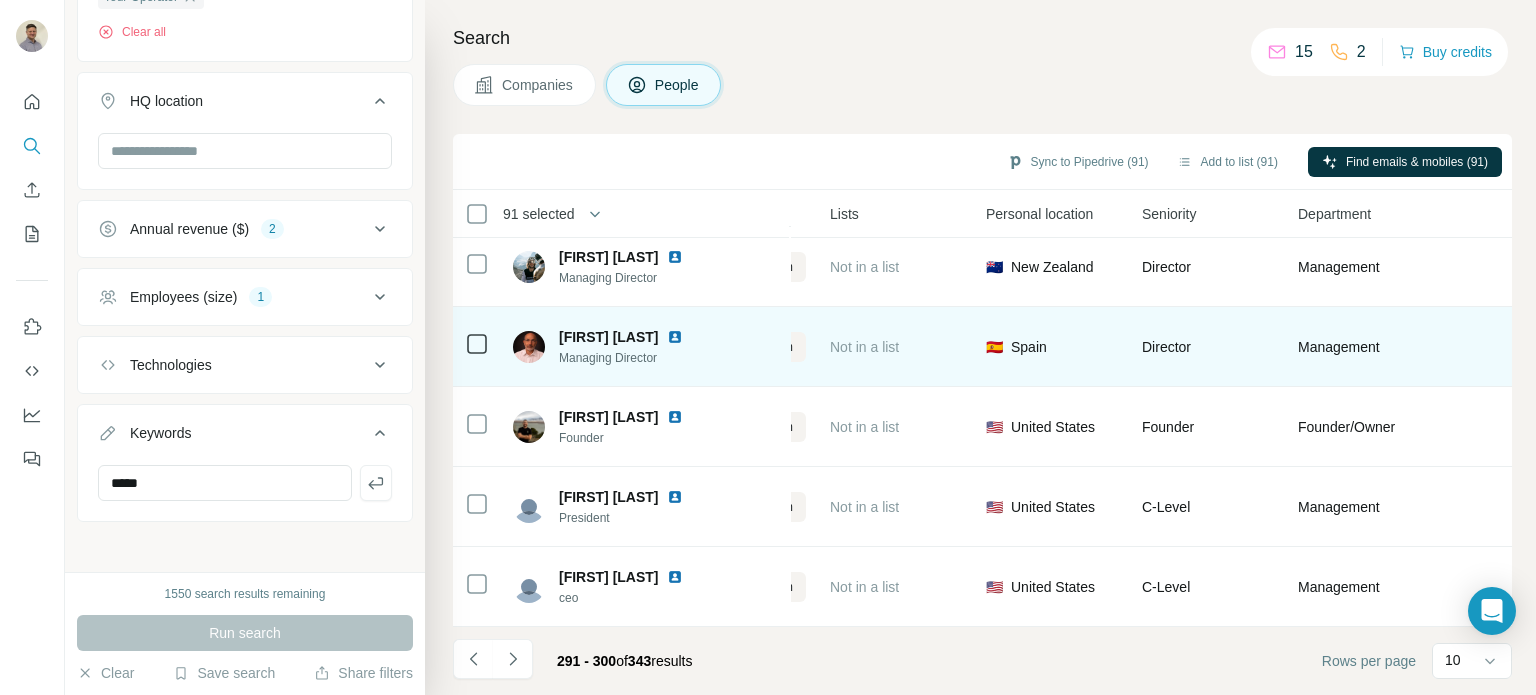 click at bounding box center [477, 347] 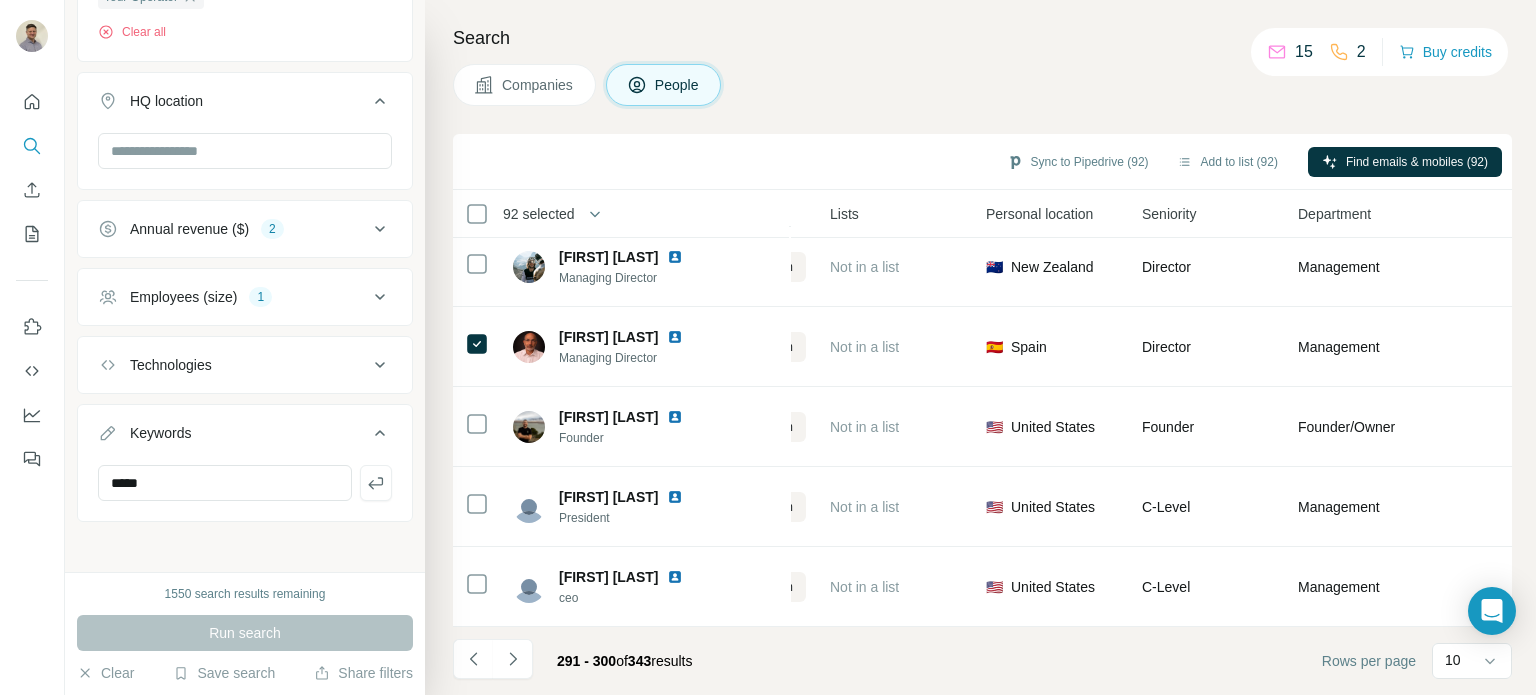 click on "291 - 300  of  343  results Rows per page 10" at bounding box center [982, 661] 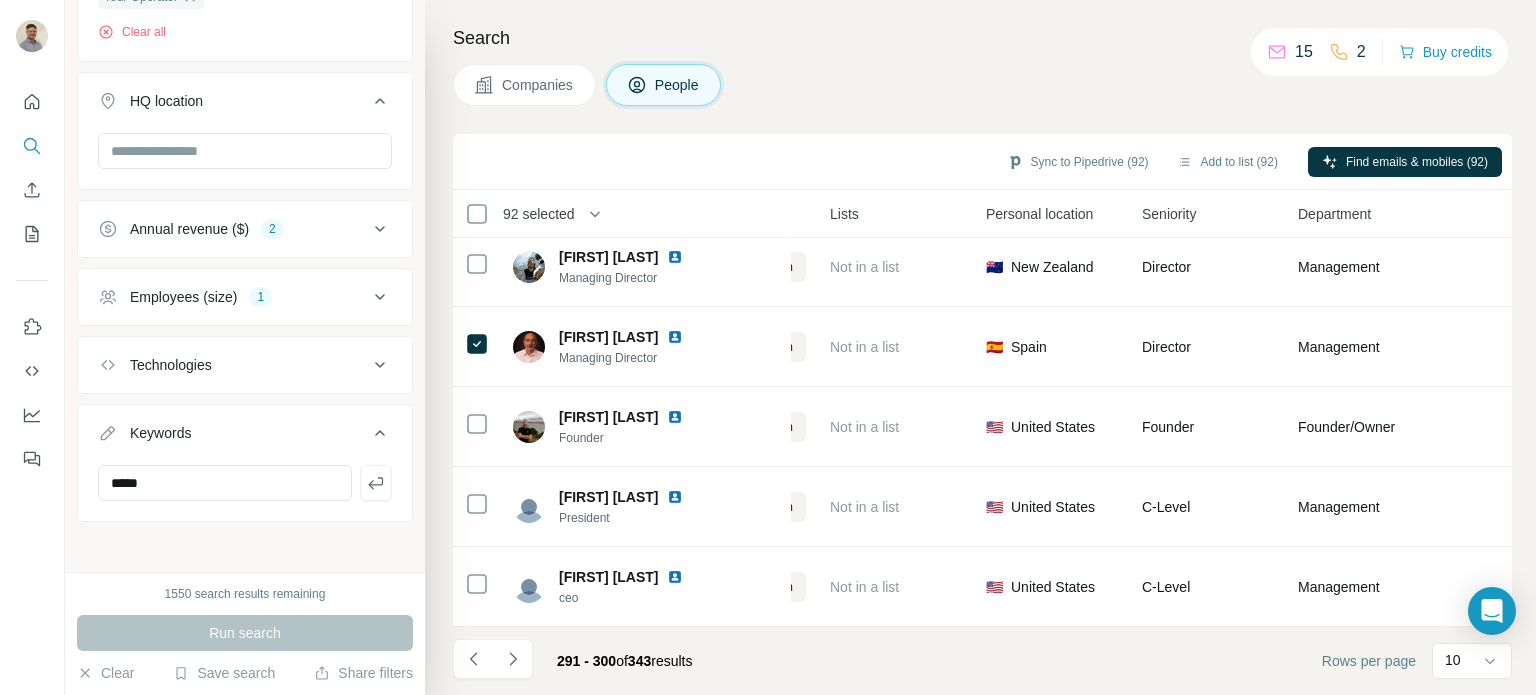 click at bounding box center (513, 659) 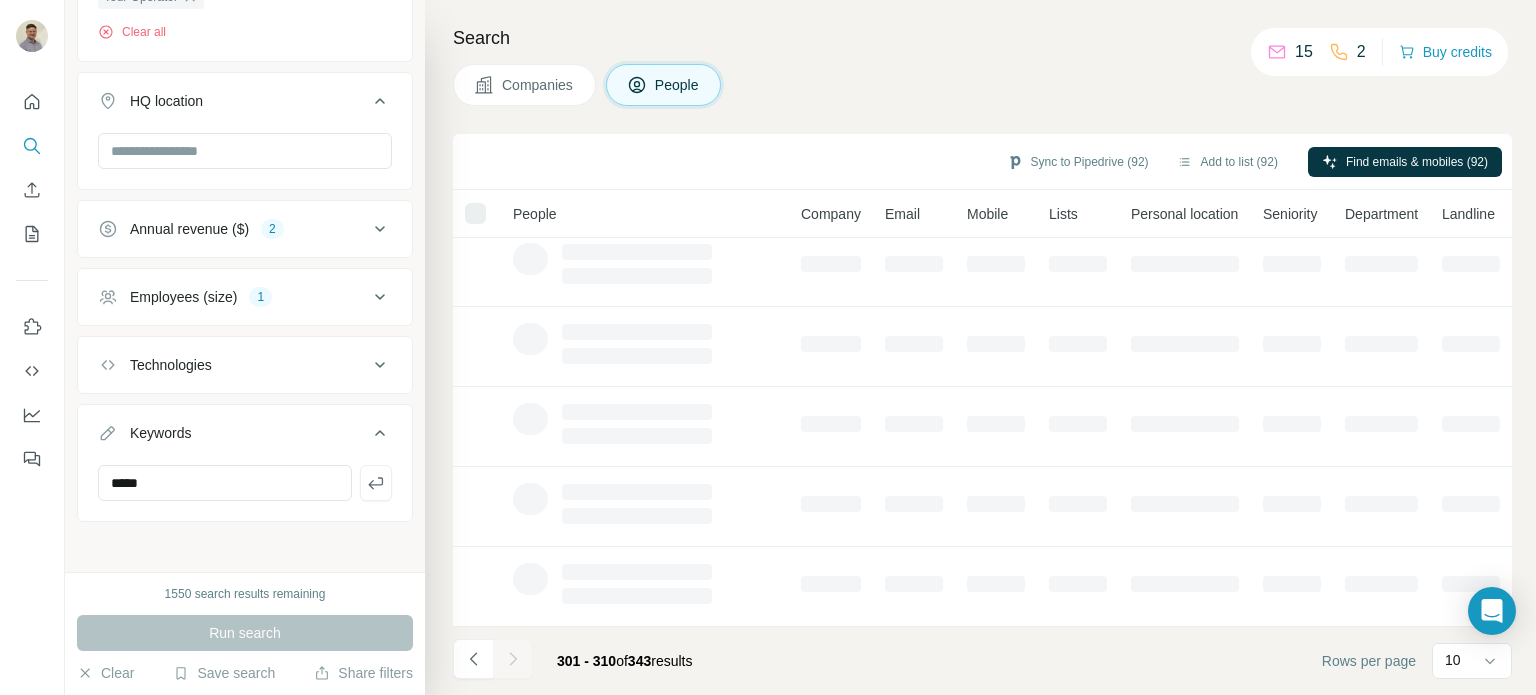 scroll, scrollTop: 420, scrollLeft: 0, axis: vertical 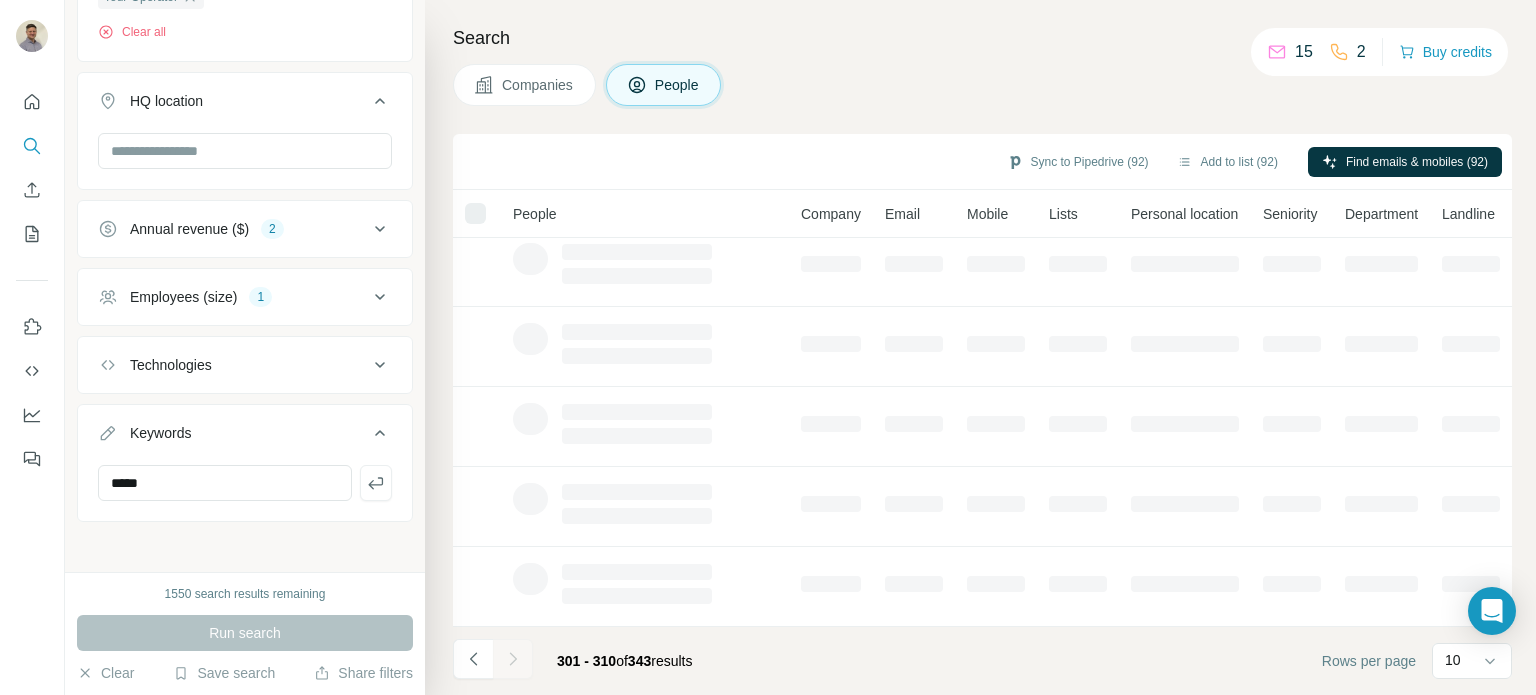 click at bounding box center [513, 659] 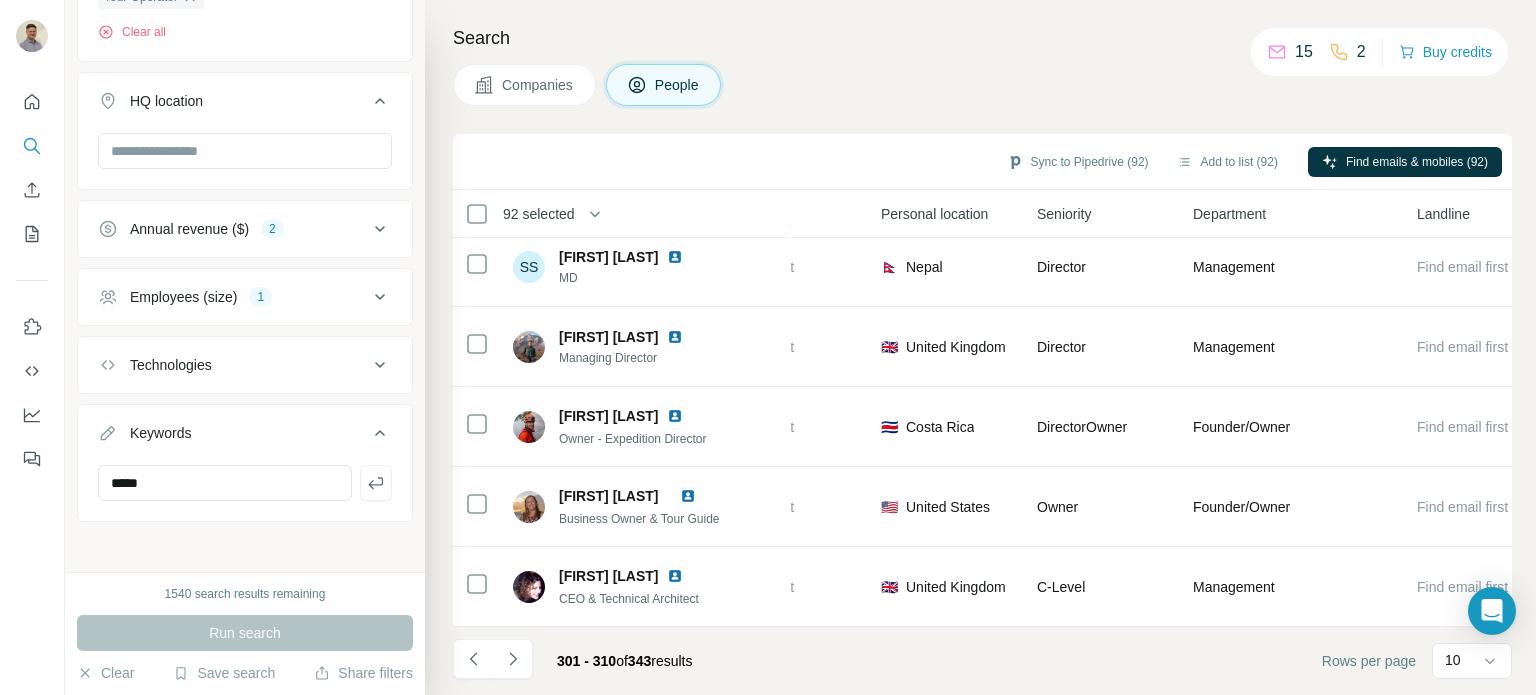 scroll, scrollTop: 420, scrollLeft: 619, axis: both 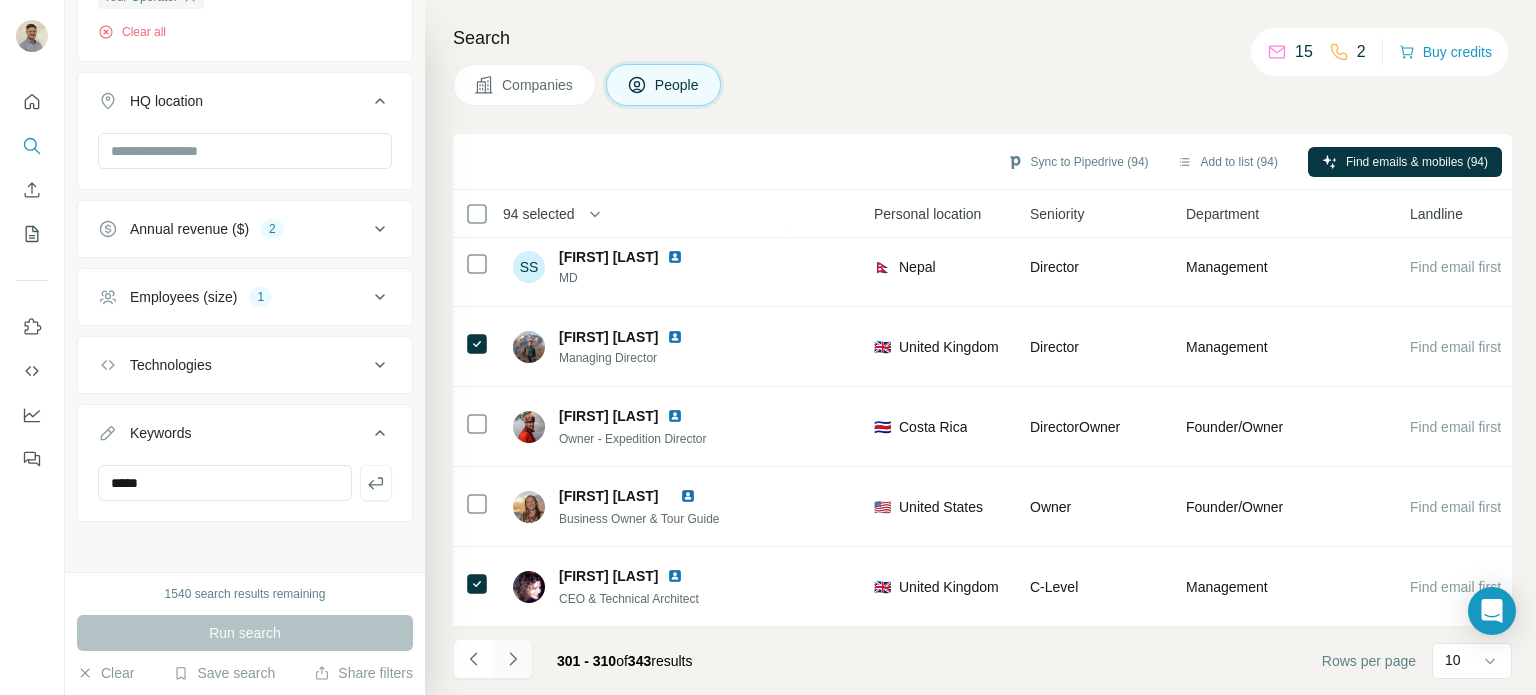 click 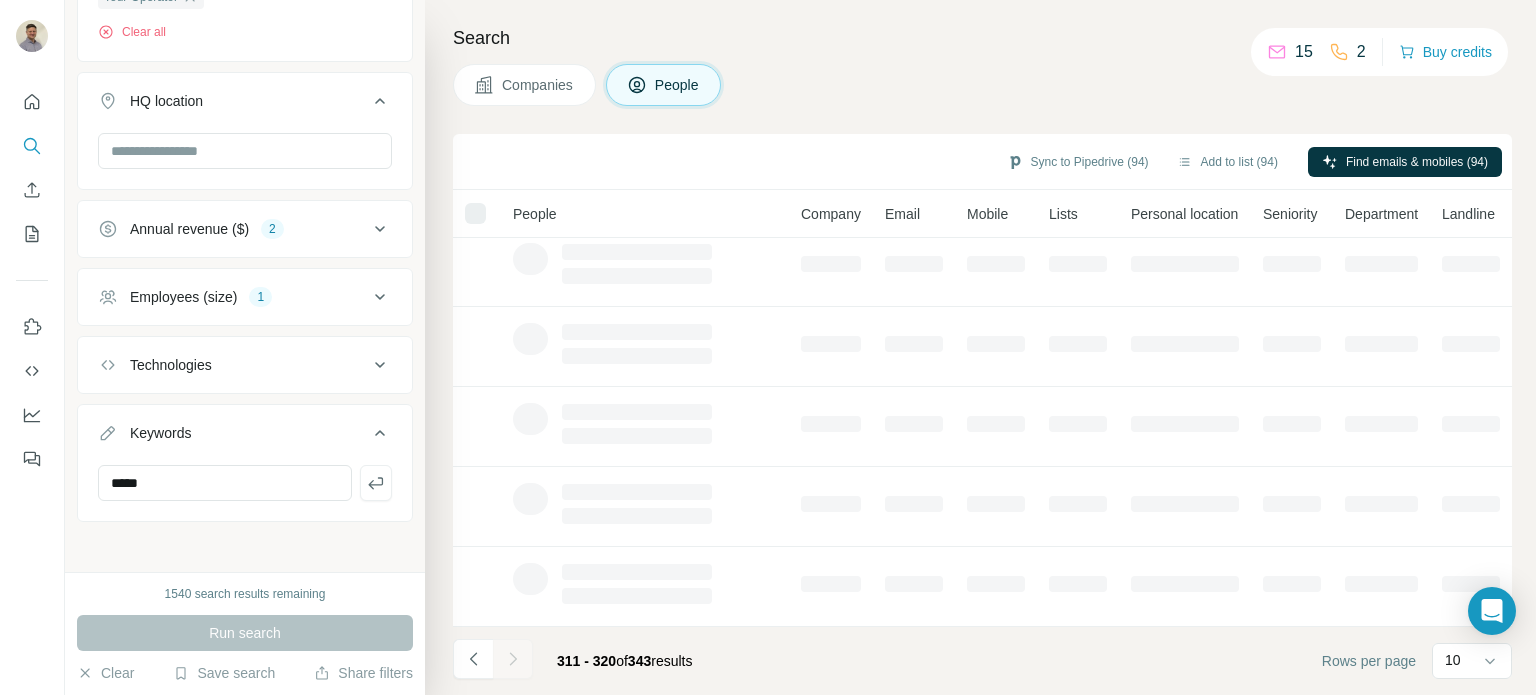 scroll, scrollTop: 420, scrollLeft: 0, axis: vertical 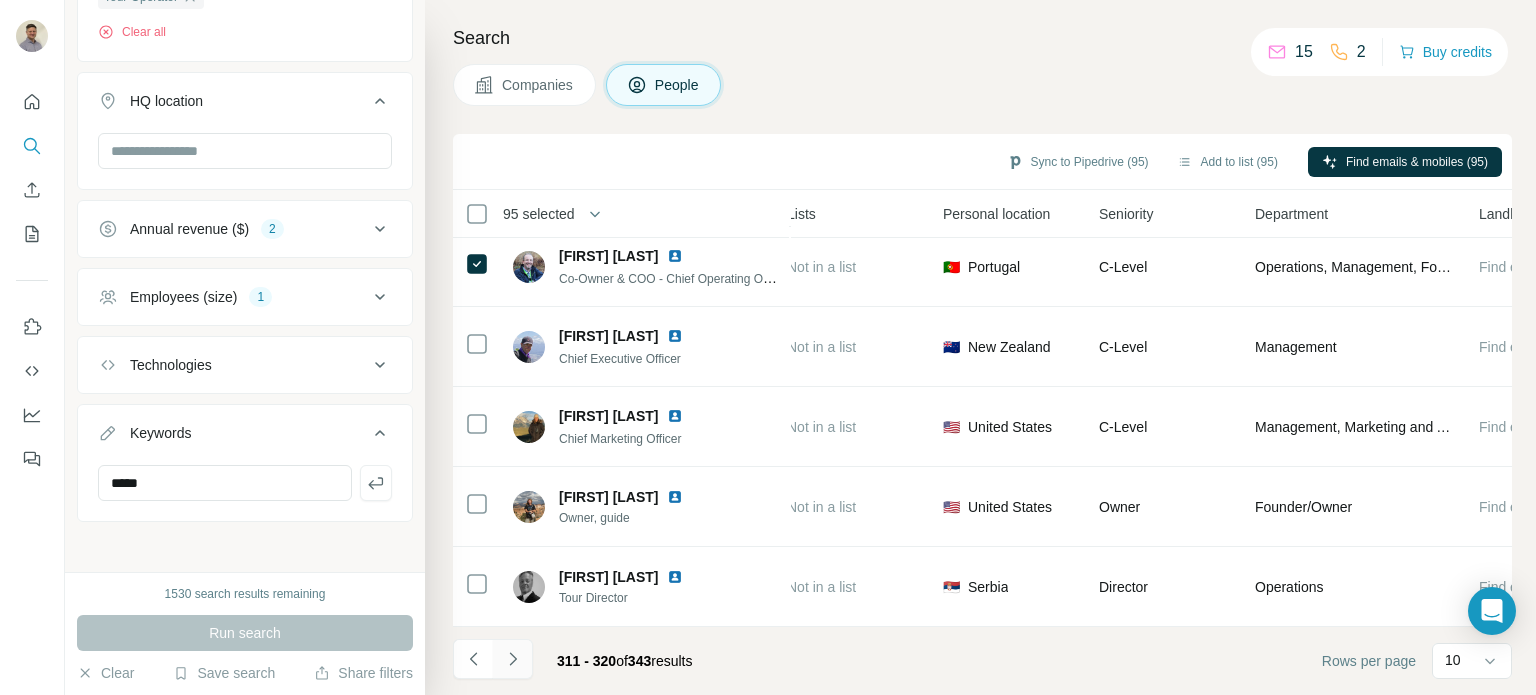 click 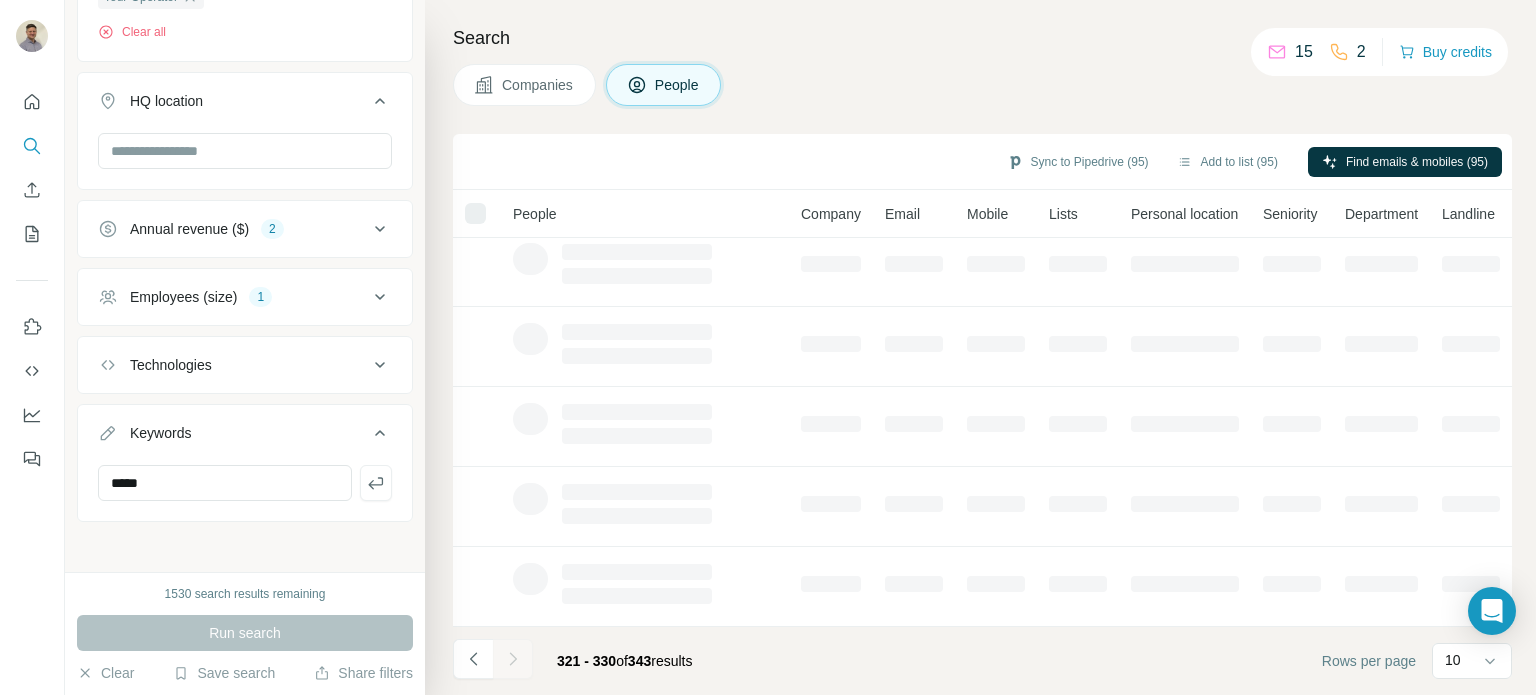 scroll, scrollTop: 420, scrollLeft: 0, axis: vertical 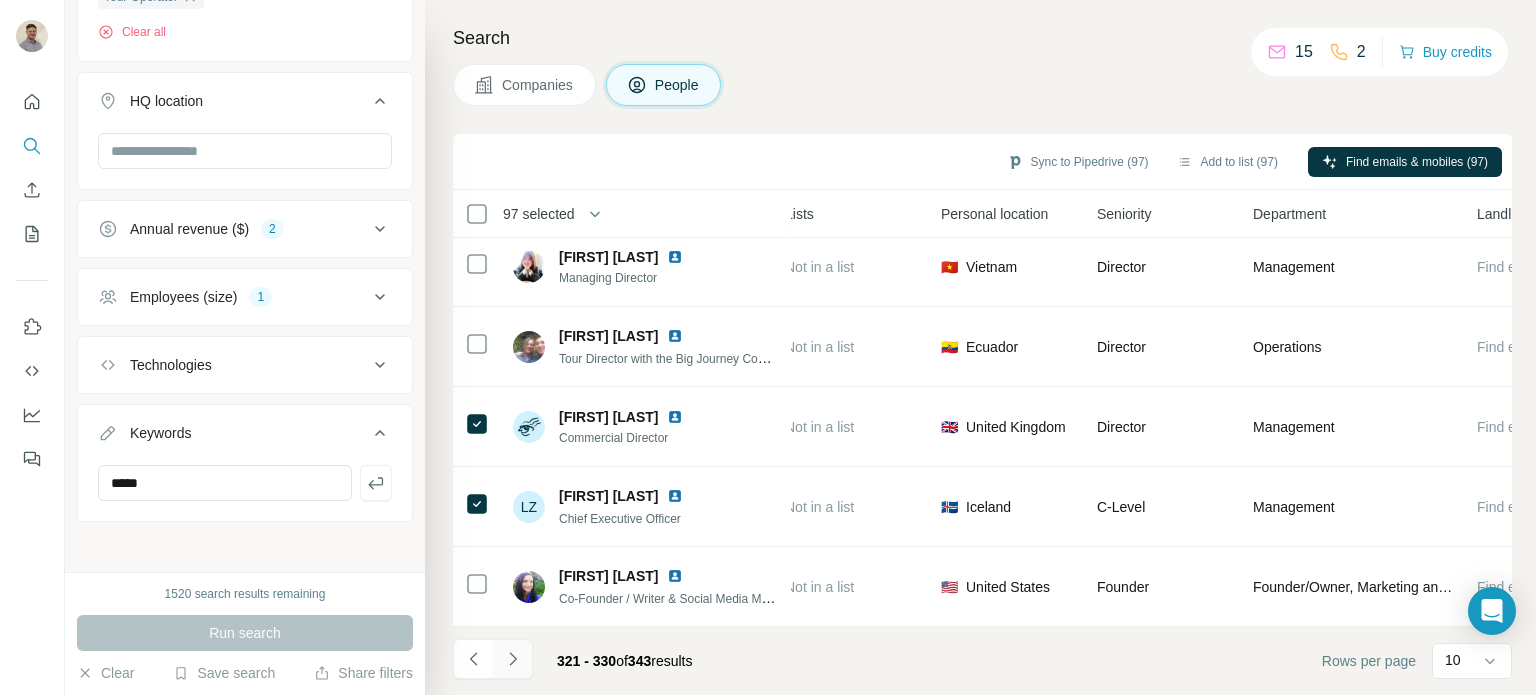 click 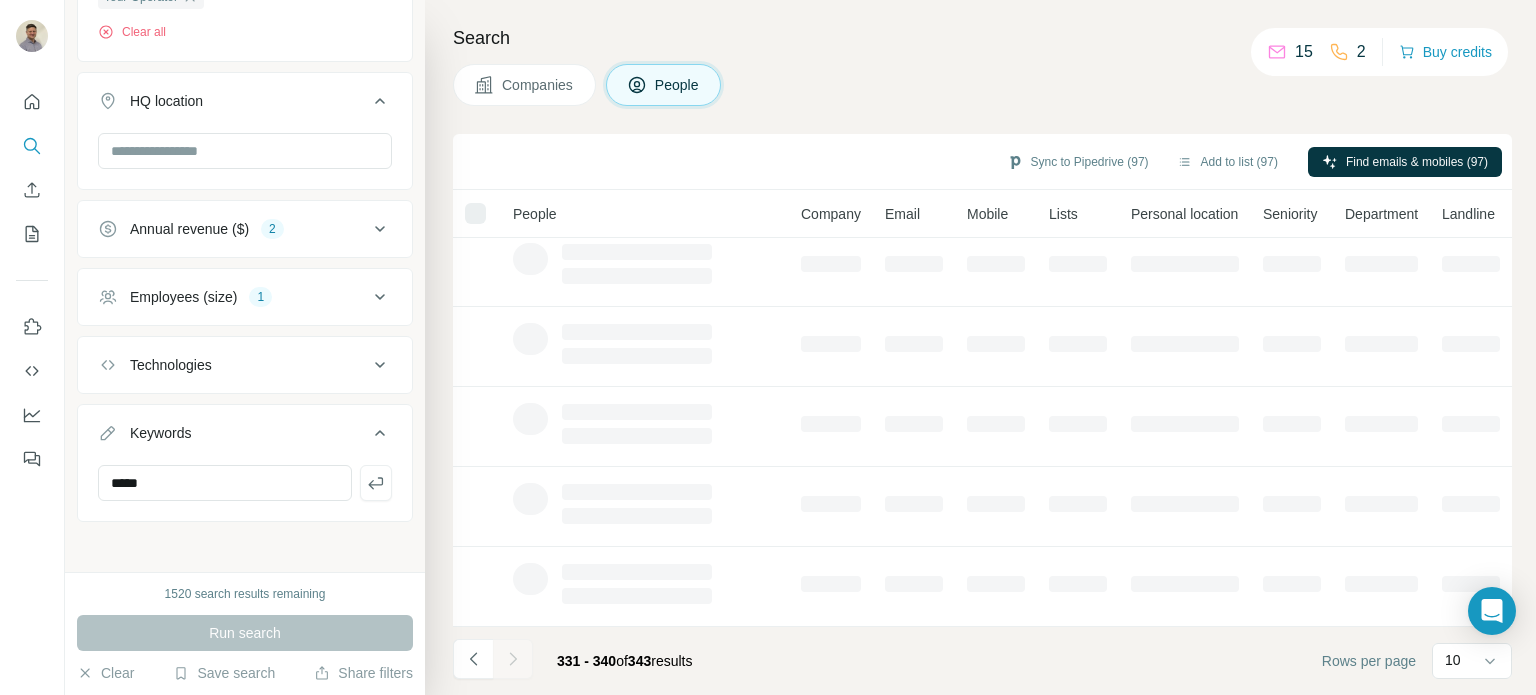 scroll, scrollTop: 420, scrollLeft: 0, axis: vertical 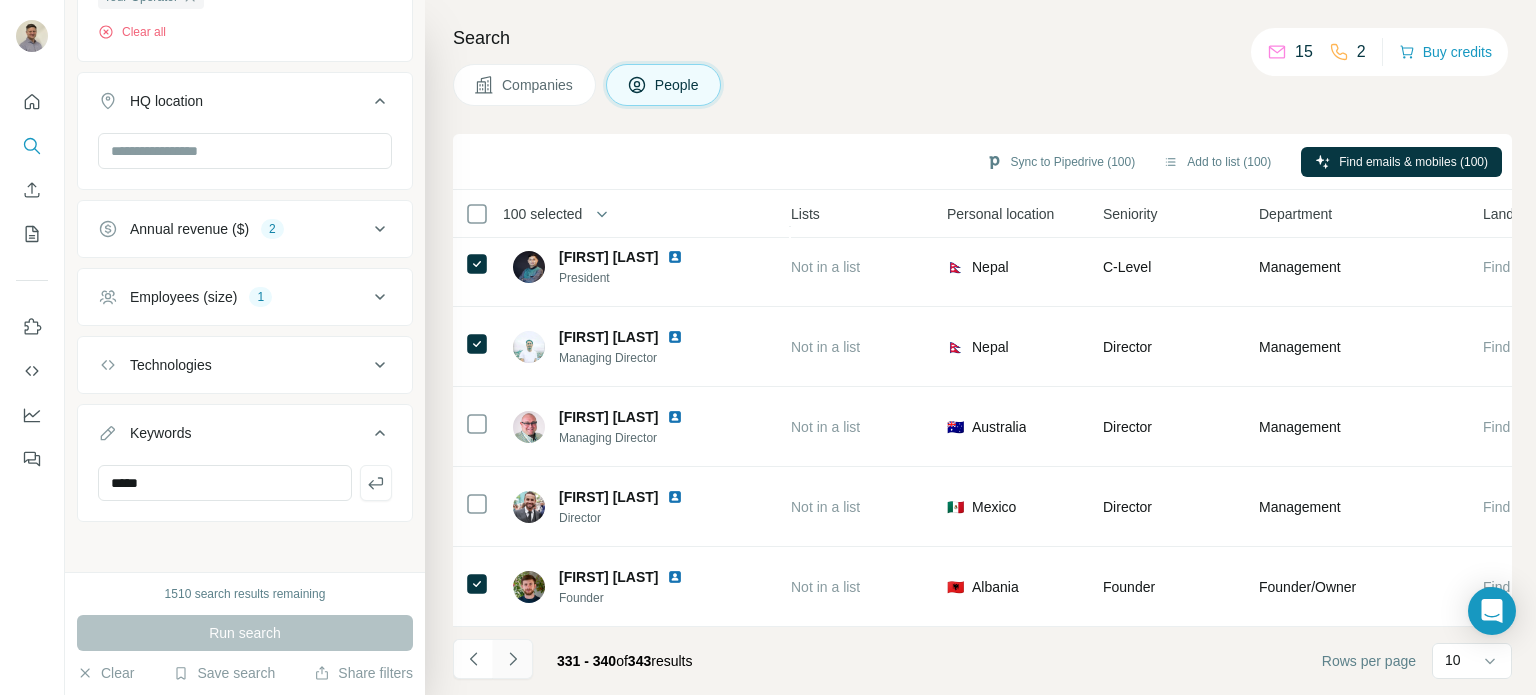 click at bounding box center (513, 659) 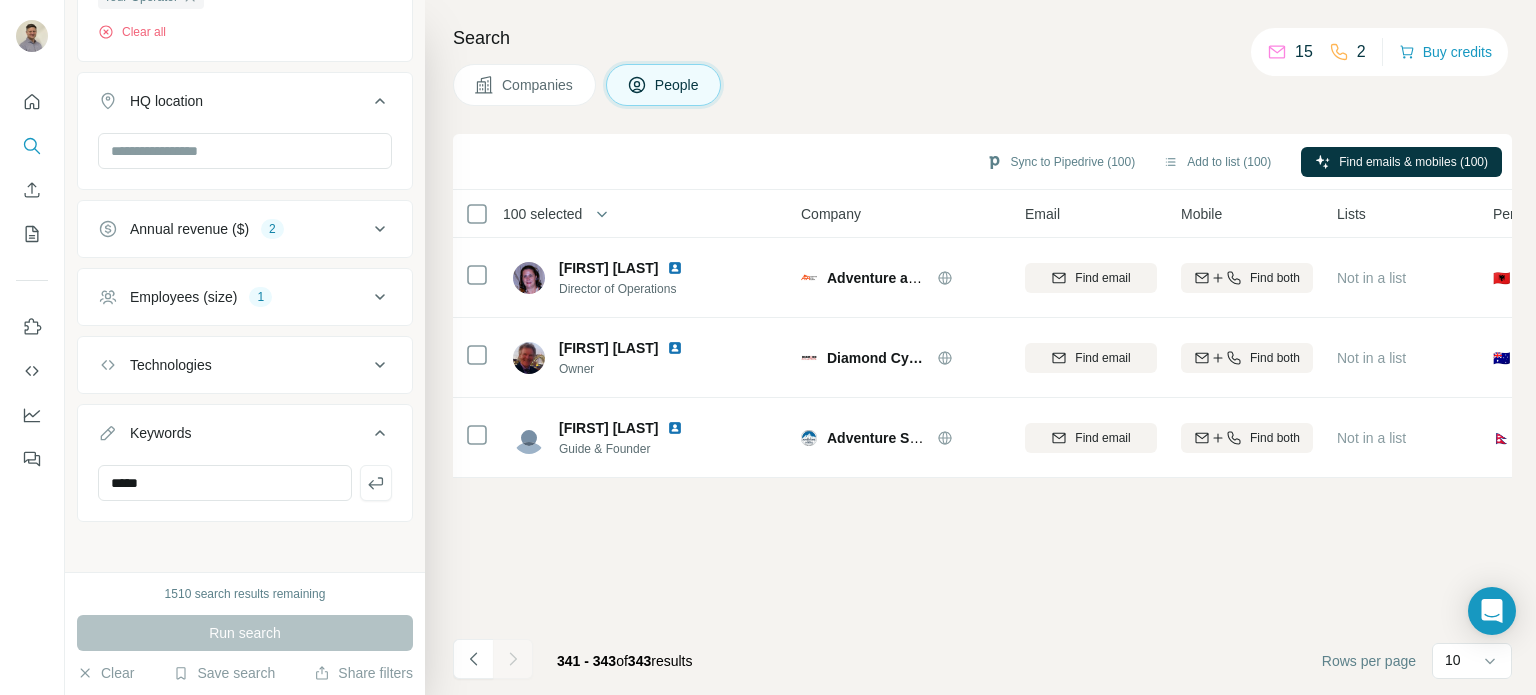 scroll, scrollTop: 0, scrollLeft: 0, axis: both 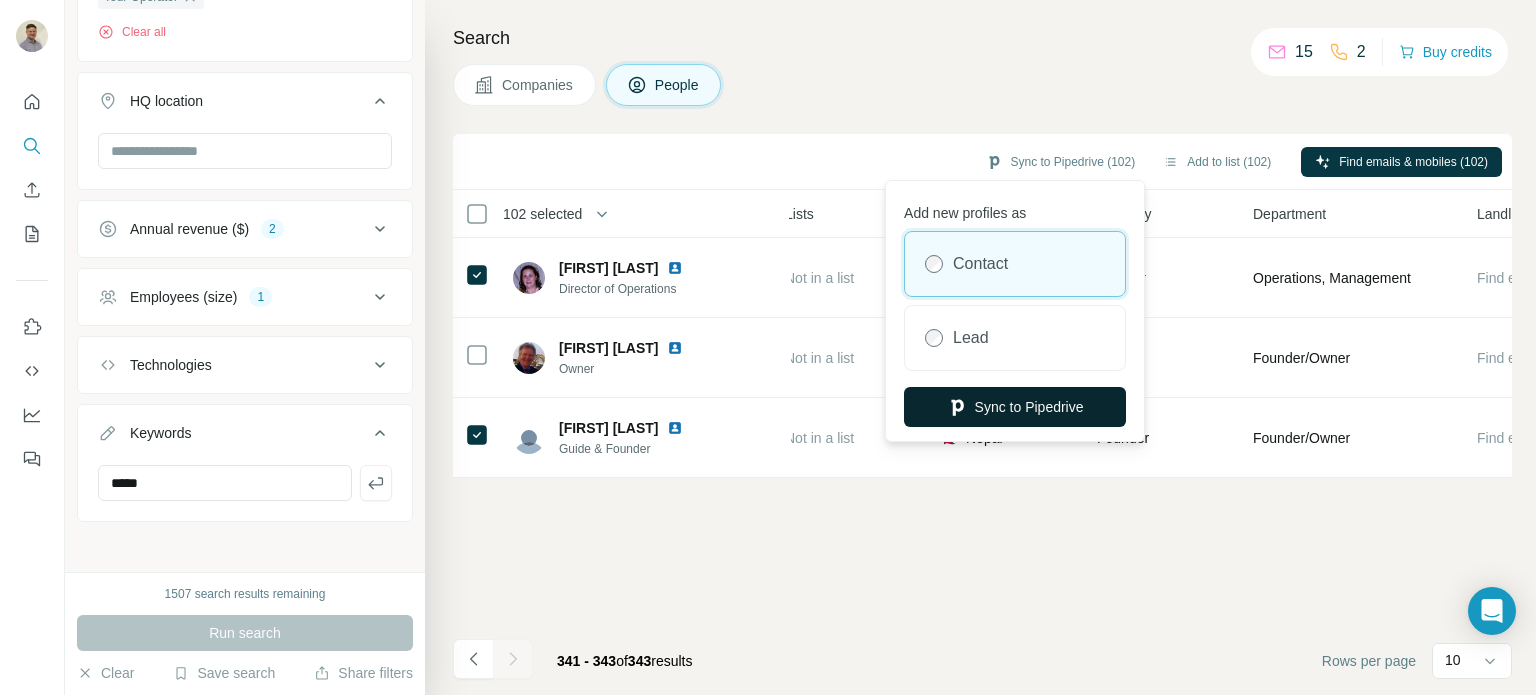 click on "Sync to Pipedrive" at bounding box center (1015, 407) 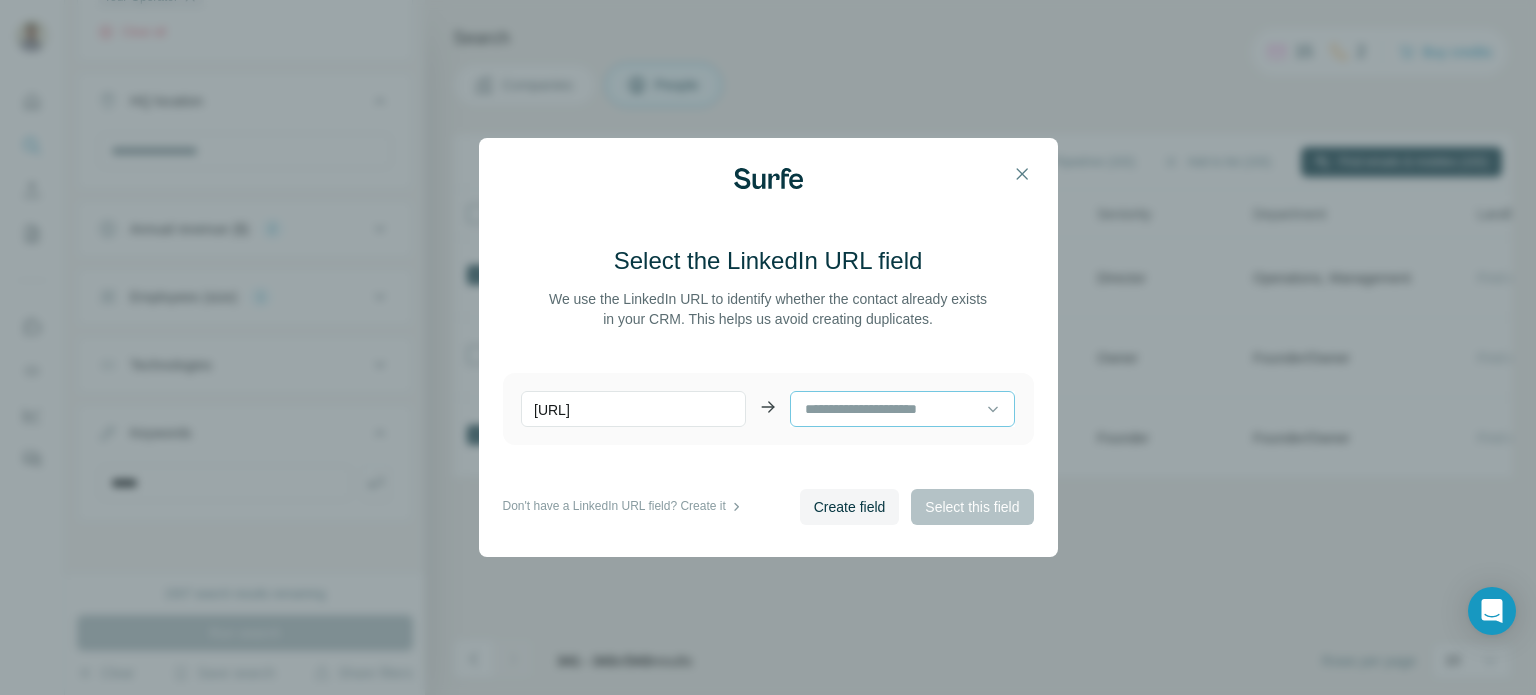click at bounding box center [894, 409] 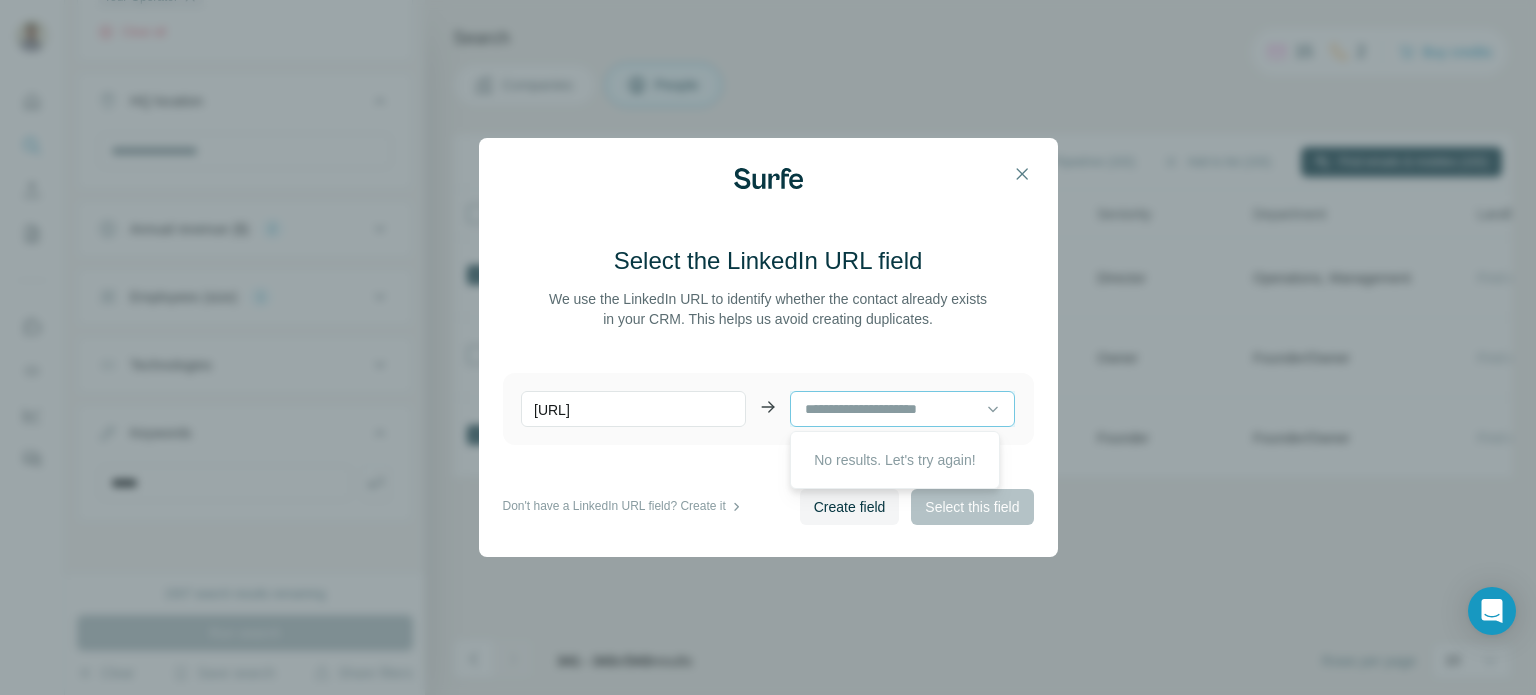 click at bounding box center [894, 409] 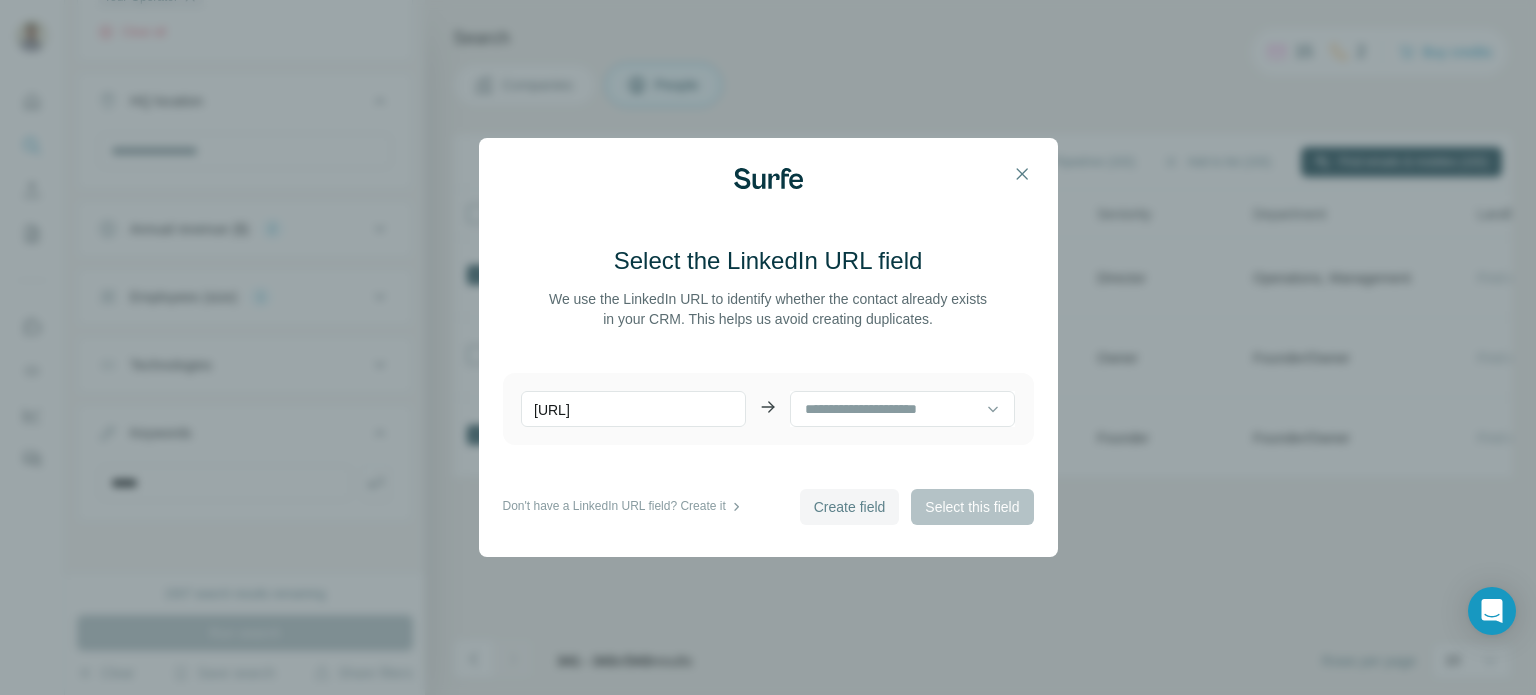 click on "Create field" at bounding box center (850, 507) 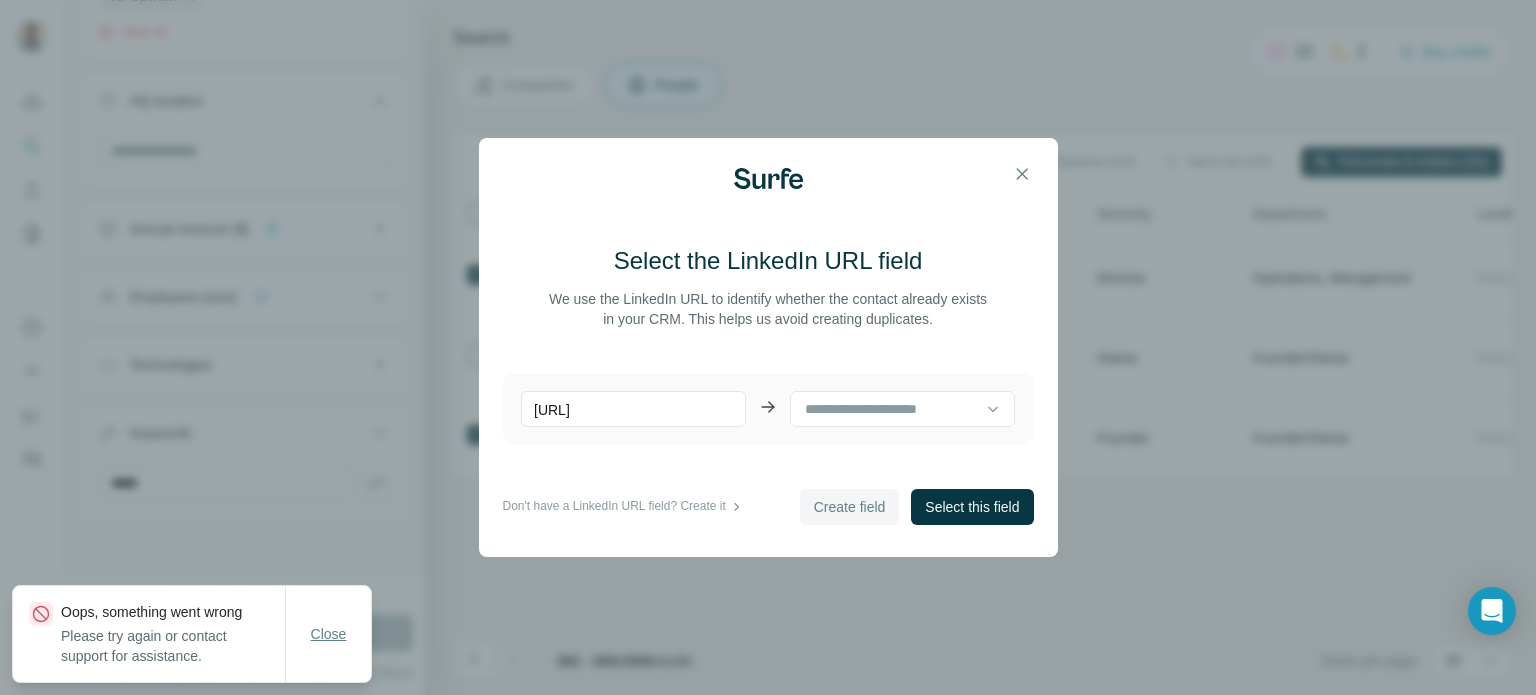 click on "Close" at bounding box center (329, 634) 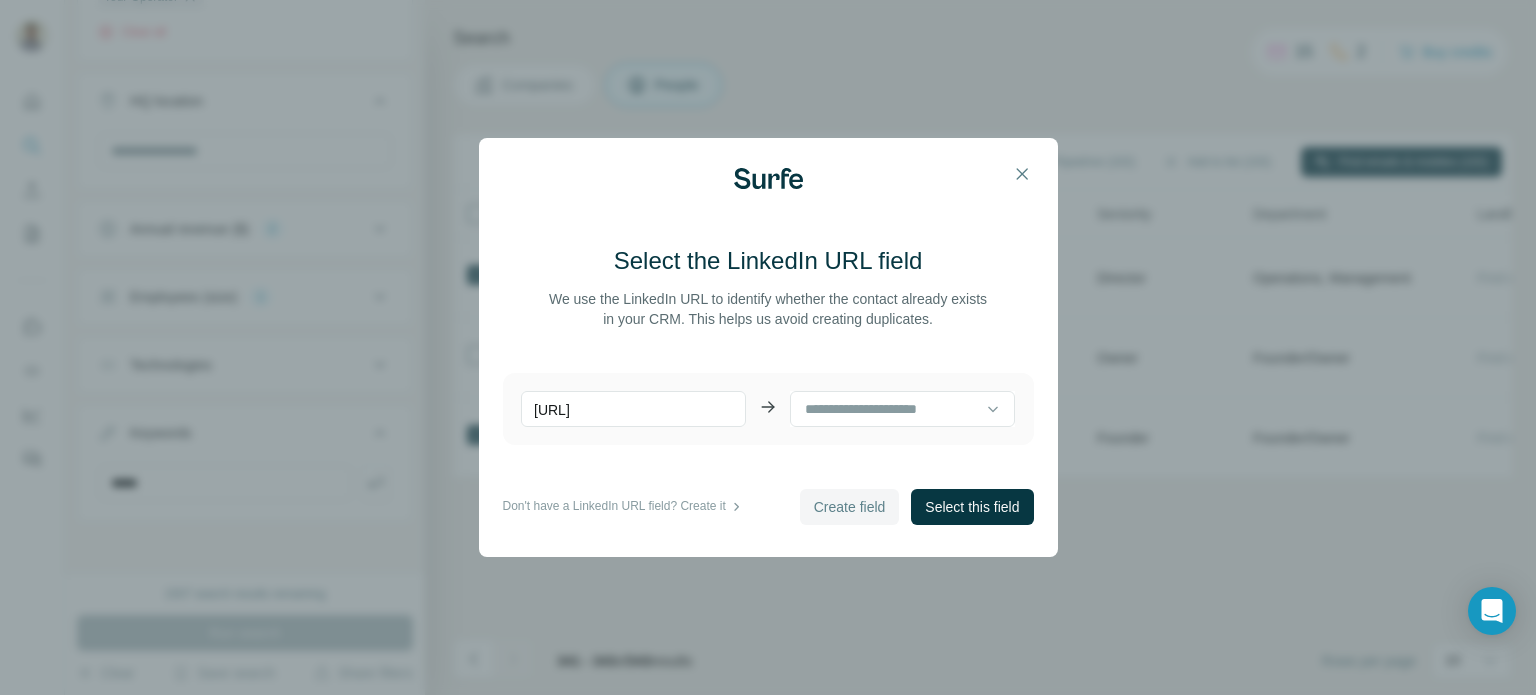 scroll, scrollTop: 4, scrollLeft: 0, axis: vertical 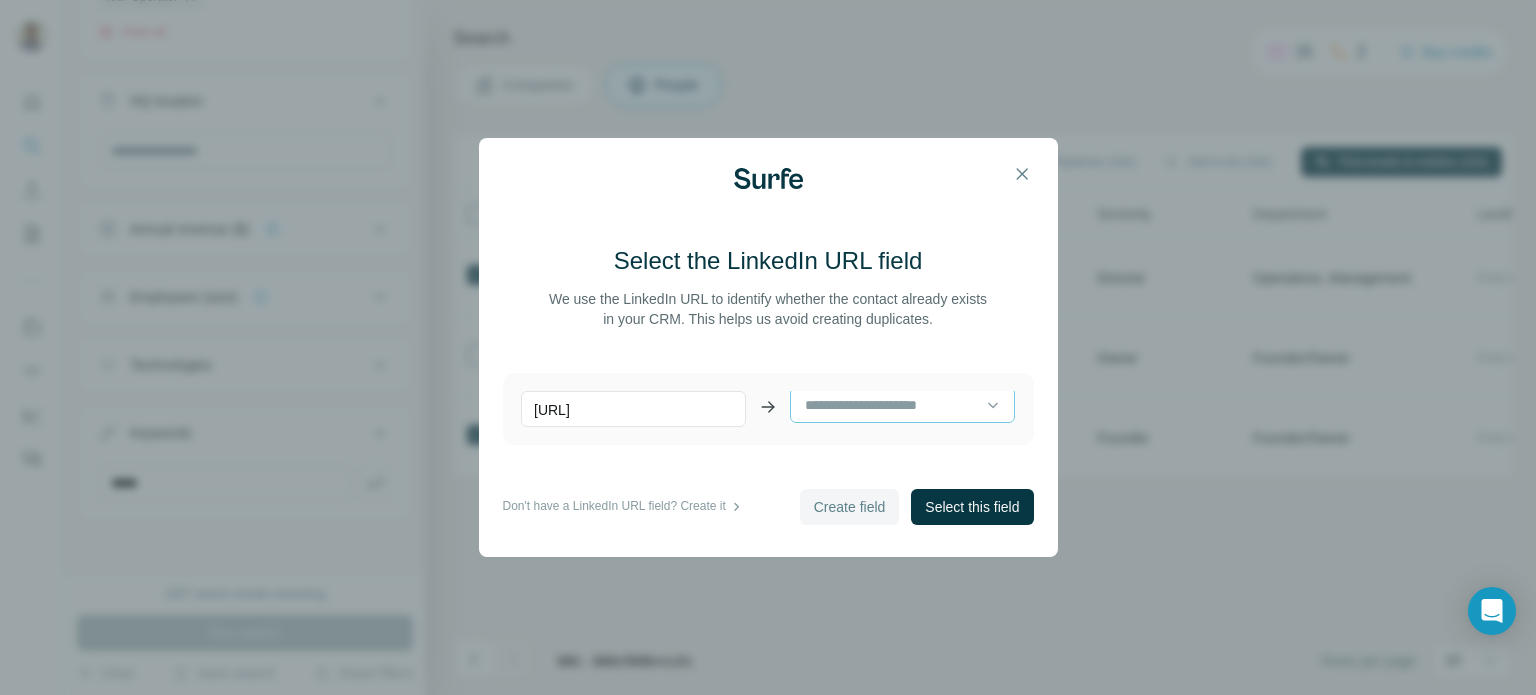 click at bounding box center [894, 405] 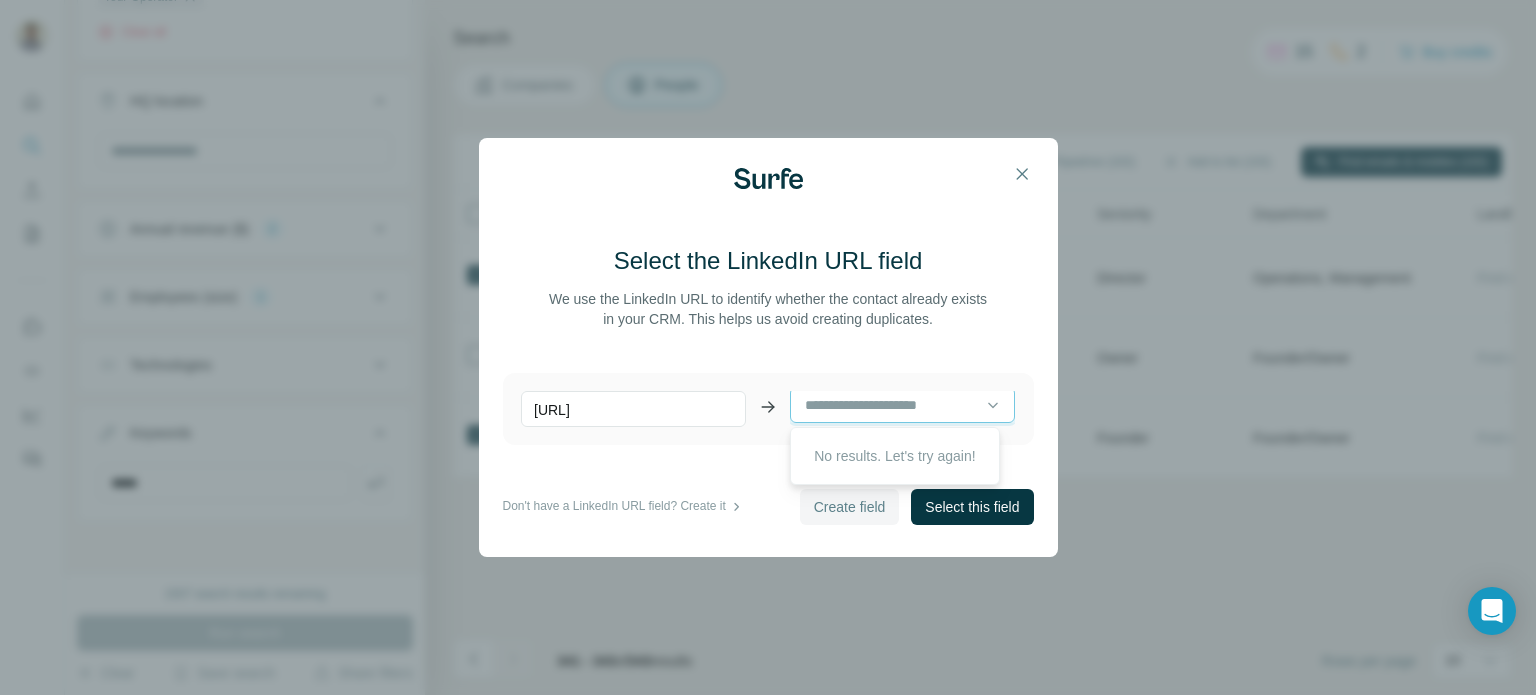 click at bounding box center (894, 405) 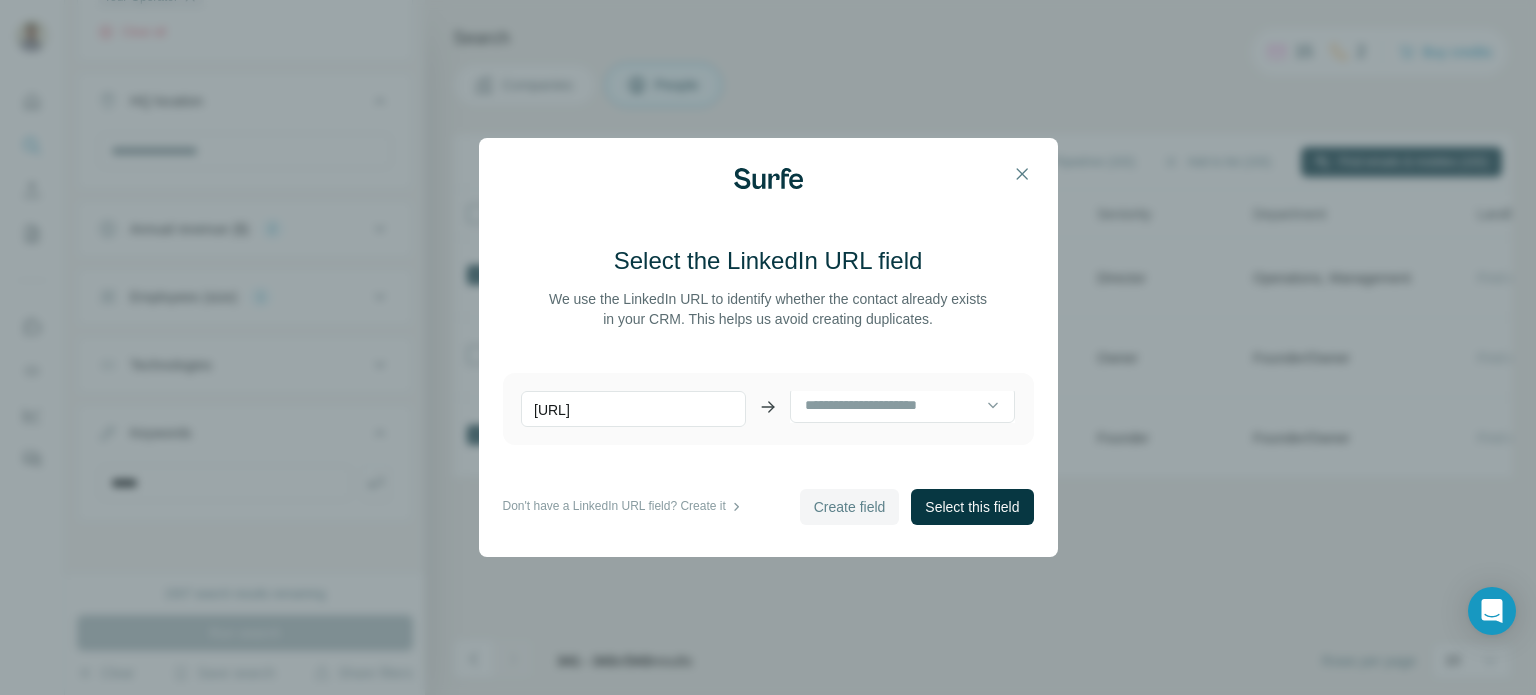 click on "Select this field" at bounding box center [972, 507] 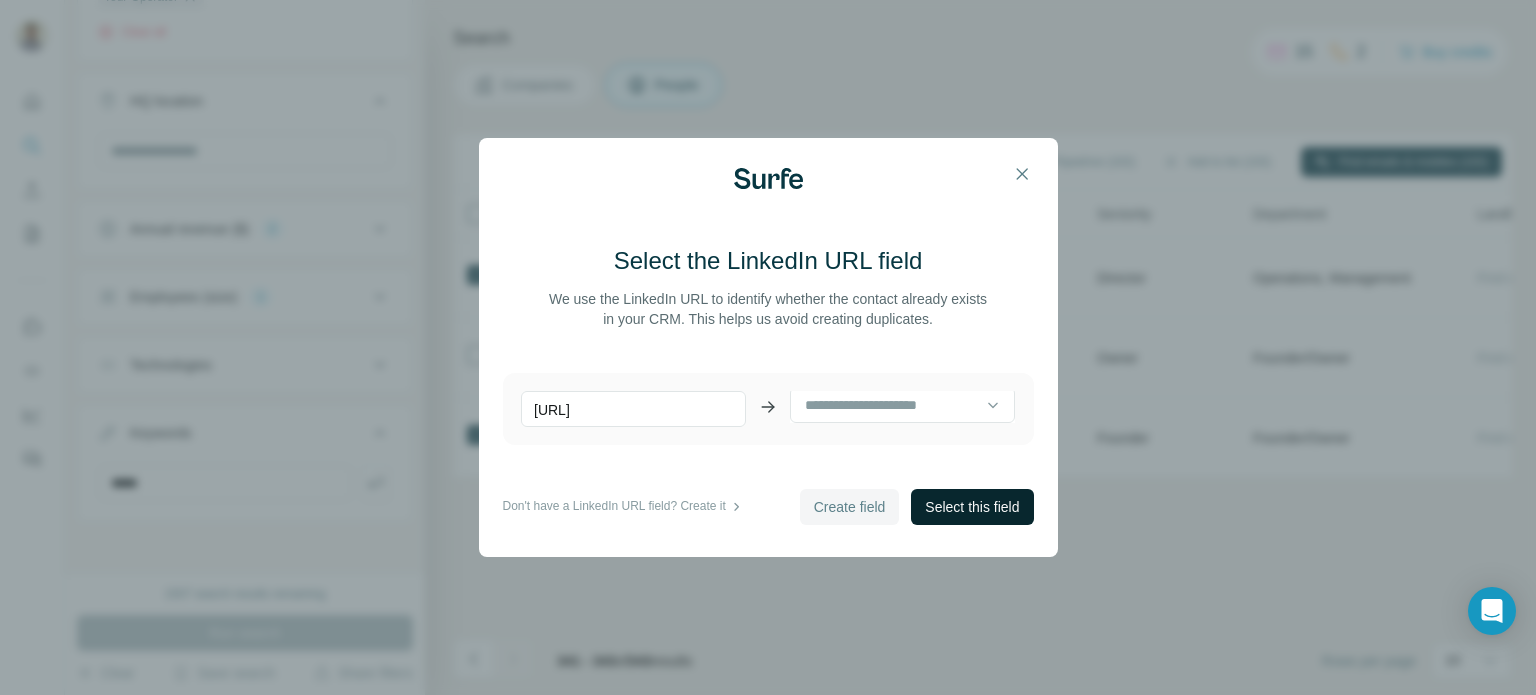 click on "Select this field" at bounding box center [972, 507] 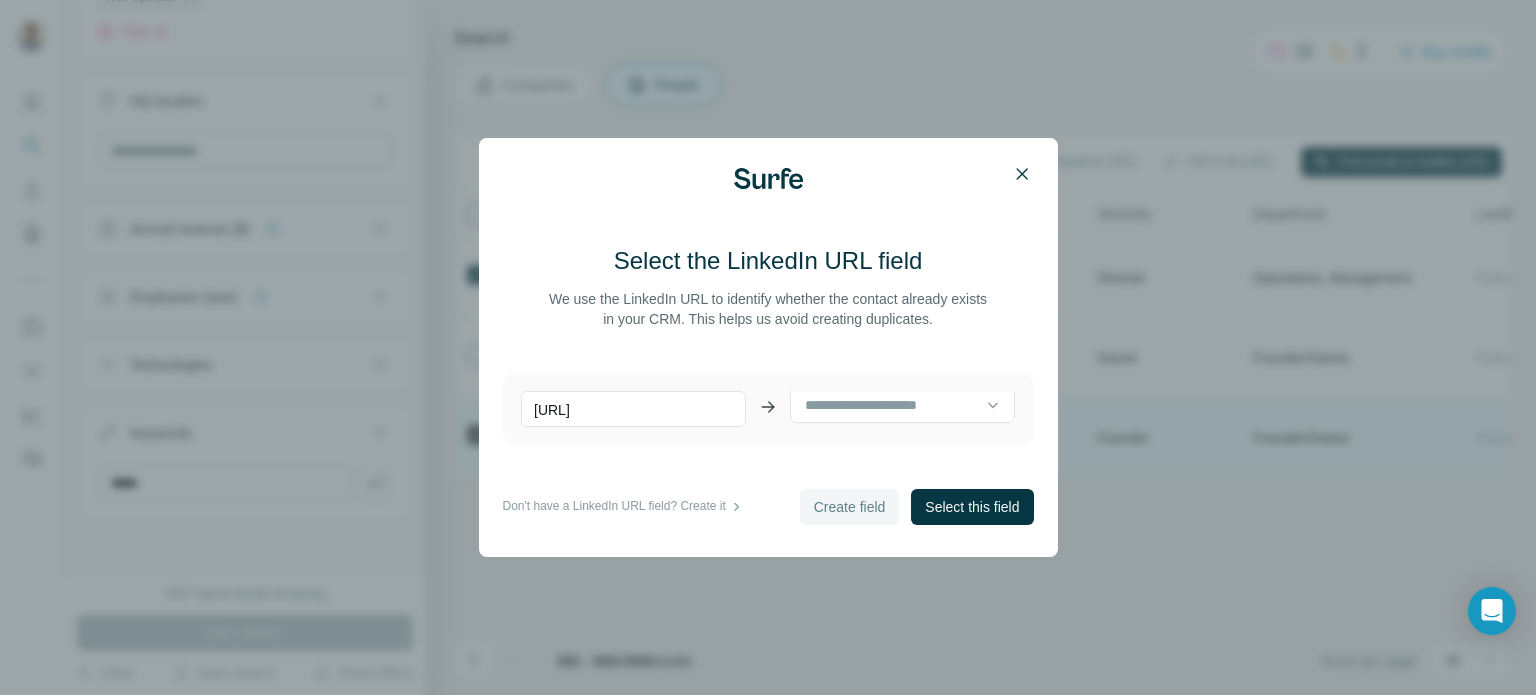 click 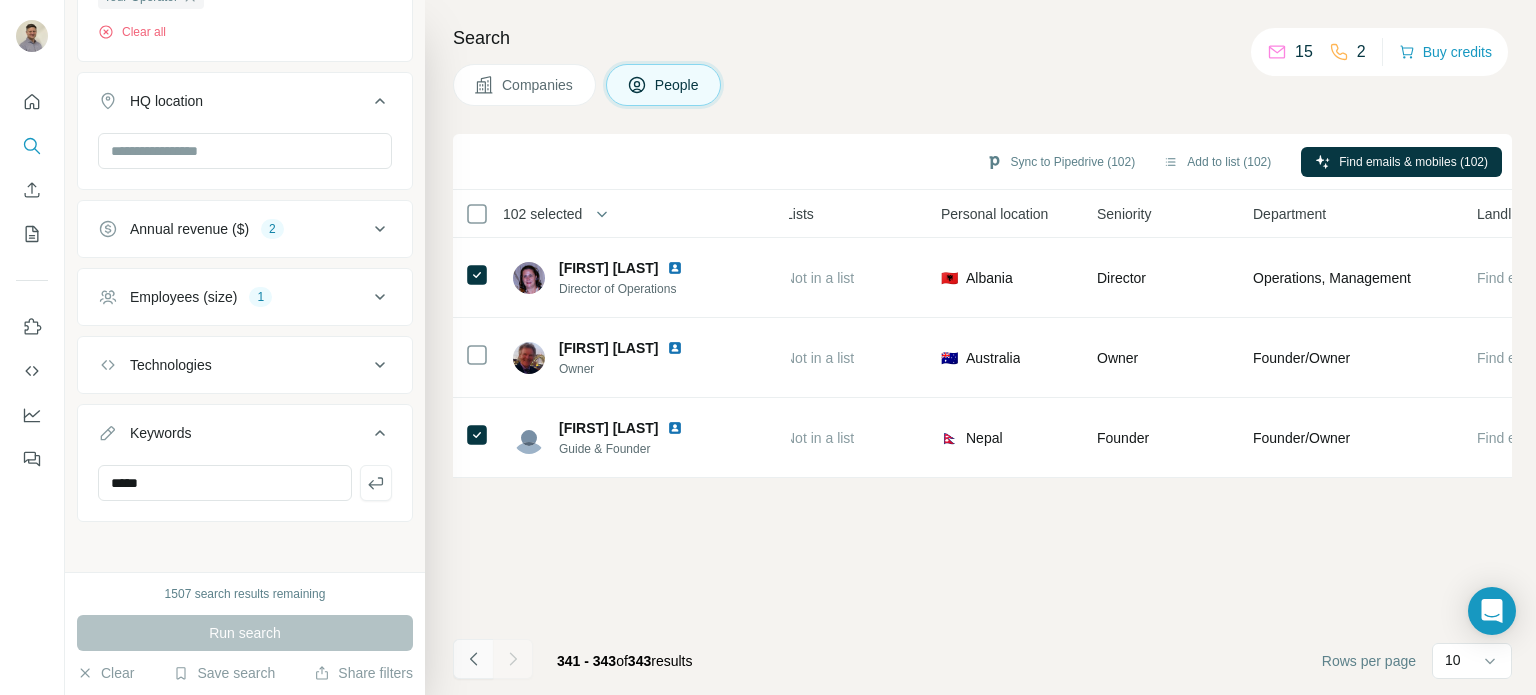 click 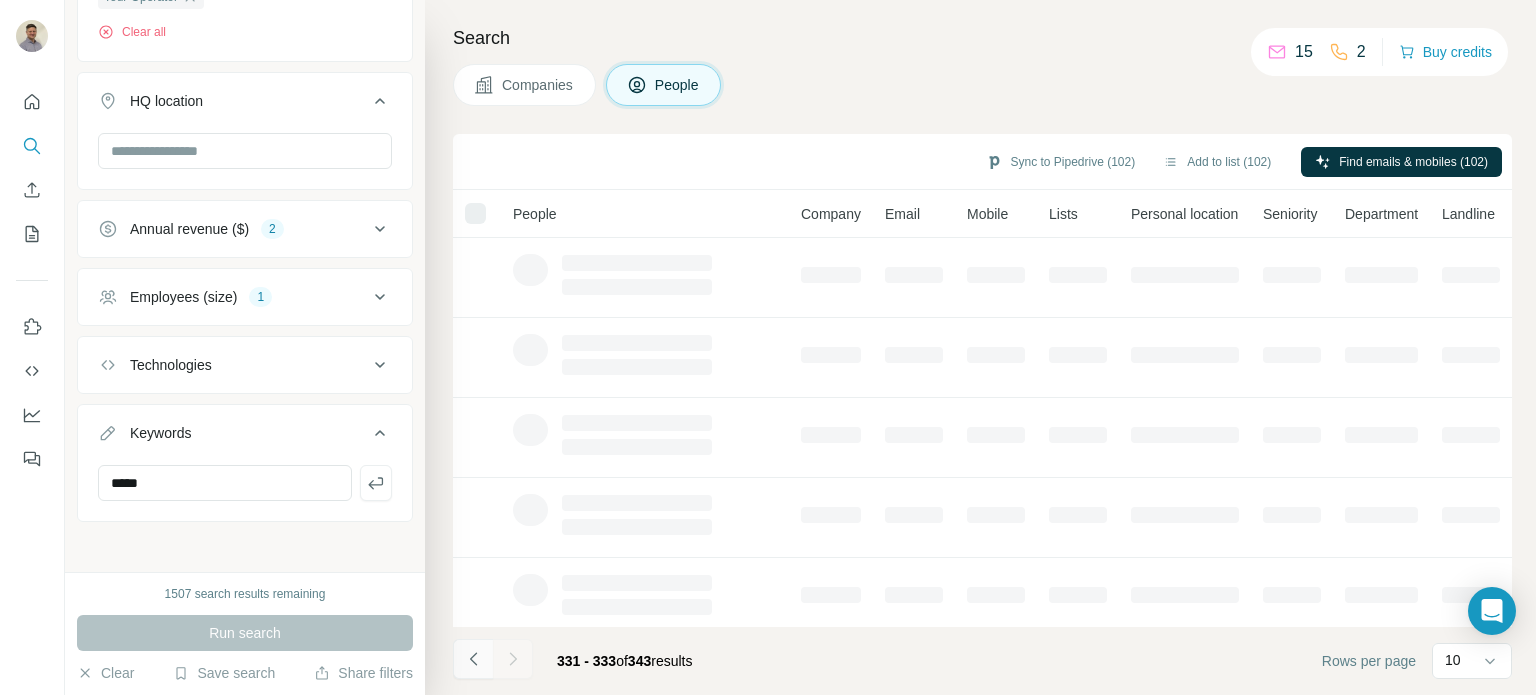 scroll, scrollTop: 0, scrollLeft: 0, axis: both 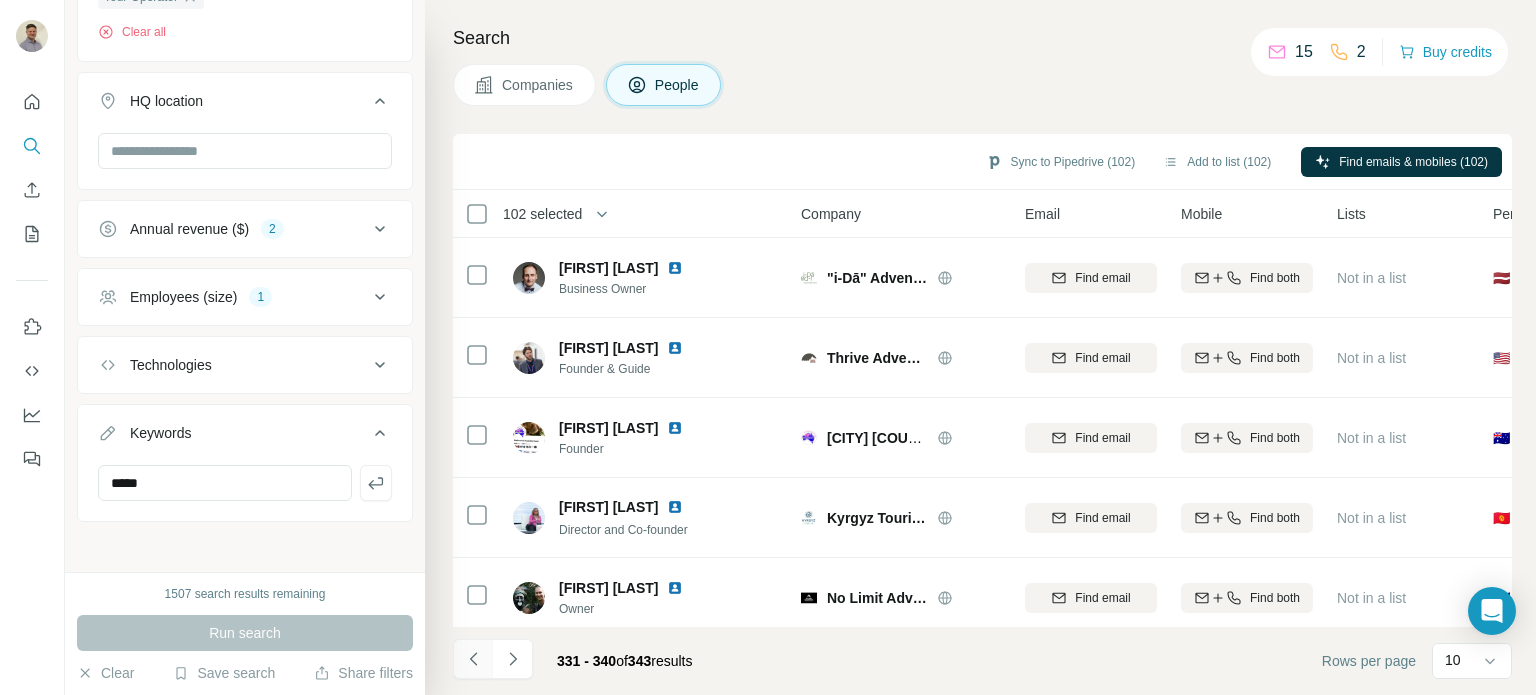 click 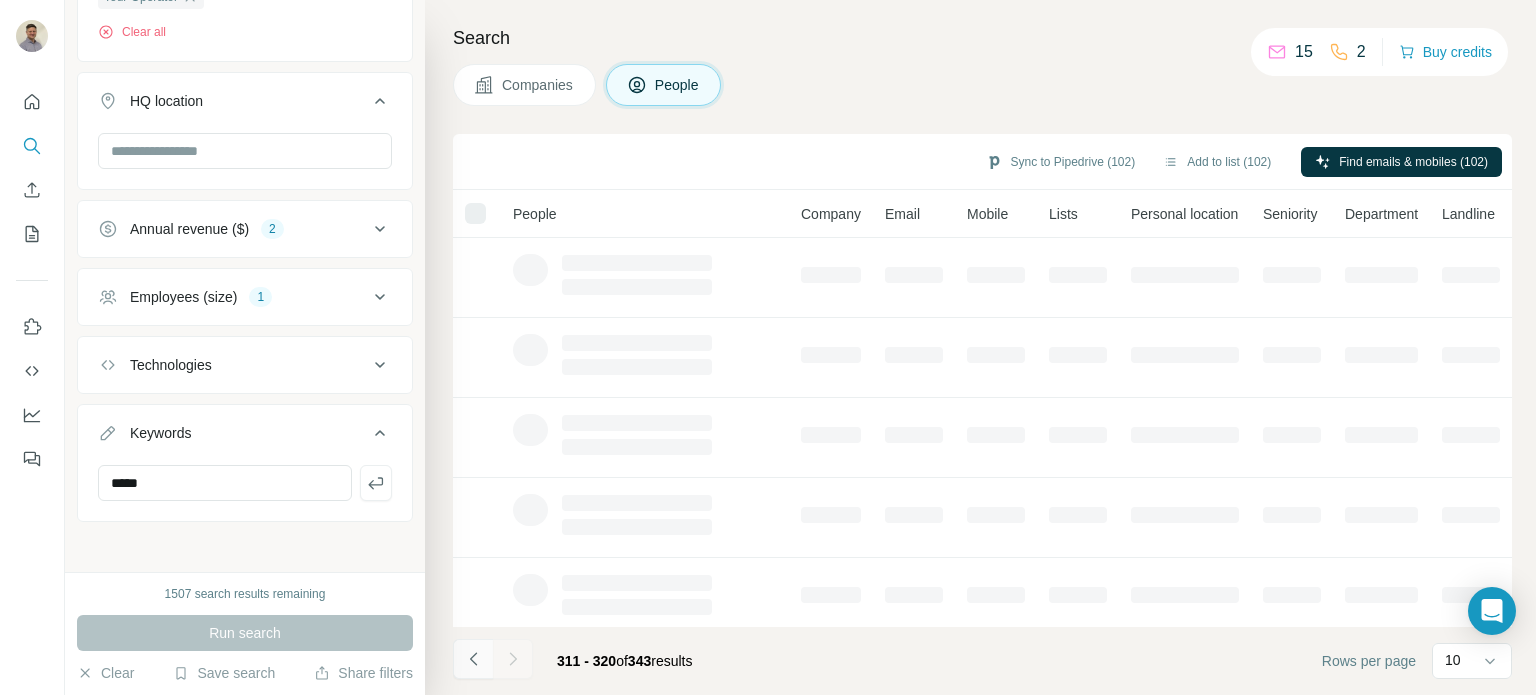 click 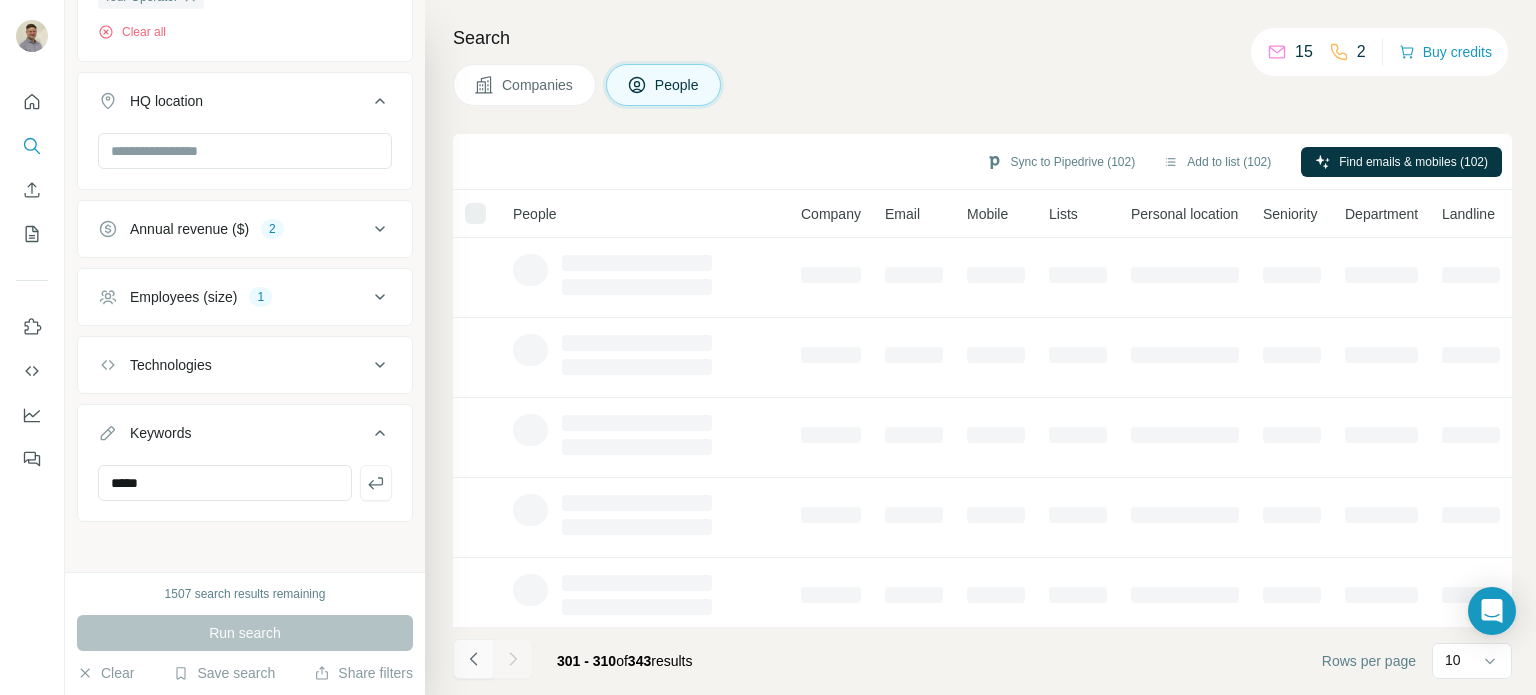 click 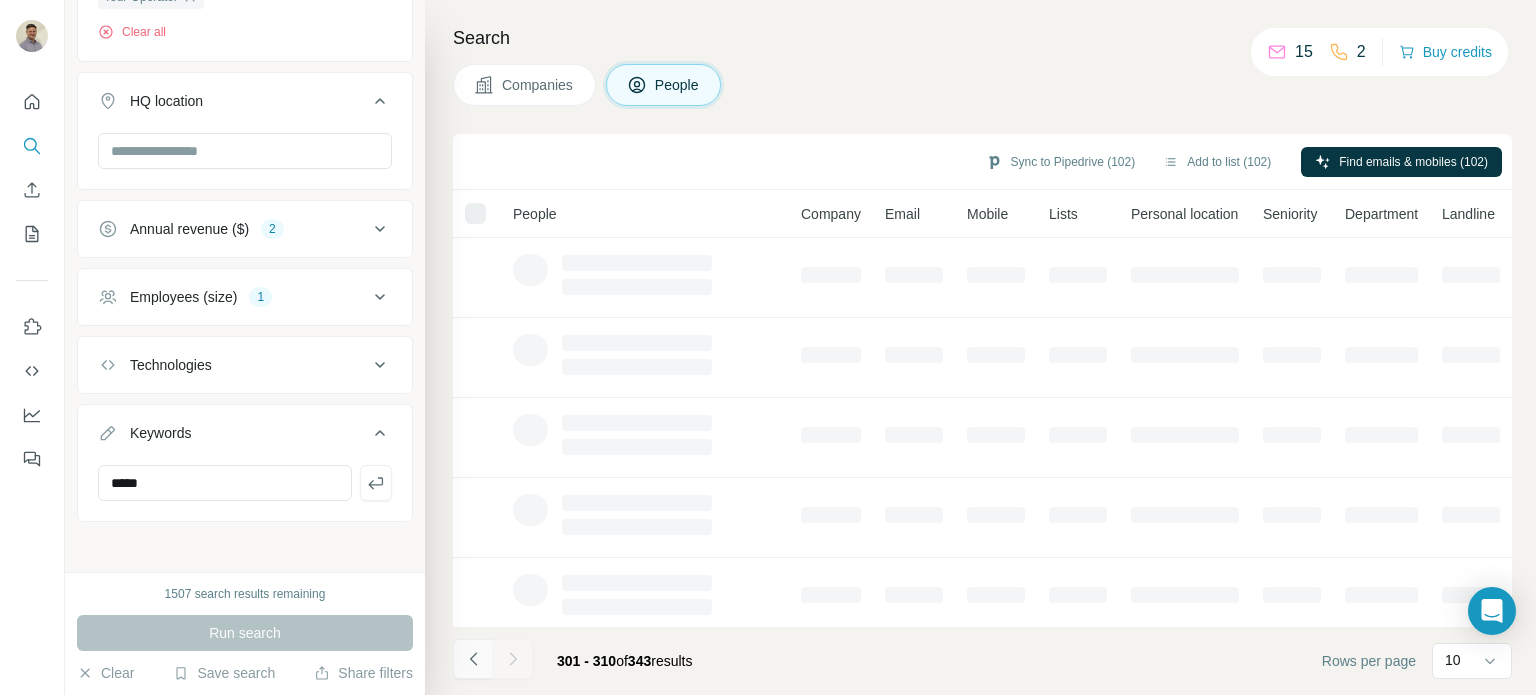 click 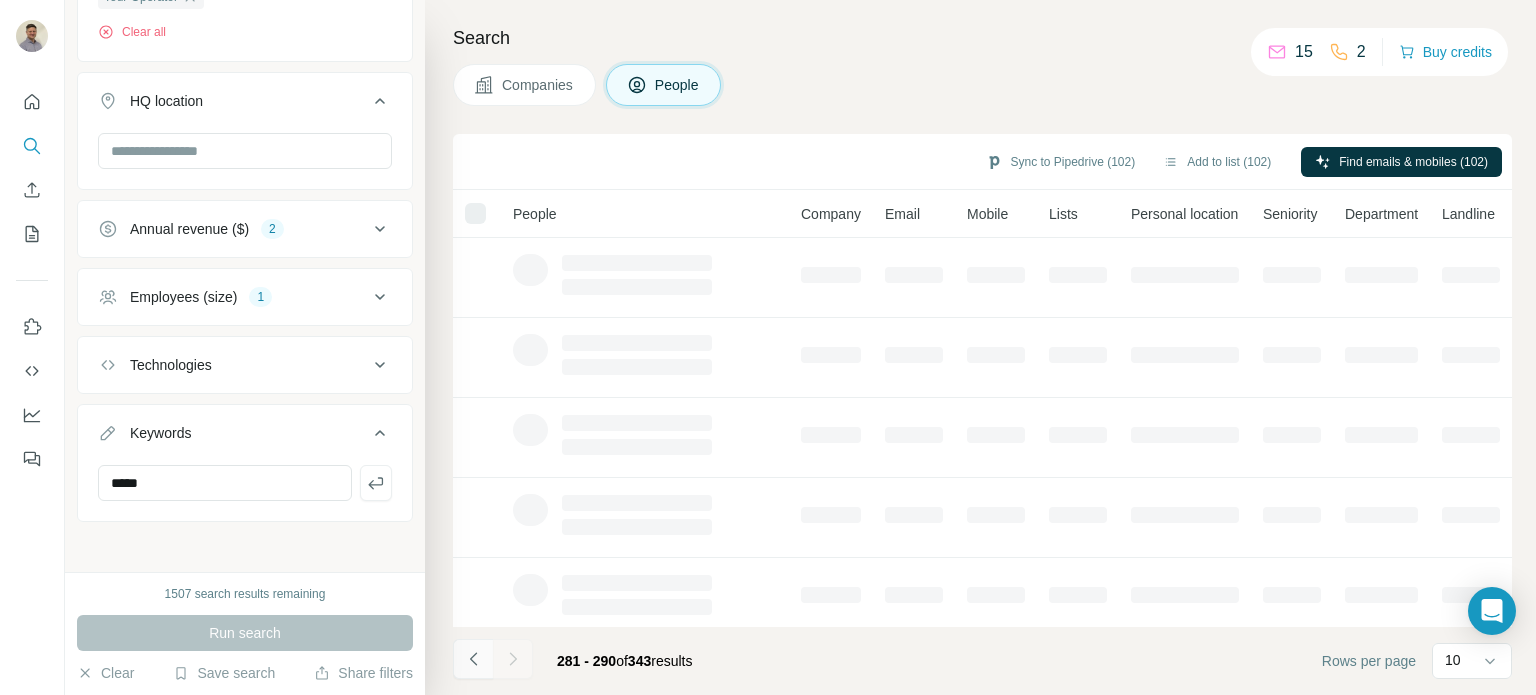 click 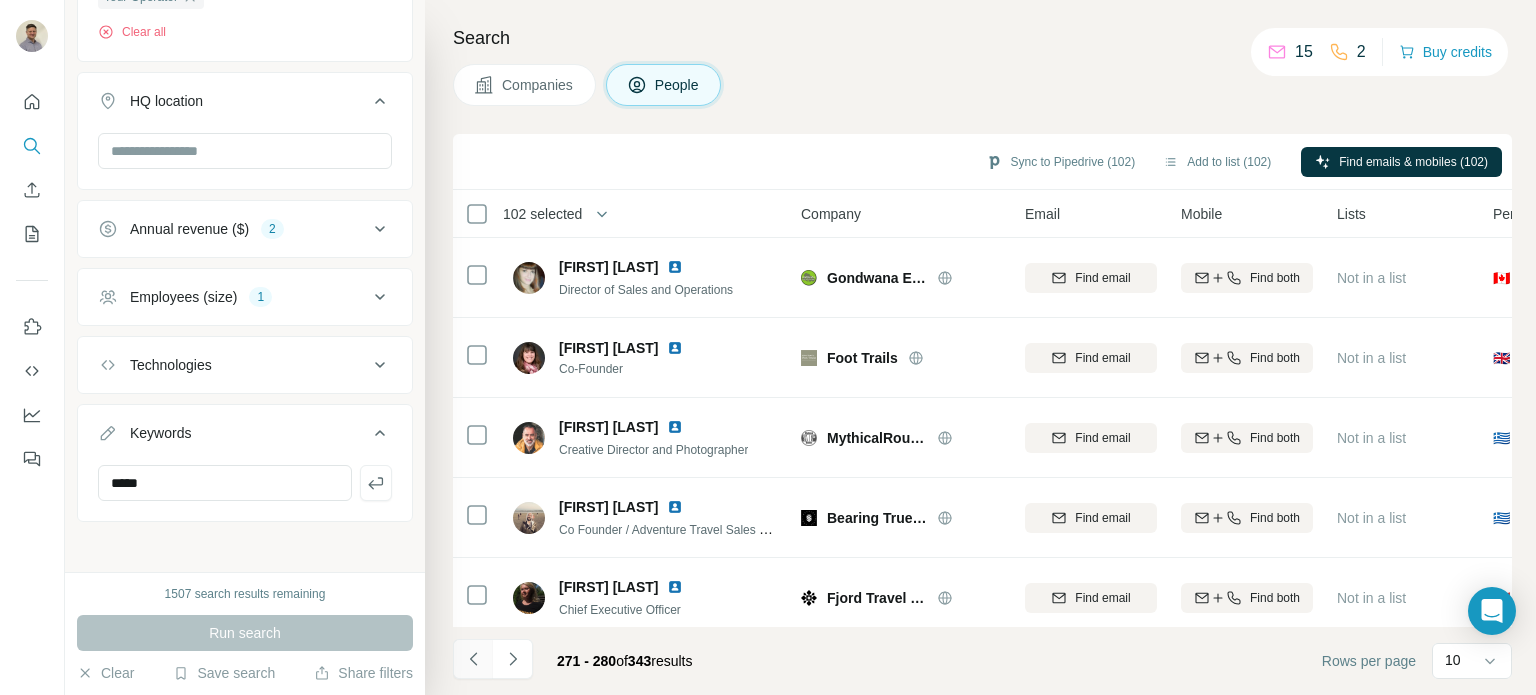 click 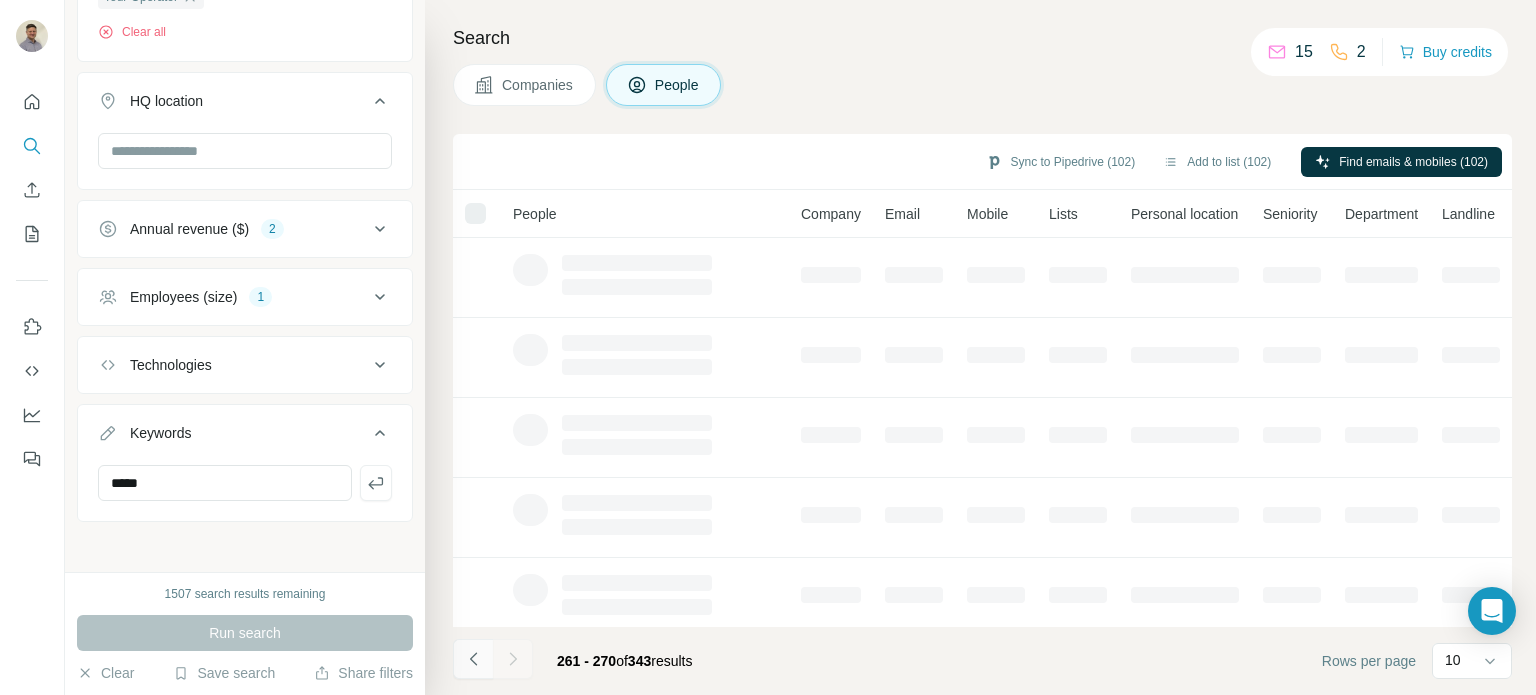 click 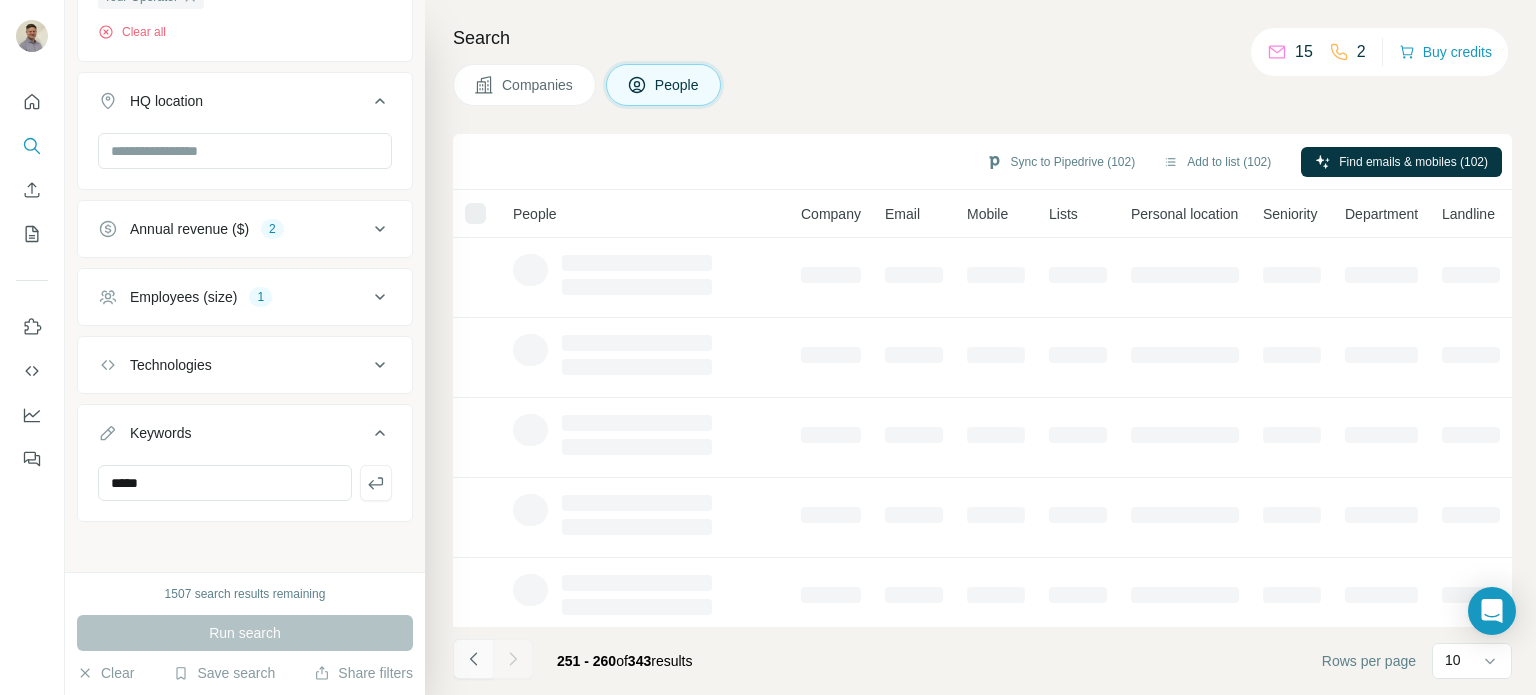 click 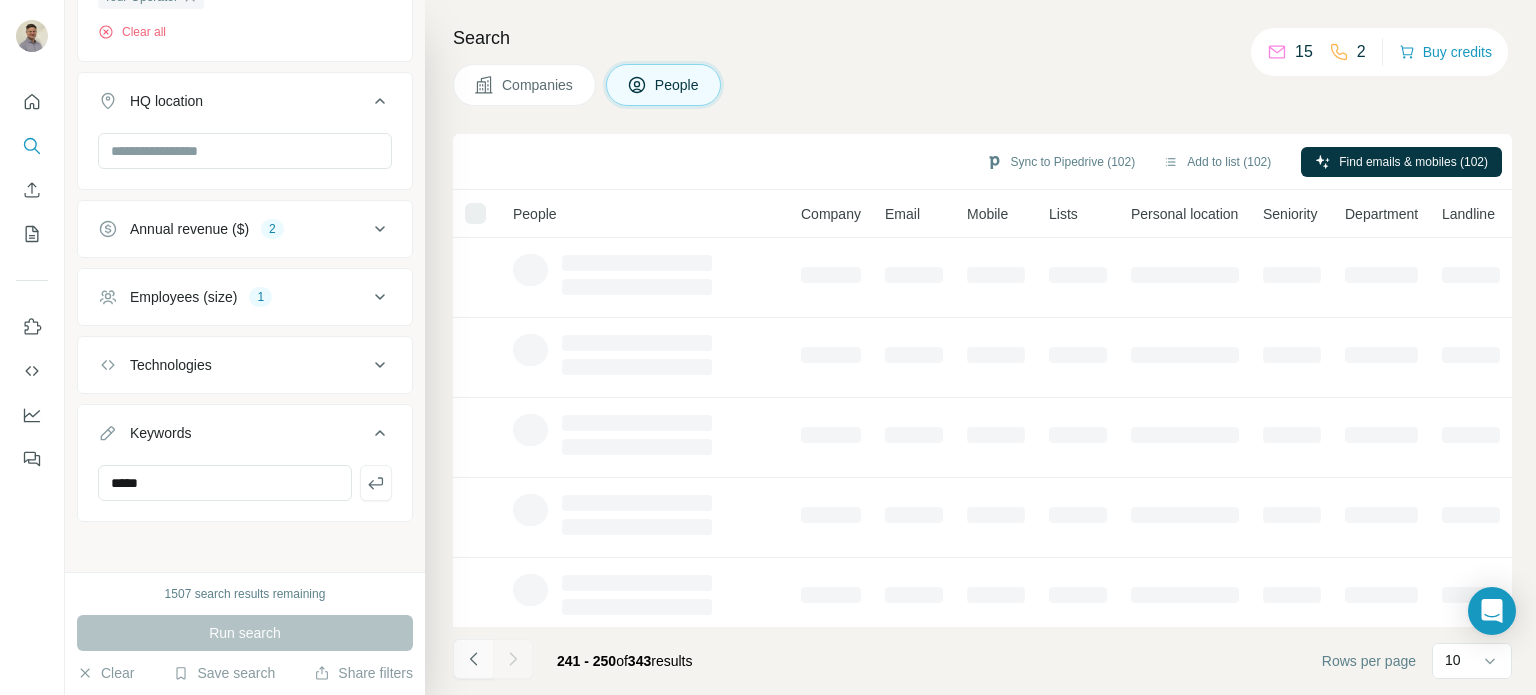 click 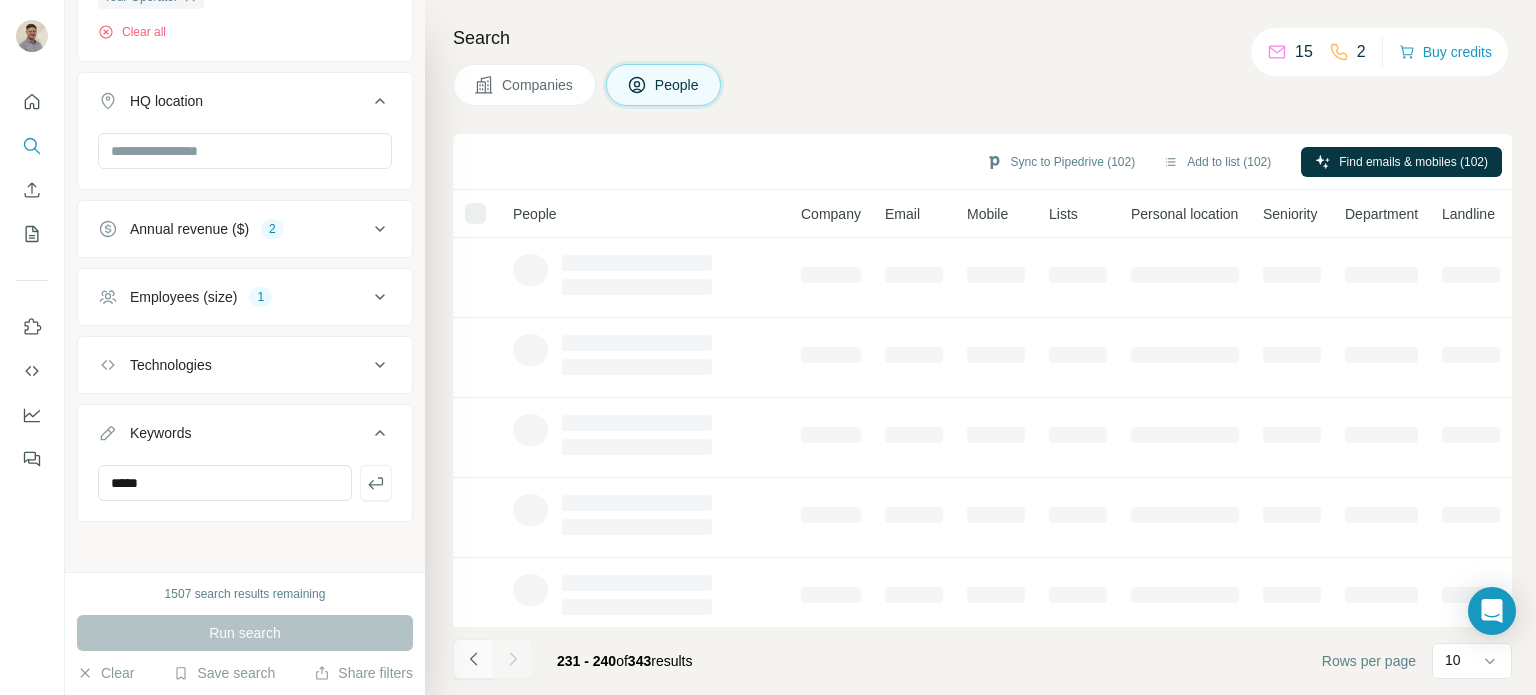 click 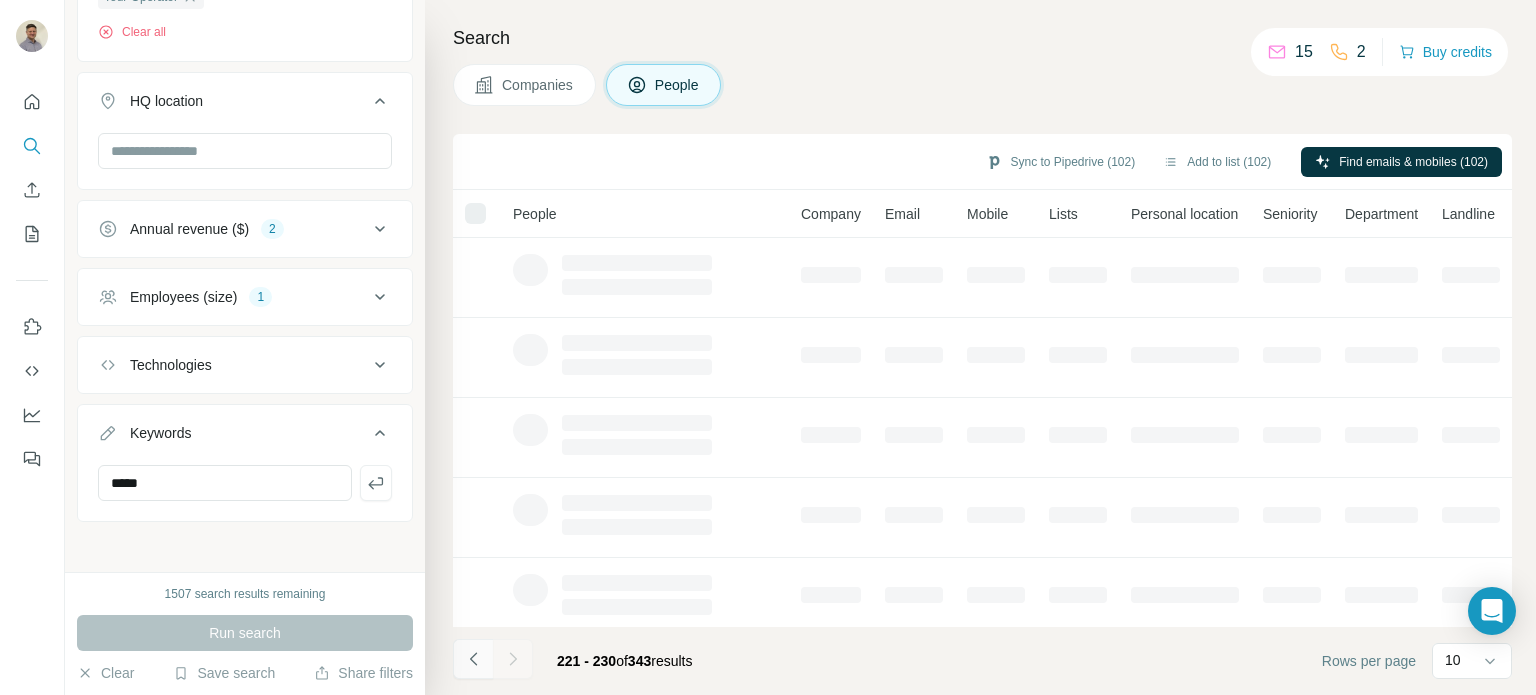 click 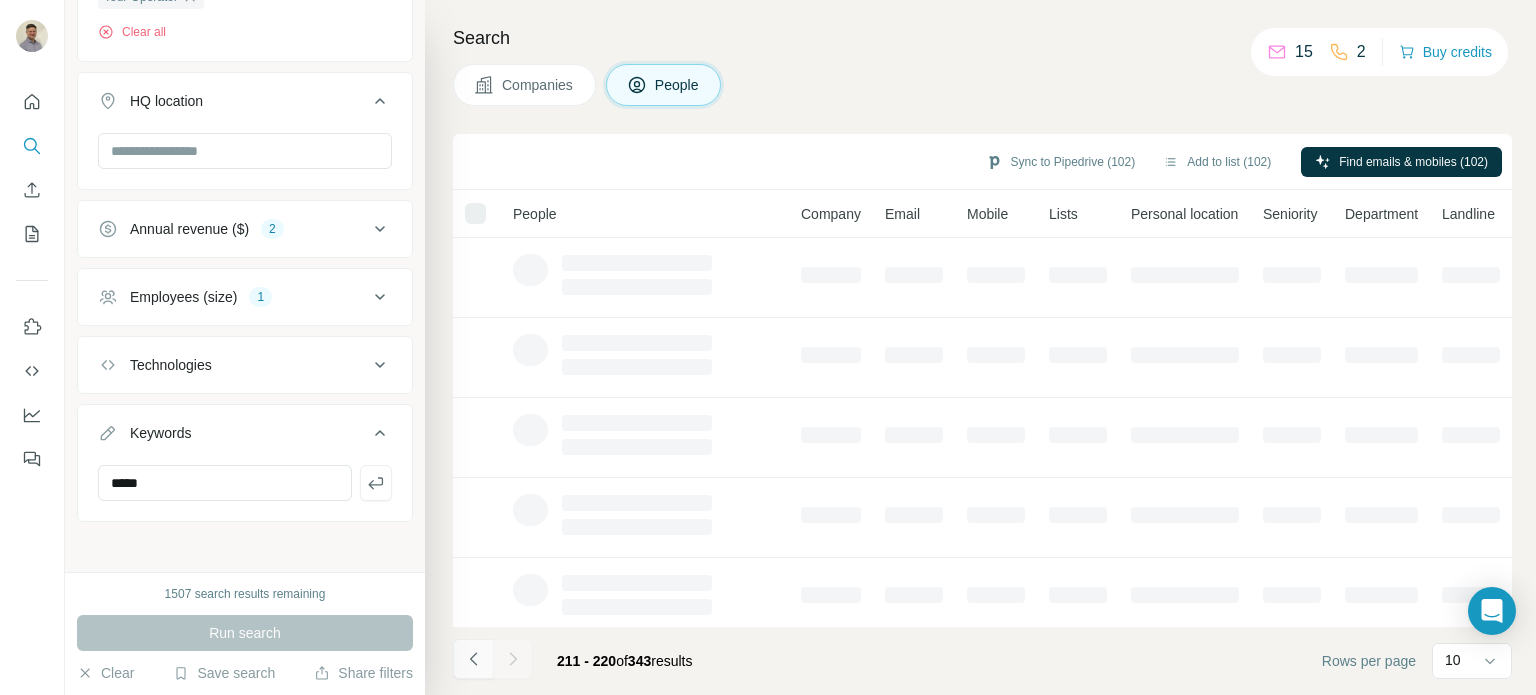 click 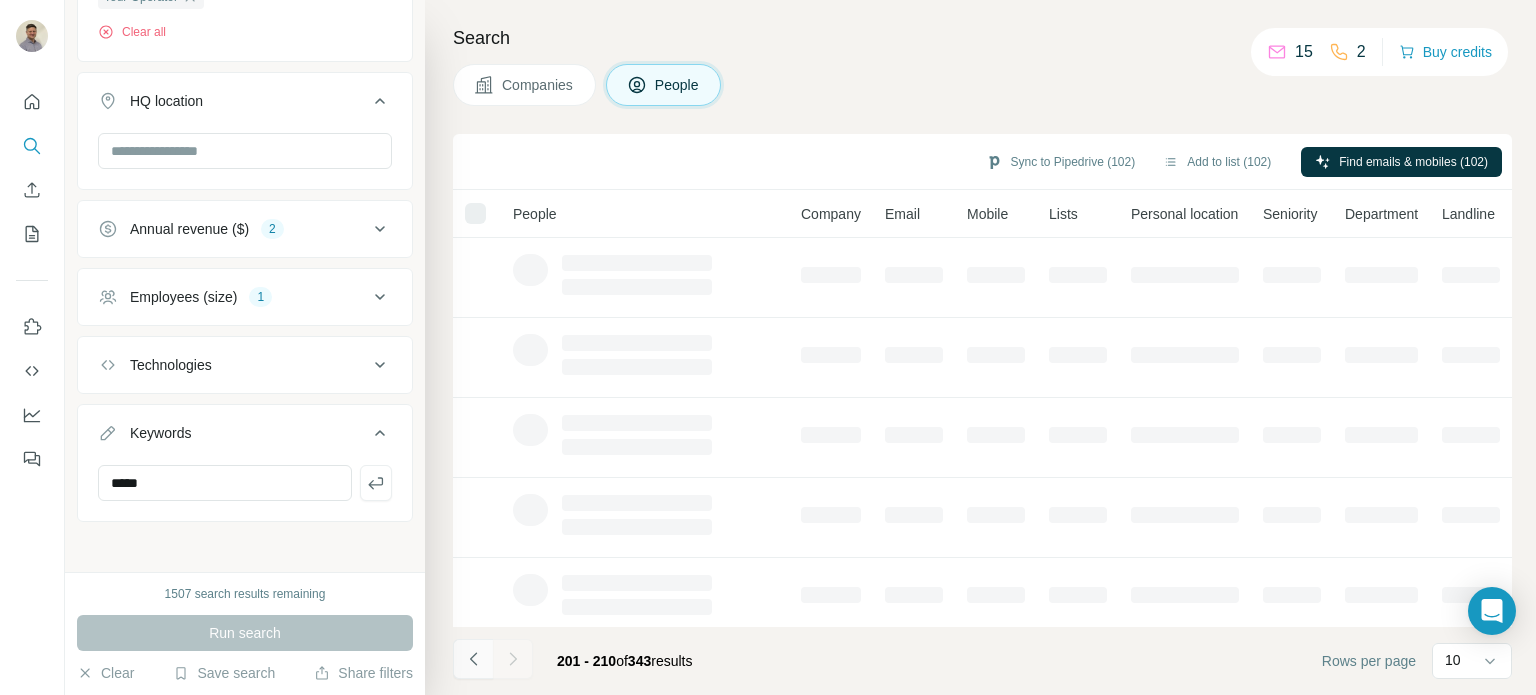 click 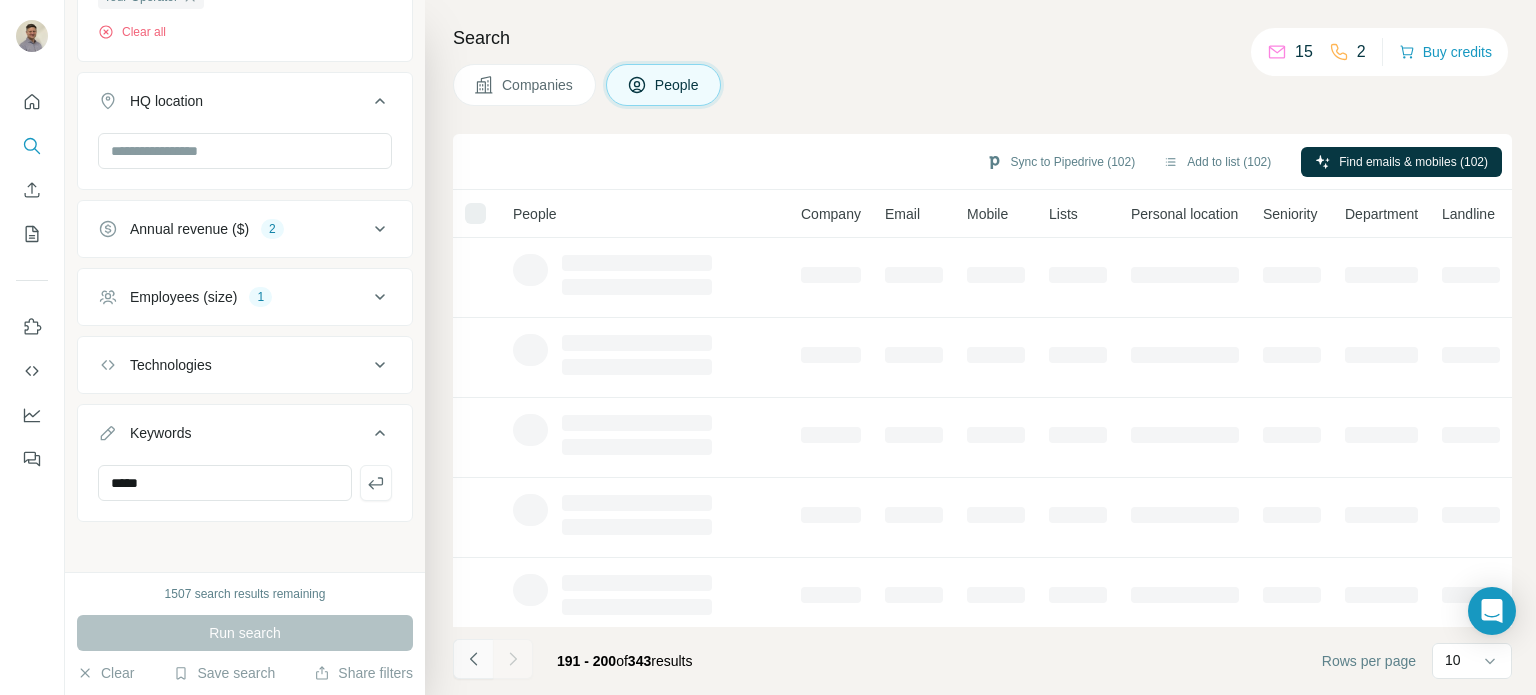 click 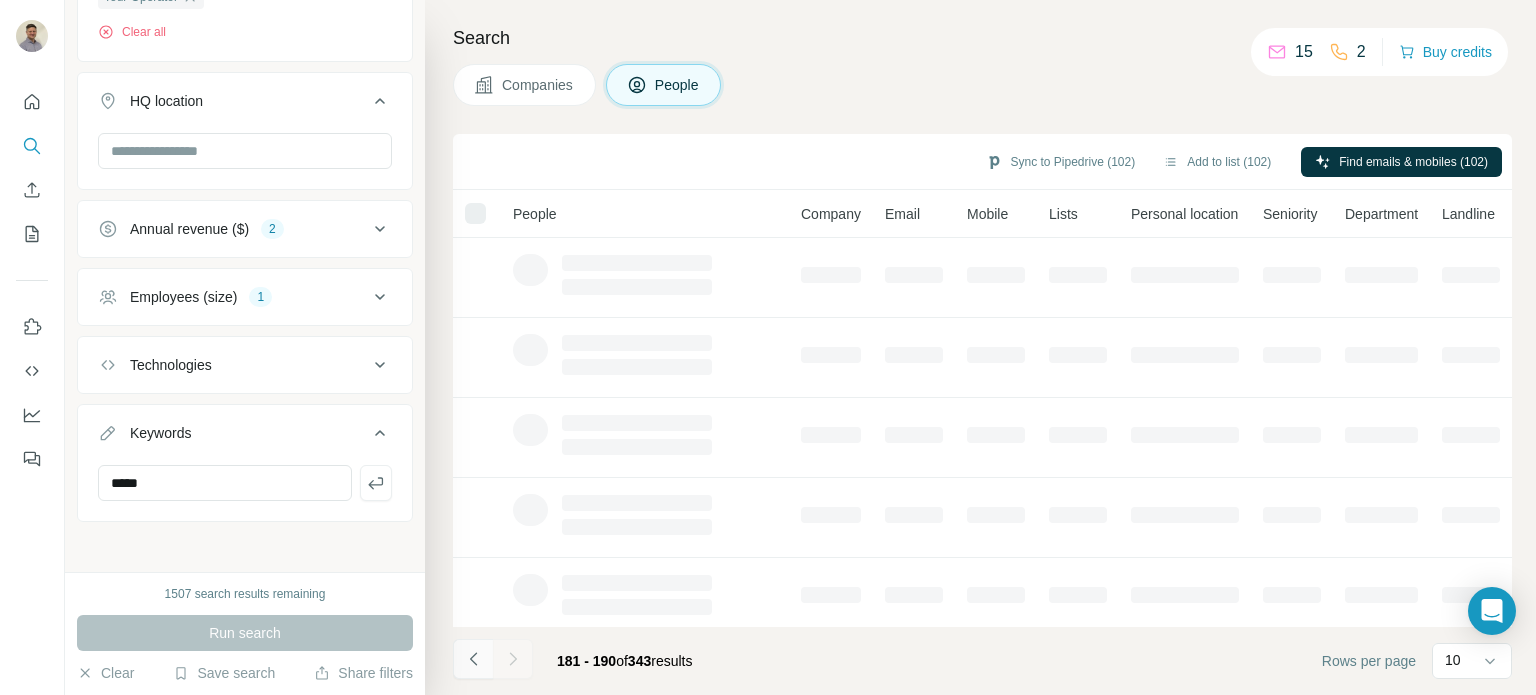 click 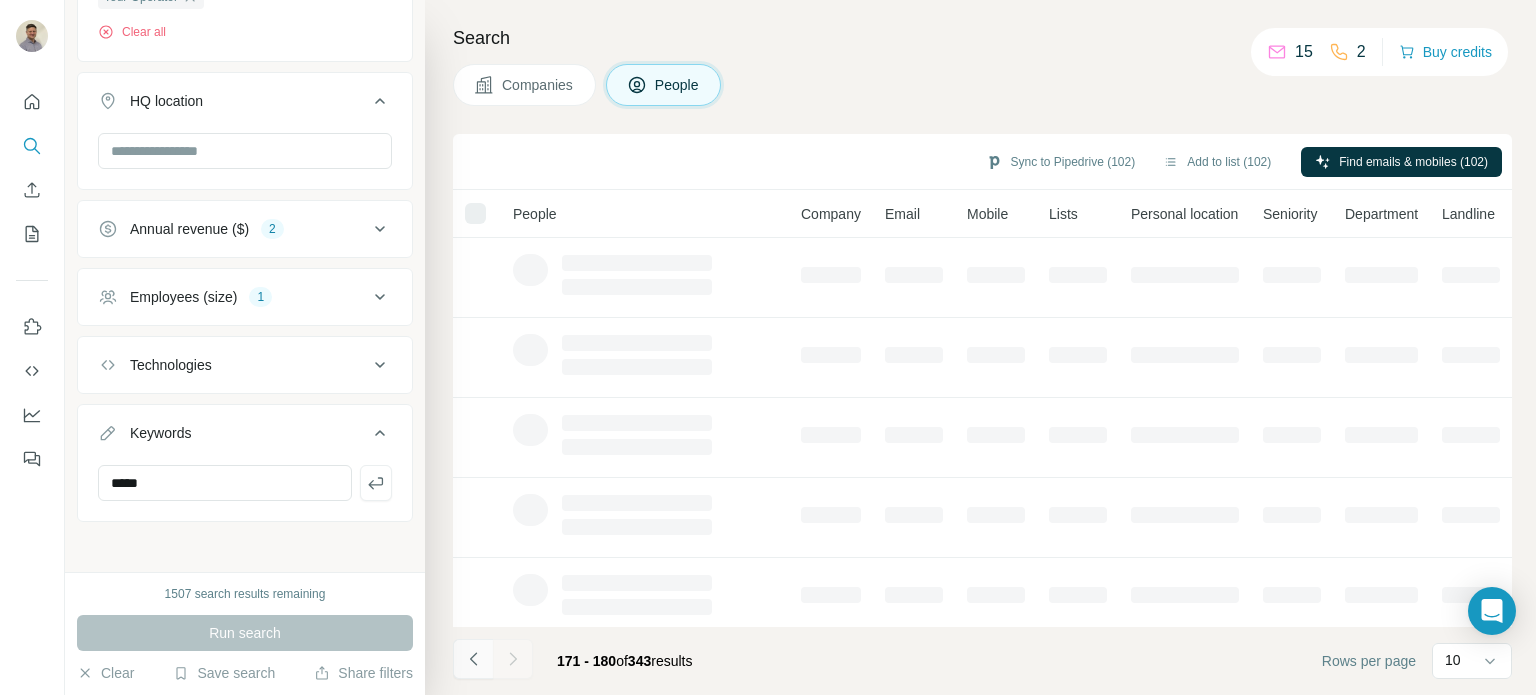 click 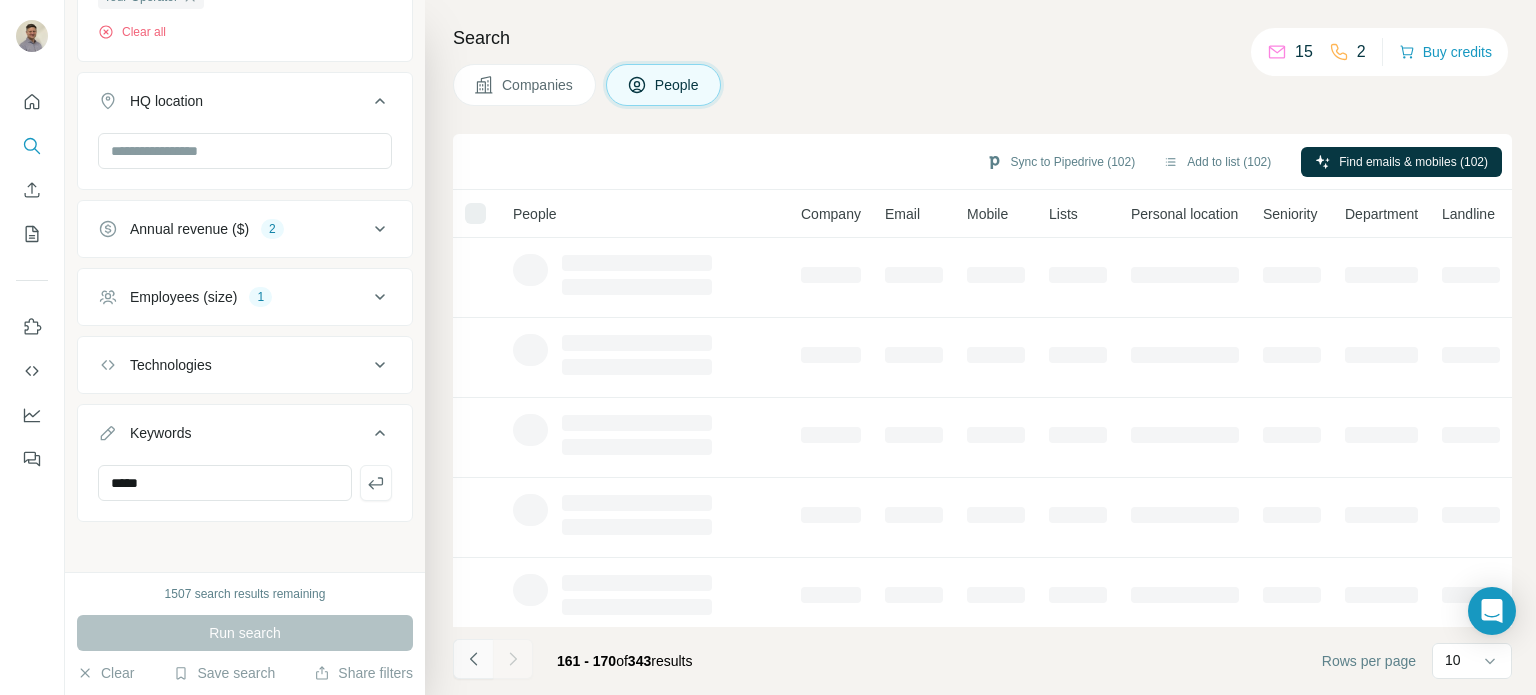click 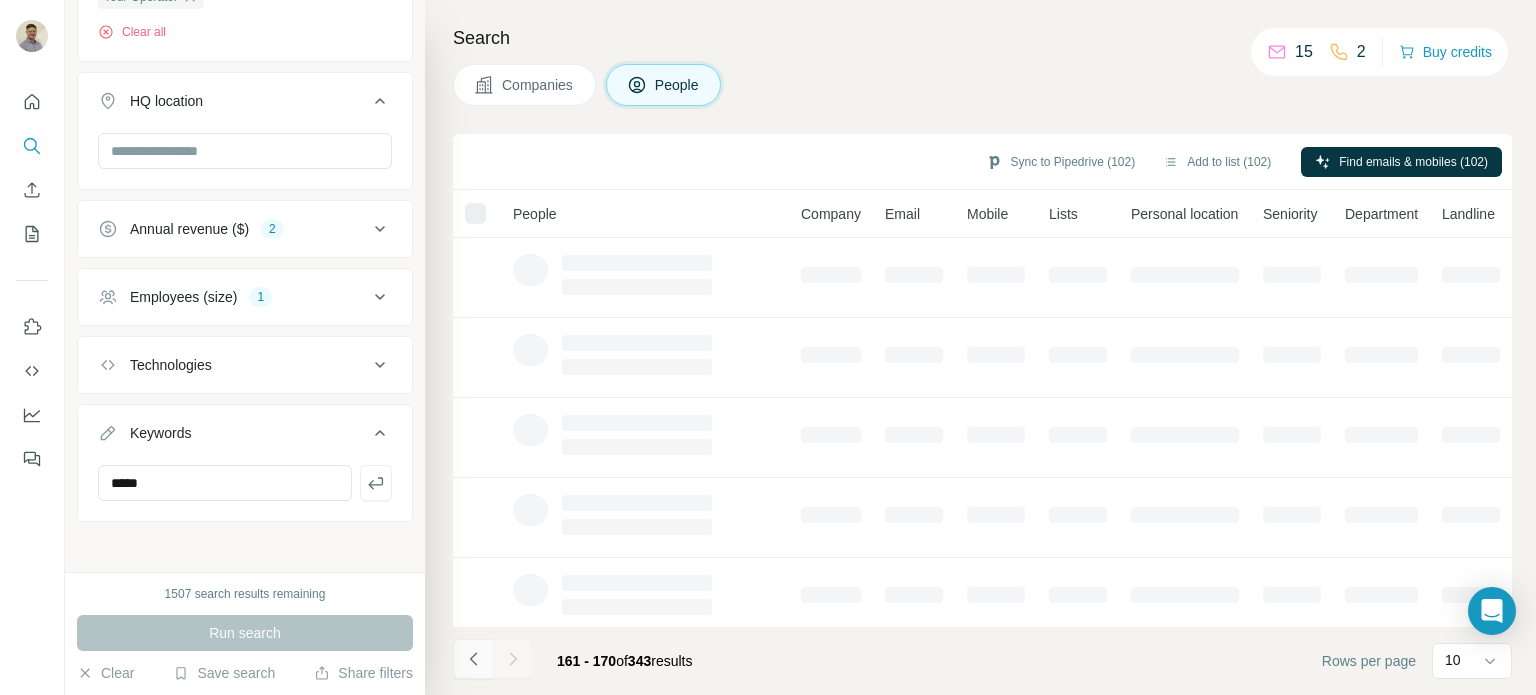 click 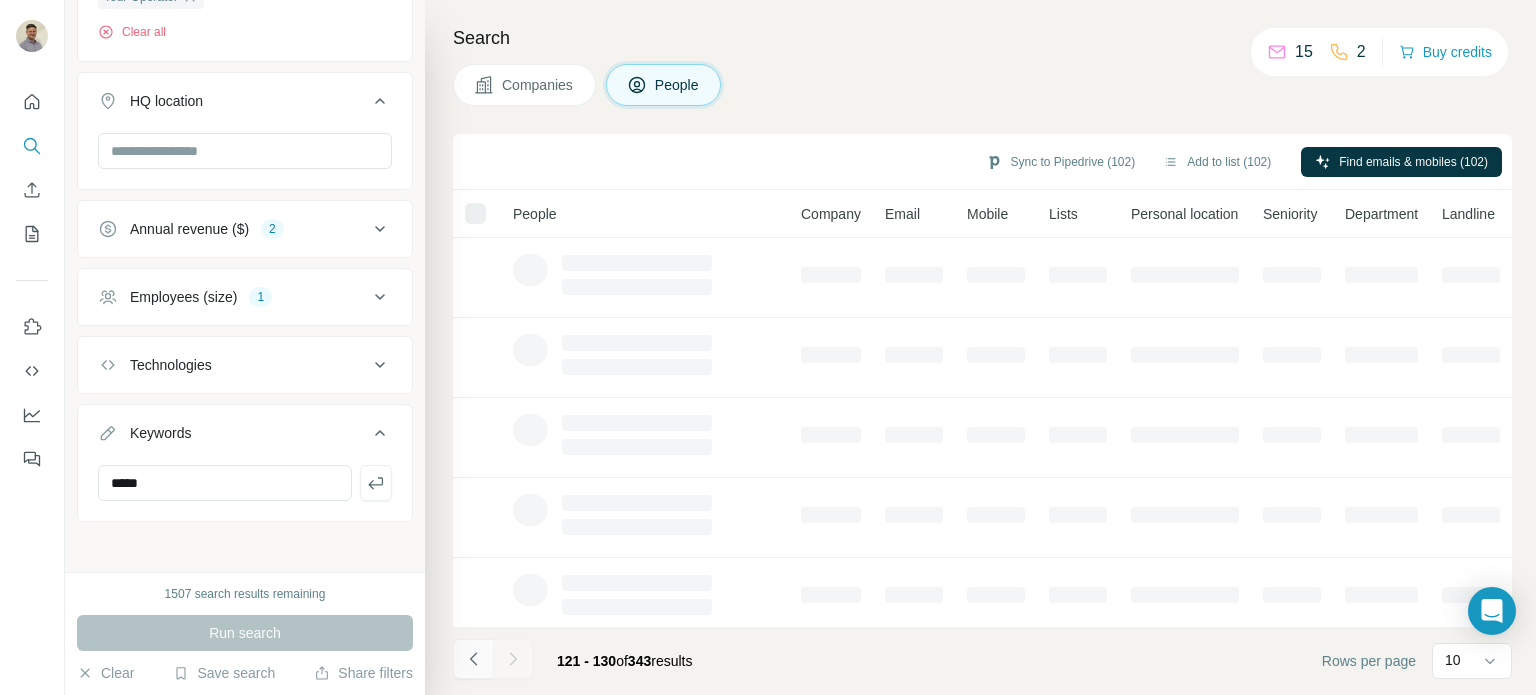 click 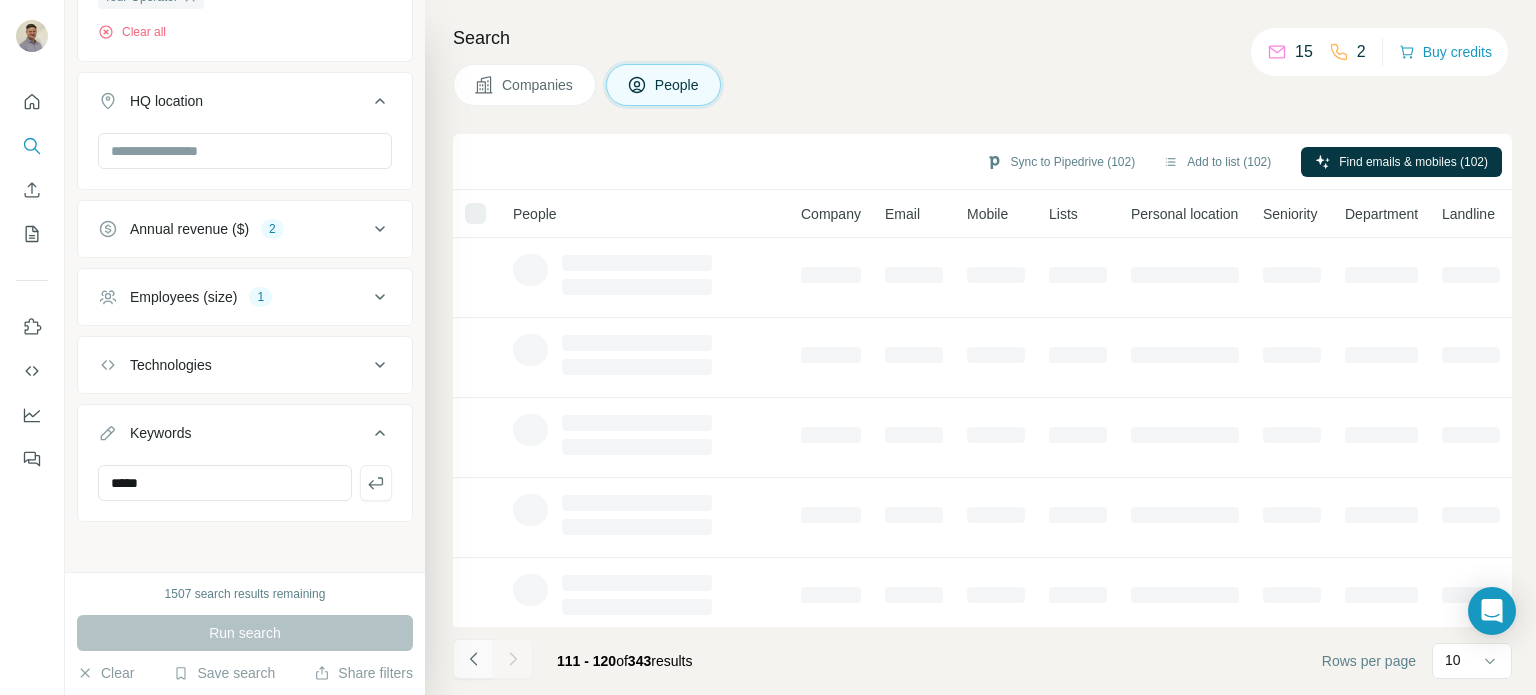 click 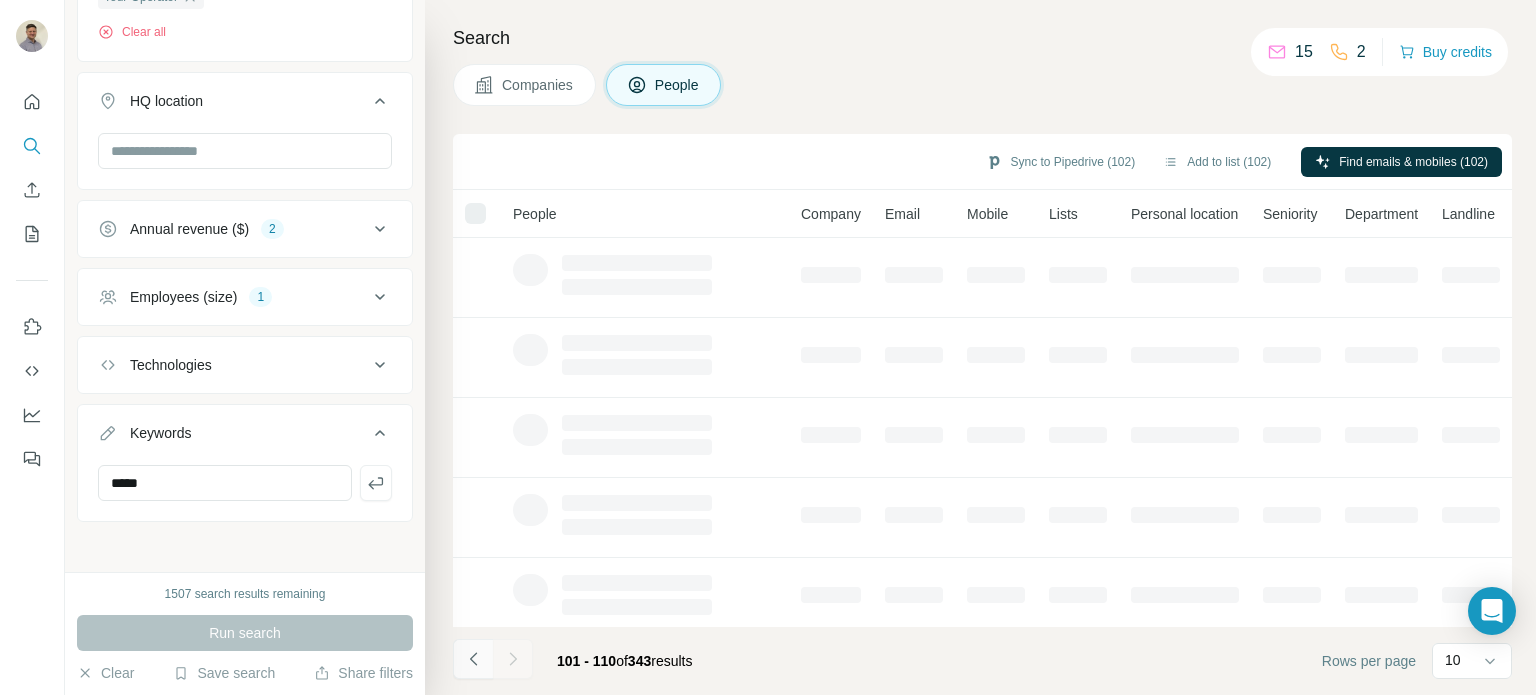 click 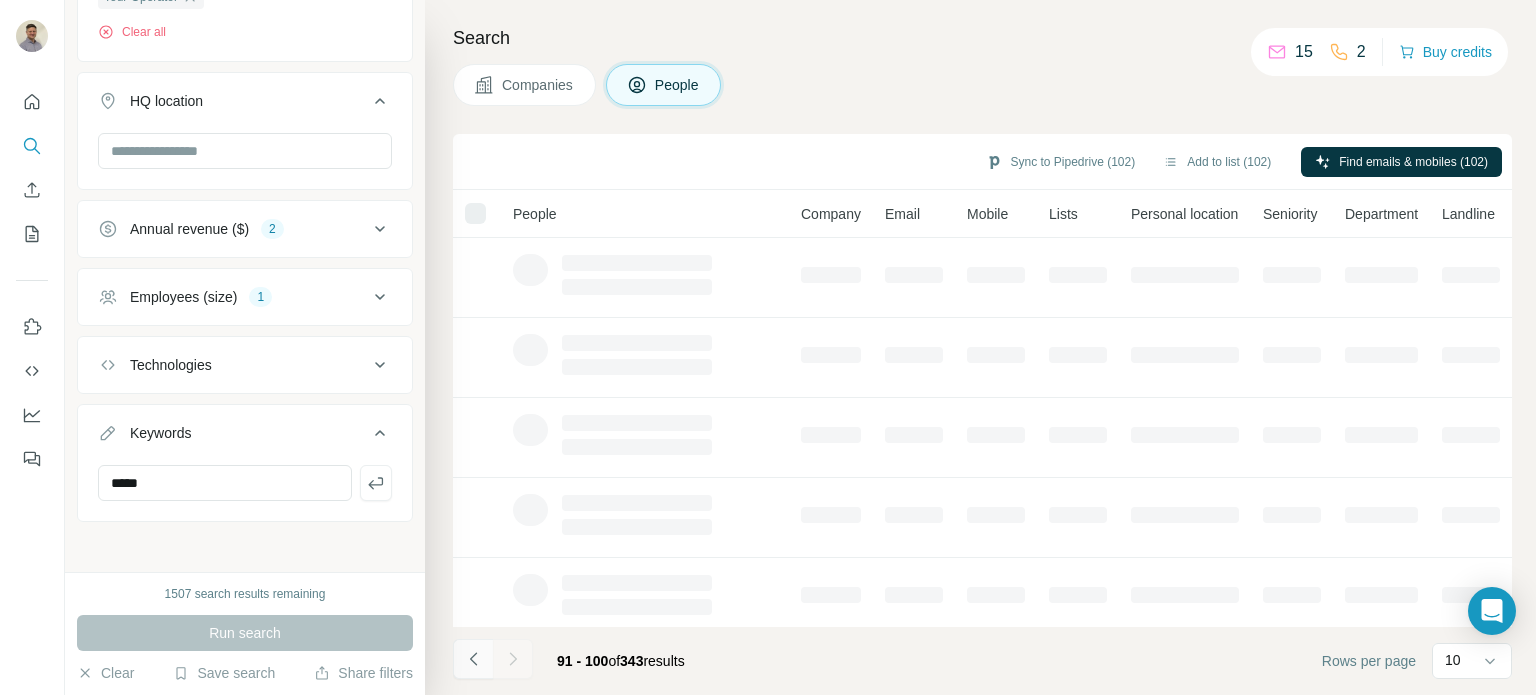 click 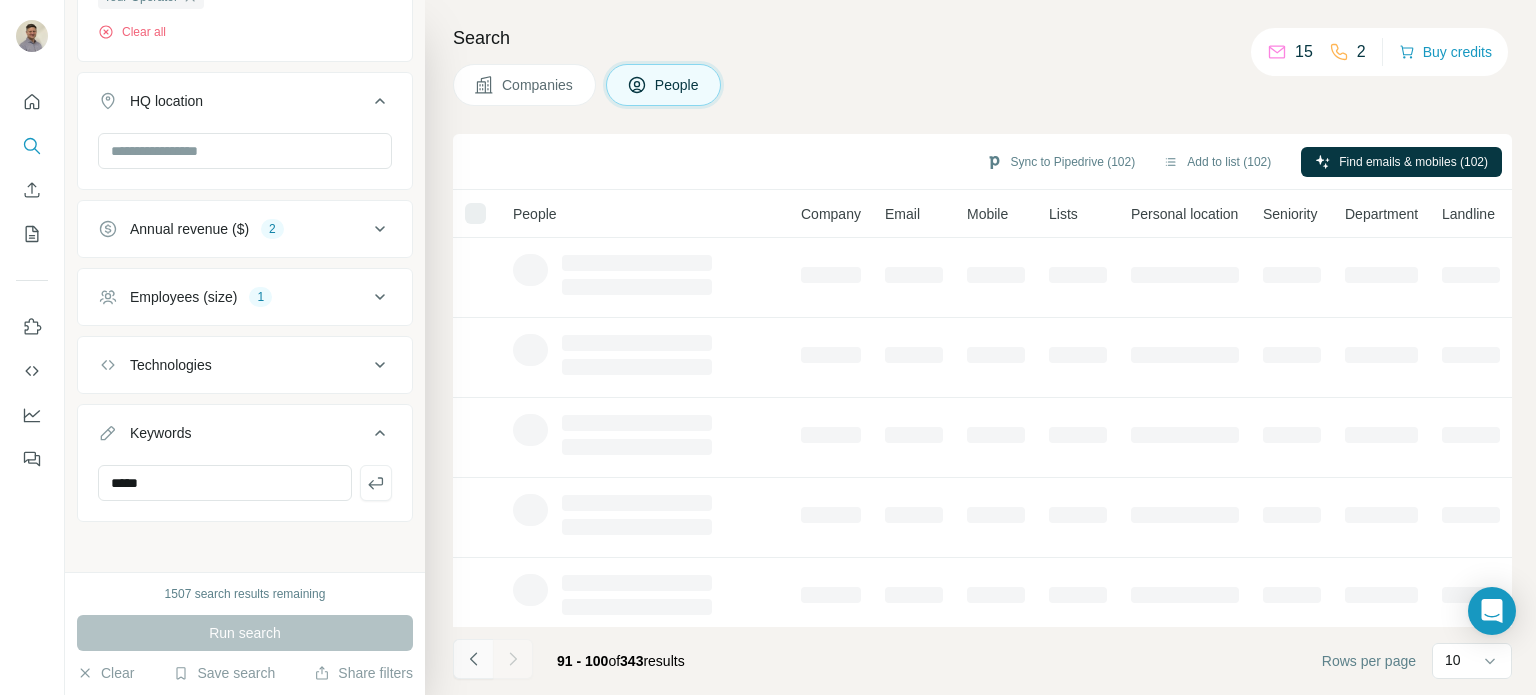 click 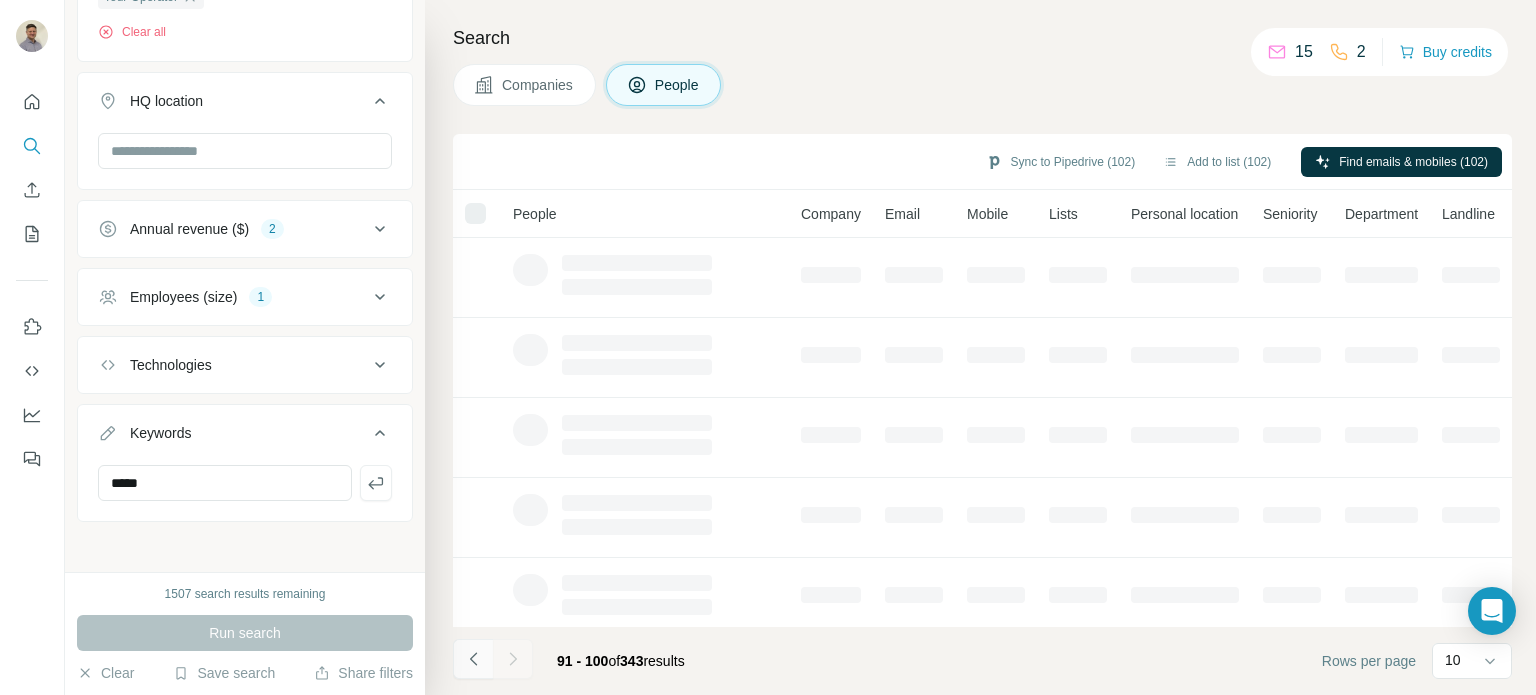 click 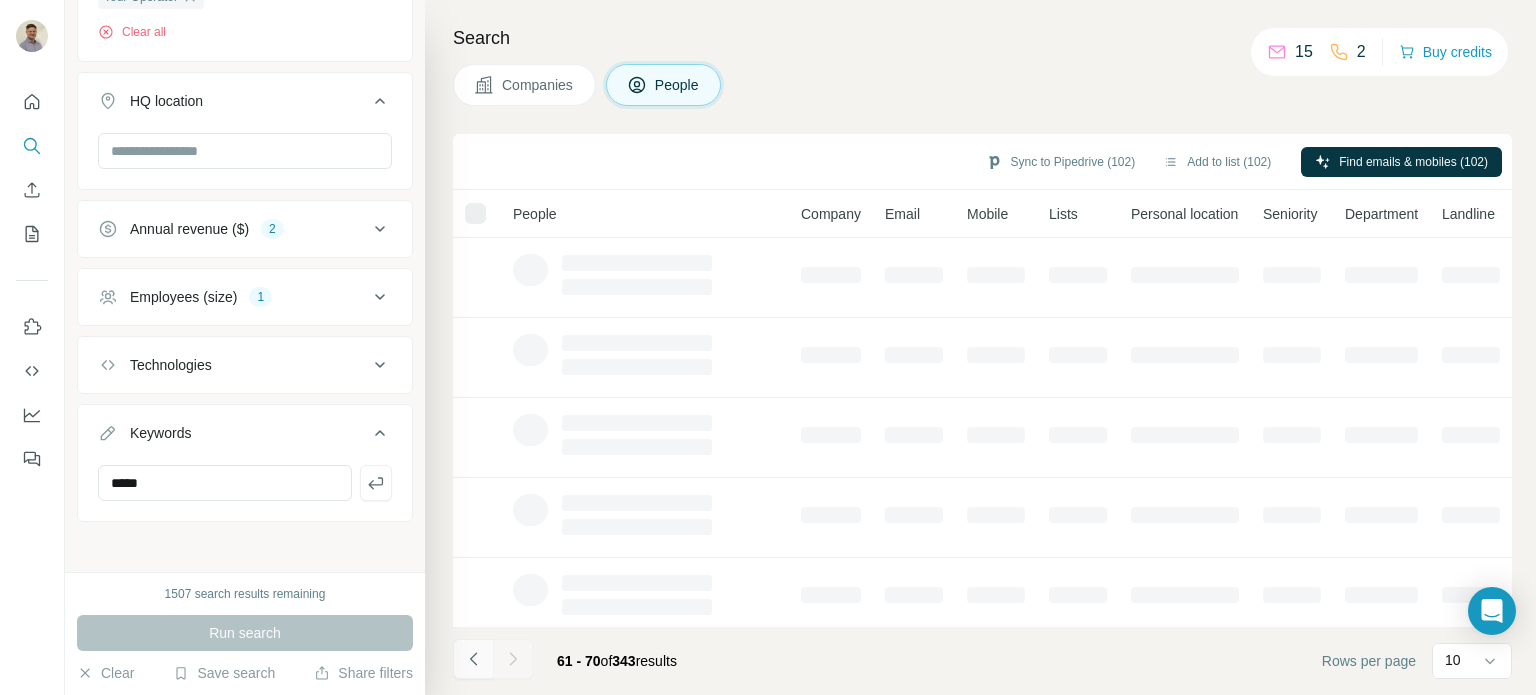 click 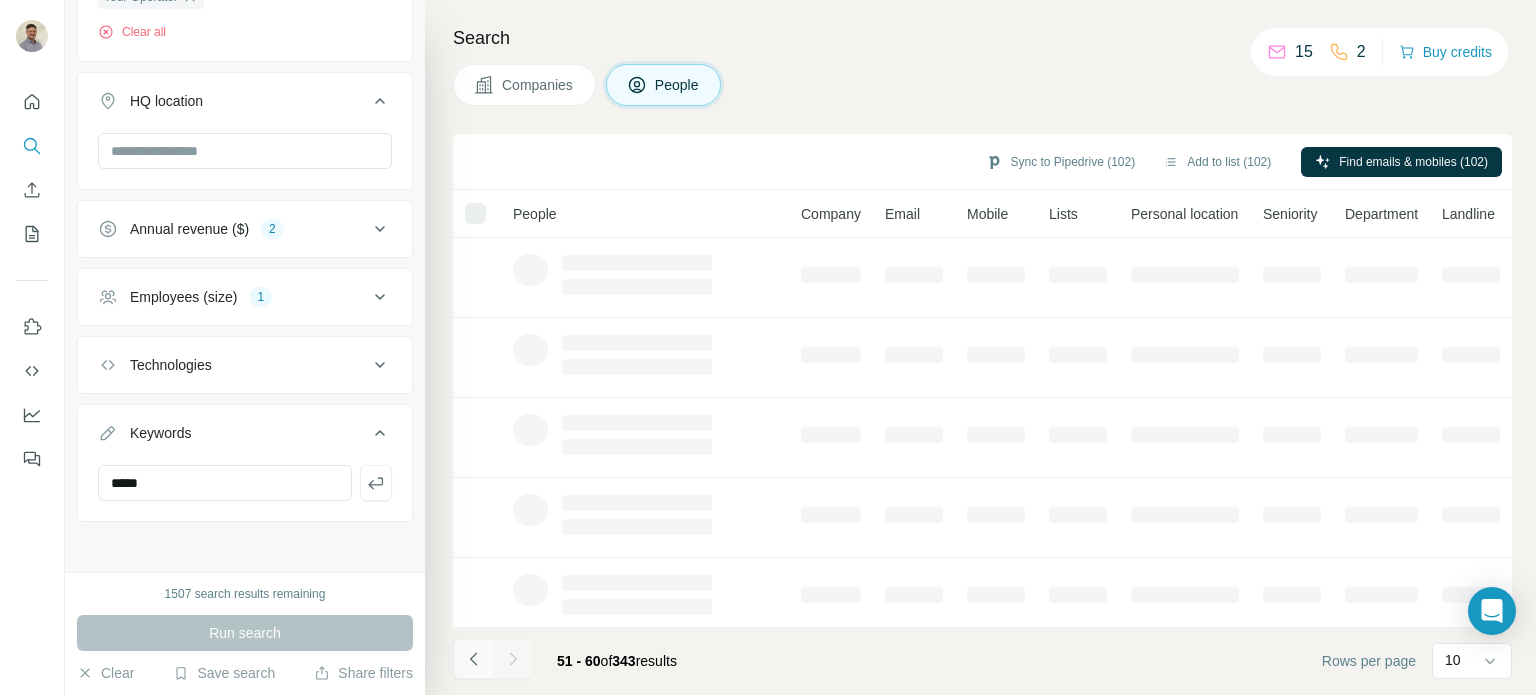 click 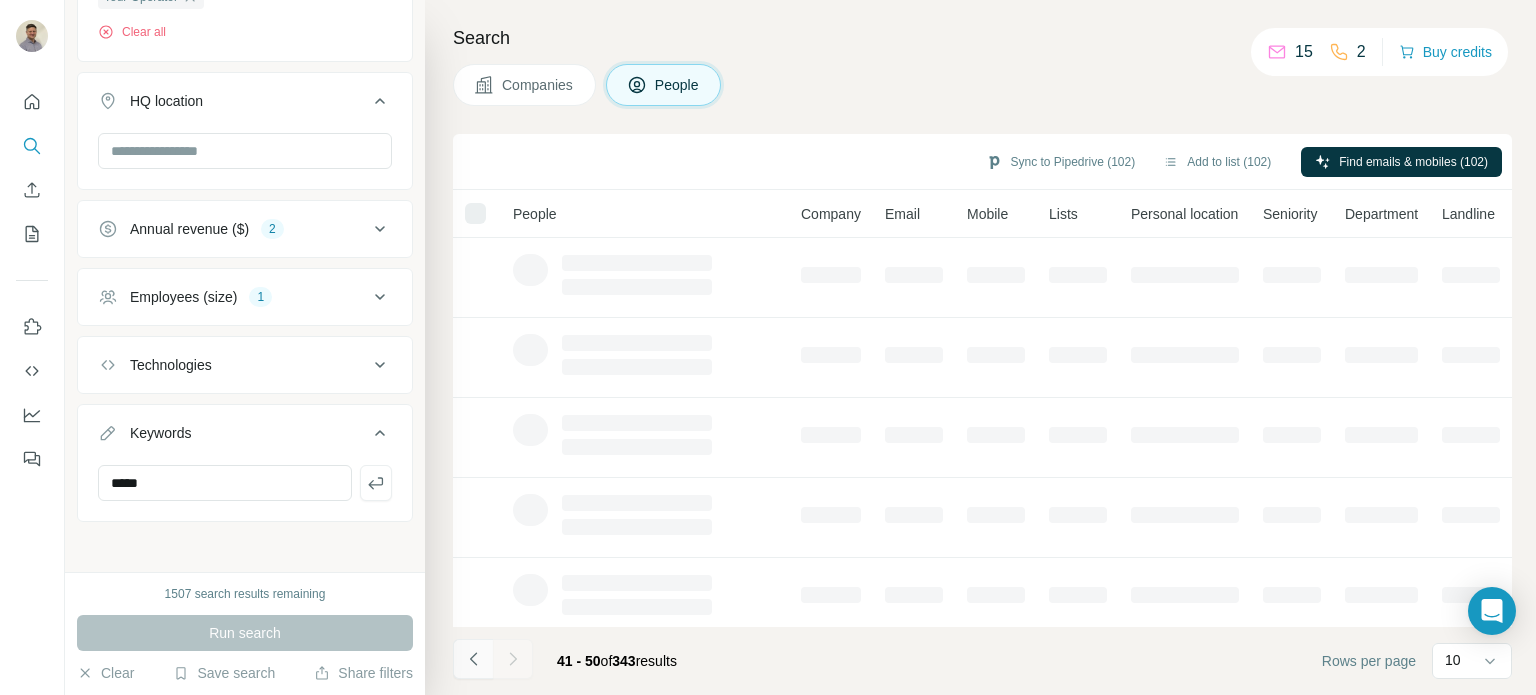 click 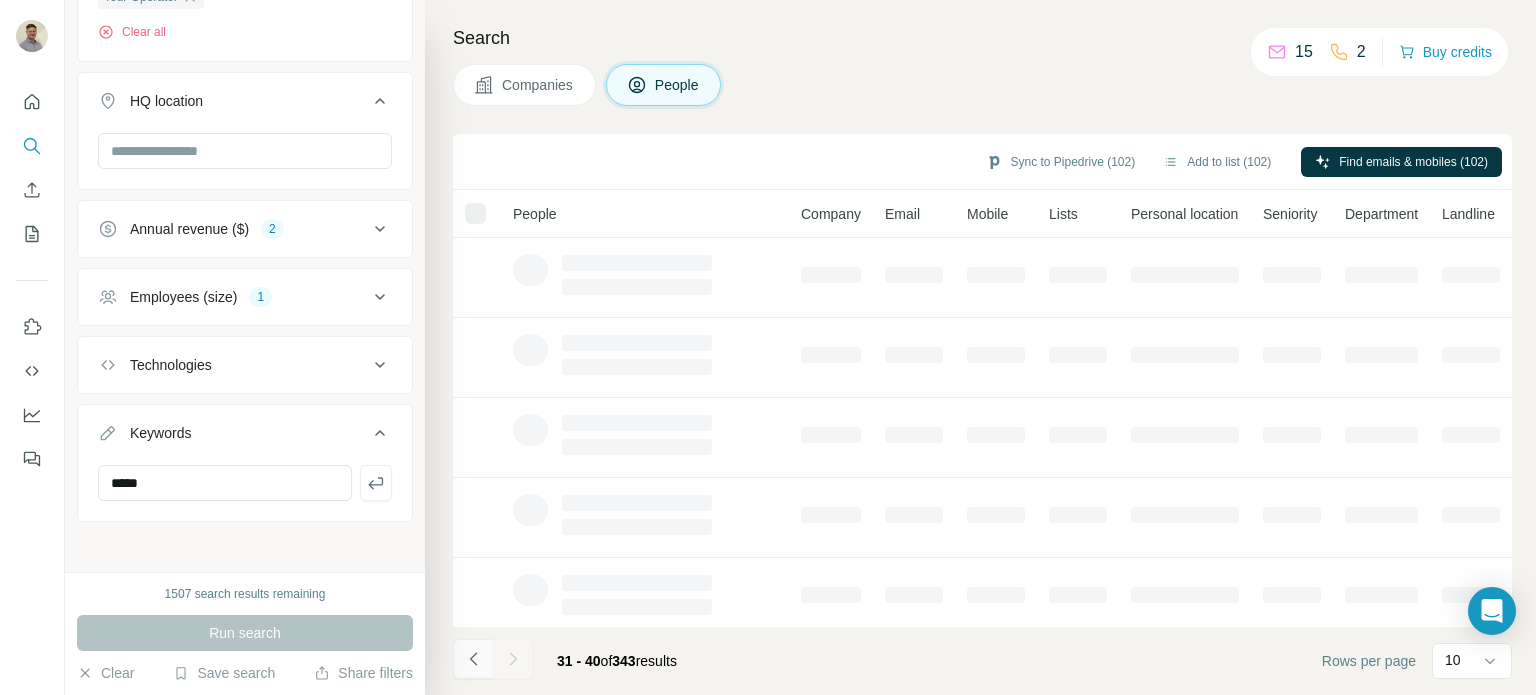 click 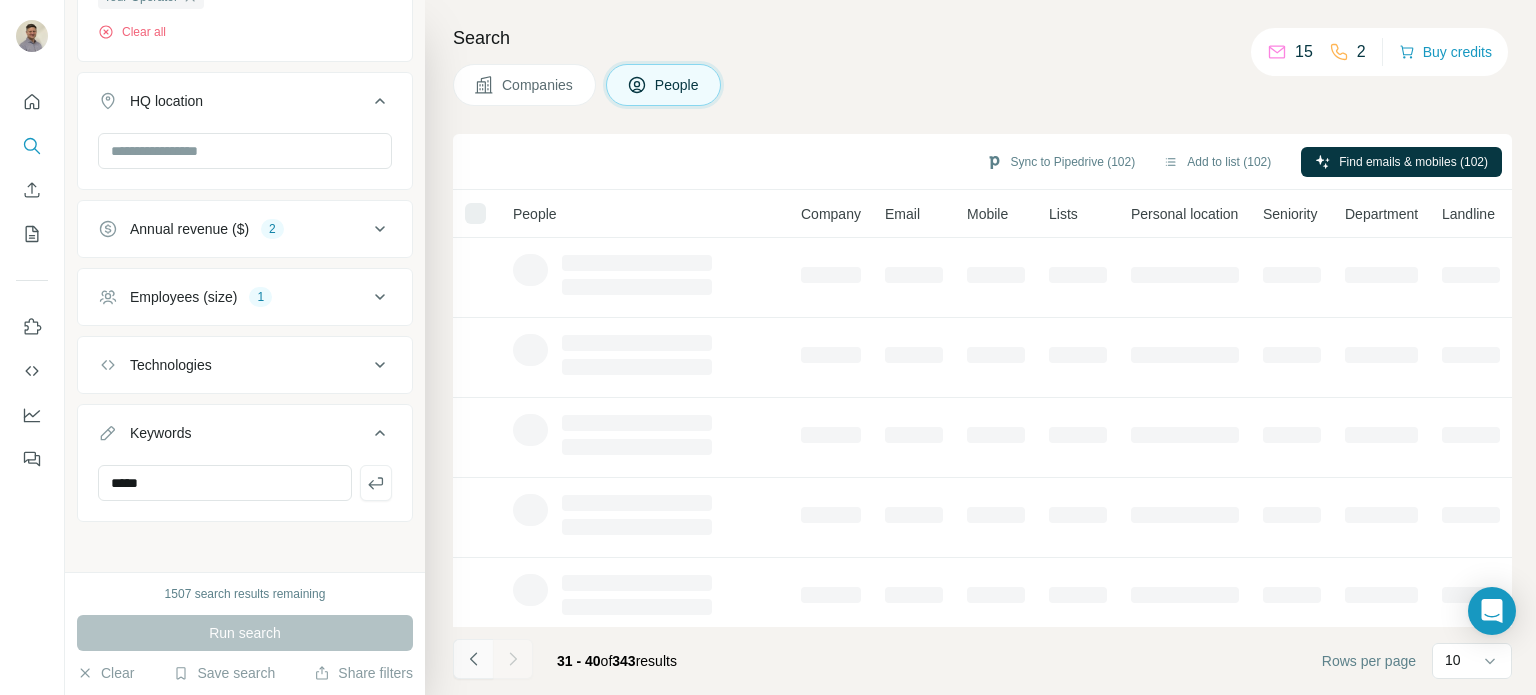 click 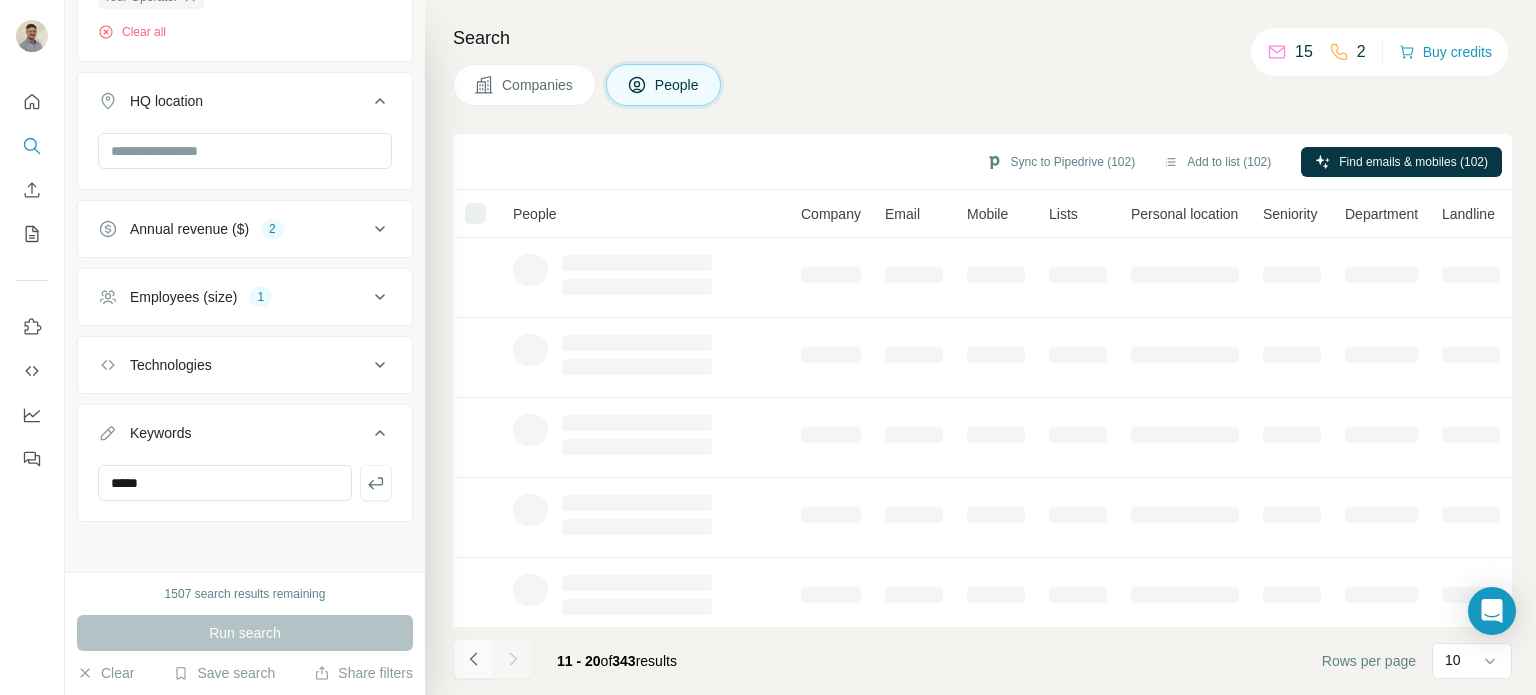 click 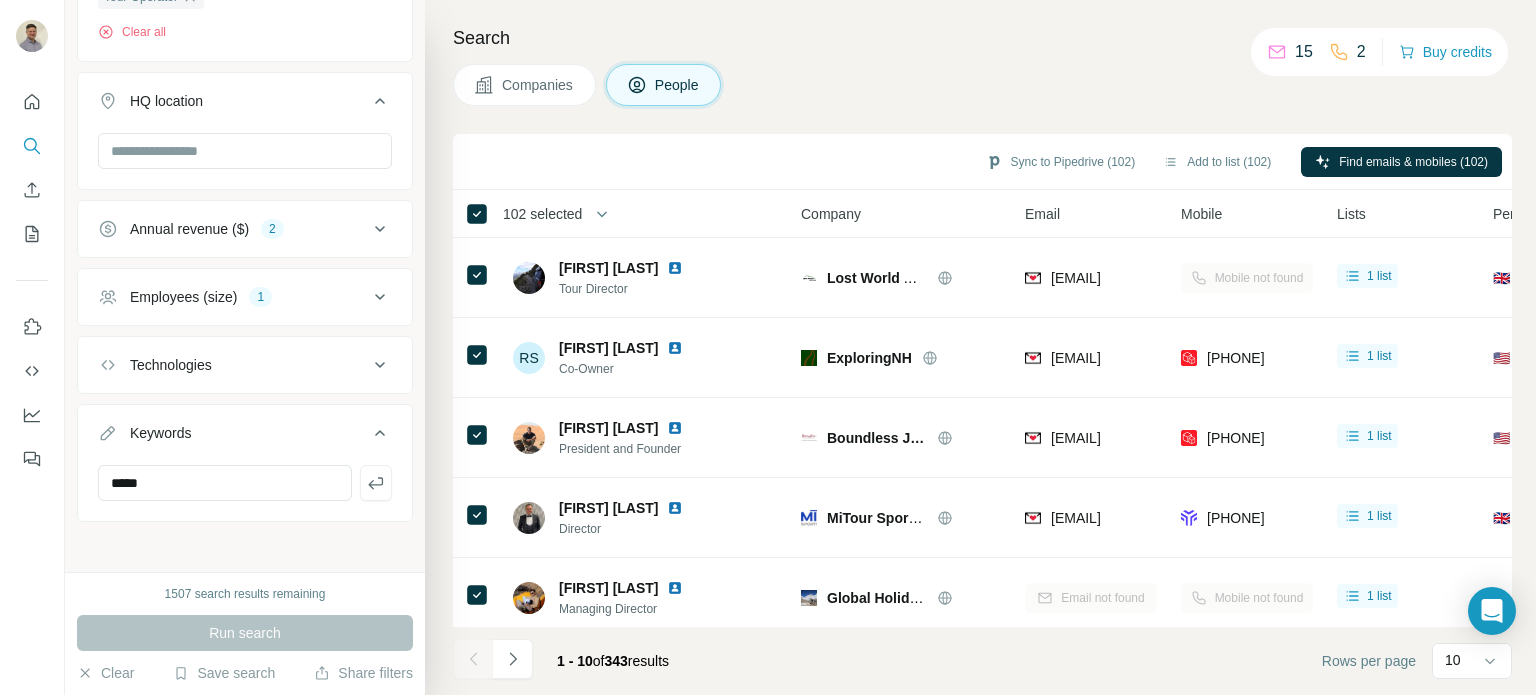 click at bounding box center (473, 659) 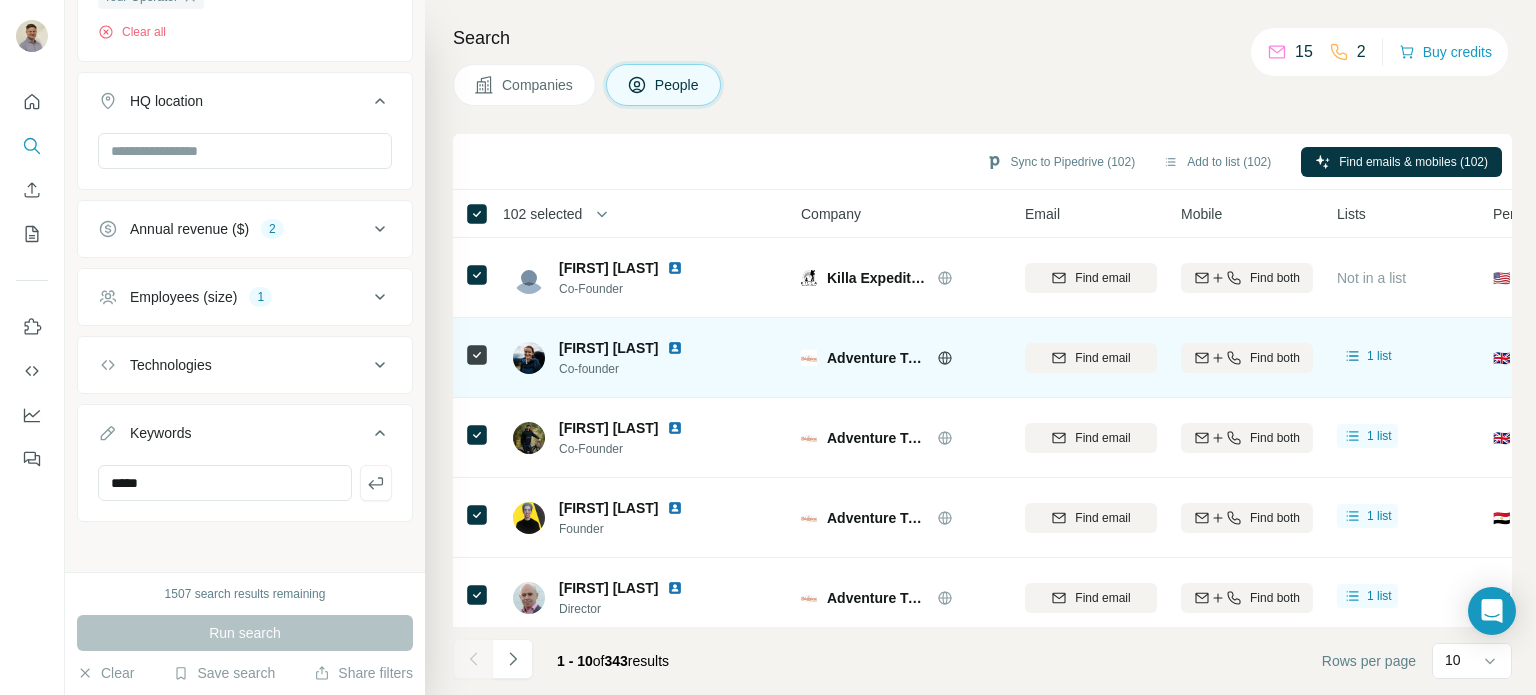 scroll, scrollTop: 420, scrollLeft: 0, axis: vertical 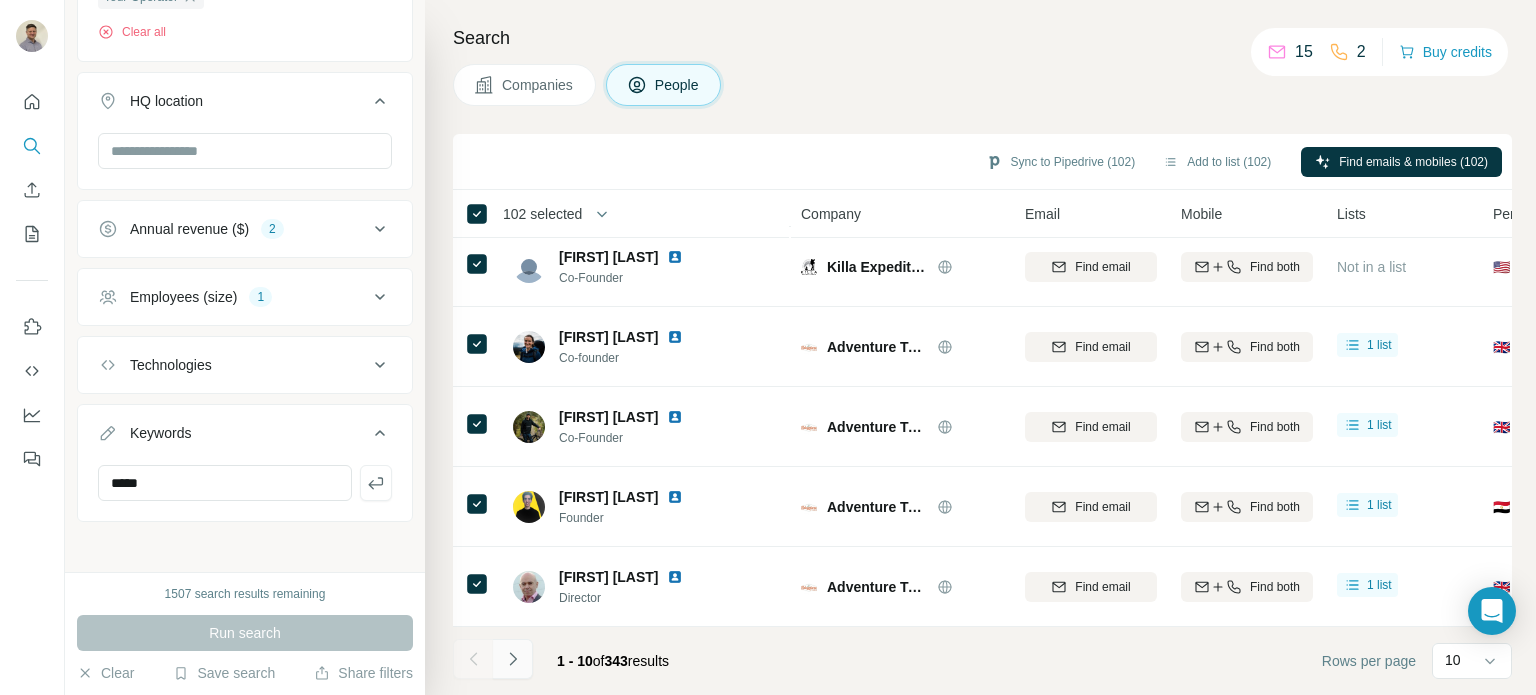 click at bounding box center (513, 659) 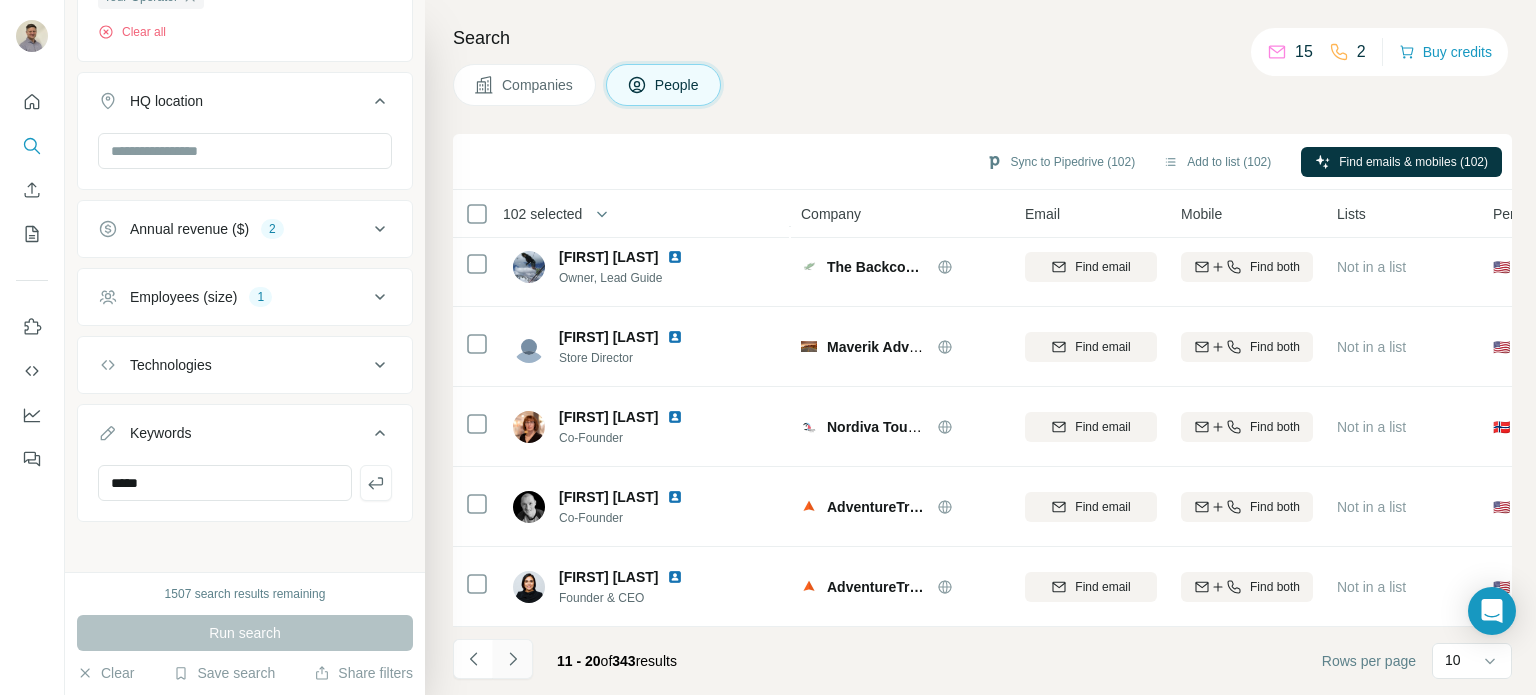 click 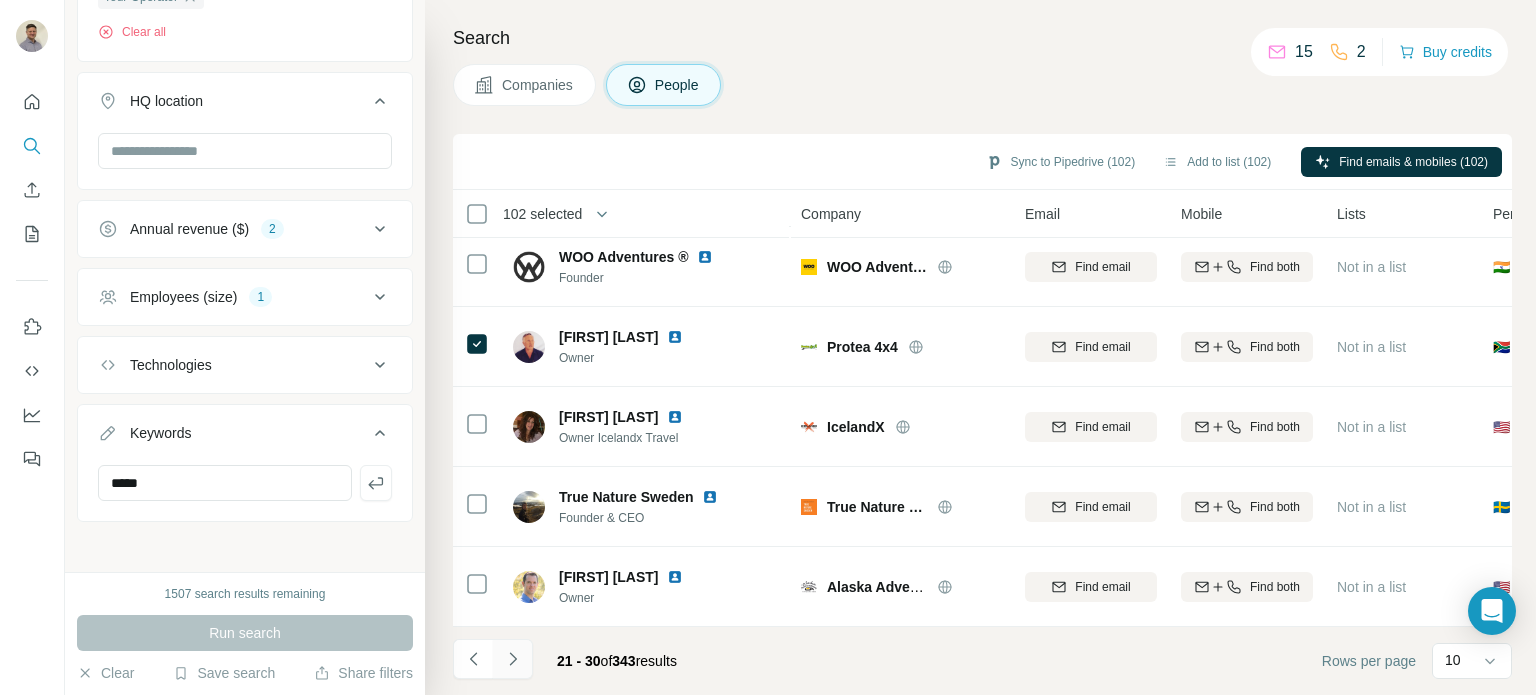 click 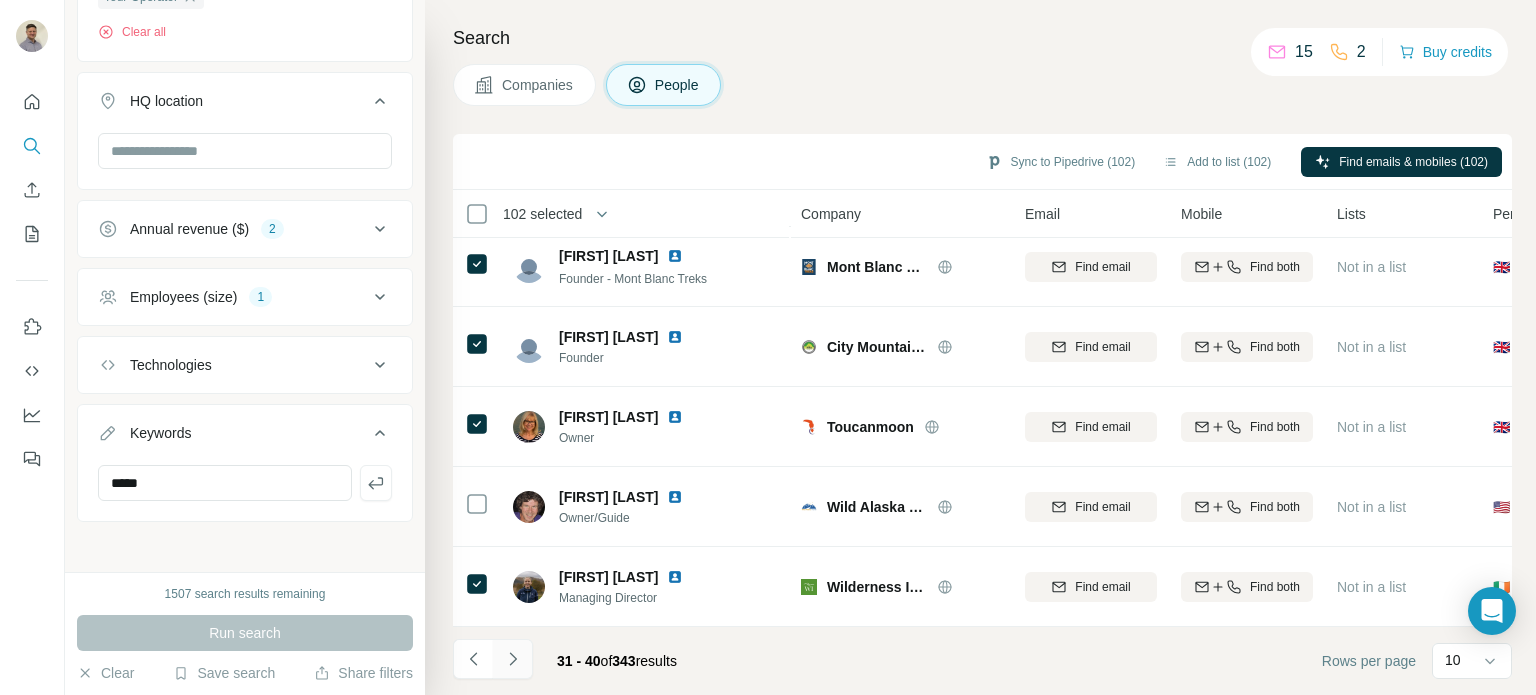 click 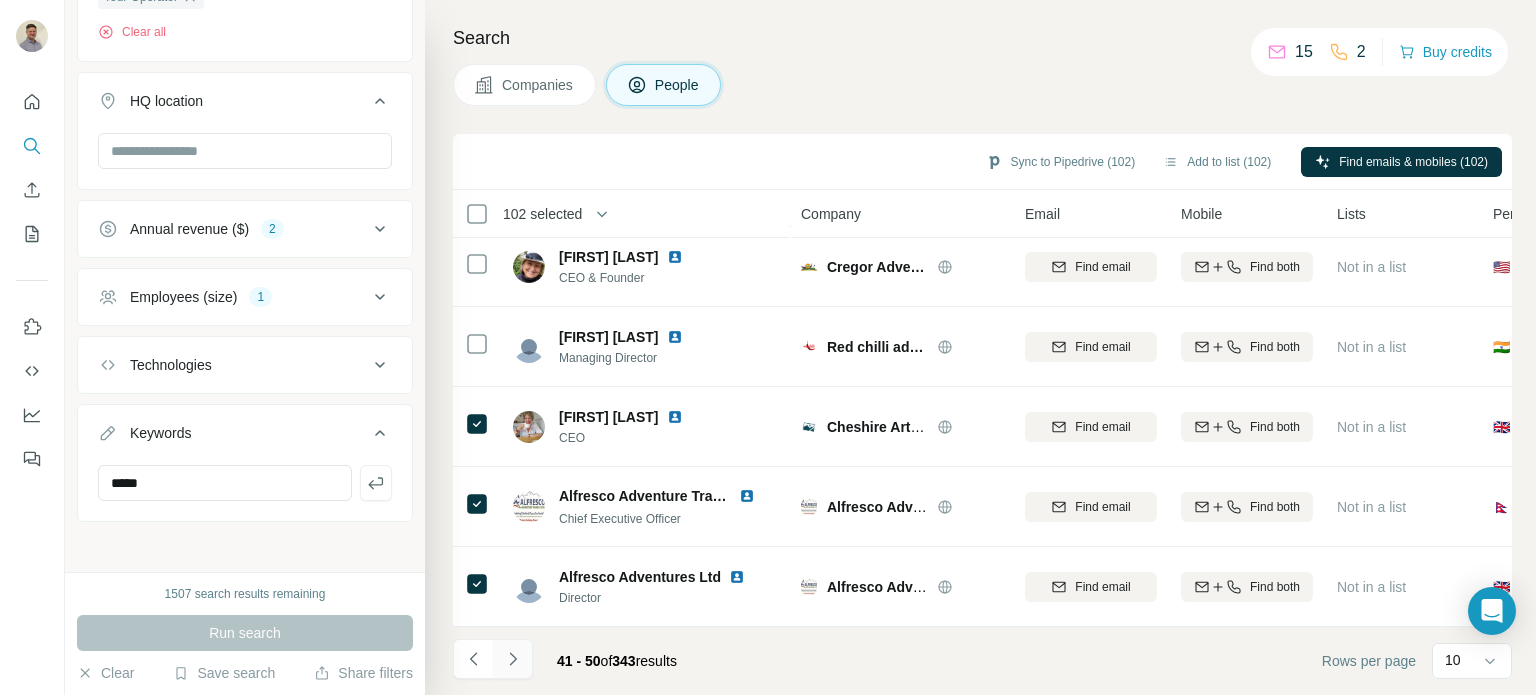 click 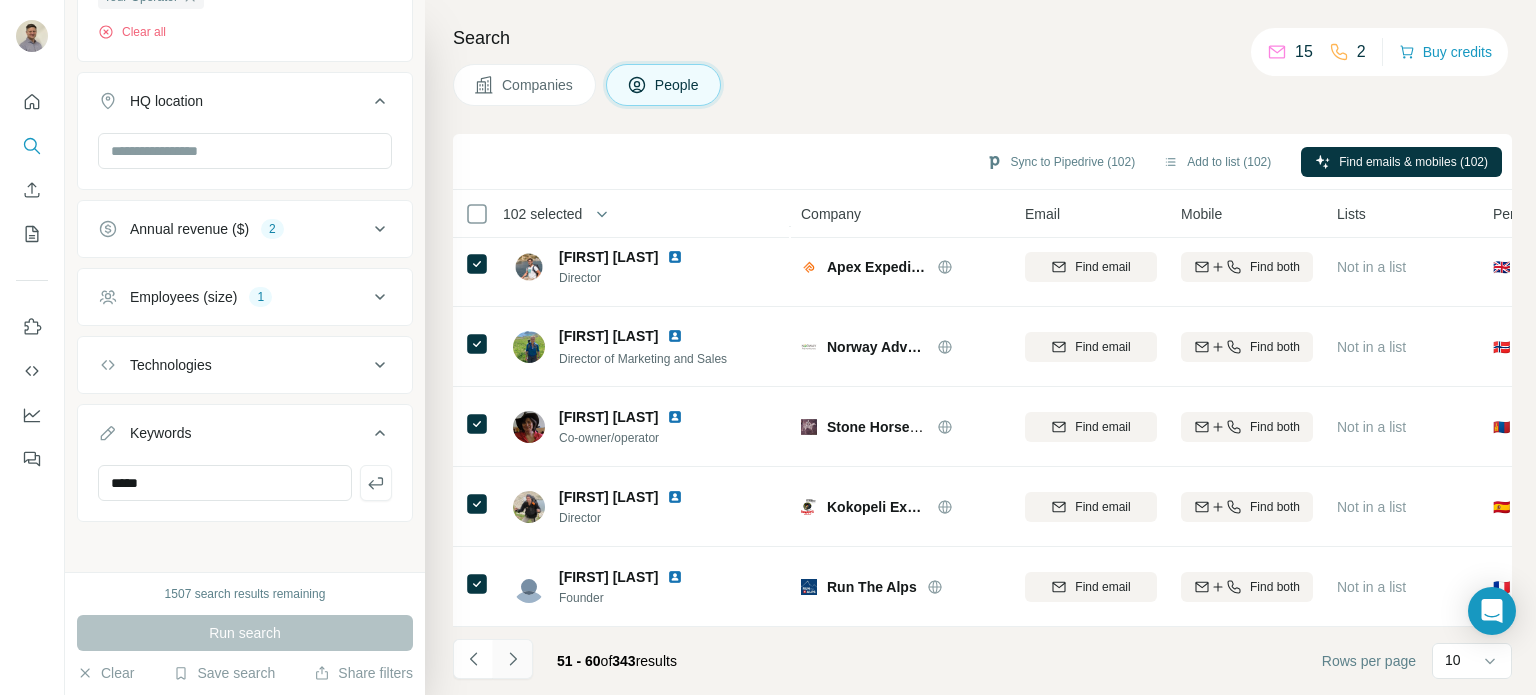 click 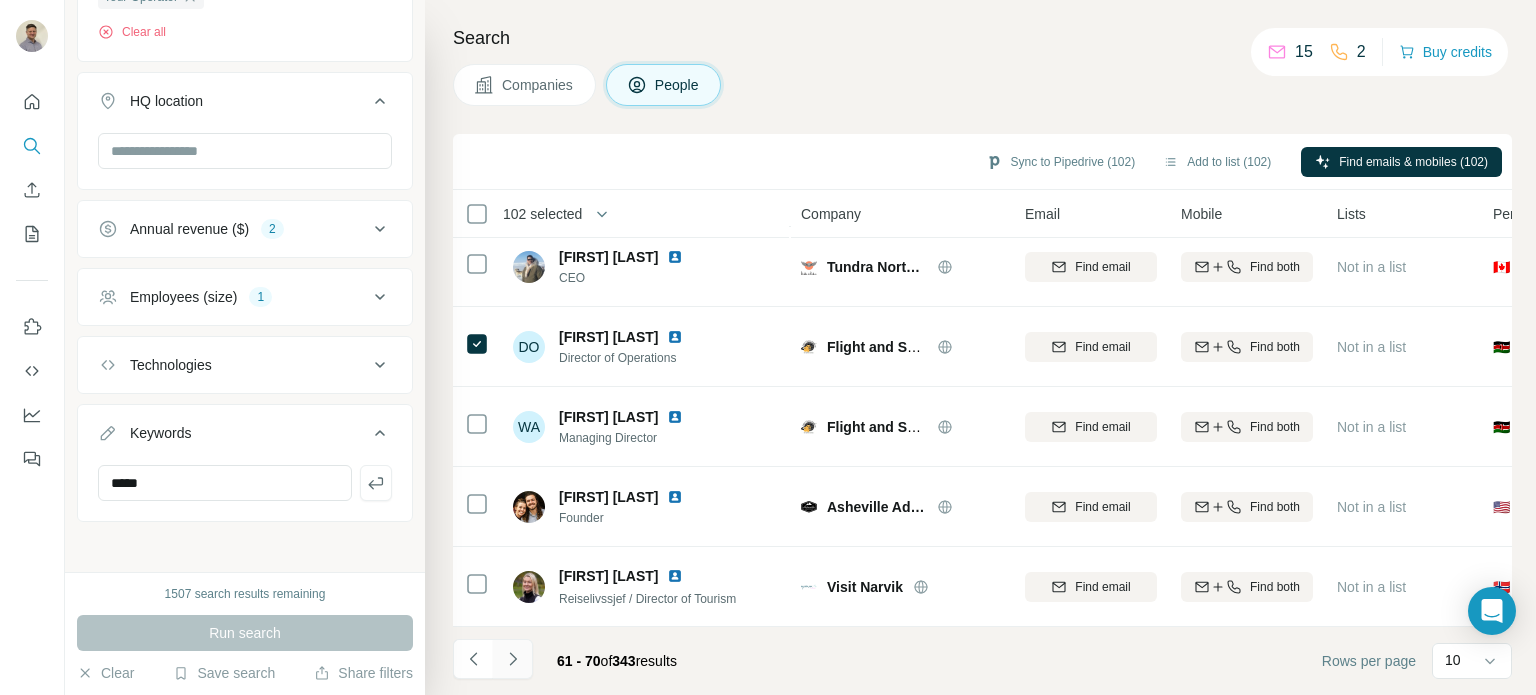 click 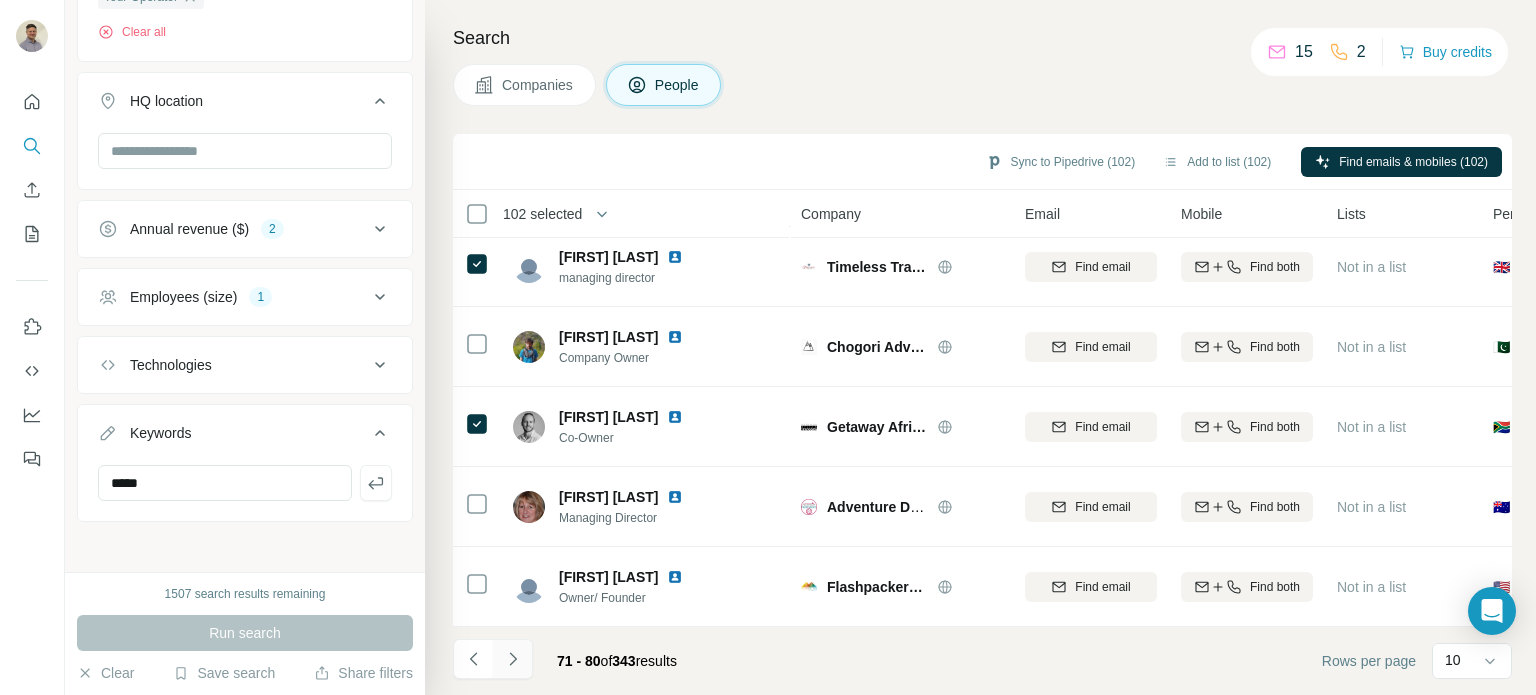 click 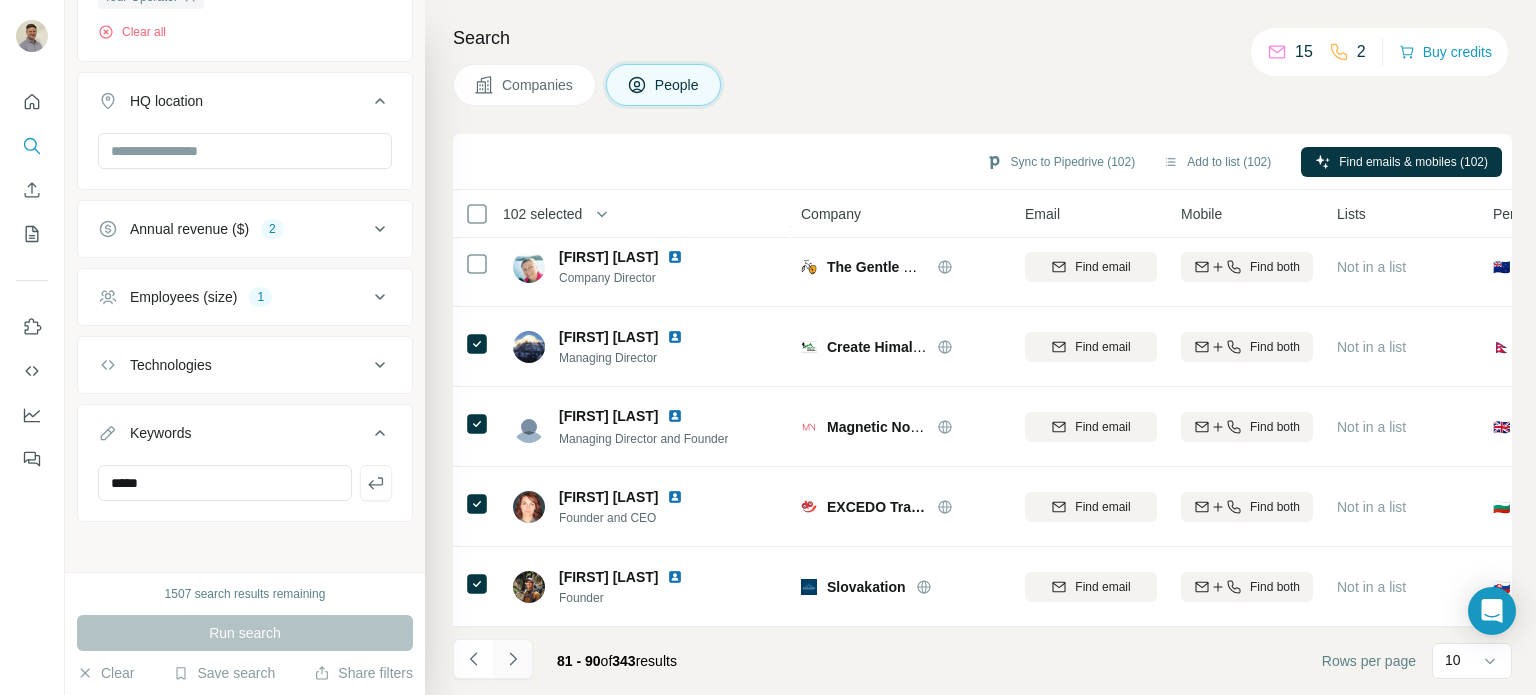 click 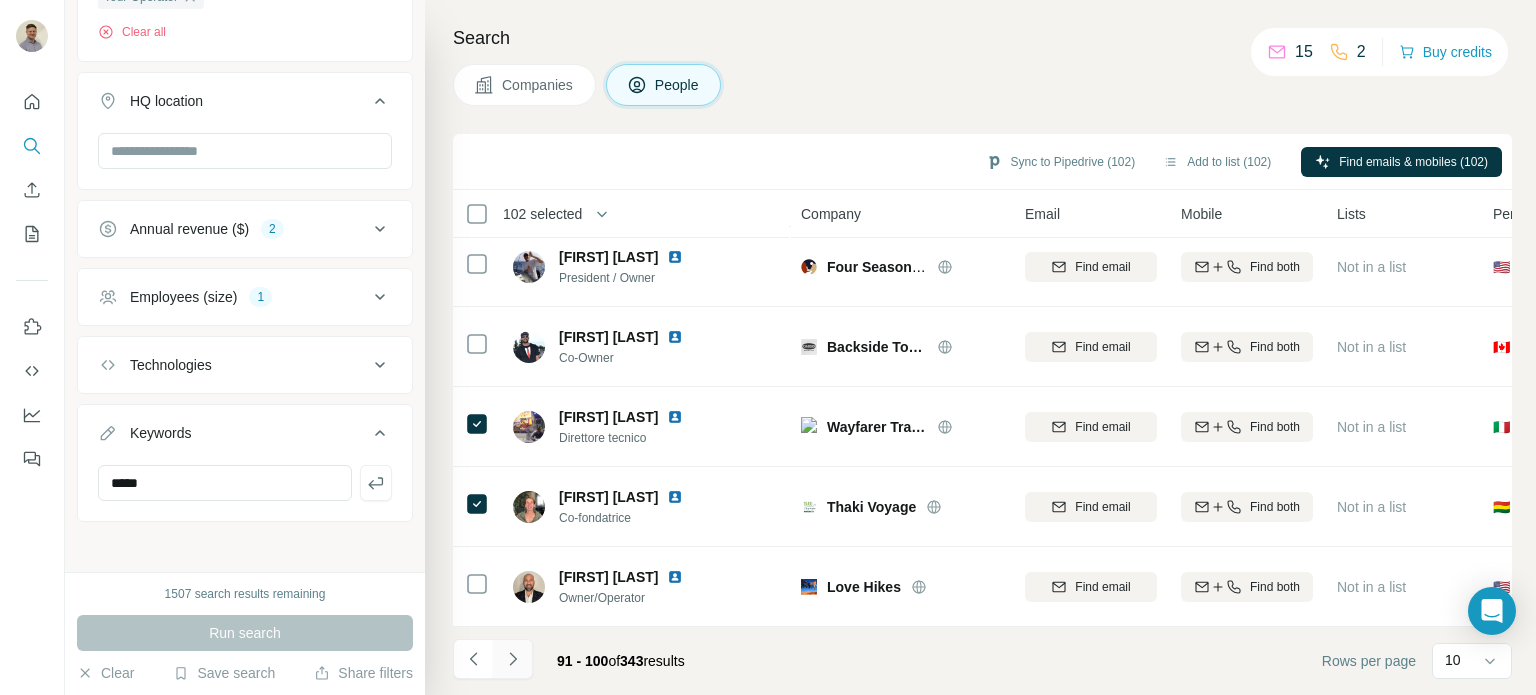 click 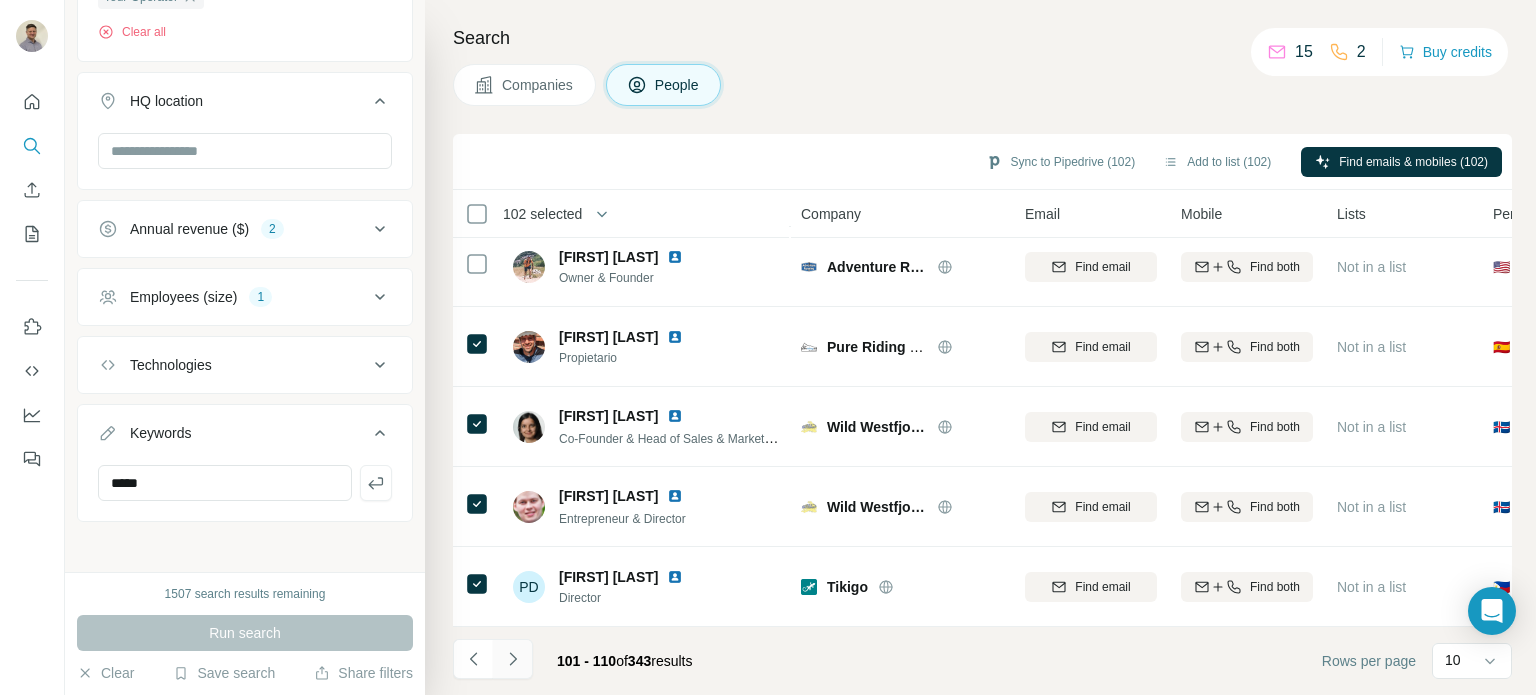 click 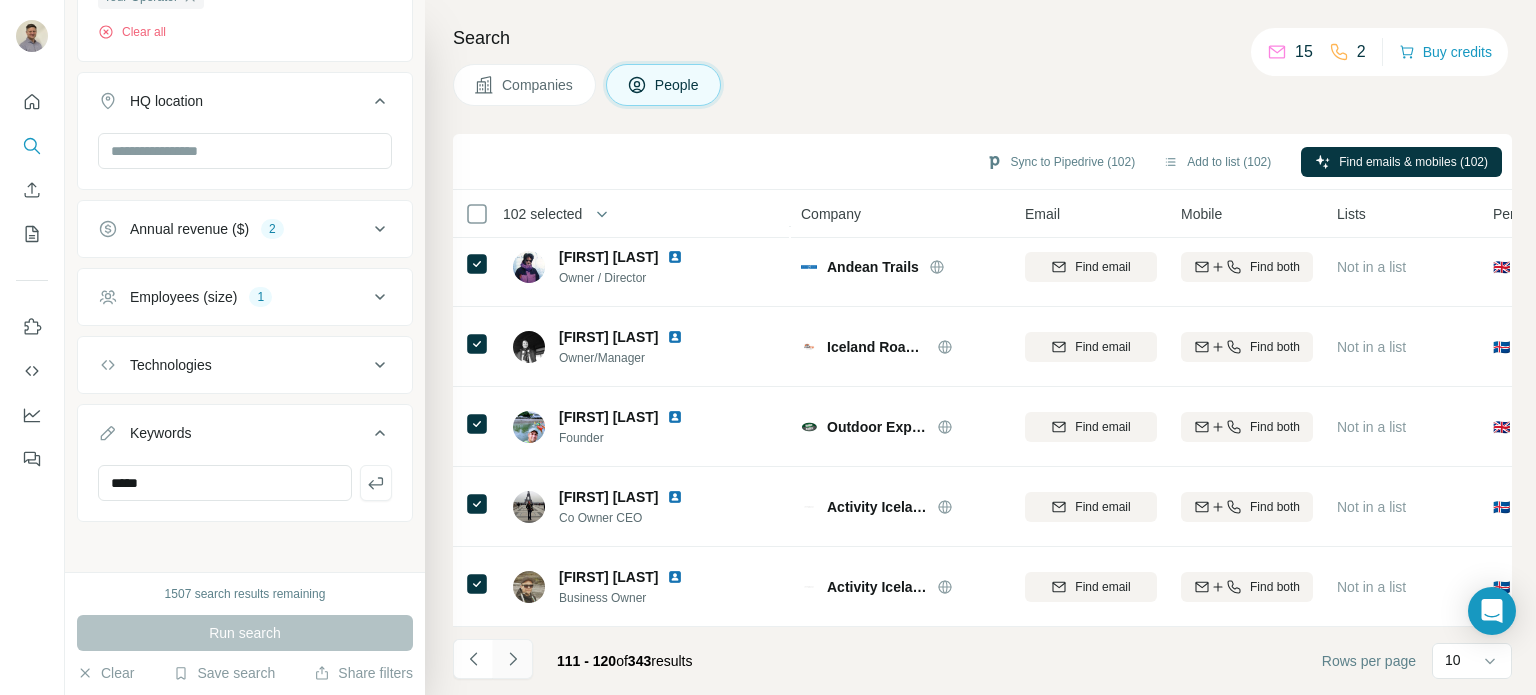 click 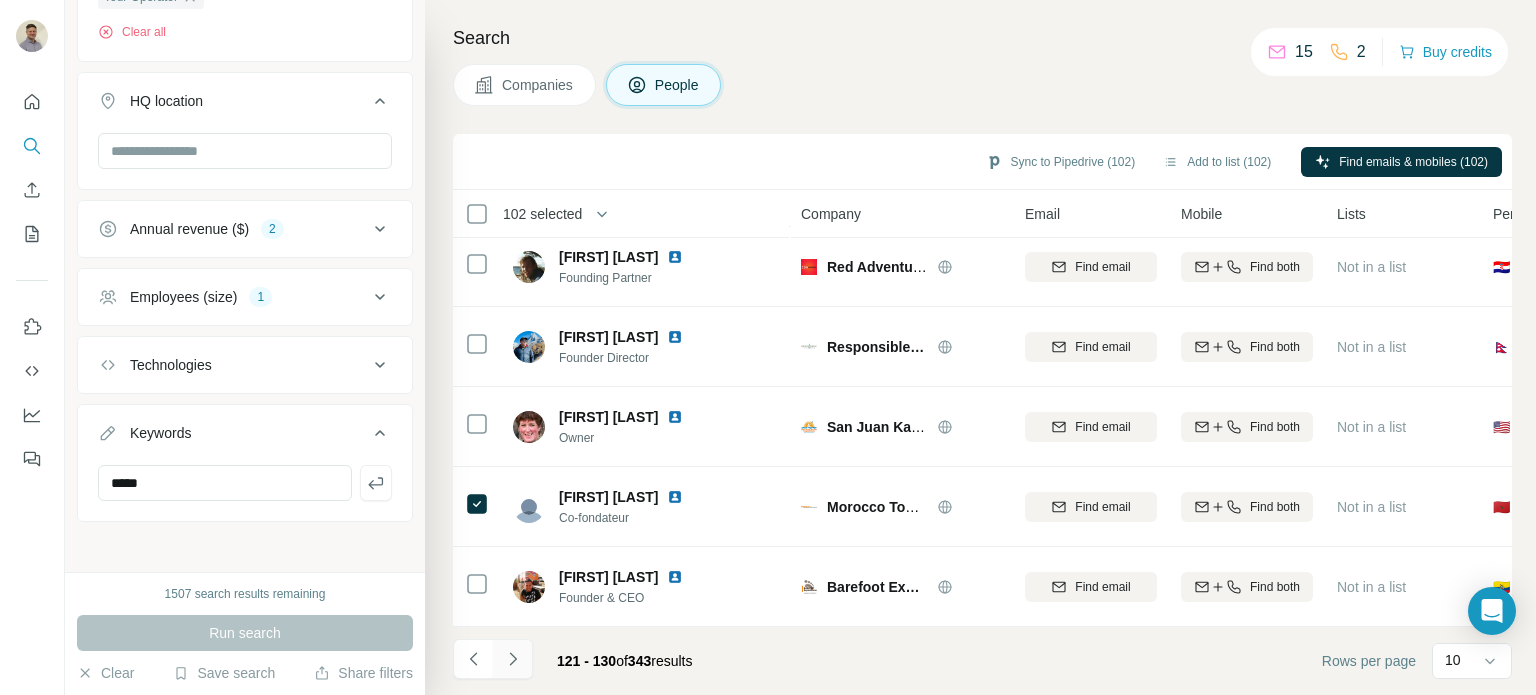 click 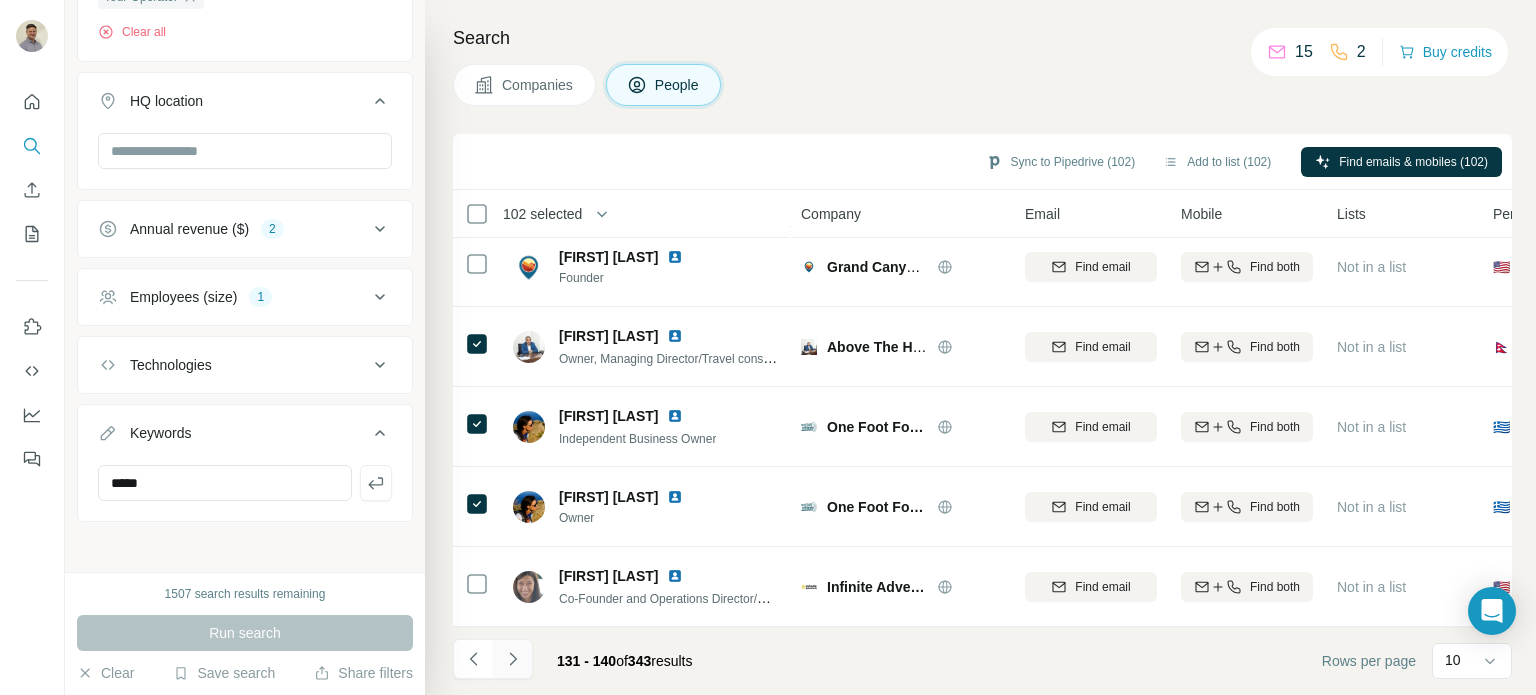 click 